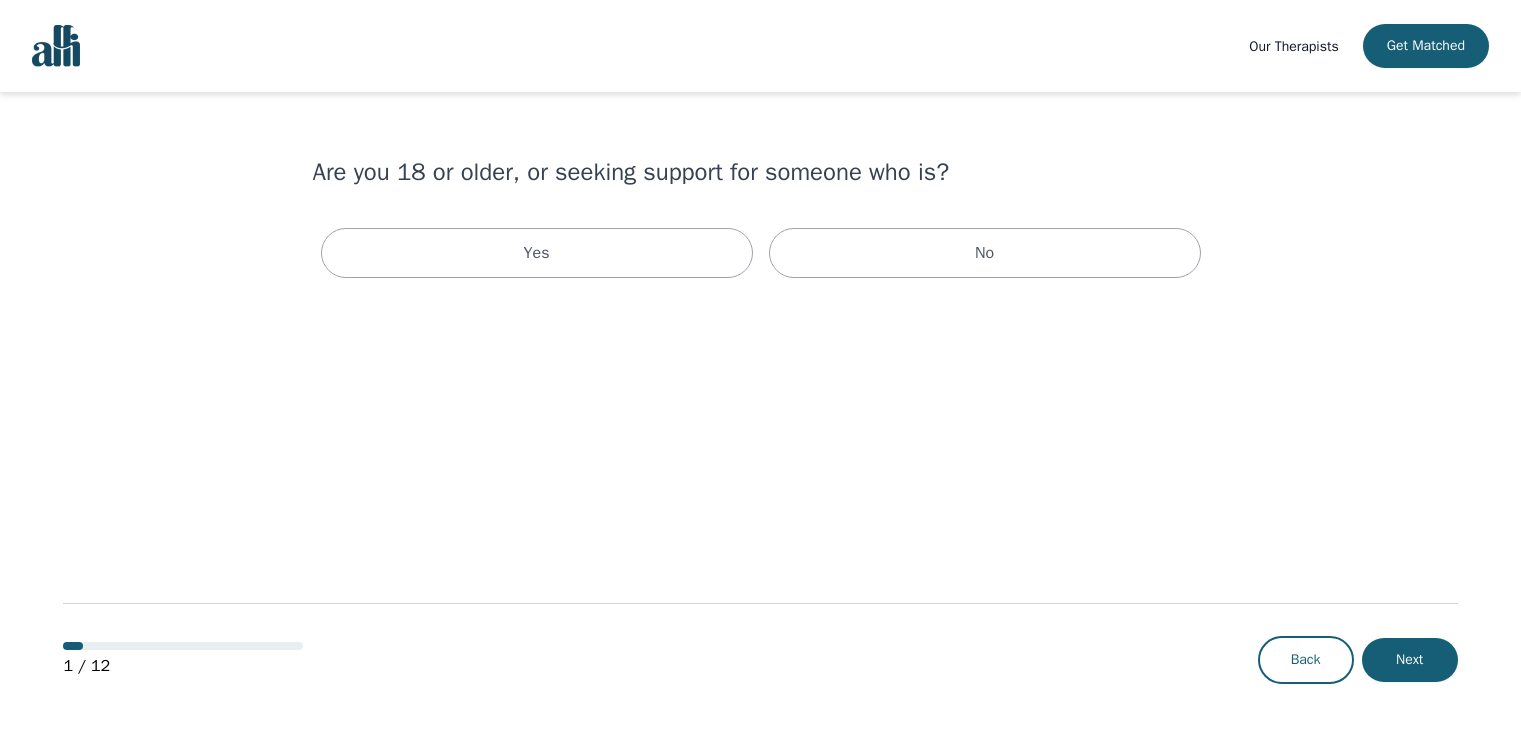 scroll, scrollTop: 0, scrollLeft: 0, axis: both 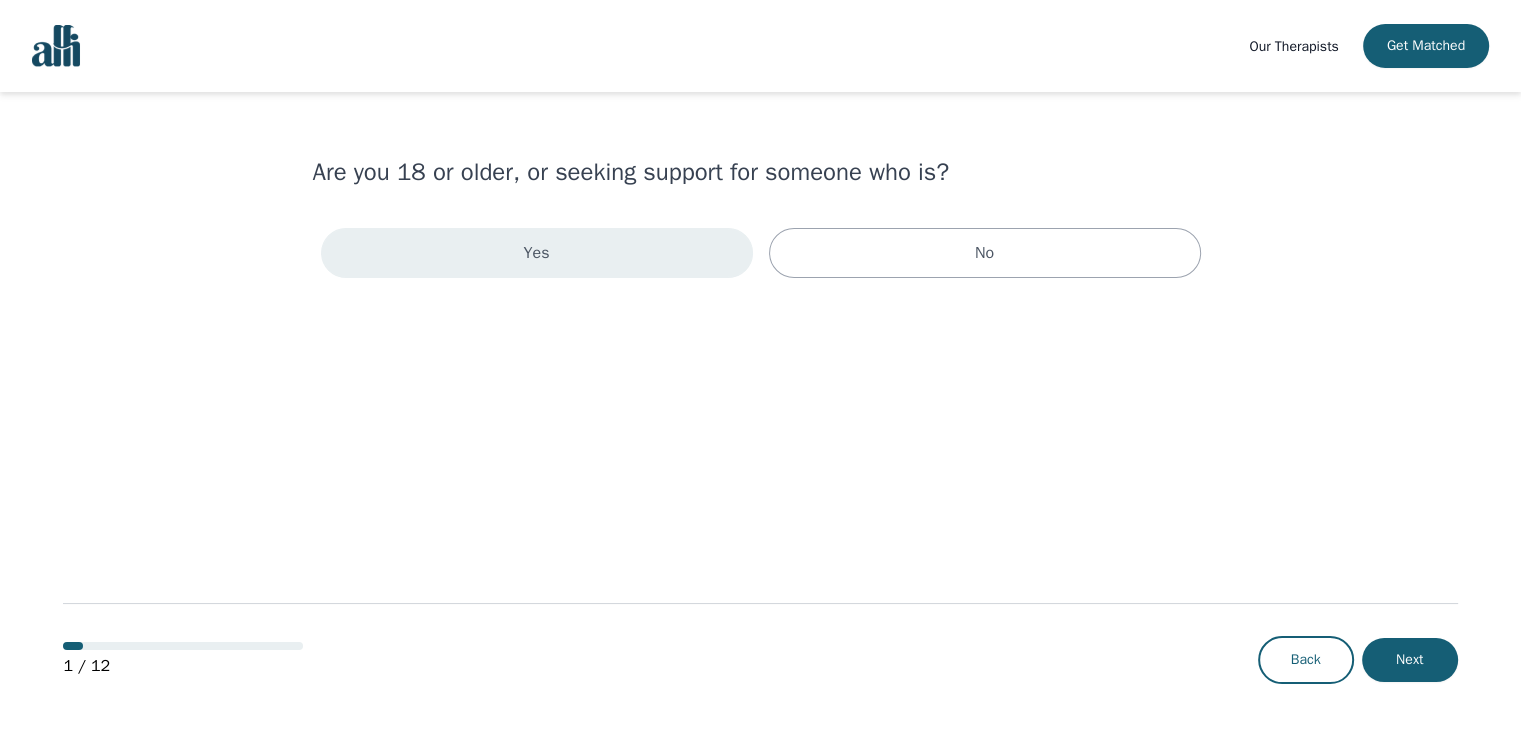 click on "Yes" at bounding box center [537, 253] 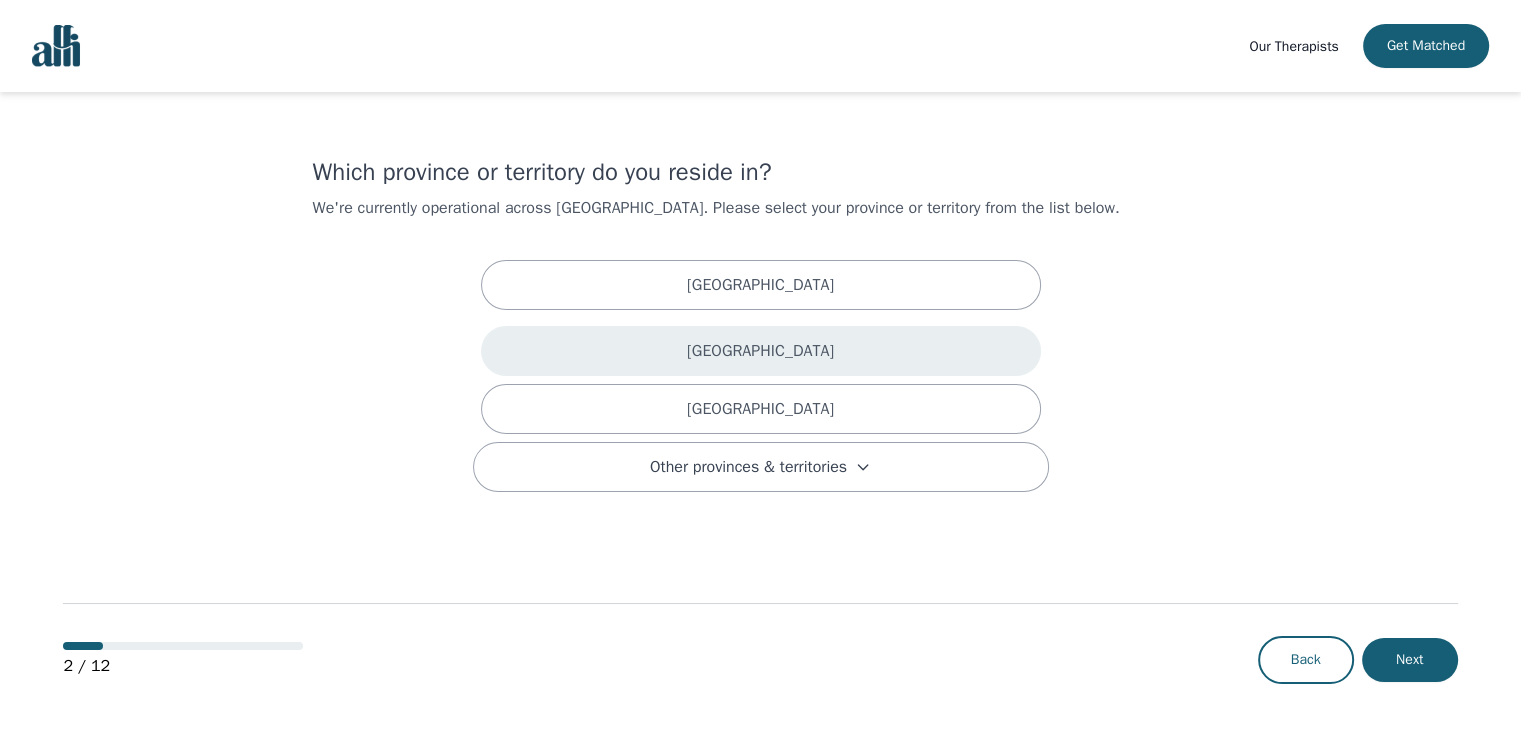 click on "British Columbia" at bounding box center (761, 351) 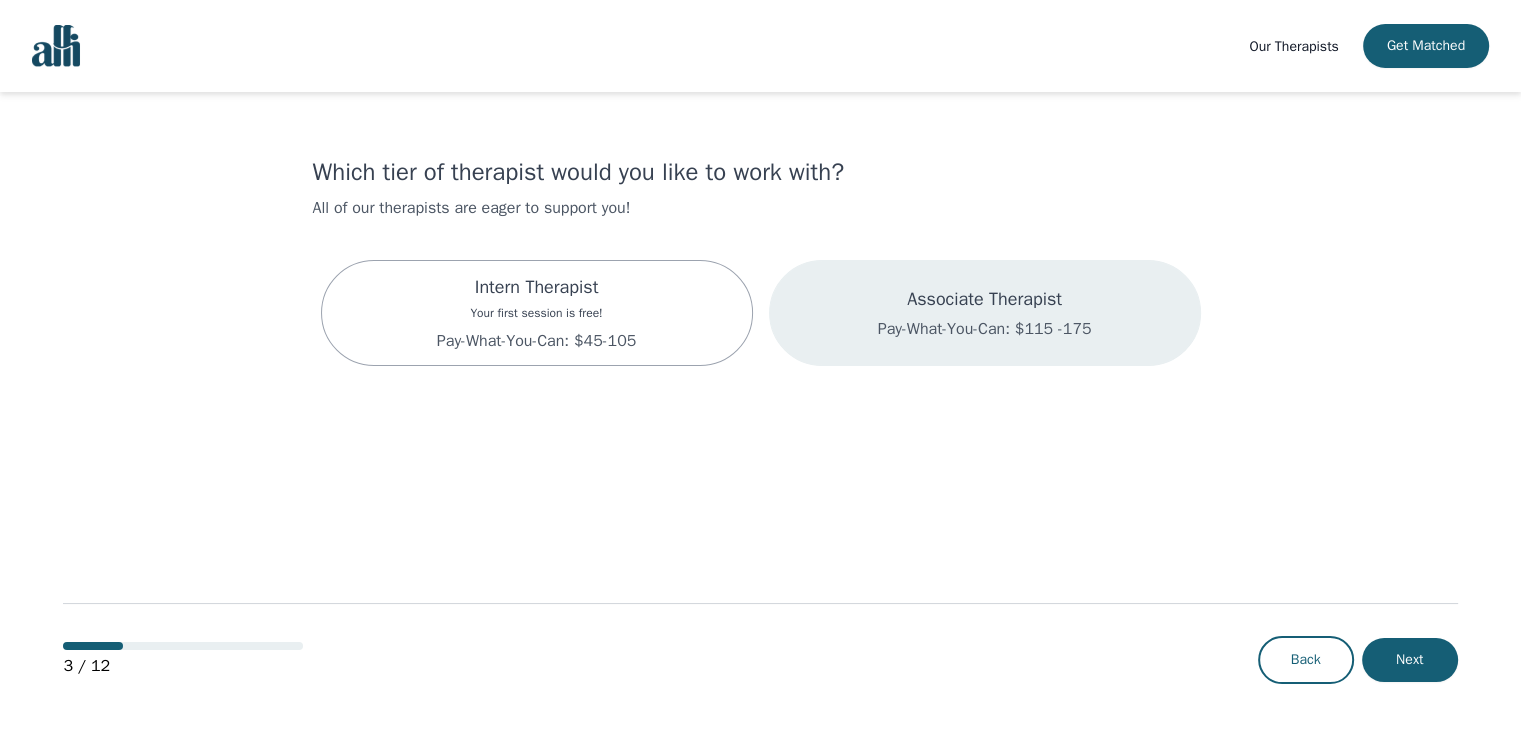 click on "Associate Therapist Pay-What-You-Can: $115 -175" at bounding box center [985, 313] 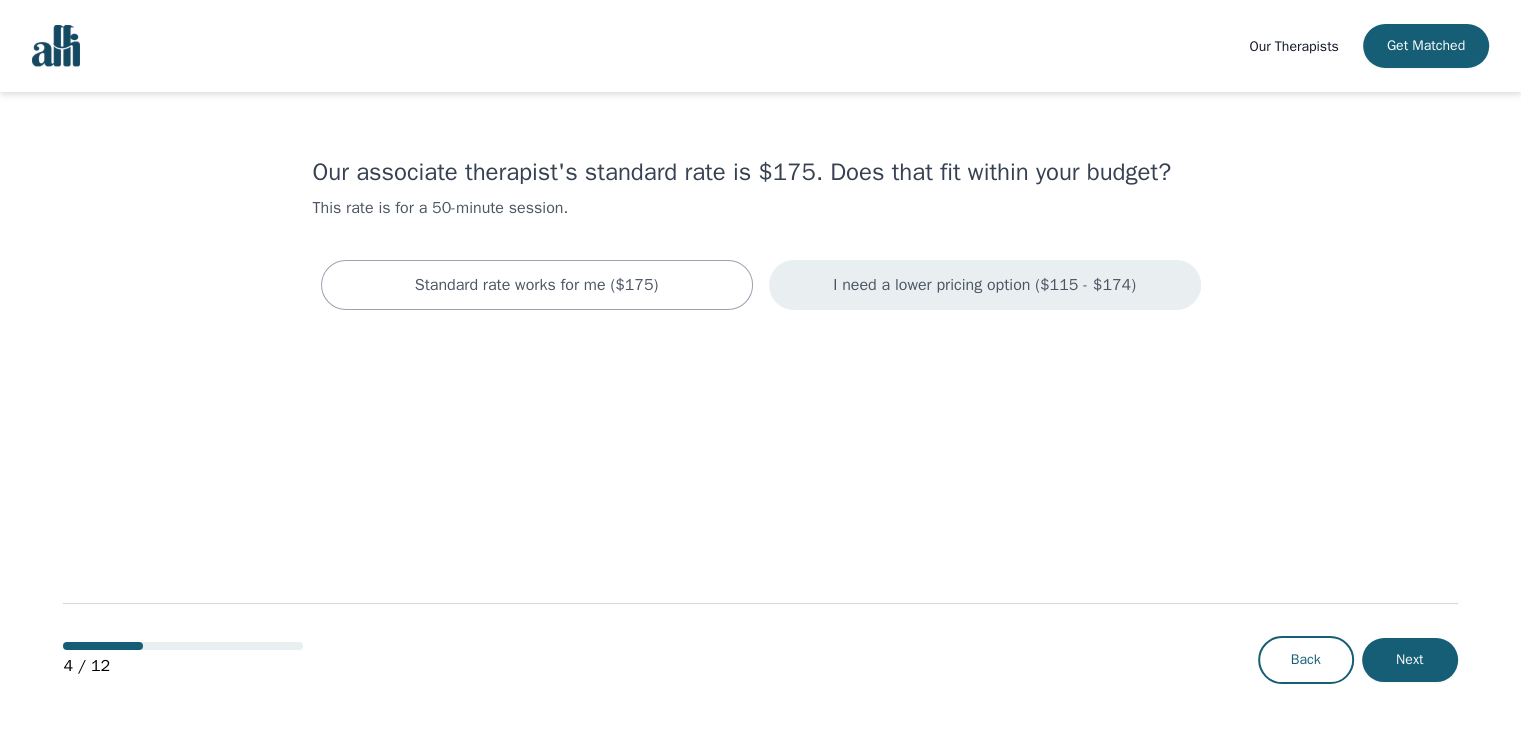 click on "I need a lower pricing option ($115 - $174)" at bounding box center [985, 285] 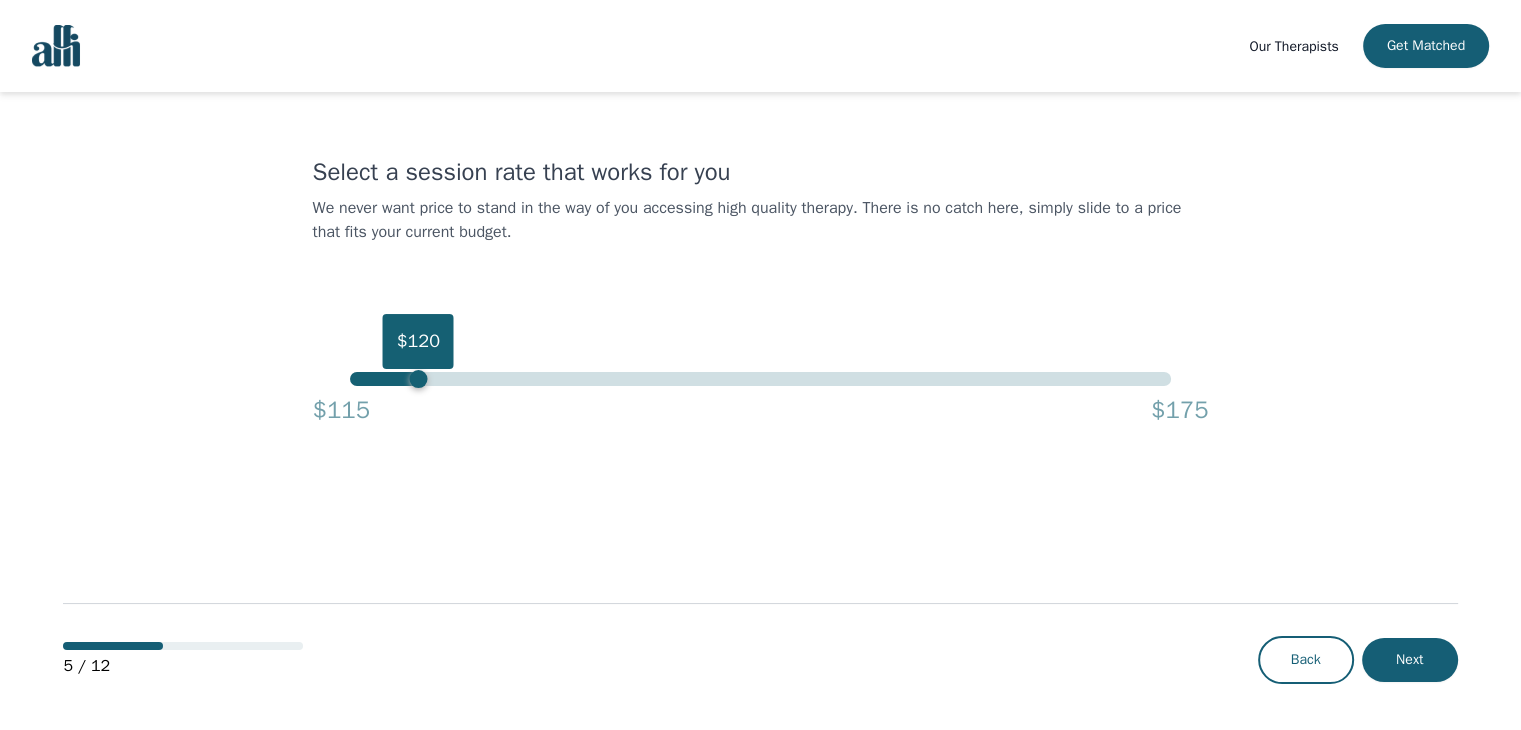 drag, startPoint x: 1175, startPoint y: 385, endPoint x: 413, endPoint y: 310, distance: 765.68207 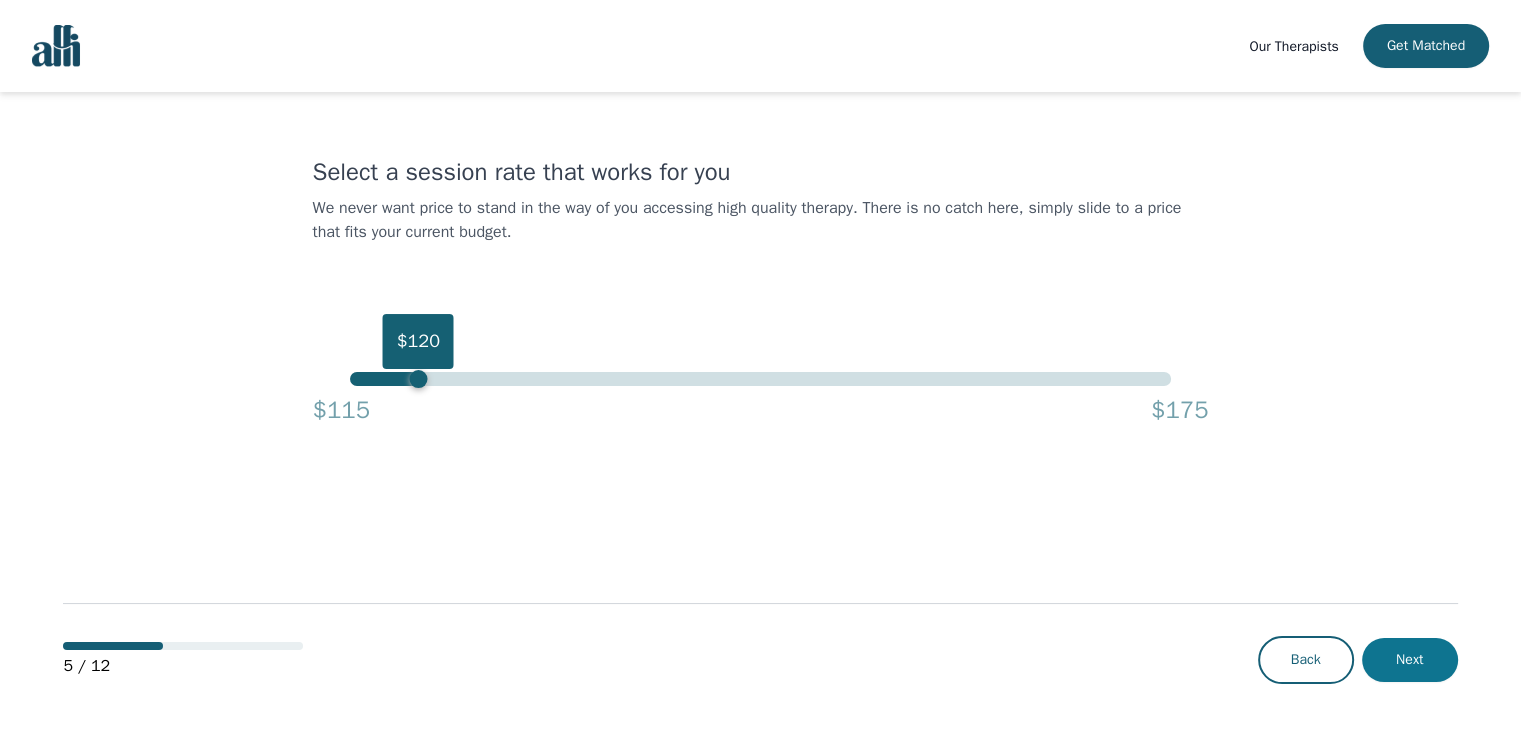click on "Next" at bounding box center (1410, 660) 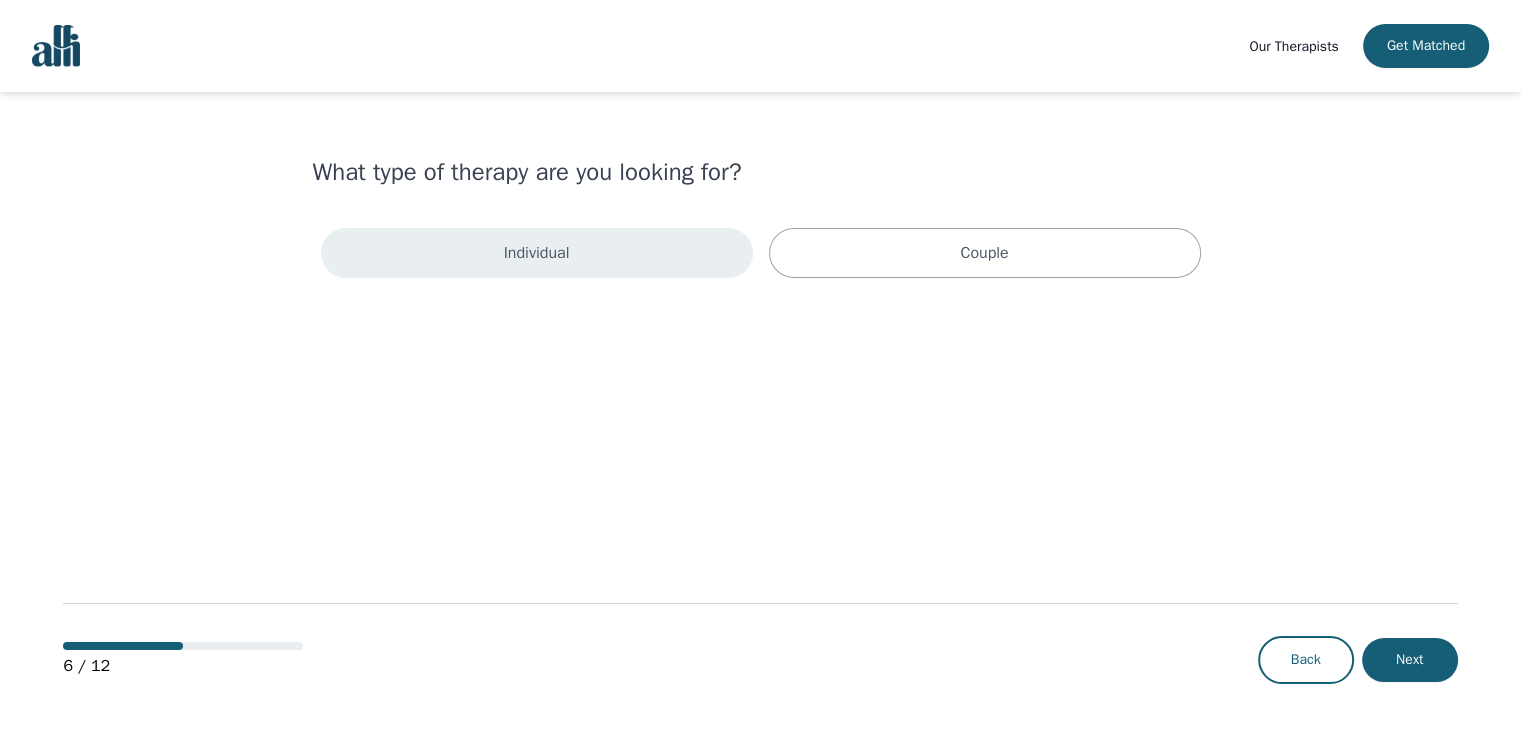 click on "Individual" at bounding box center [537, 253] 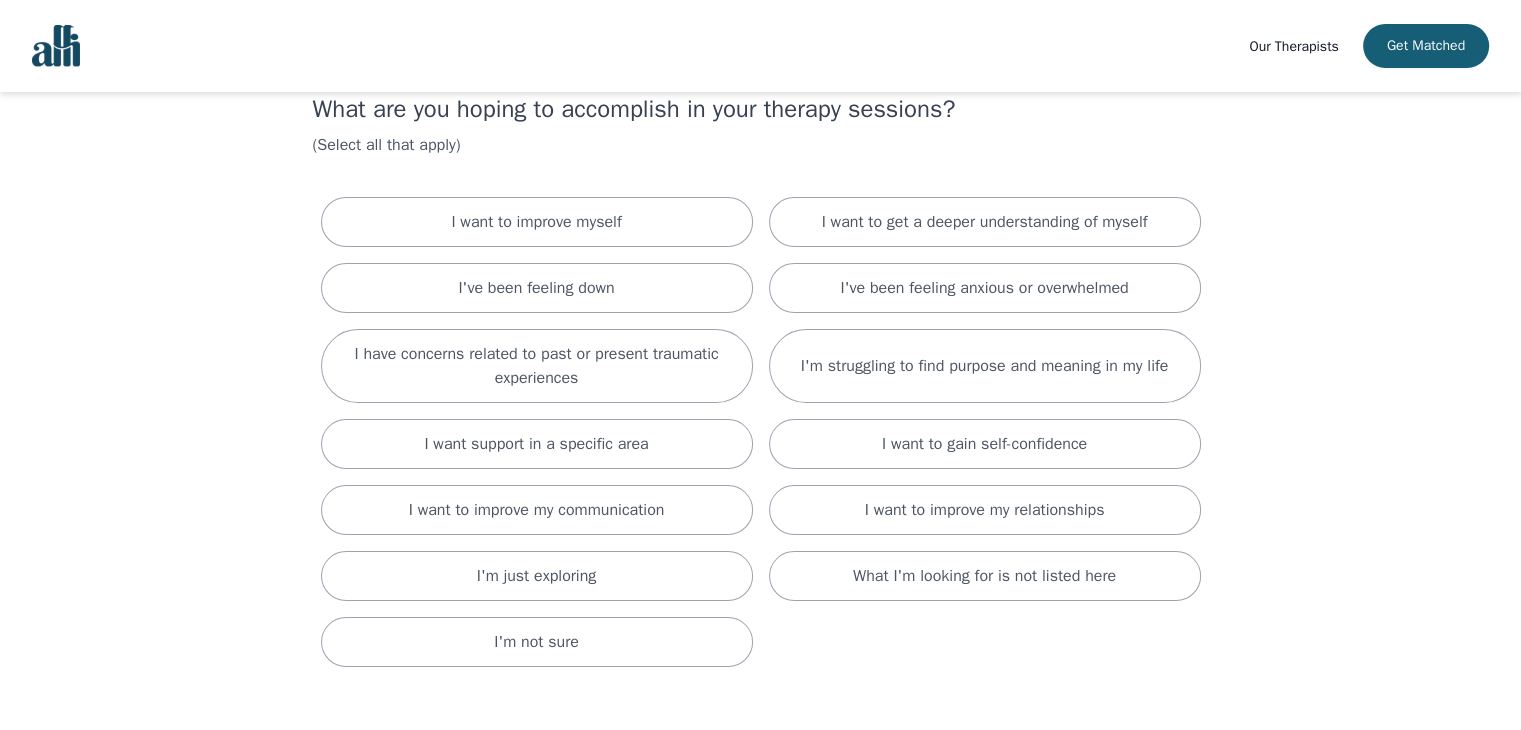 scroll, scrollTop: 64, scrollLeft: 0, axis: vertical 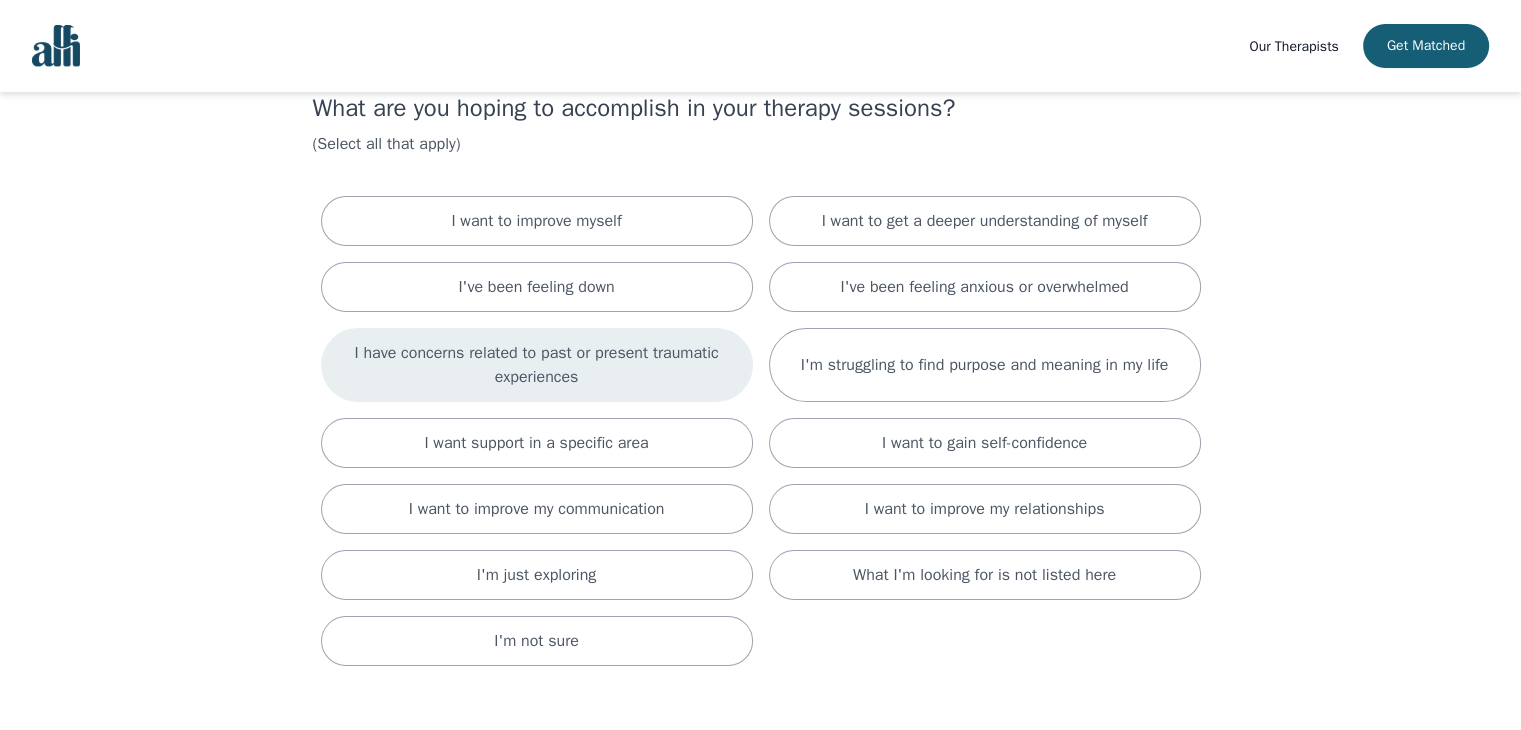 click on "I have concerns related to past or present traumatic experiences" at bounding box center (537, 365) 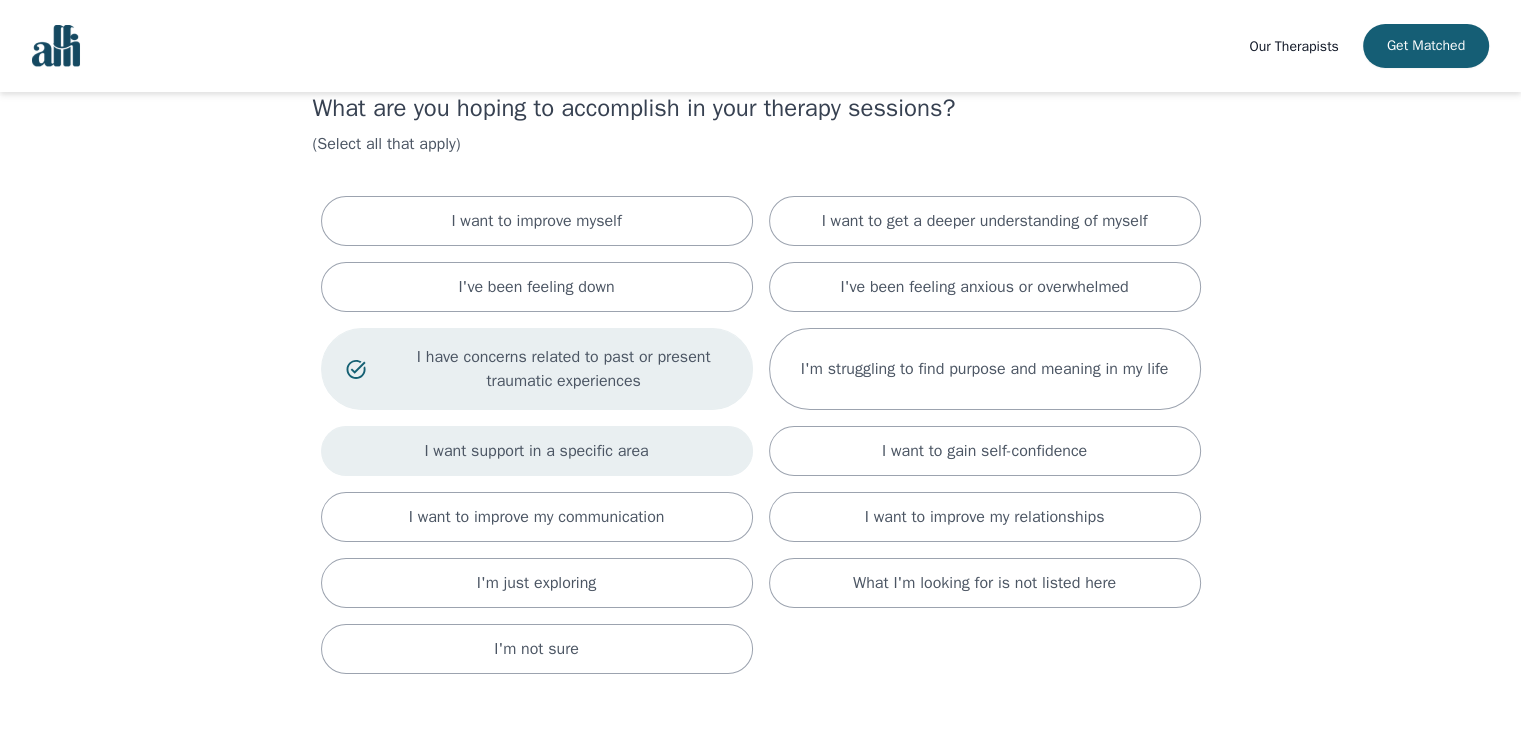 click on "I want support in a specific area" at bounding box center [537, 451] 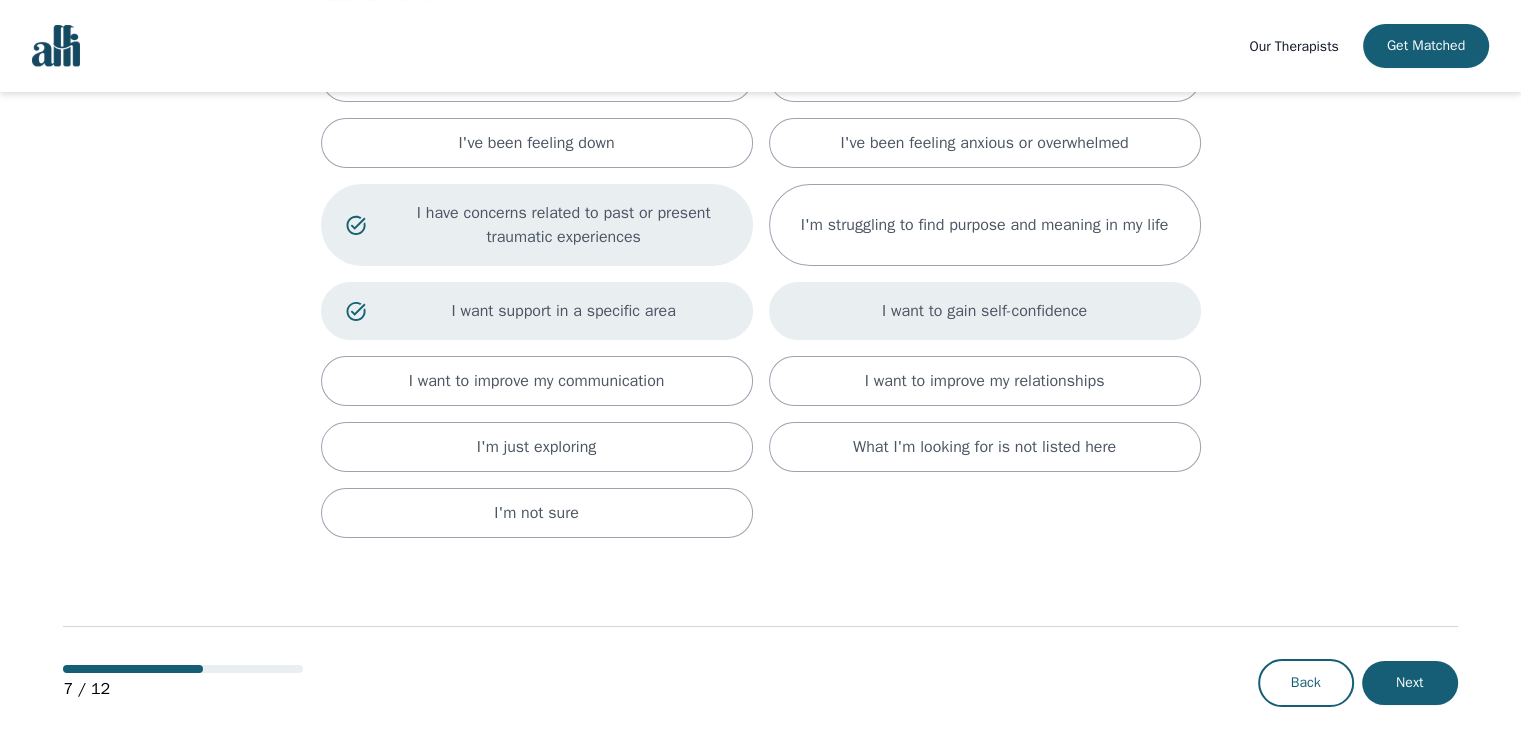scroll, scrollTop: 229, scrollLeft: 0, axis: vertical 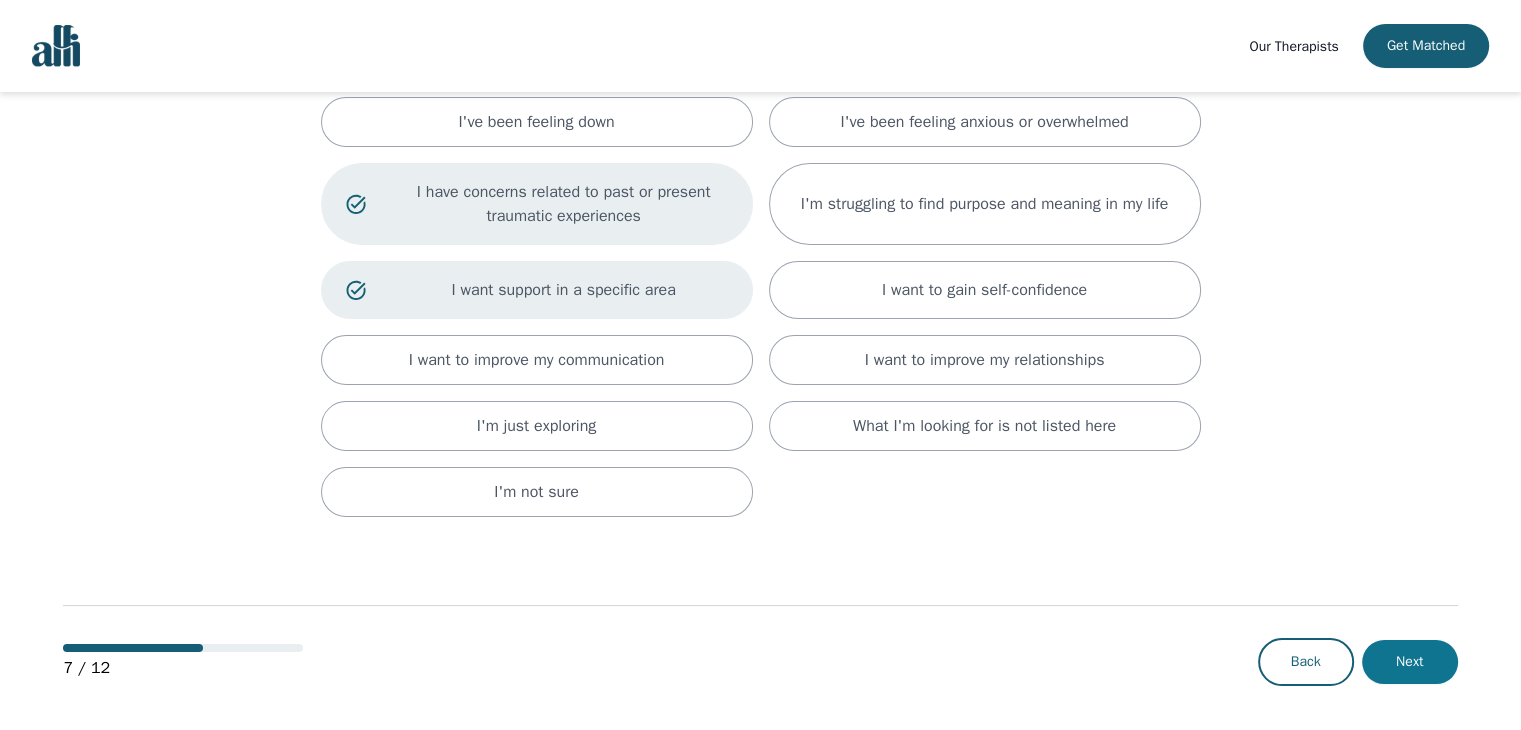 click on "Next" at bounding box center (1410, 662) 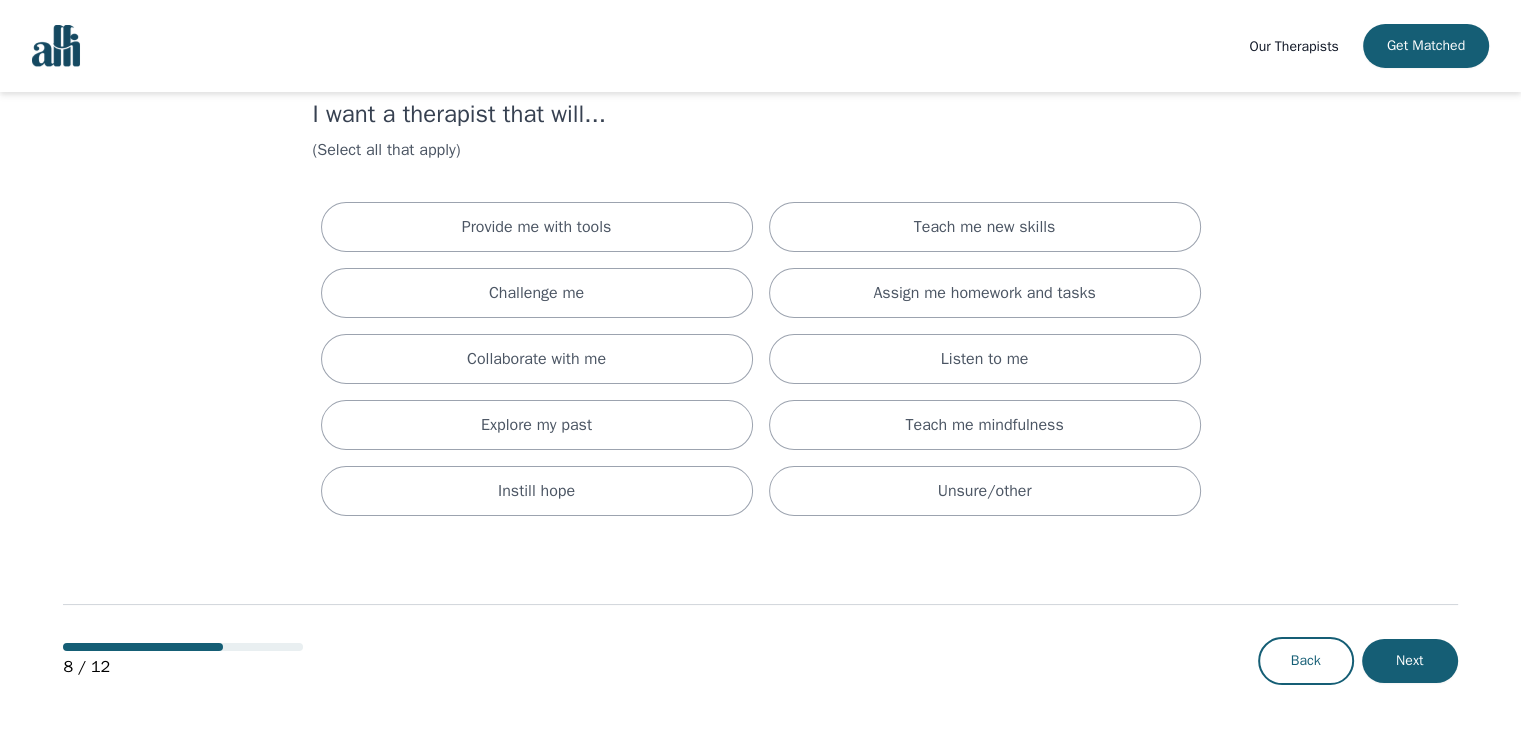 scroll, scrollTop: 0, scrollLeft: 0, axis: both 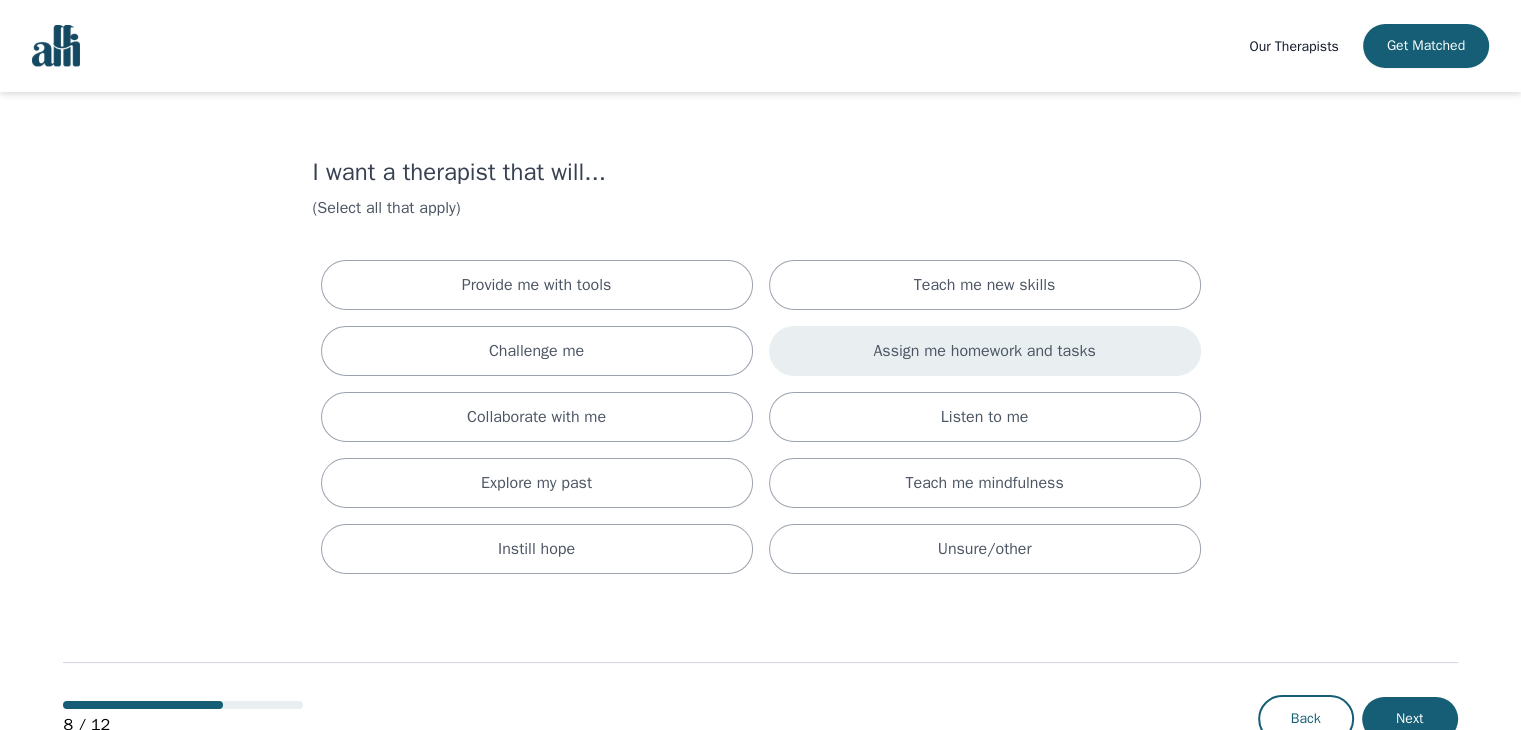 click on "Assign me homework and tasks" at bounding box center [985, 351] 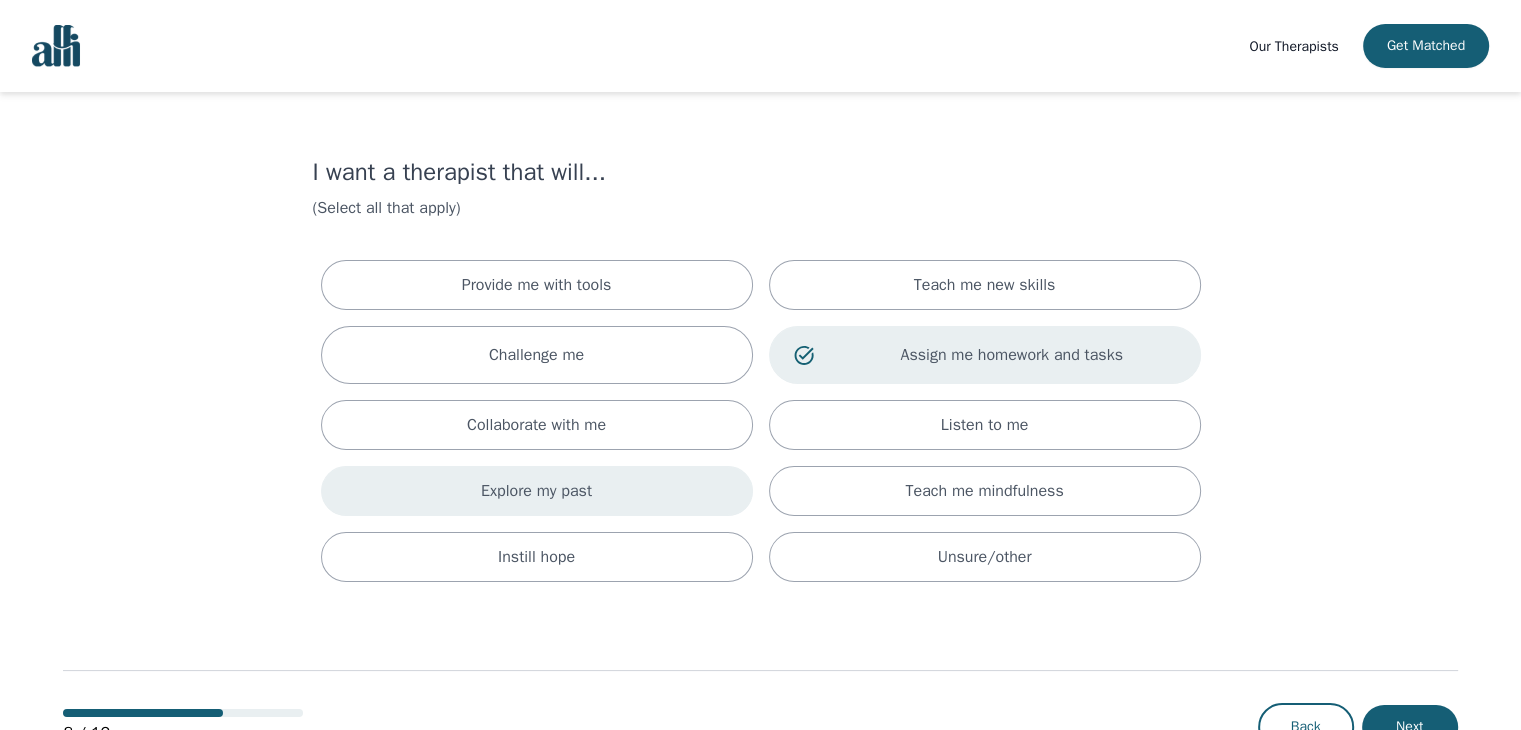 click on "Explore my past" at bounding box center [537, 491] 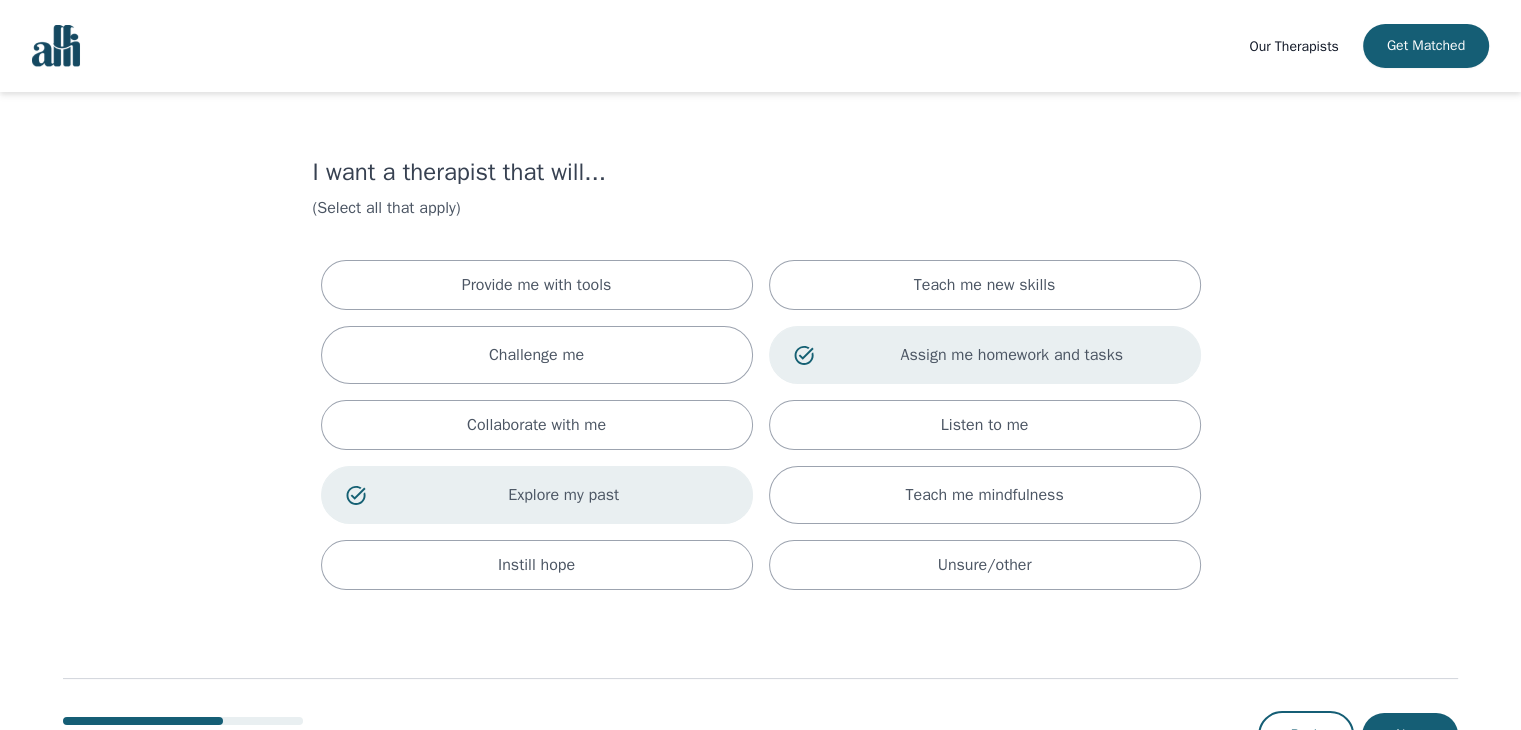 scroll, scrollTop: 74, scrollLeft: 0, axis: vertical 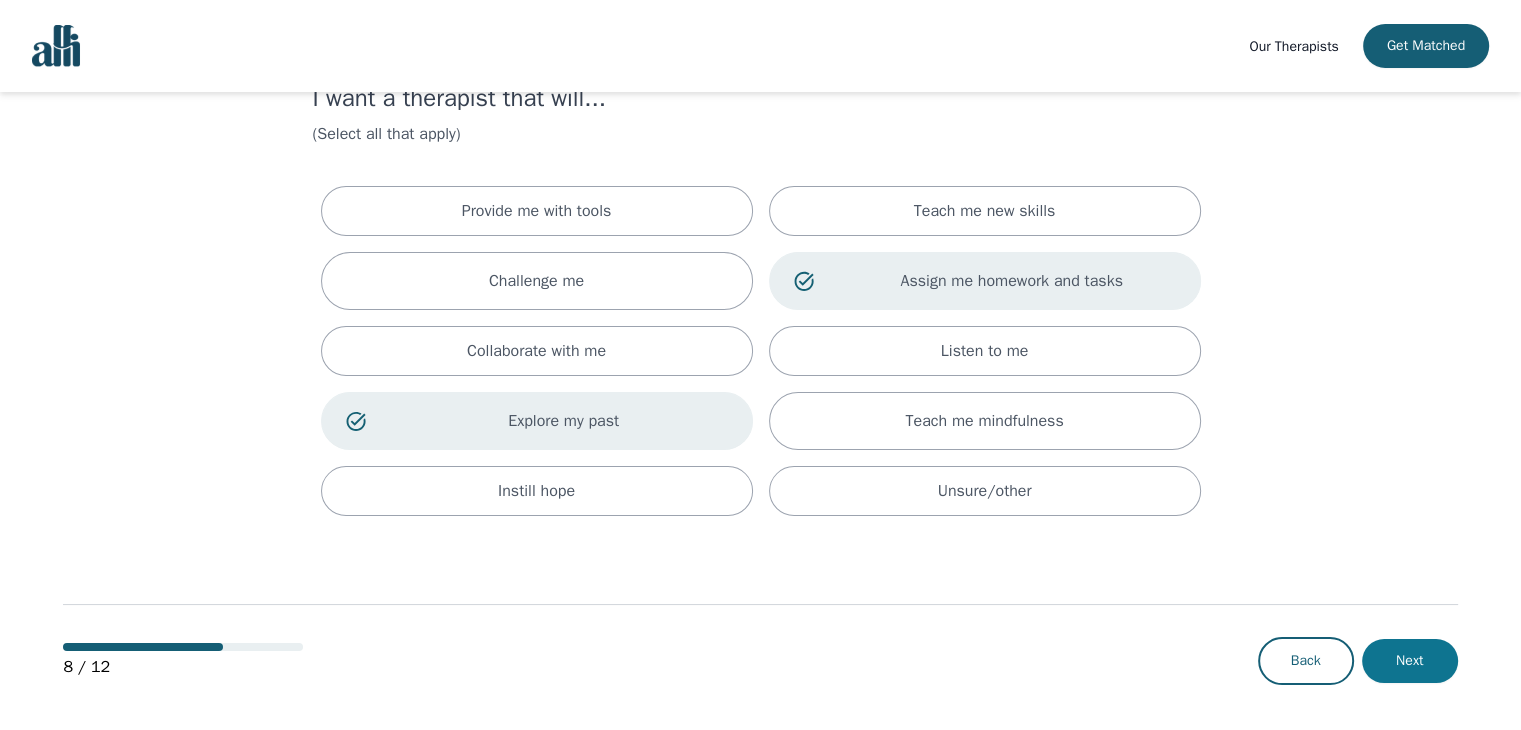 click on "Next" at bounding box center [1410, 661] 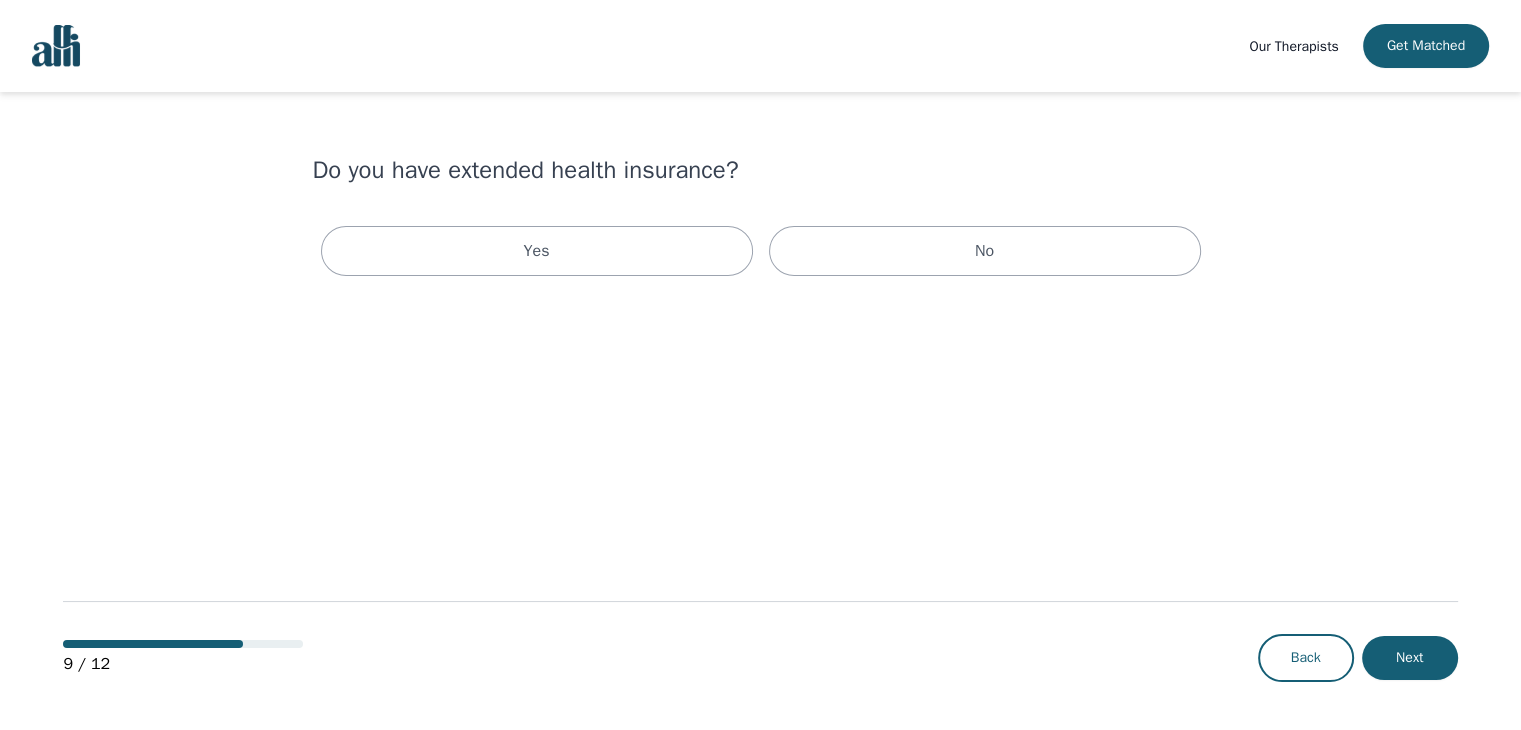 scroll, scrollTop: 0, scrollLeft: 0, axis: both 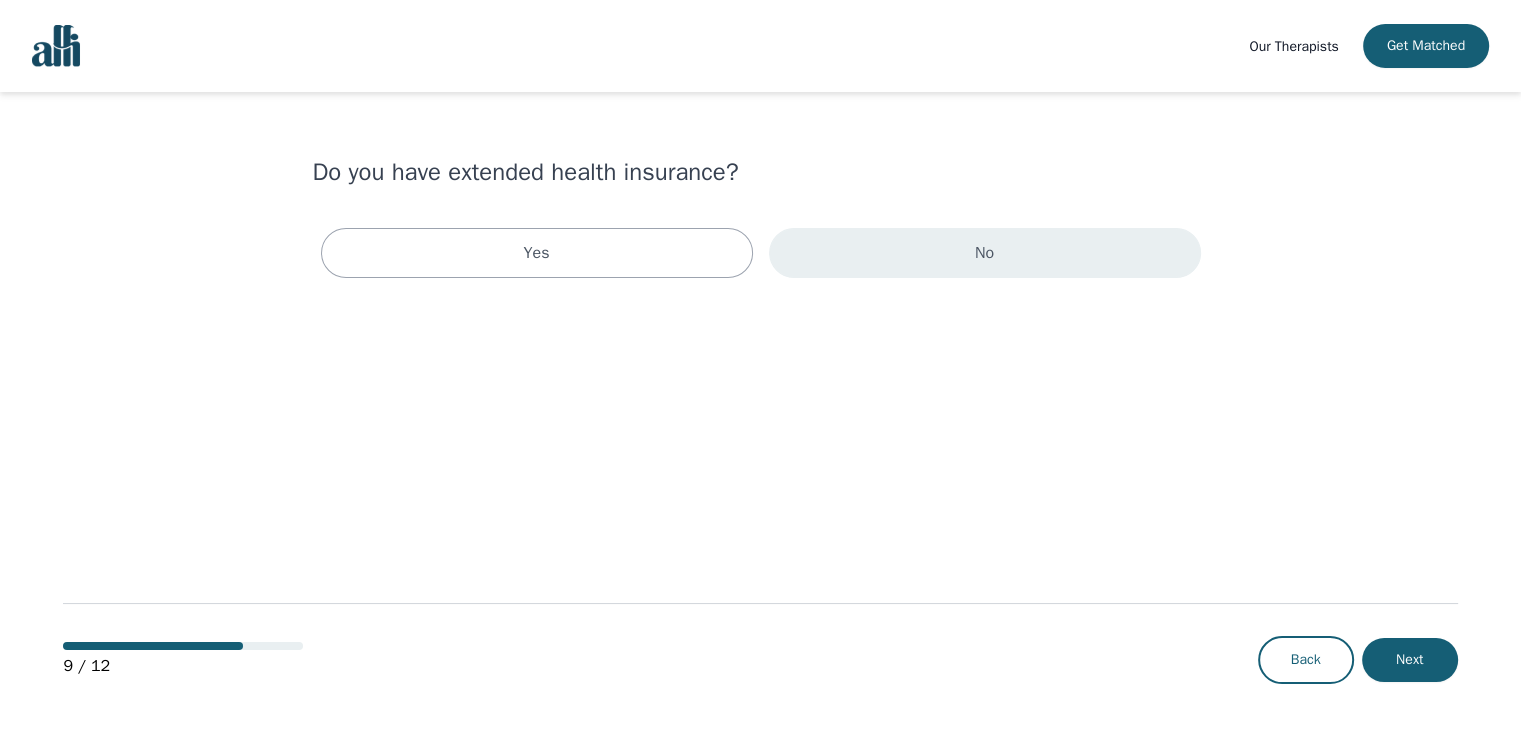 click on "No" at bounding box center (985, 253) 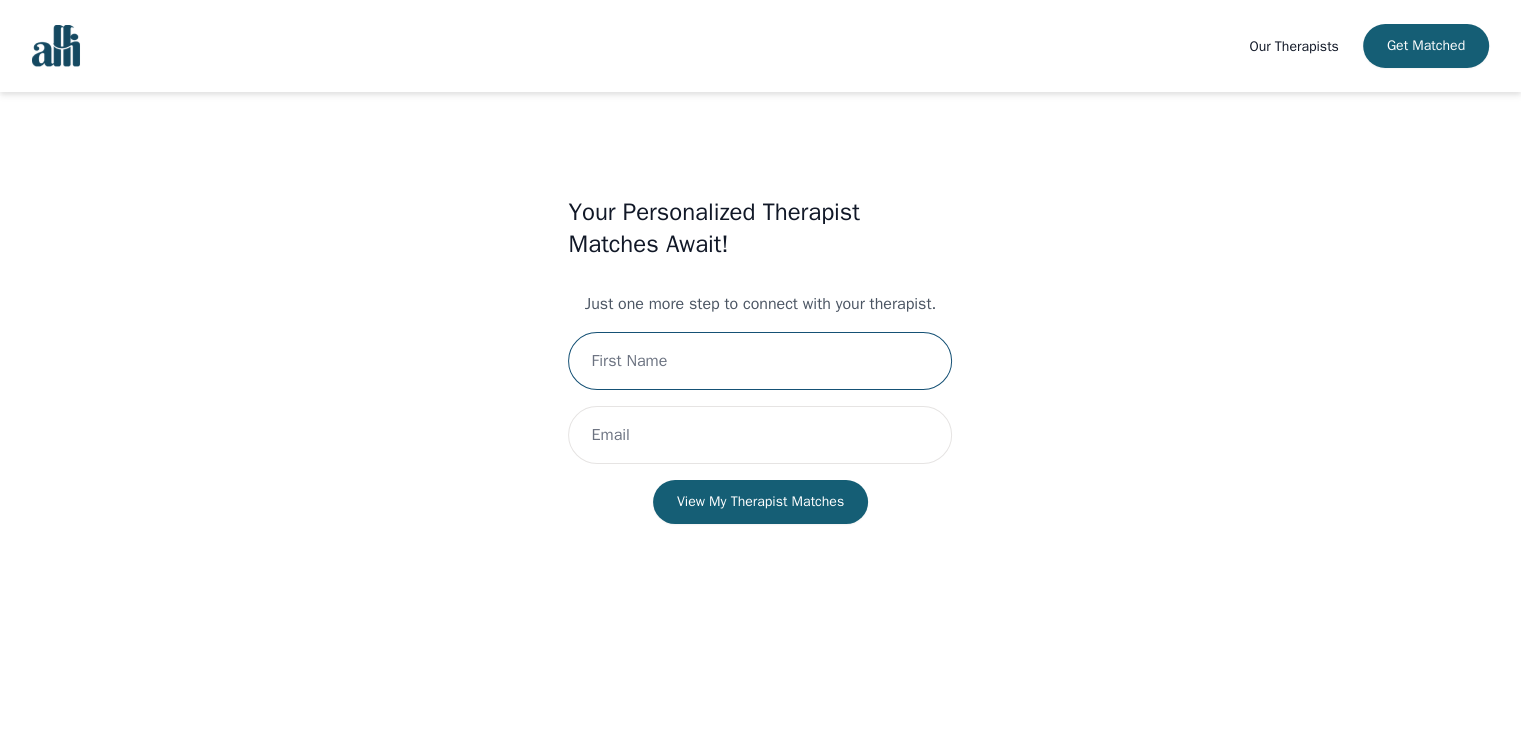 click at bounding box center (760, 361) 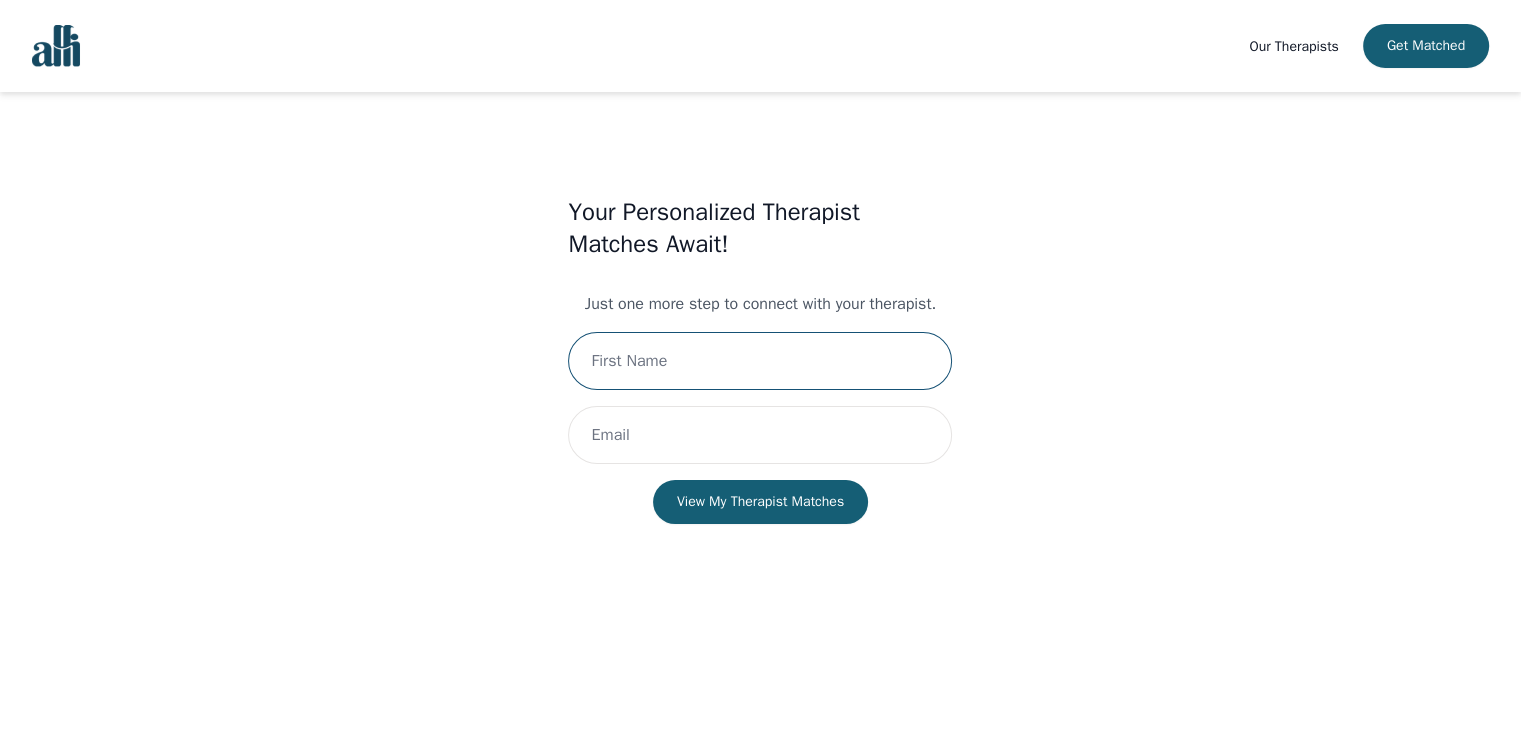 type on "Arwynn" 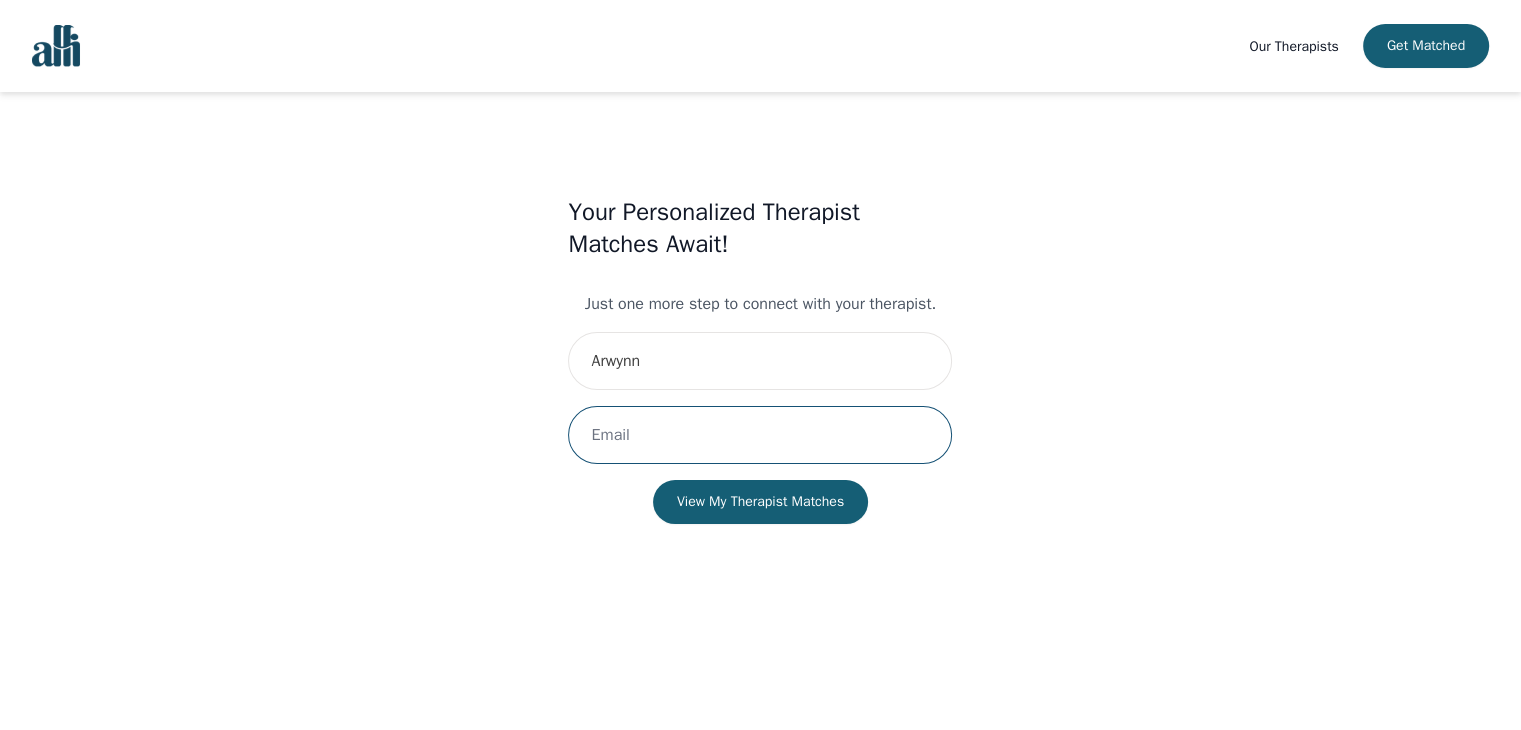 click at bounding box center [760, 435] 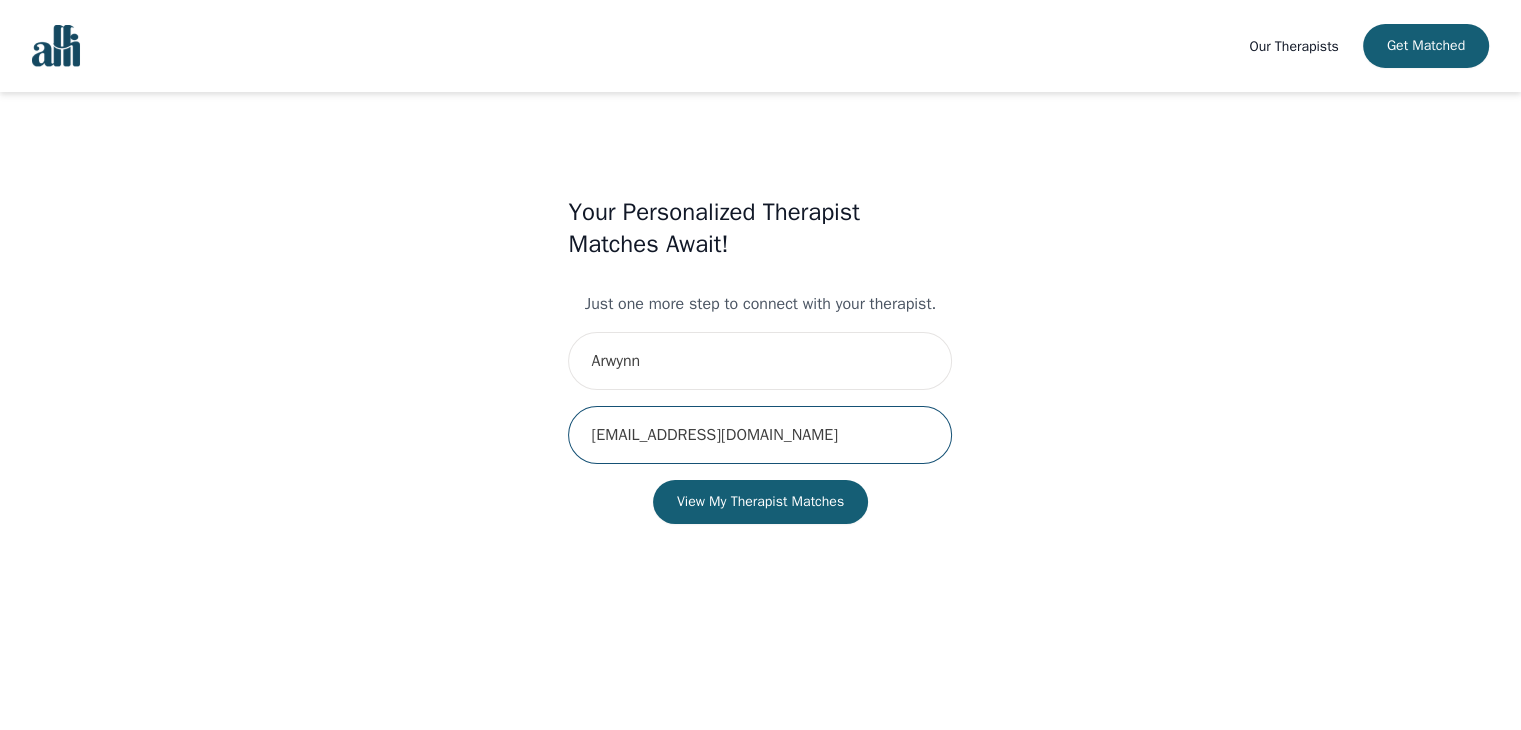 type on "arwynn@live.ca" 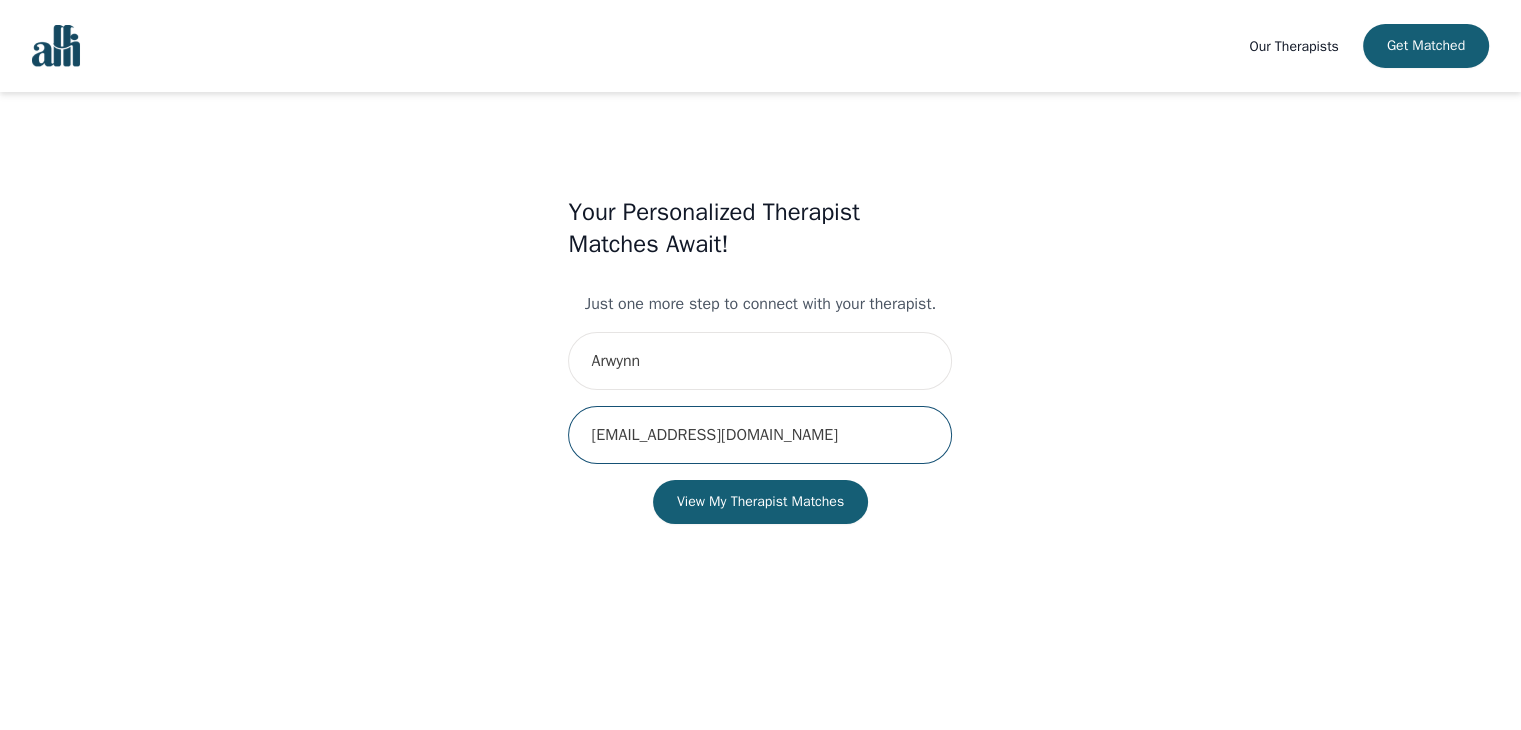 click on "View My Therapist Matches" at bounding box center [760, 502] 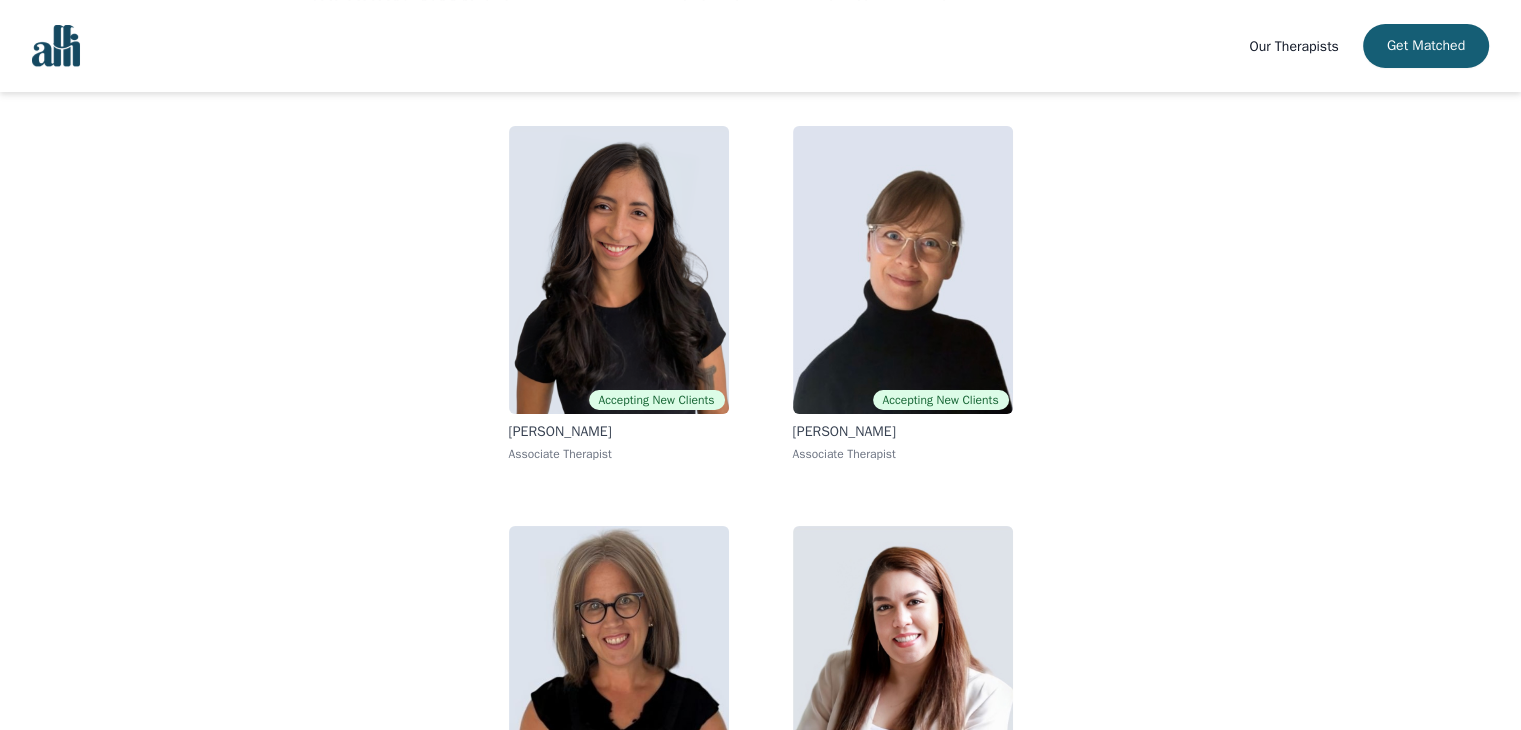 scroll, scrollTop: 314, scrollLeft: 0, axis: vertical 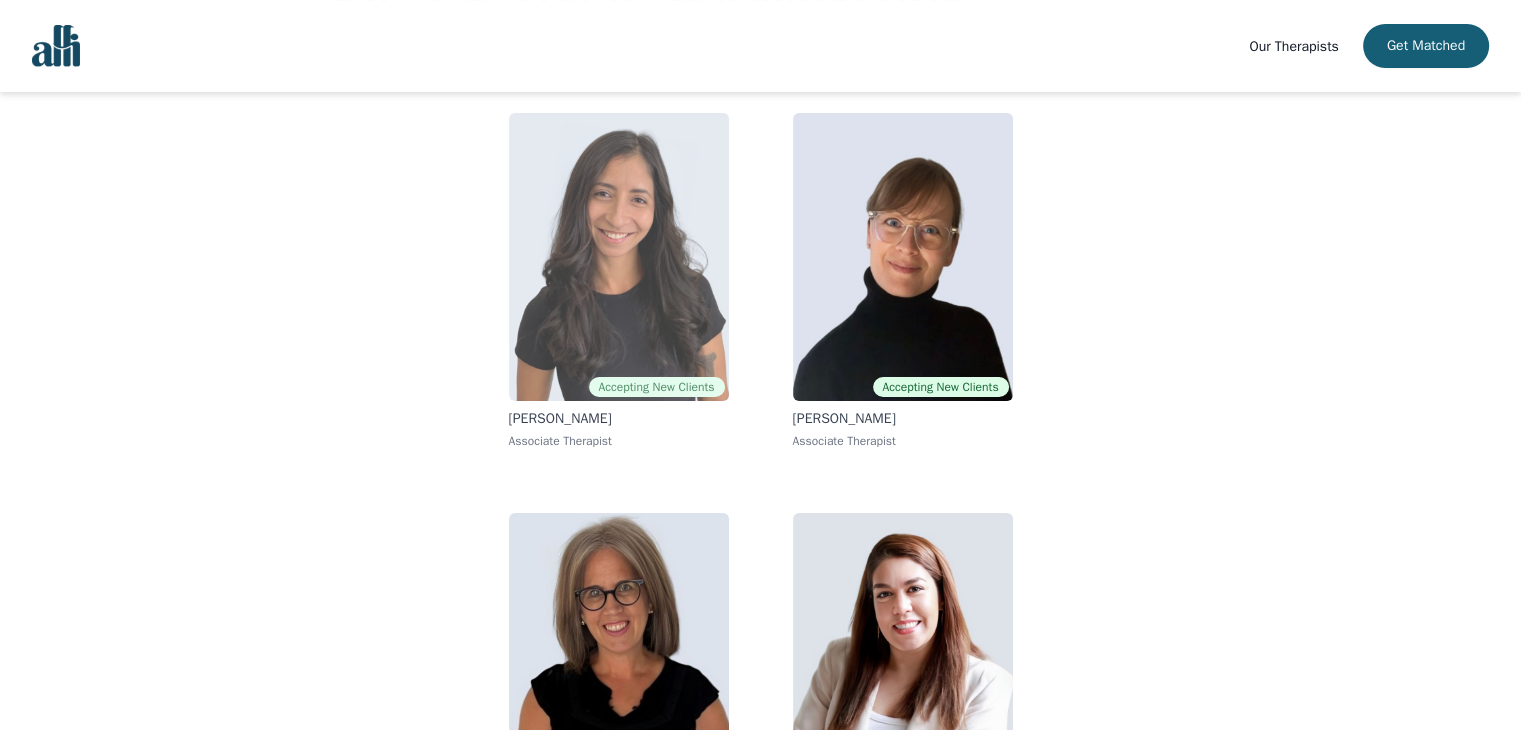 click at bounding box center (619, 257) 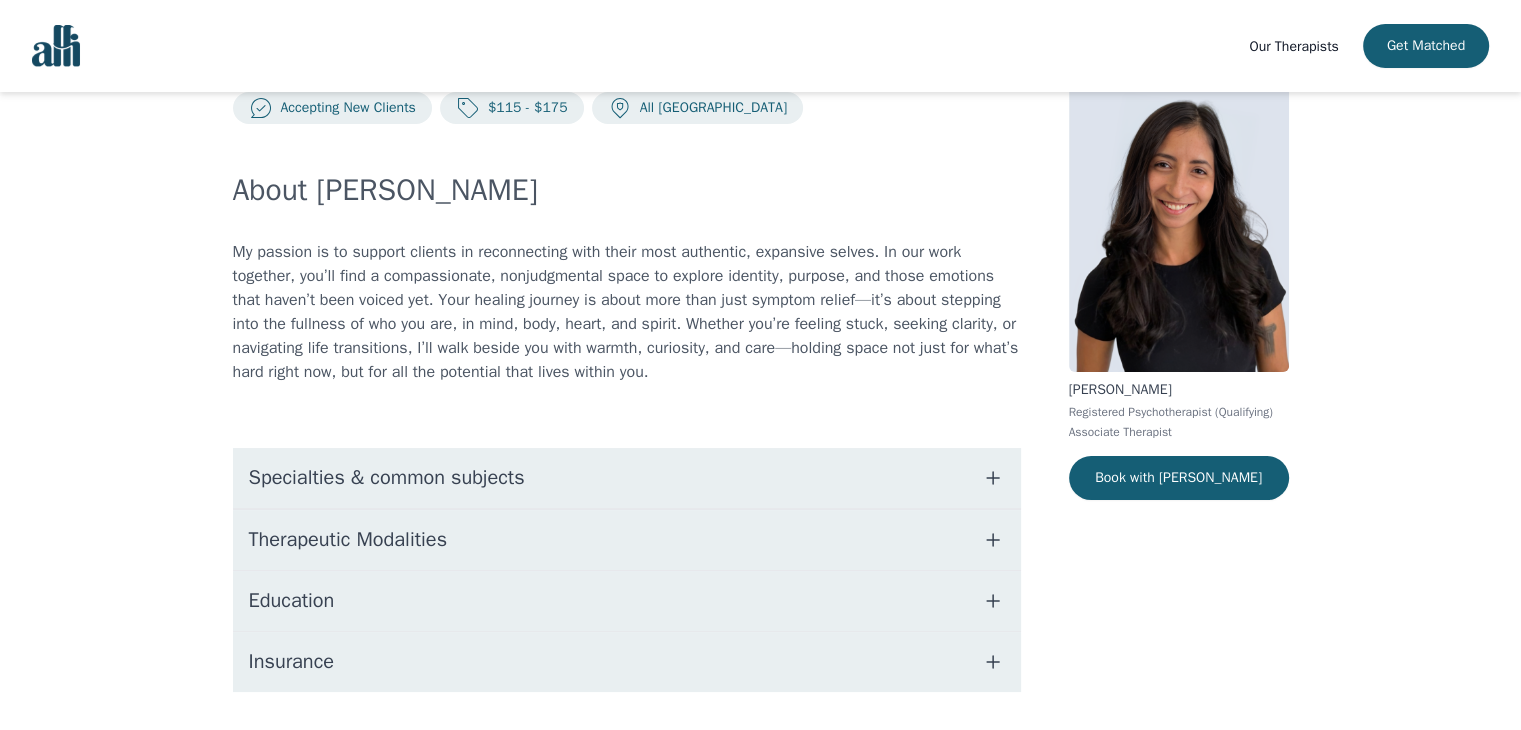 scroll, scrollTop: 113, scrollLeft: 0, axis: vertical 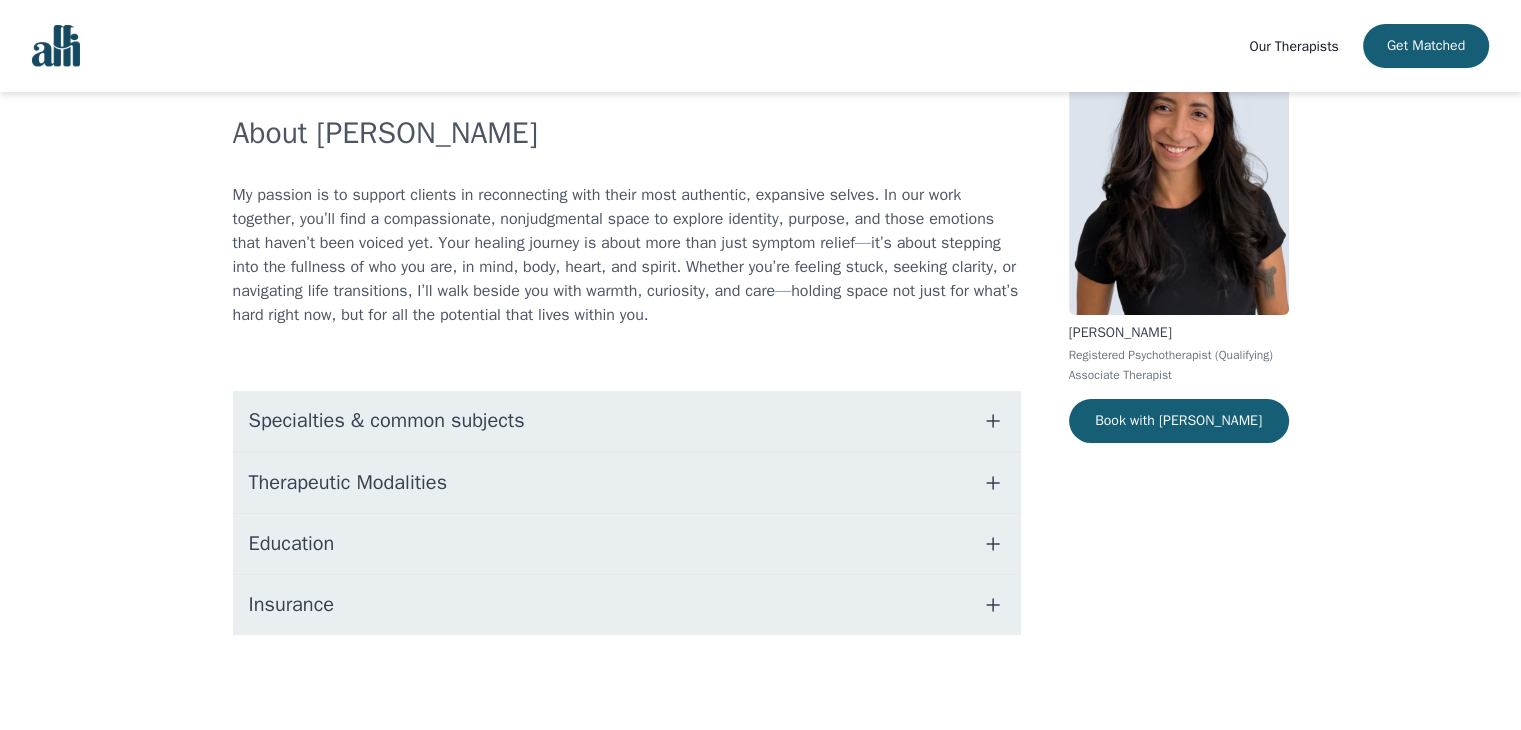 click on "Specialties & common subjects" at bounding box center (627, 421) 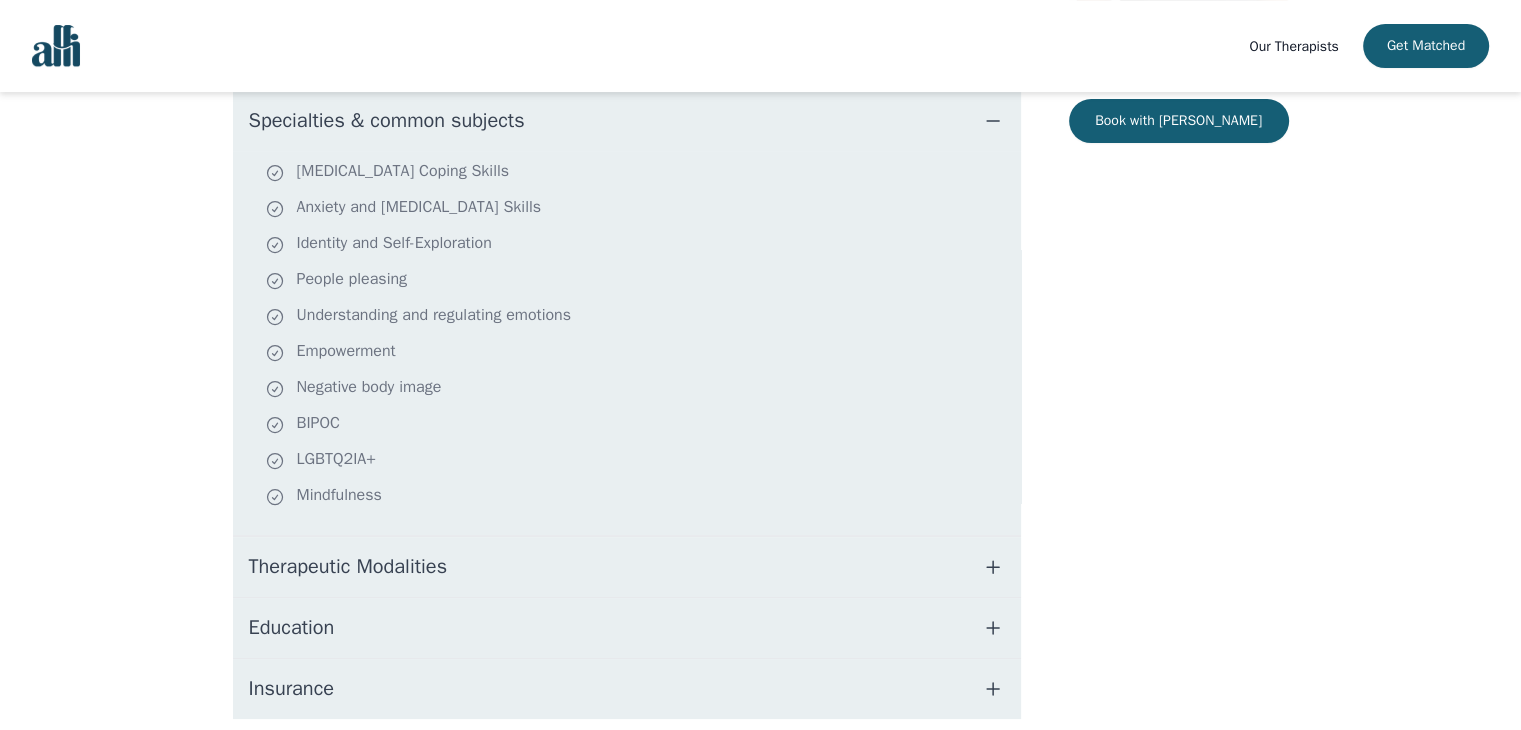 scroll, scrollTop: 426, scrollLeft: 0, axis: vertical 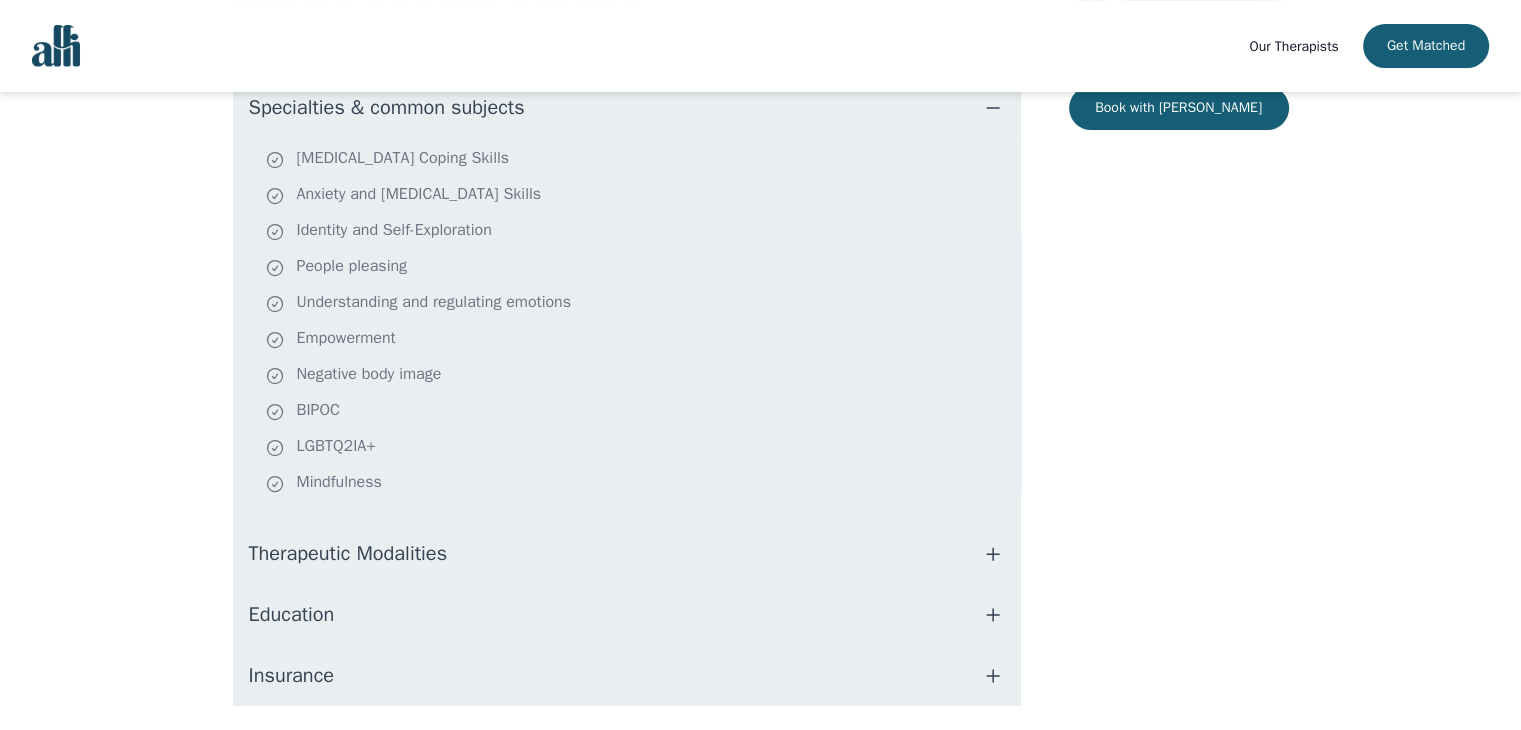 click on "Therapeutic Modalities" at bounding box center (627, 554) 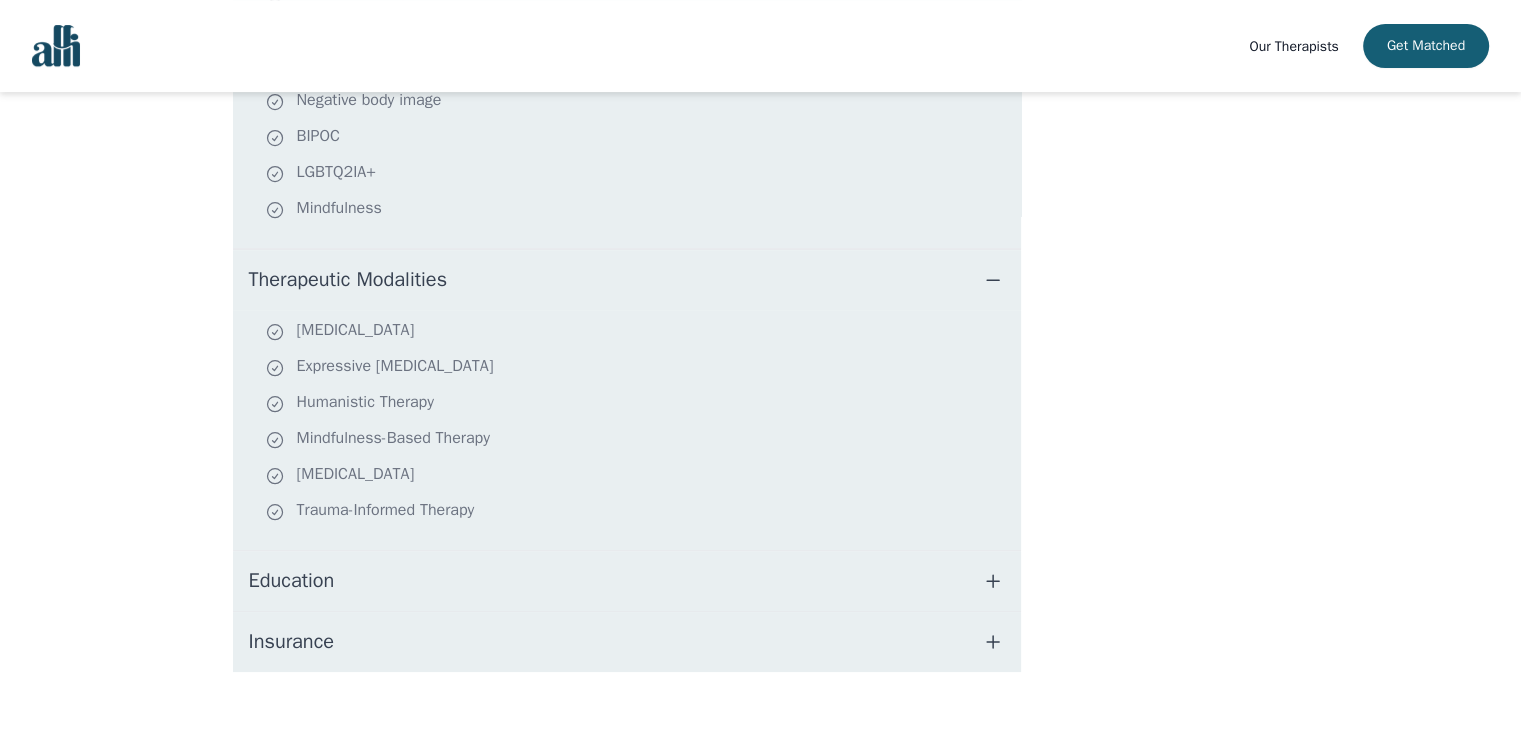 scroll, scrollTop: 737, scrollLeft: 0, axis: vertical 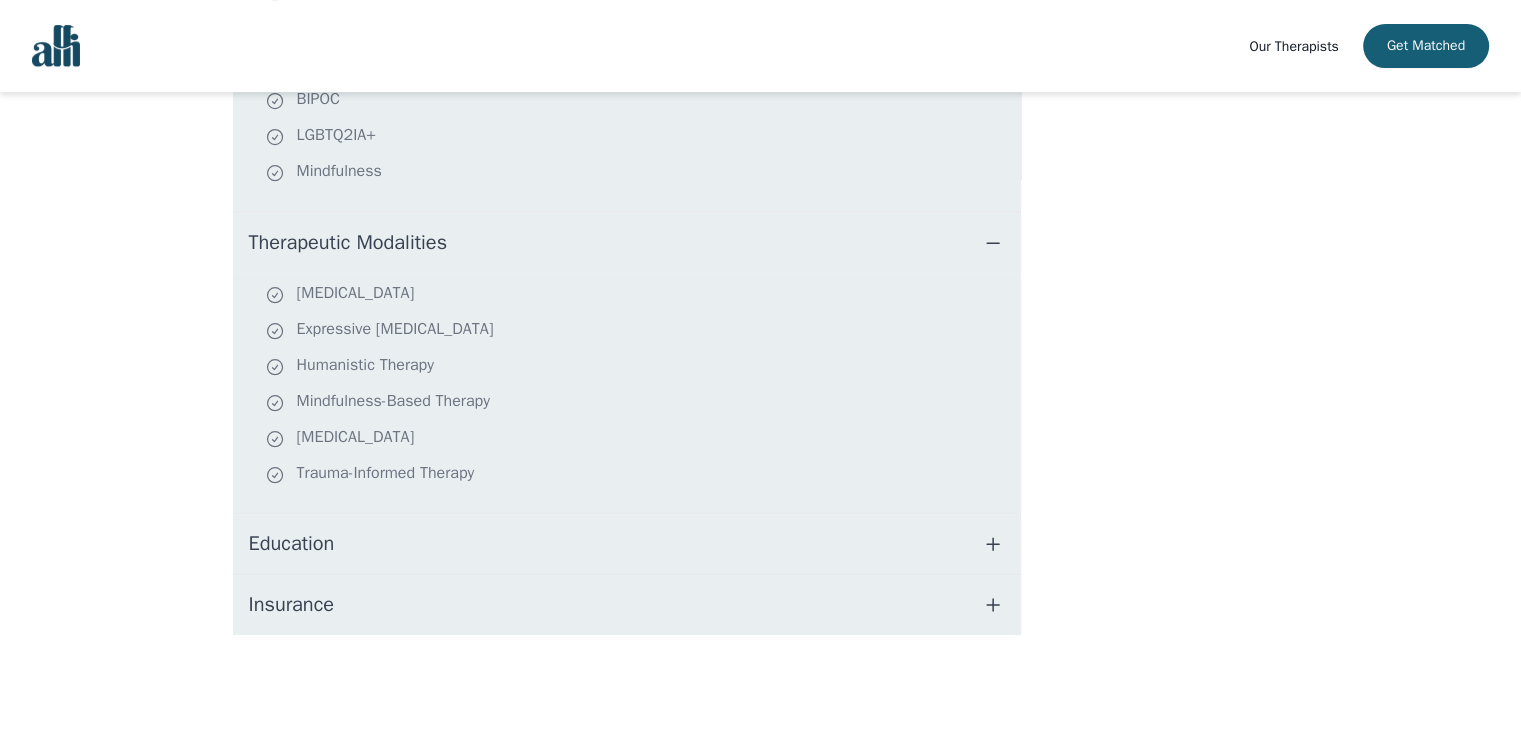click on "Education" at bounding box center (627, 544) 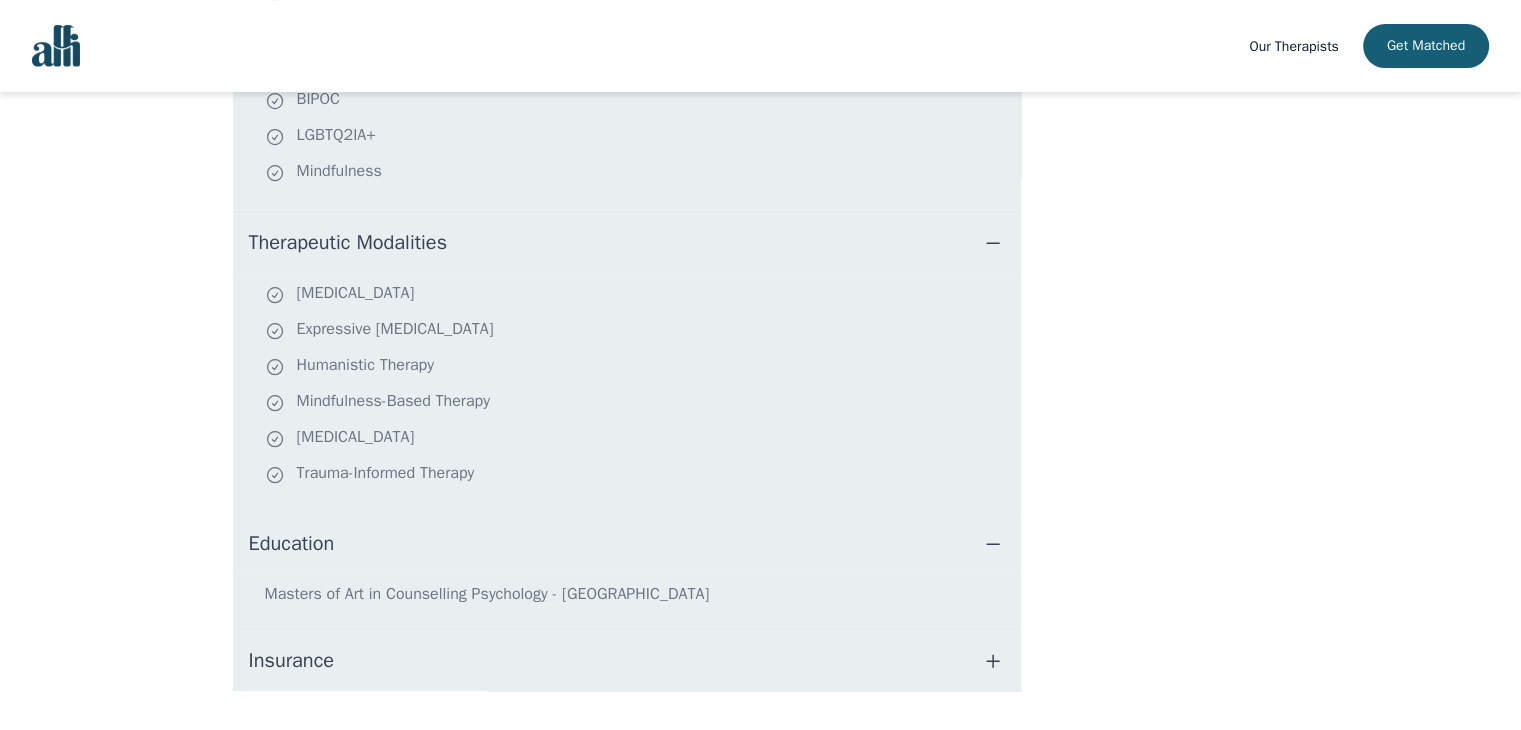 scroll, scrollTop: 793, scrollLeft: 0, axis: vertical 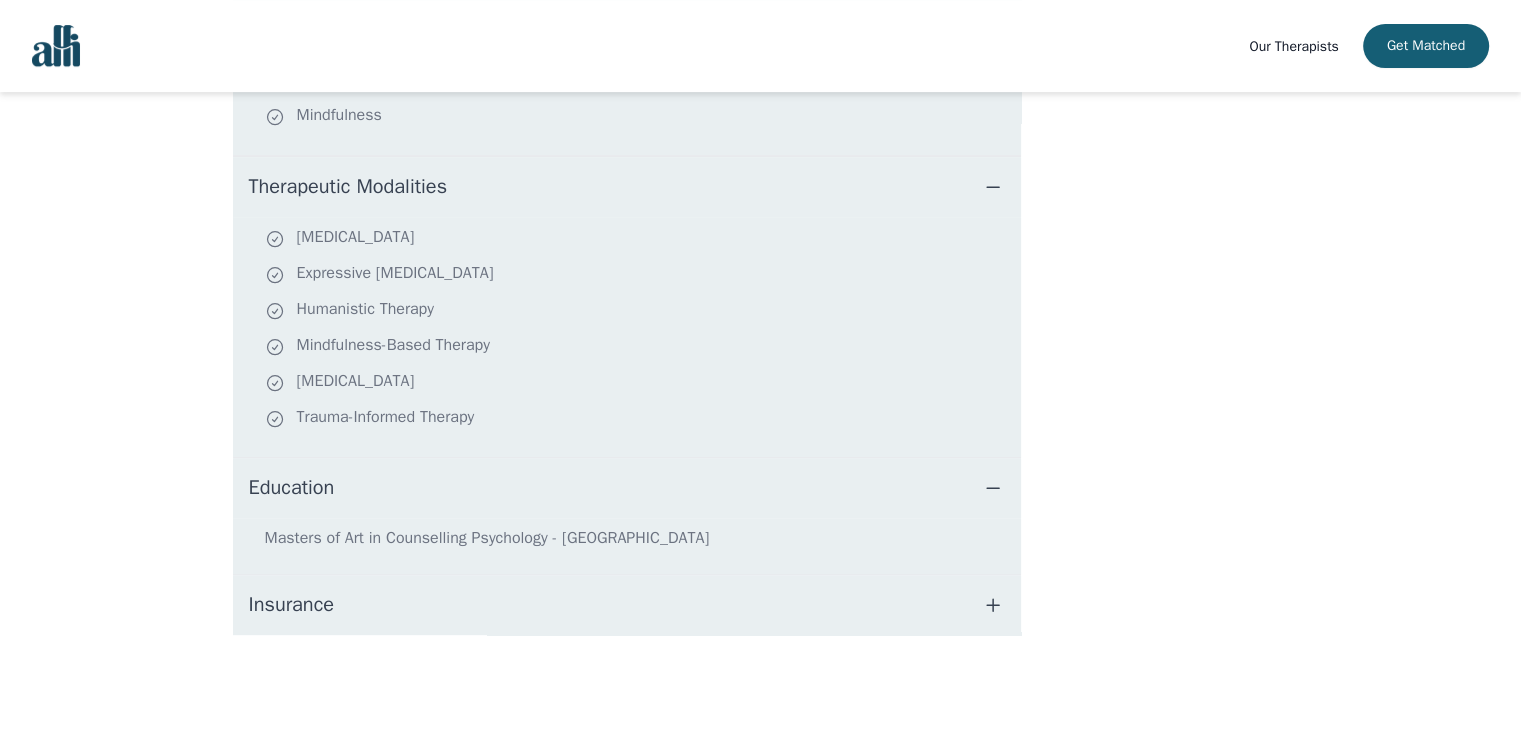 click on "Insurance" at bounding box center [627, 605] 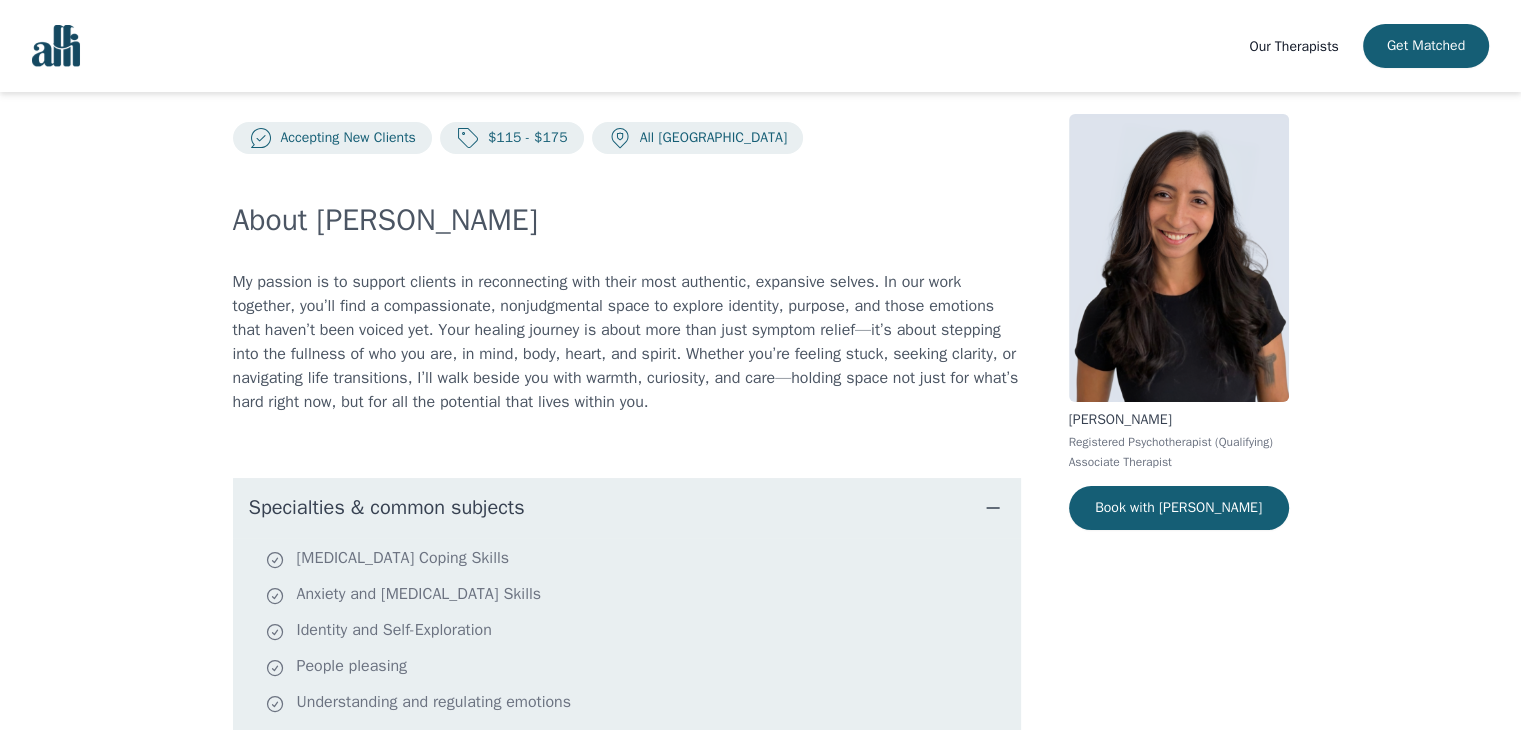 scroll, scrollTop: 0, scrollLeft: 0, axis: both 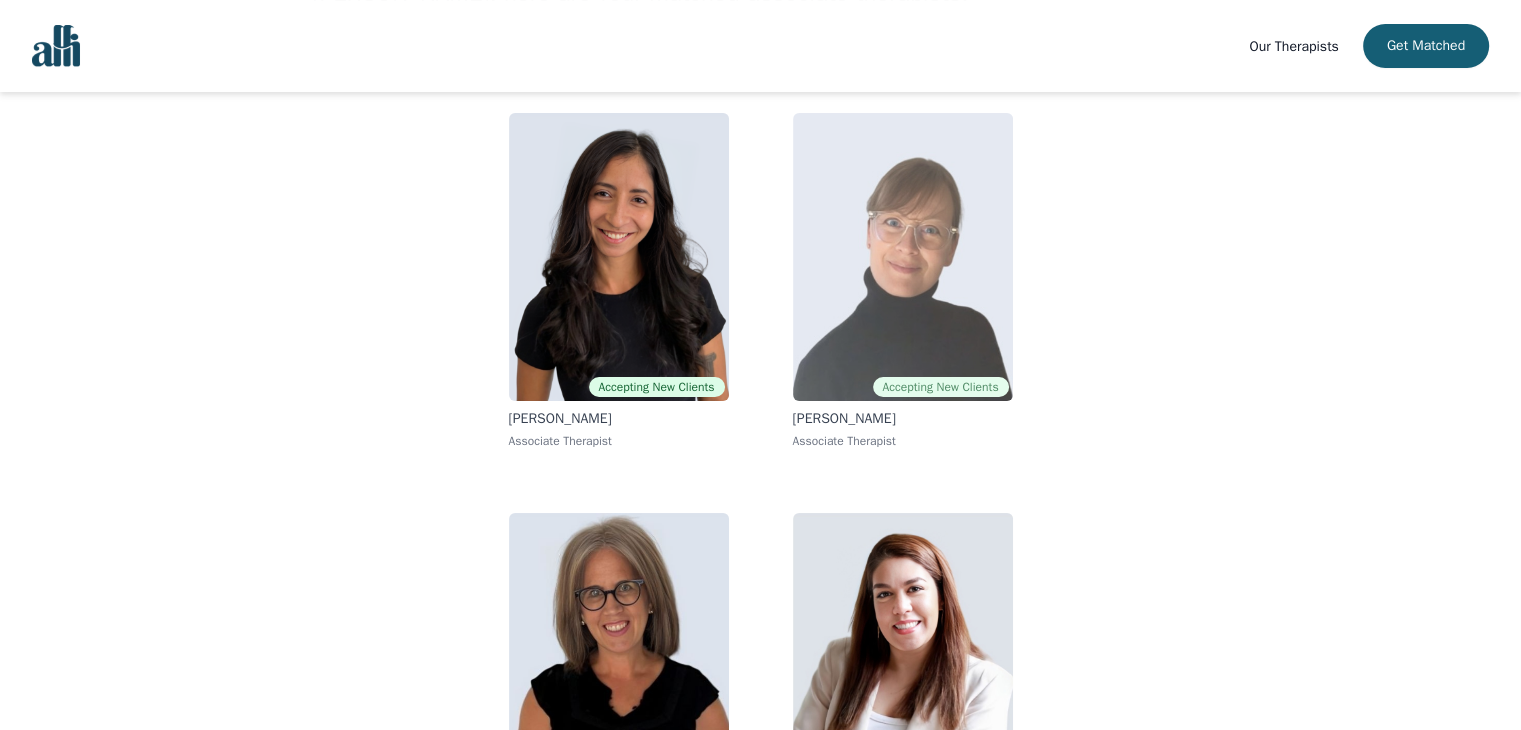 click at bounding box center (903, 257) 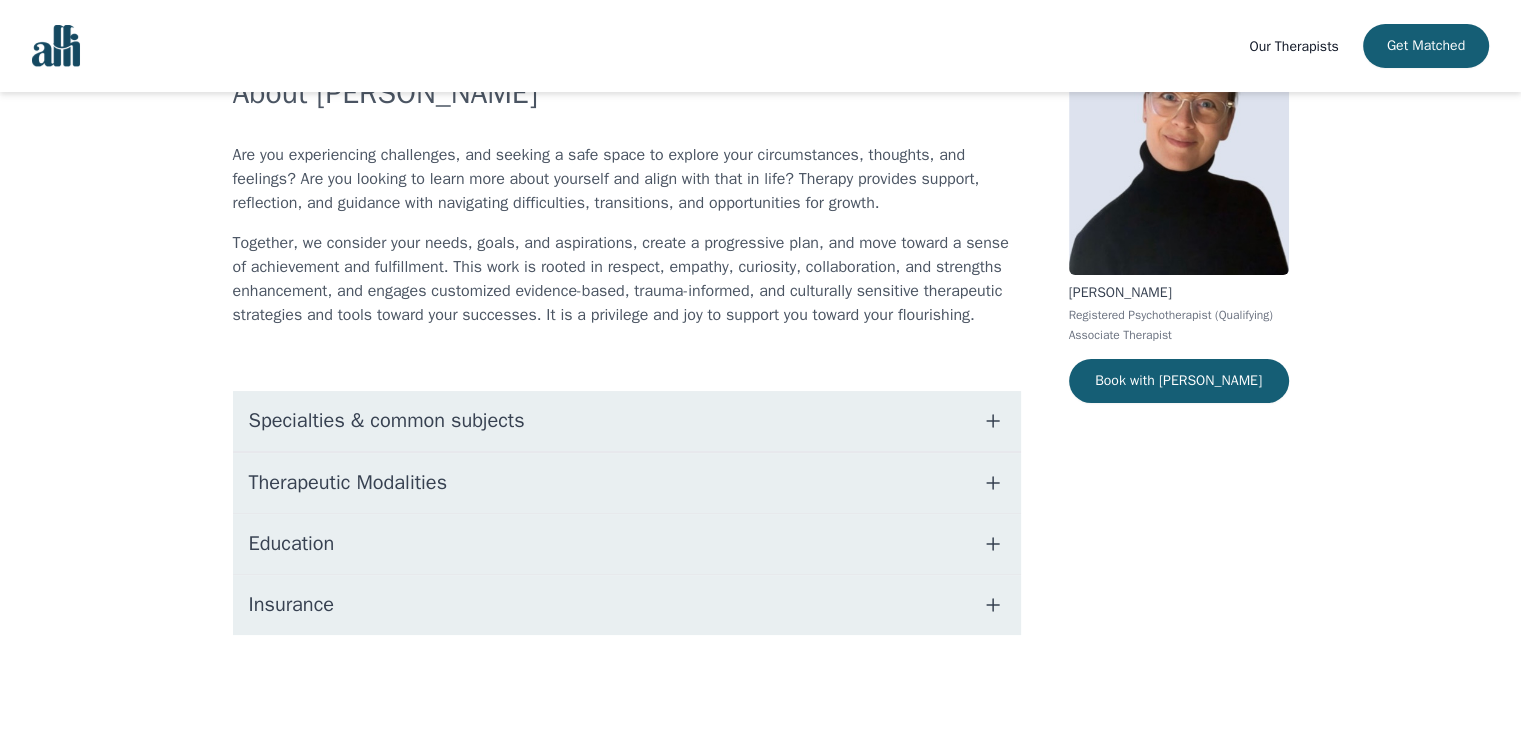 scroll, scrollTop: 0, scrollLeft: 0, axis: both 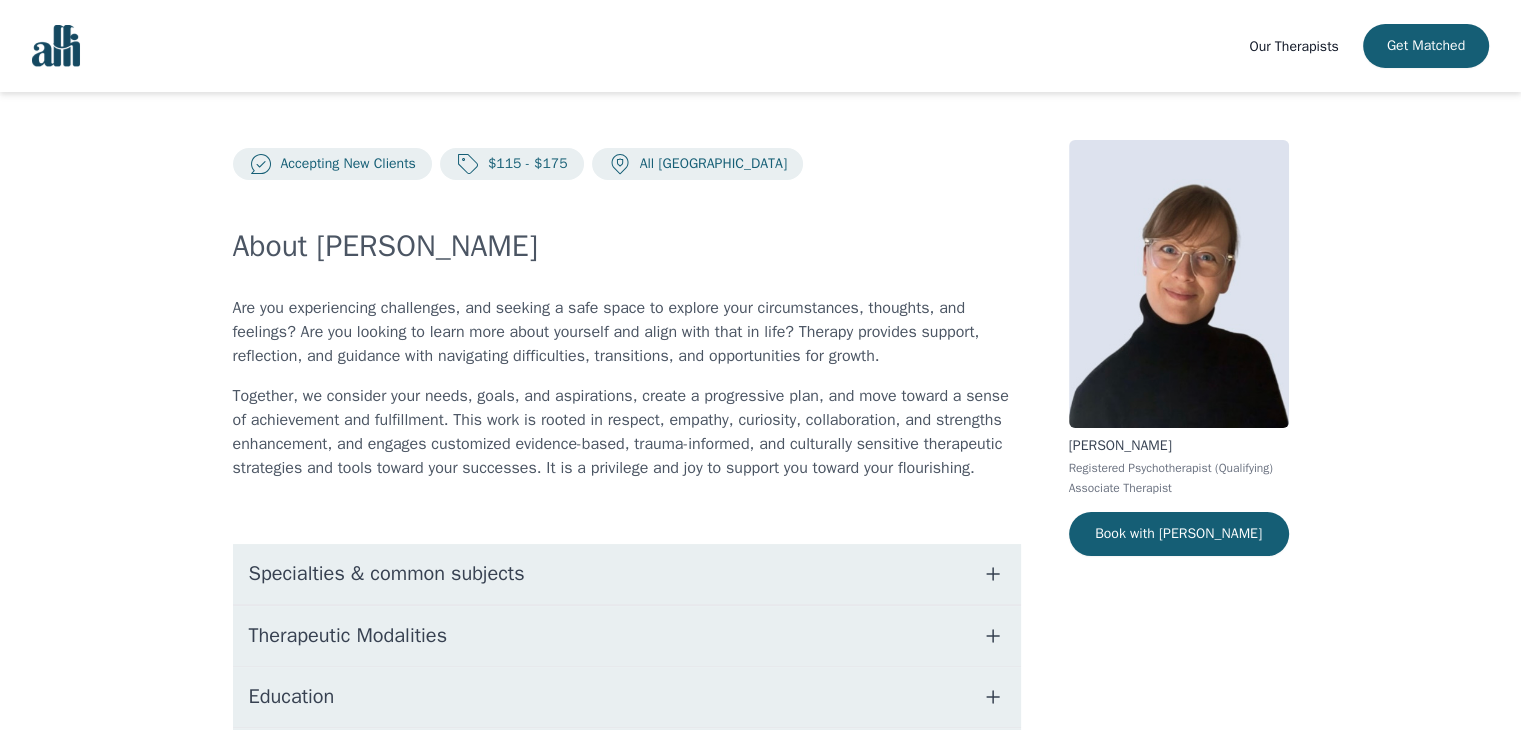 drag, startPoint x: 783, startPoint y: 553, endPoint x: 620, endPoint y: 586, distance: 166.30695 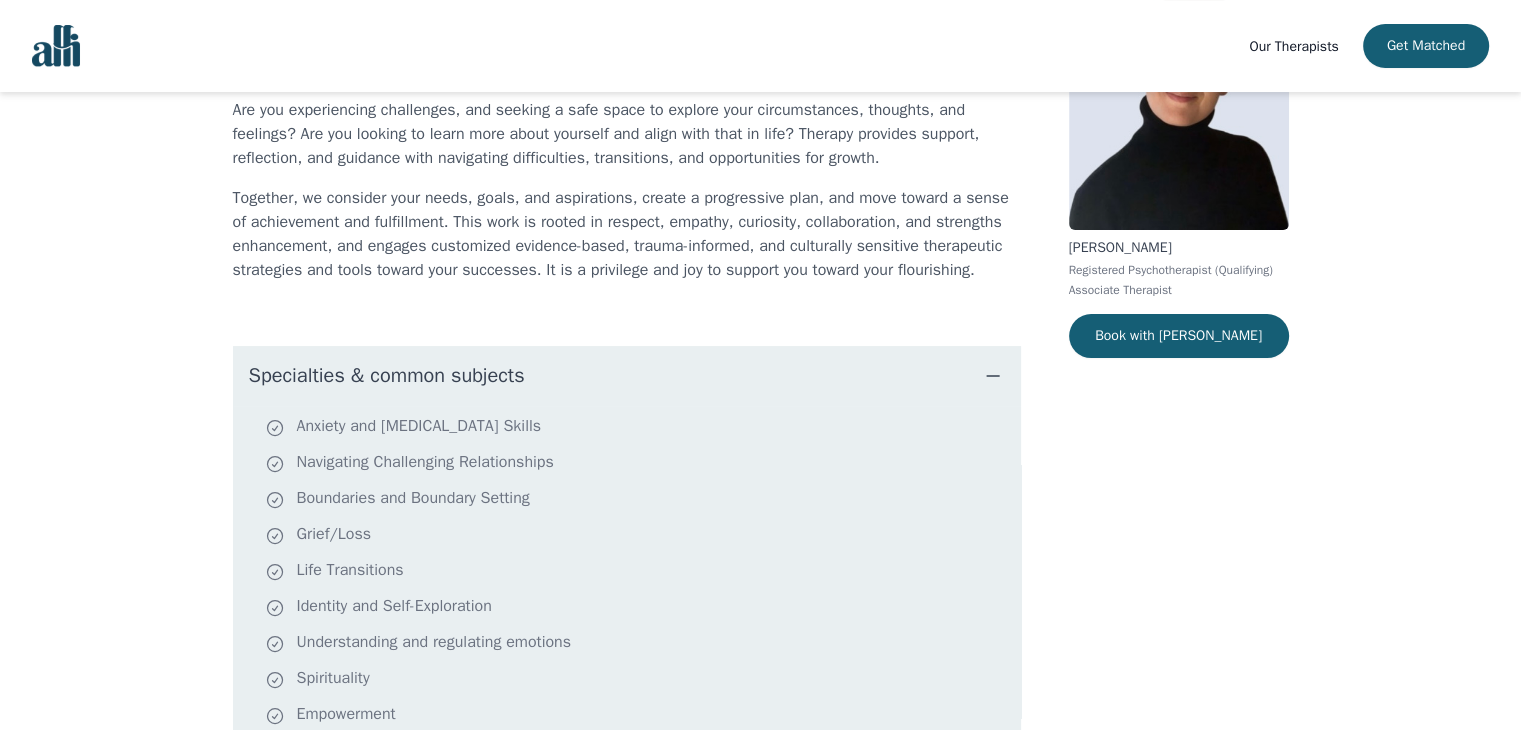scroll, scrollTop: 246, scrollLeft: 0, axis: vertical 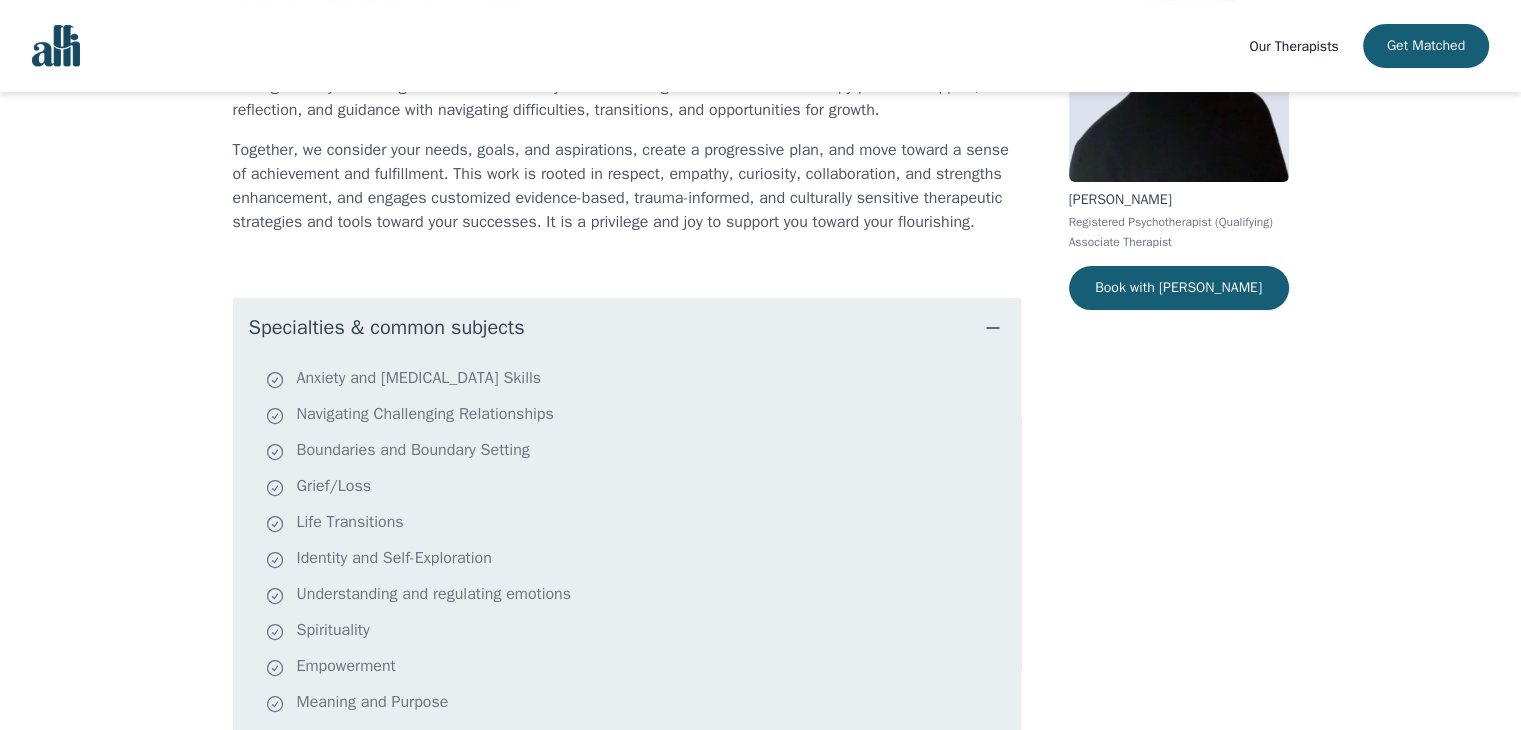 click on "Understanding and regulating emotions" at bounding box center (639, 596) 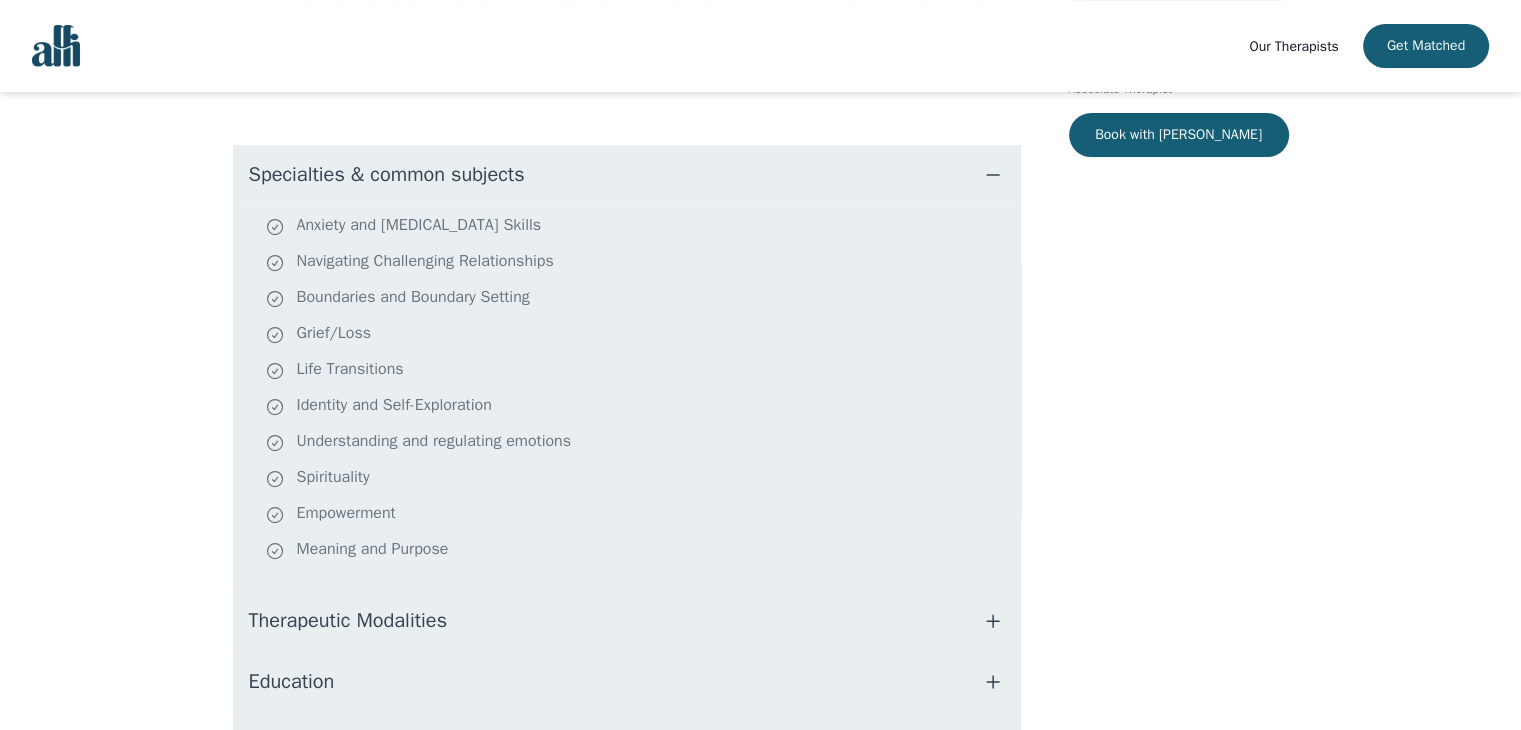 scroll, scrollTop: 403, scrollLeft: 0, axis: vertical 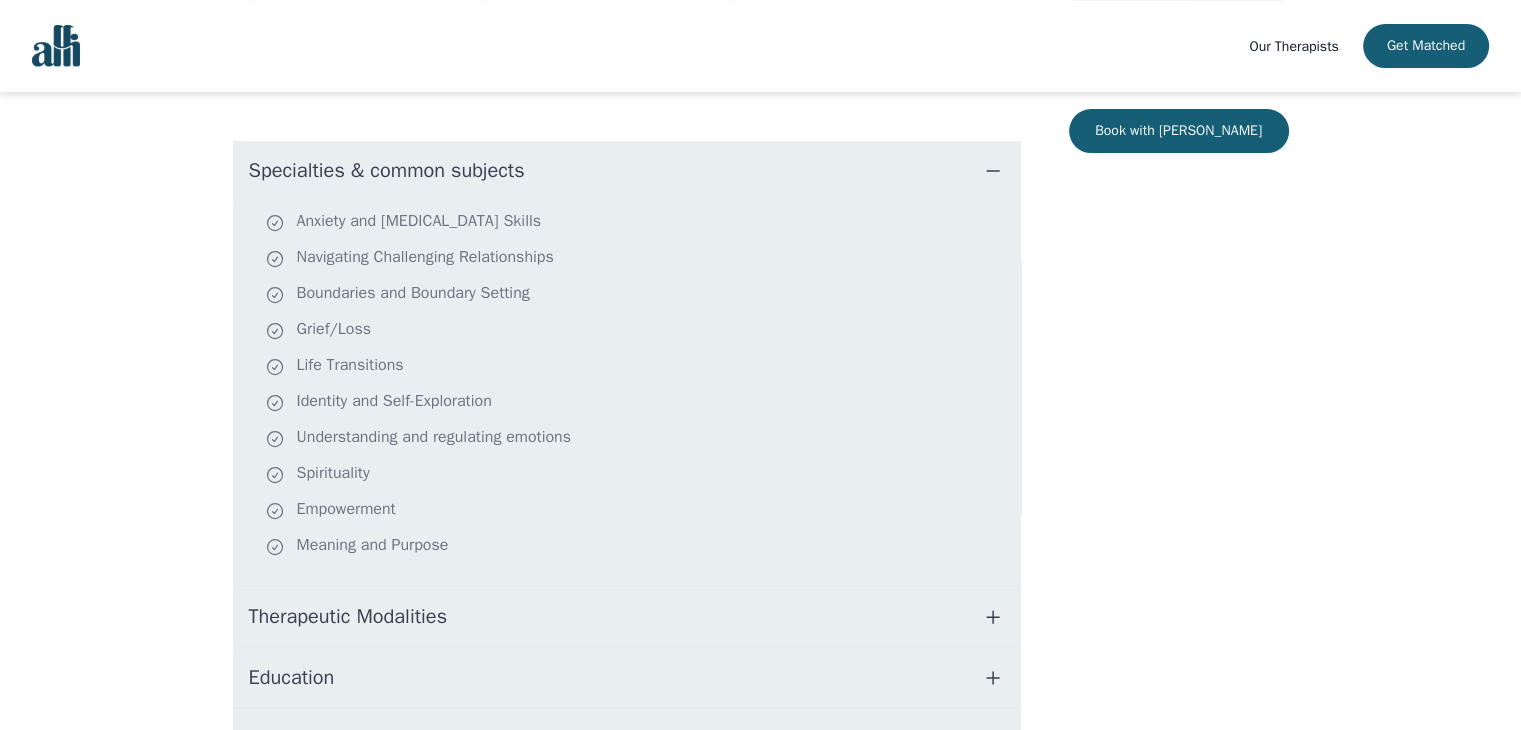 click on "Therapeutic Modalities" at bounding box center [627, 617] 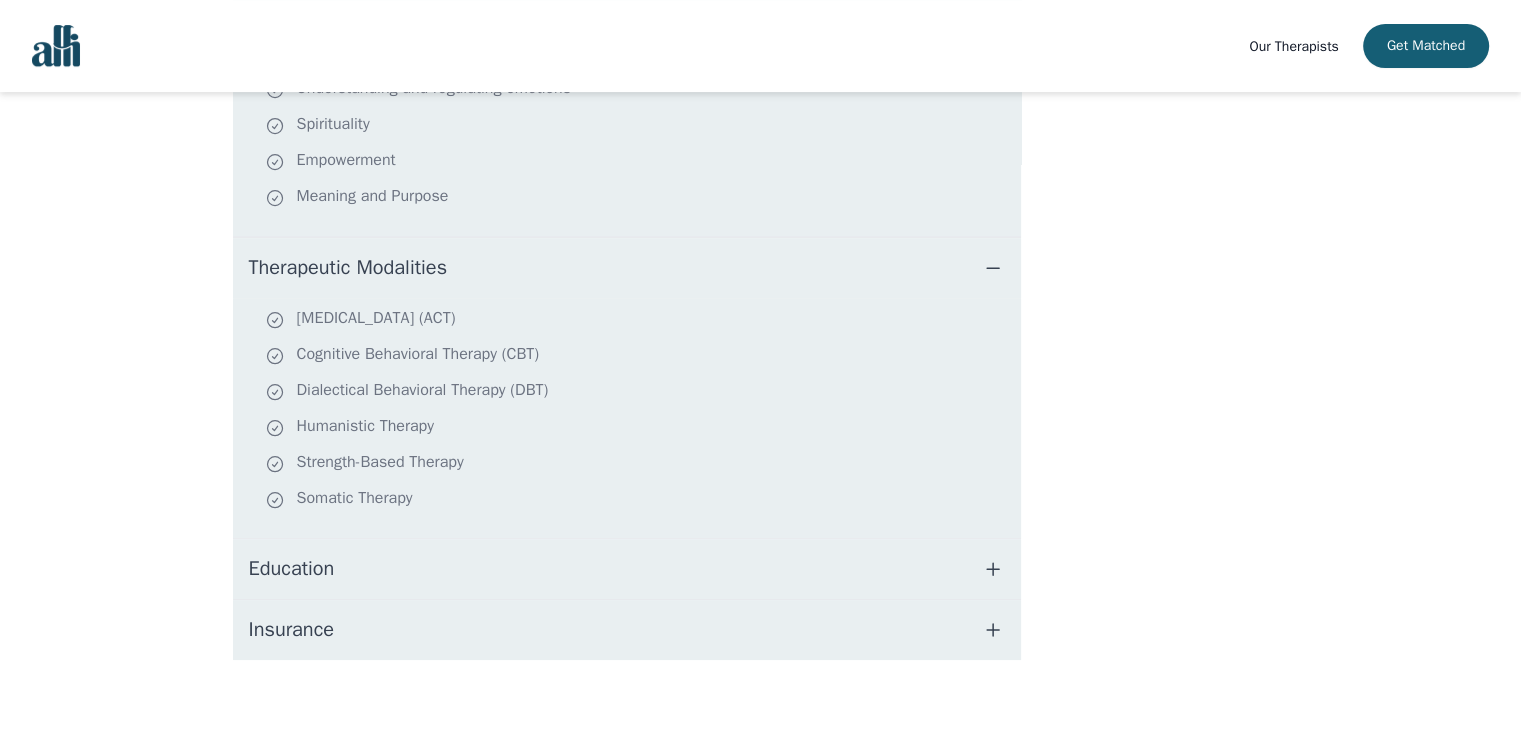 scroll, scrollTop: 777, scrollLeft: 0, axis: vertical 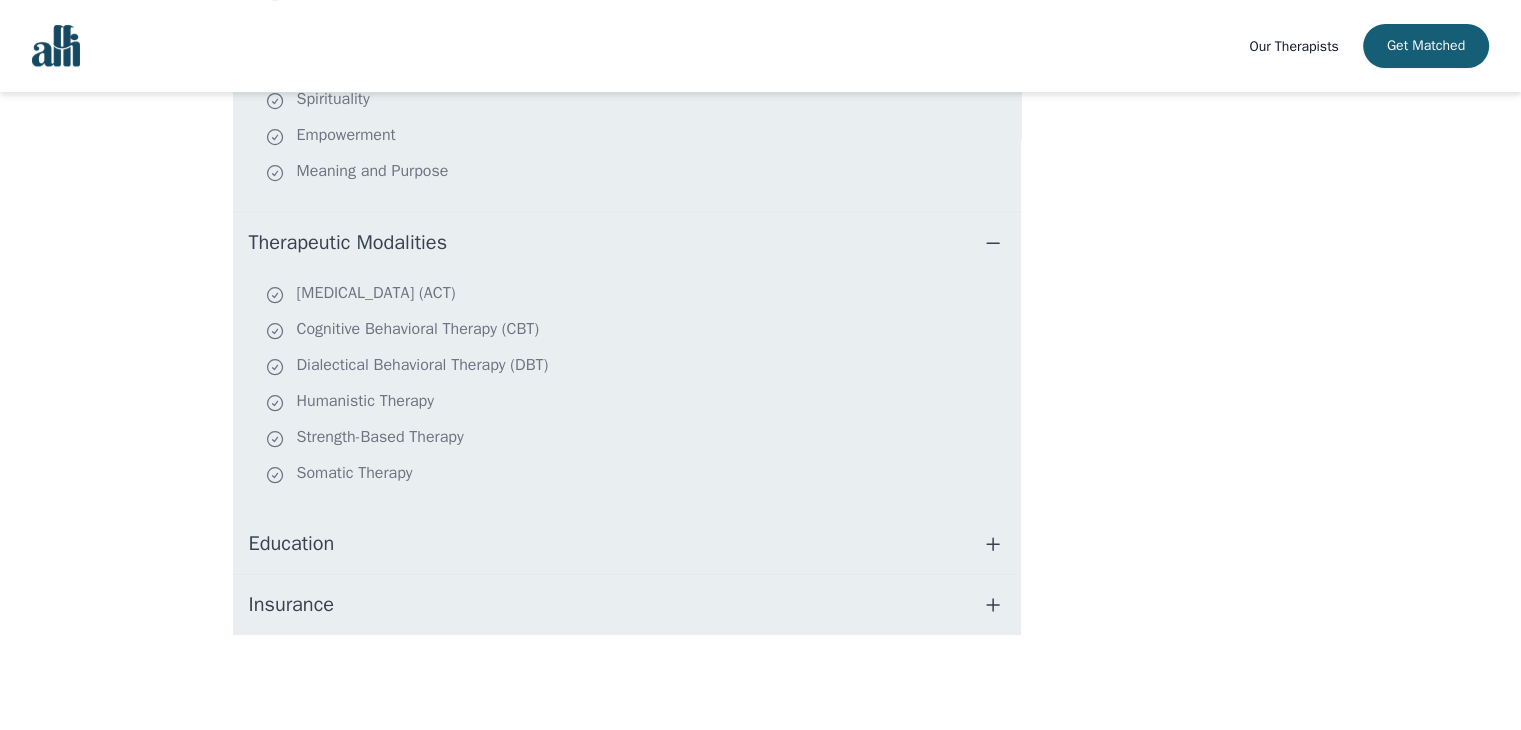 click on "Education" at bounding box center (627, 544) 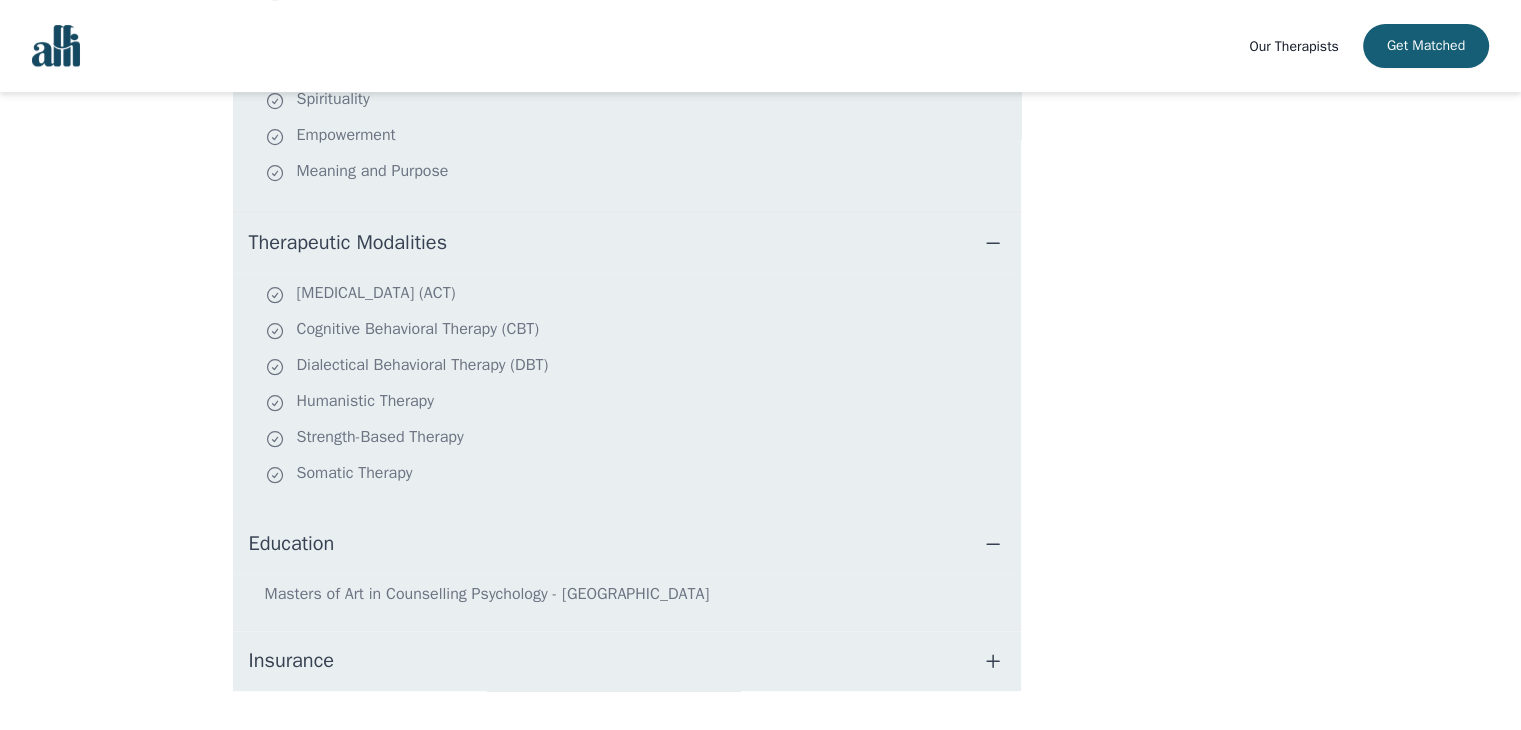 click on "Education" at bounding box center (627, 544) 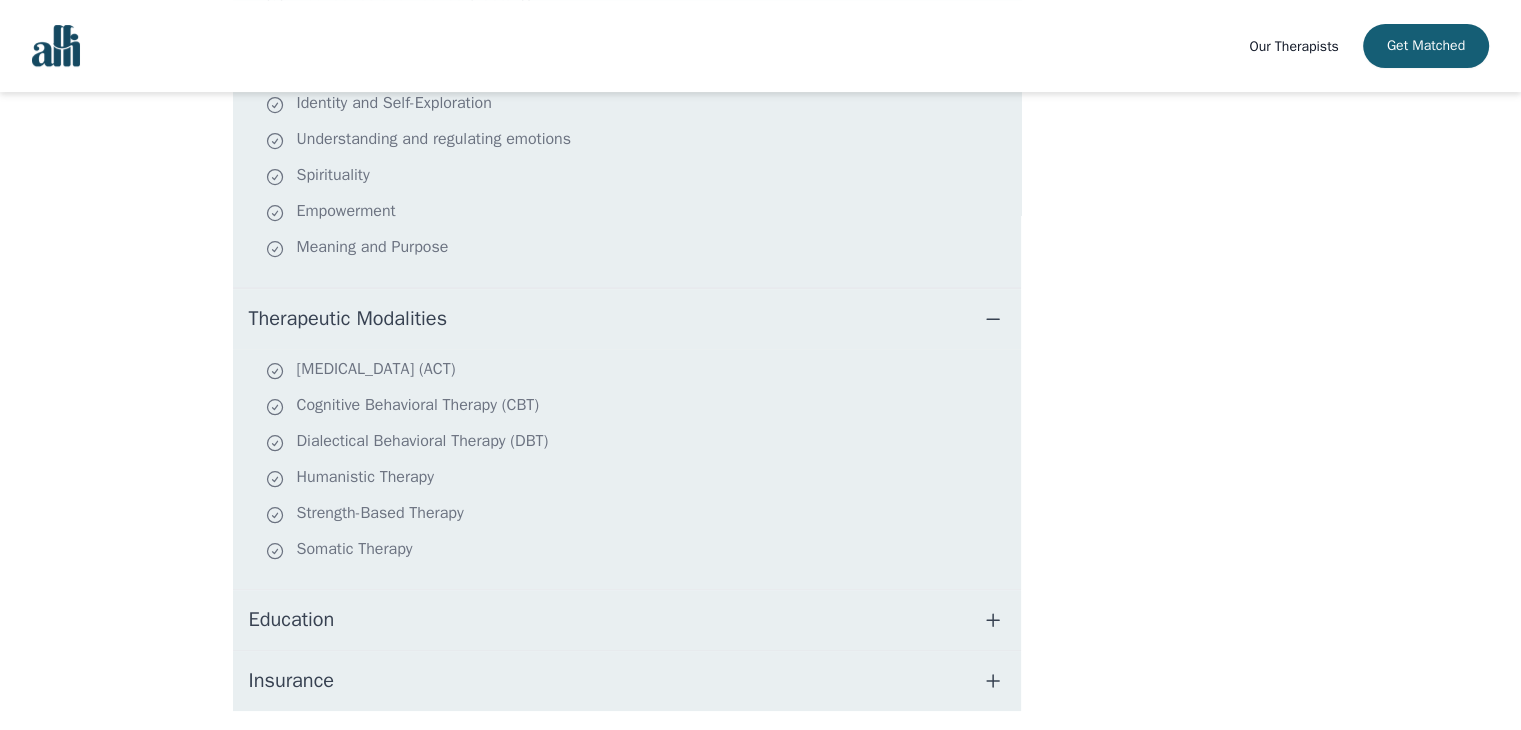 scroll, scrollTop: 649, scrollLeft: 0, axis: vertical 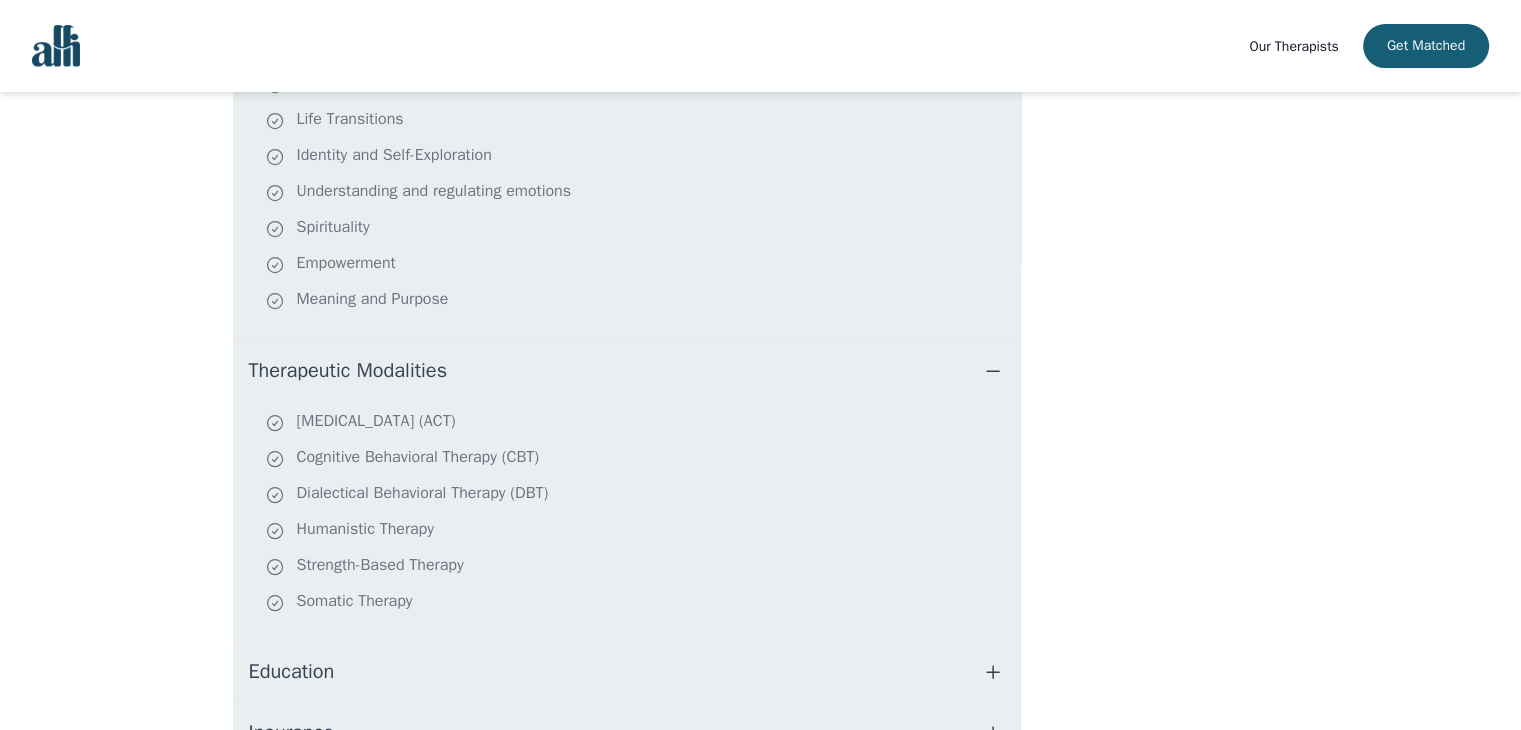 click on "Therapeutic Modalities" at bounding box center [627, 371] 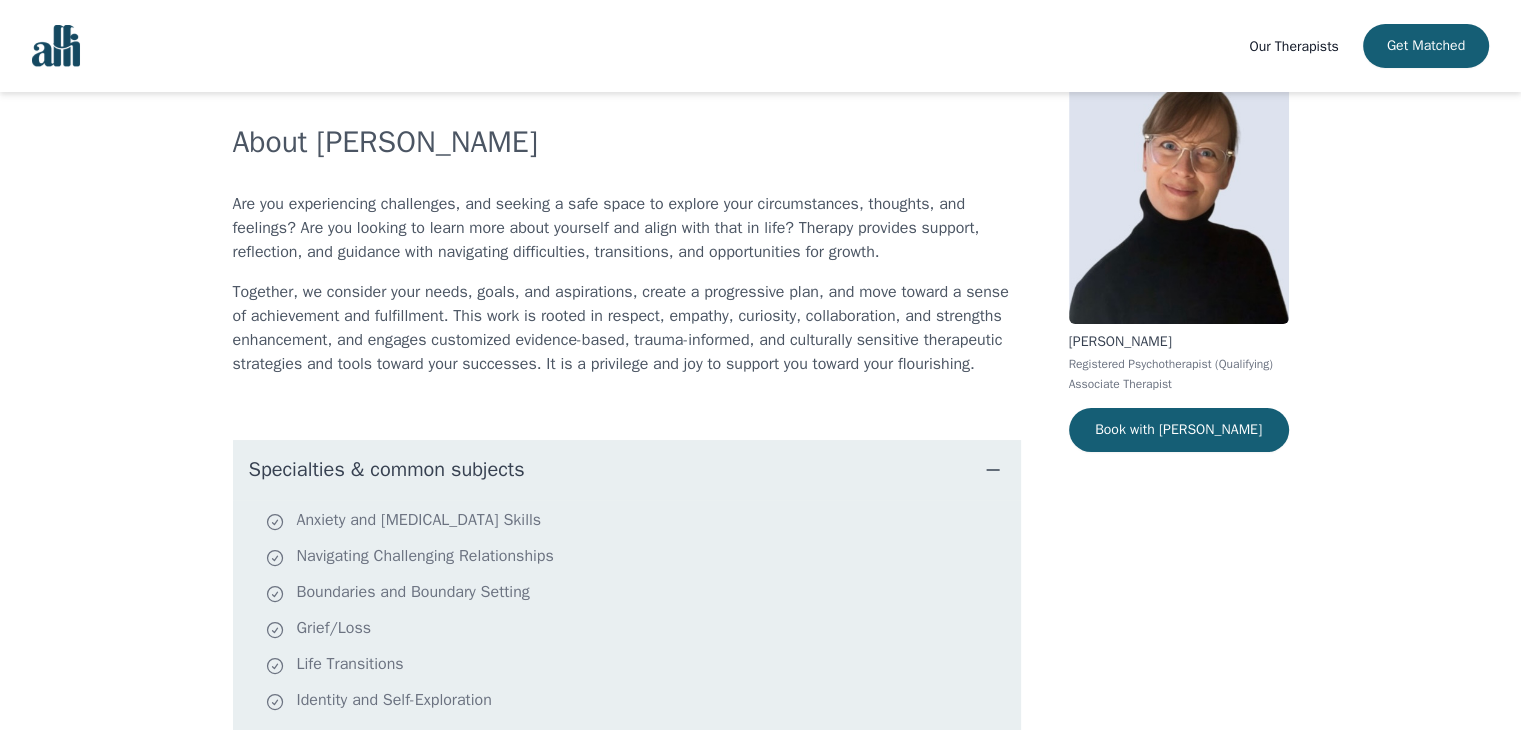 scroll, scrollTop: 101, scrollLeft: 0, axis: vertical 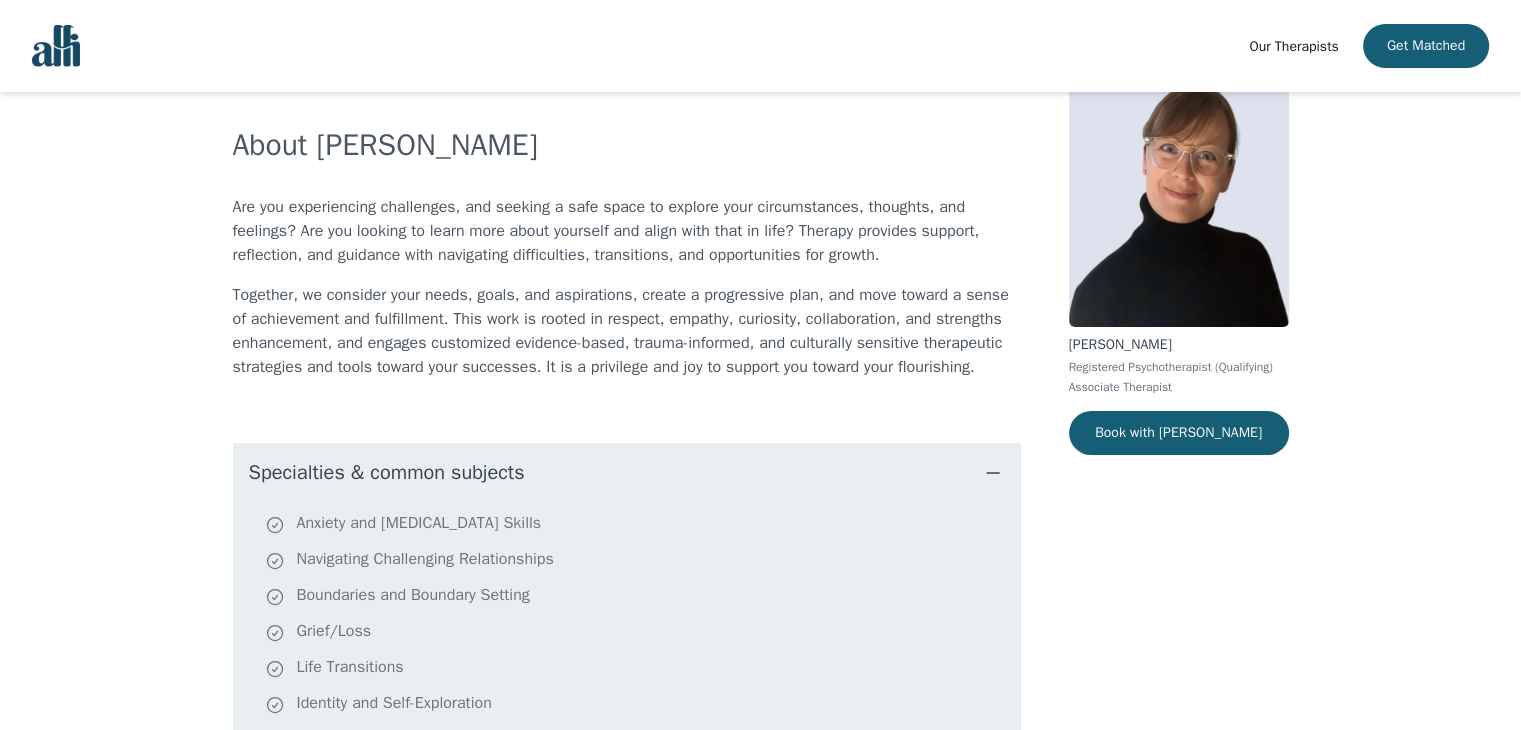 click on "Specialties & common subjects" at bounding box center [627, 473] 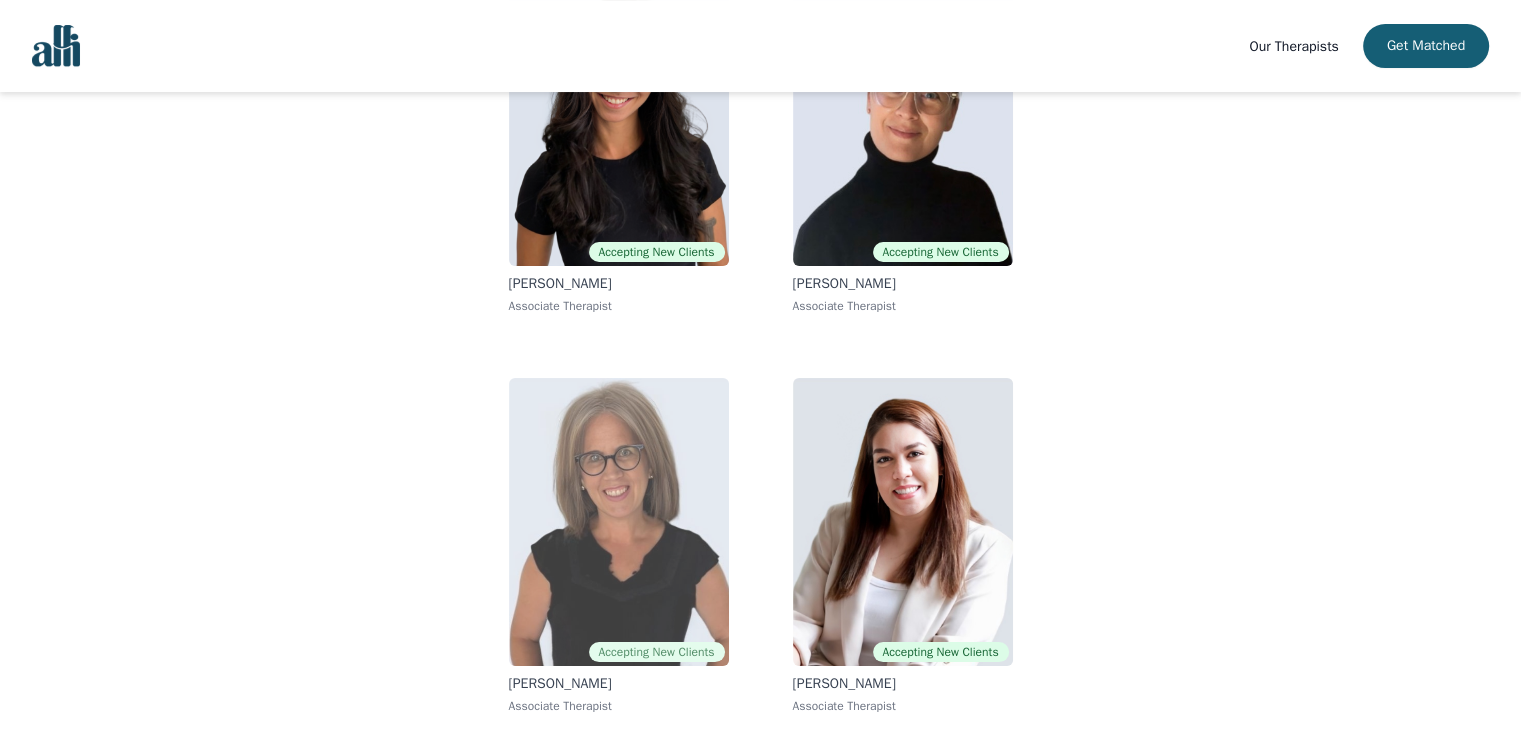 click at bounding box center (619, 522) 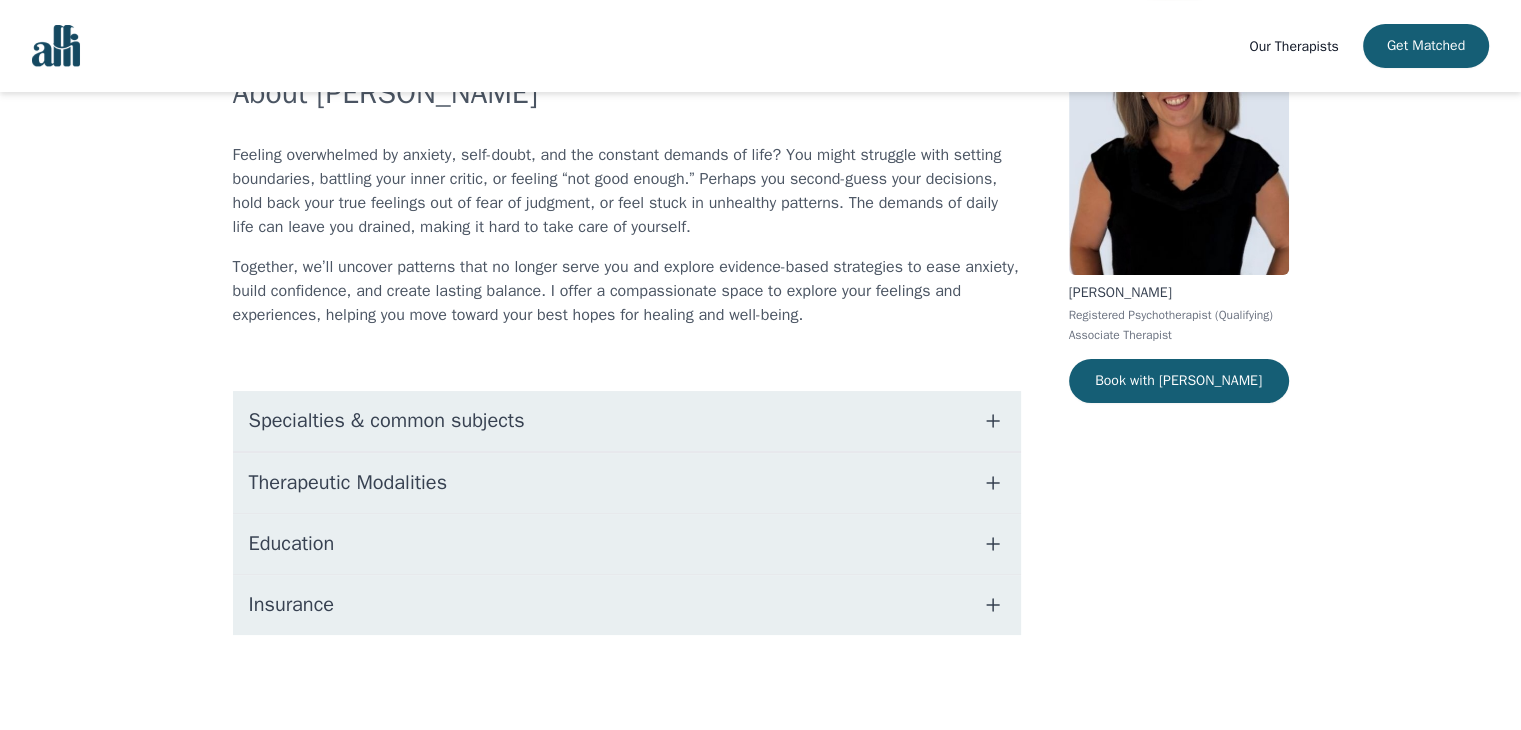 scroll, scrollTop: 0, scrollLeft: 0, axis: both 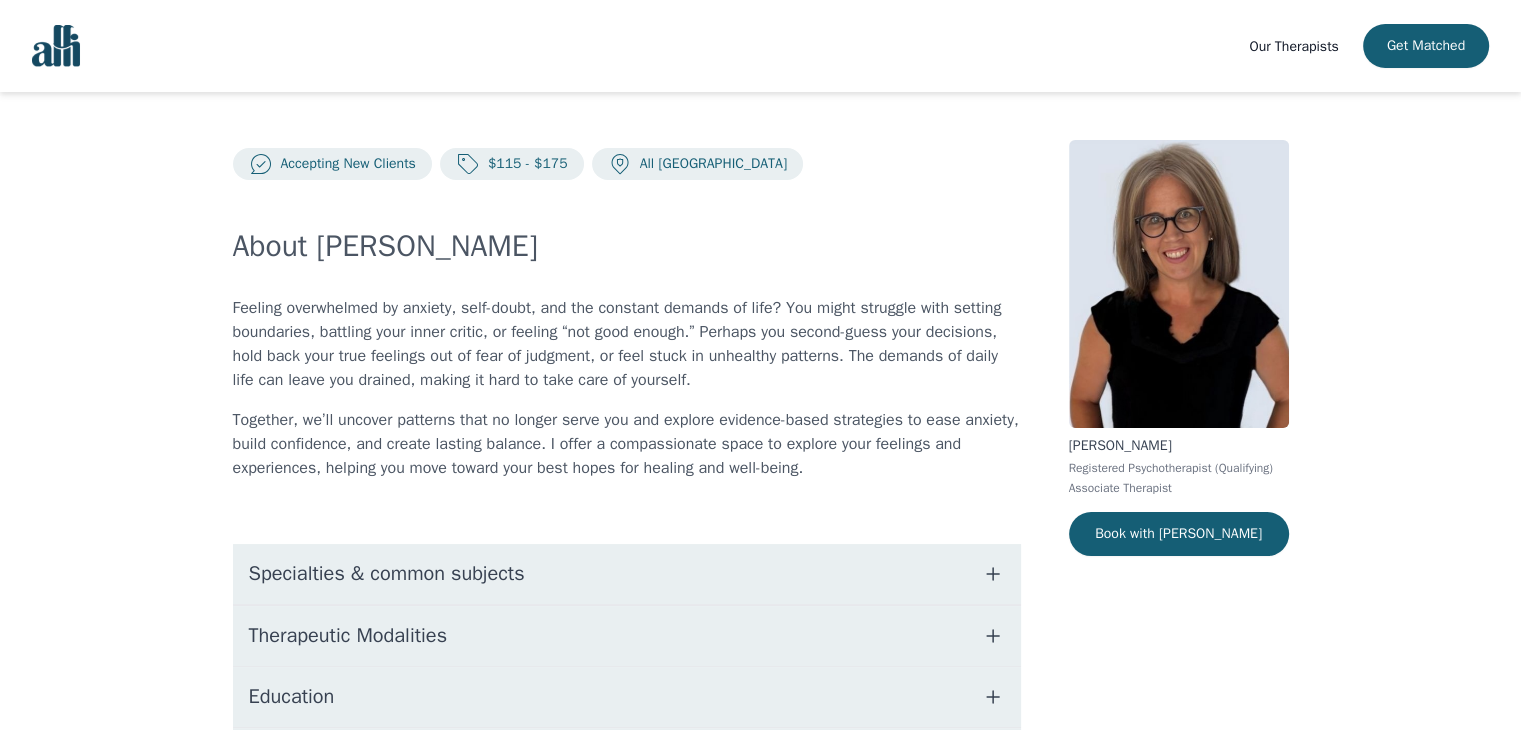 click on "Specialties & common subjects" at bounding box center (627, 574) 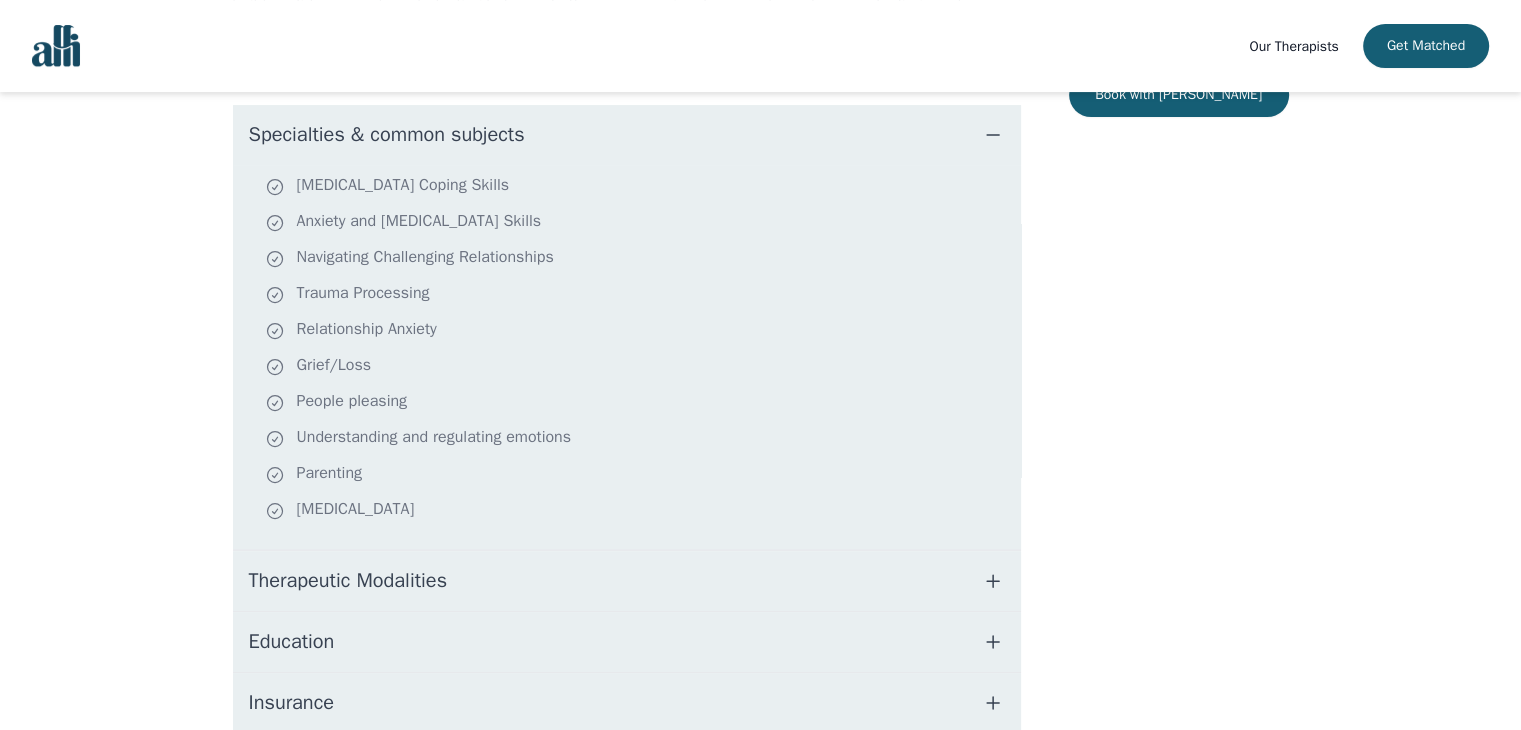 scroll, scrollTop: 440, scrollLeft: 0, axis: vertical 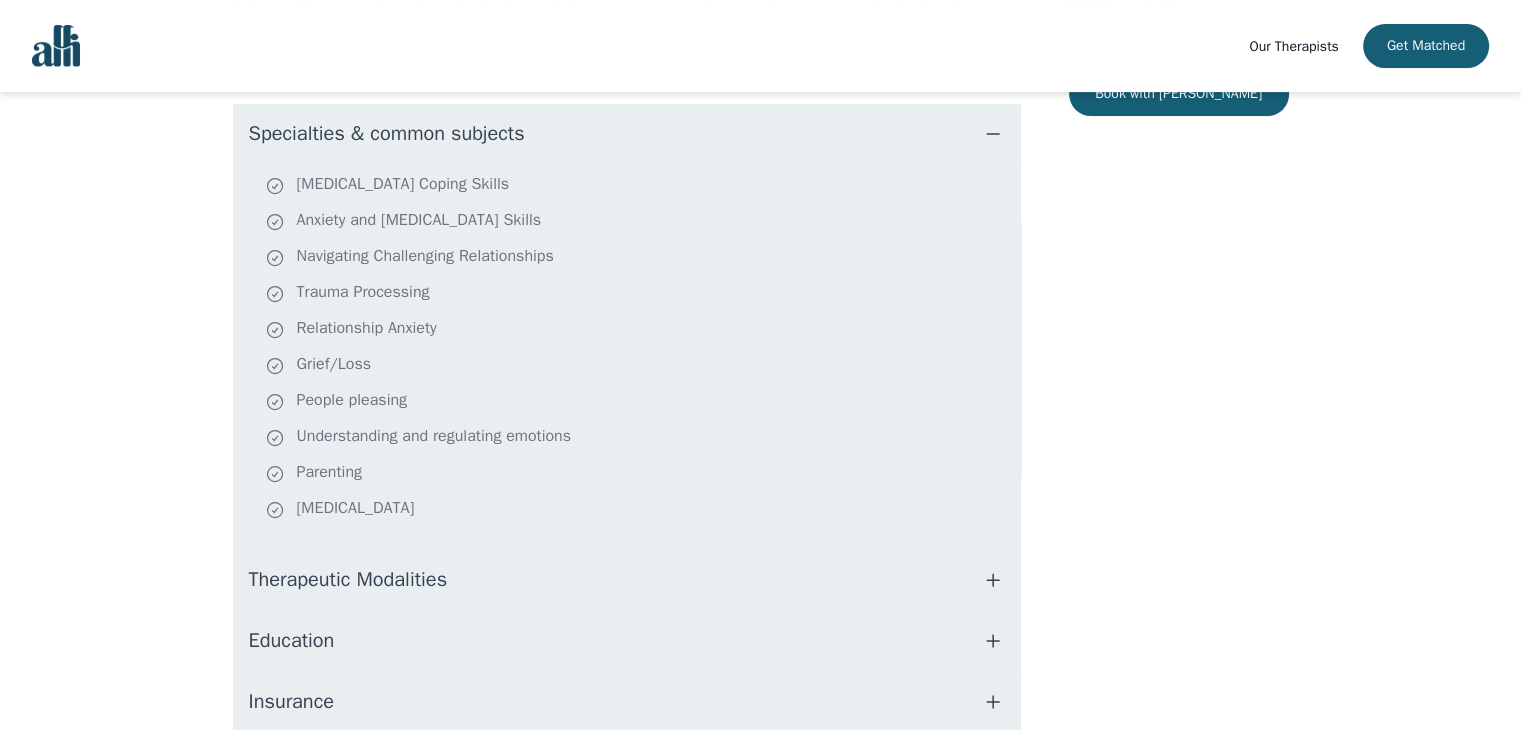 click on "Therapeutic Modalities" at bounding box center (627, 580) 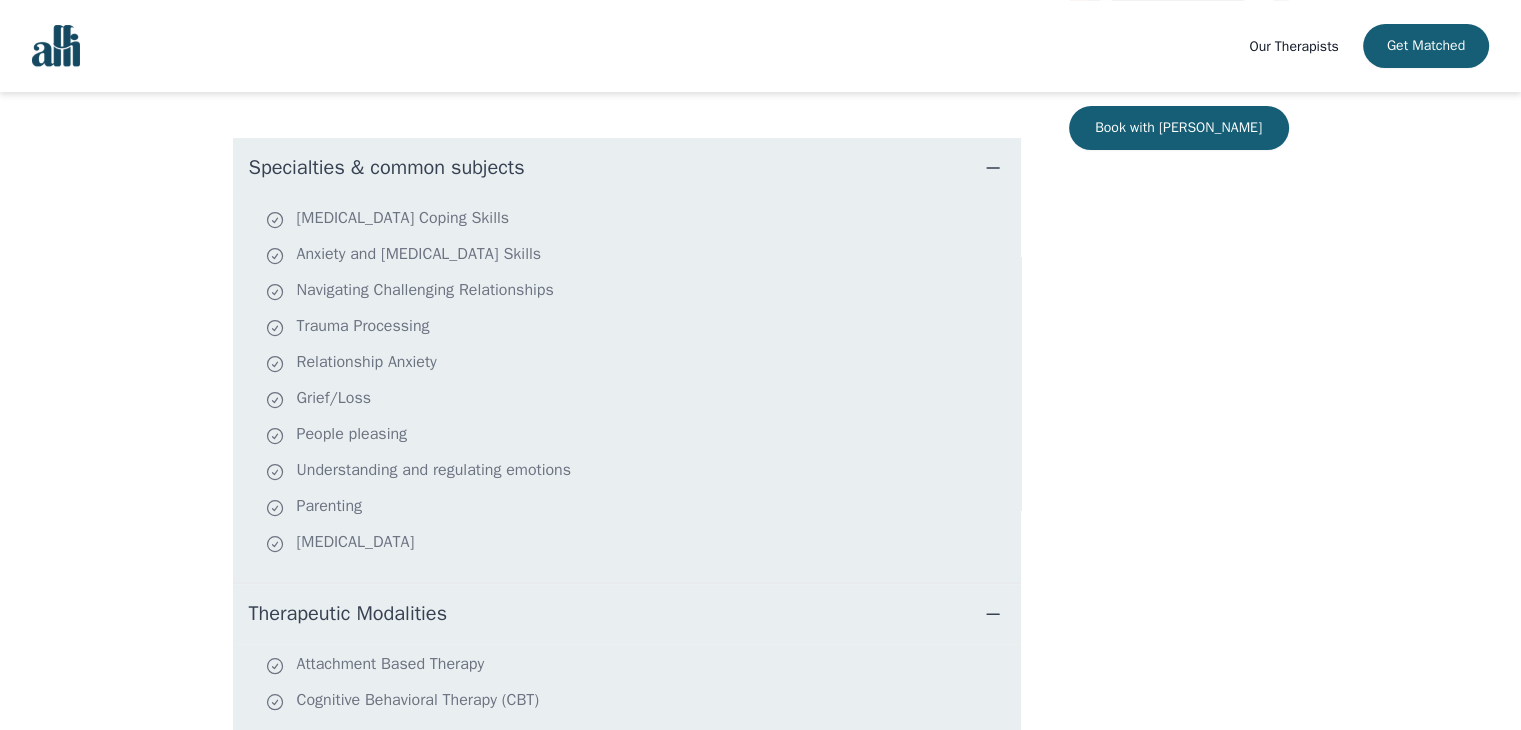 scroll, scrollTop: 396, scrollLeft: 0, axis: vertical 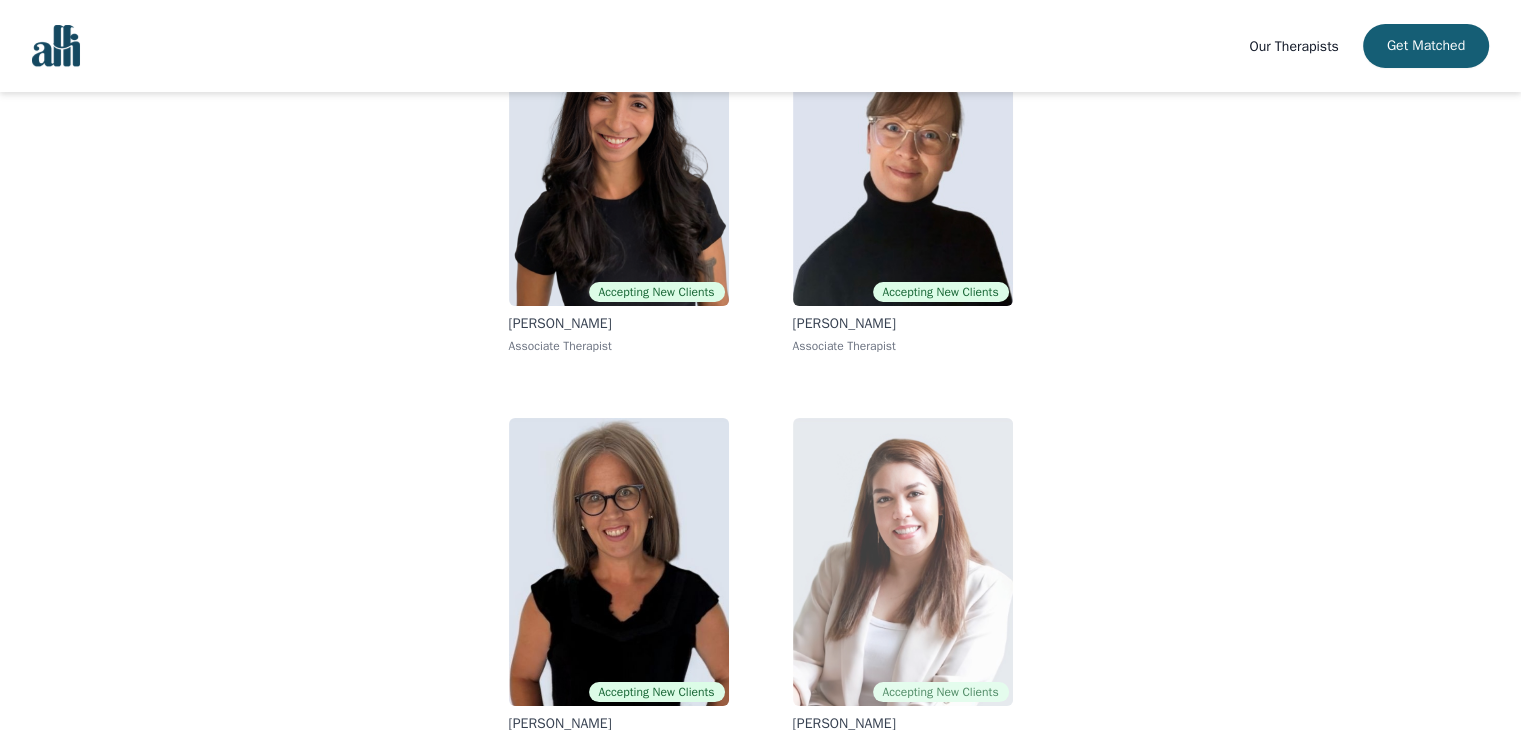 click at bounding box center (903, 562) 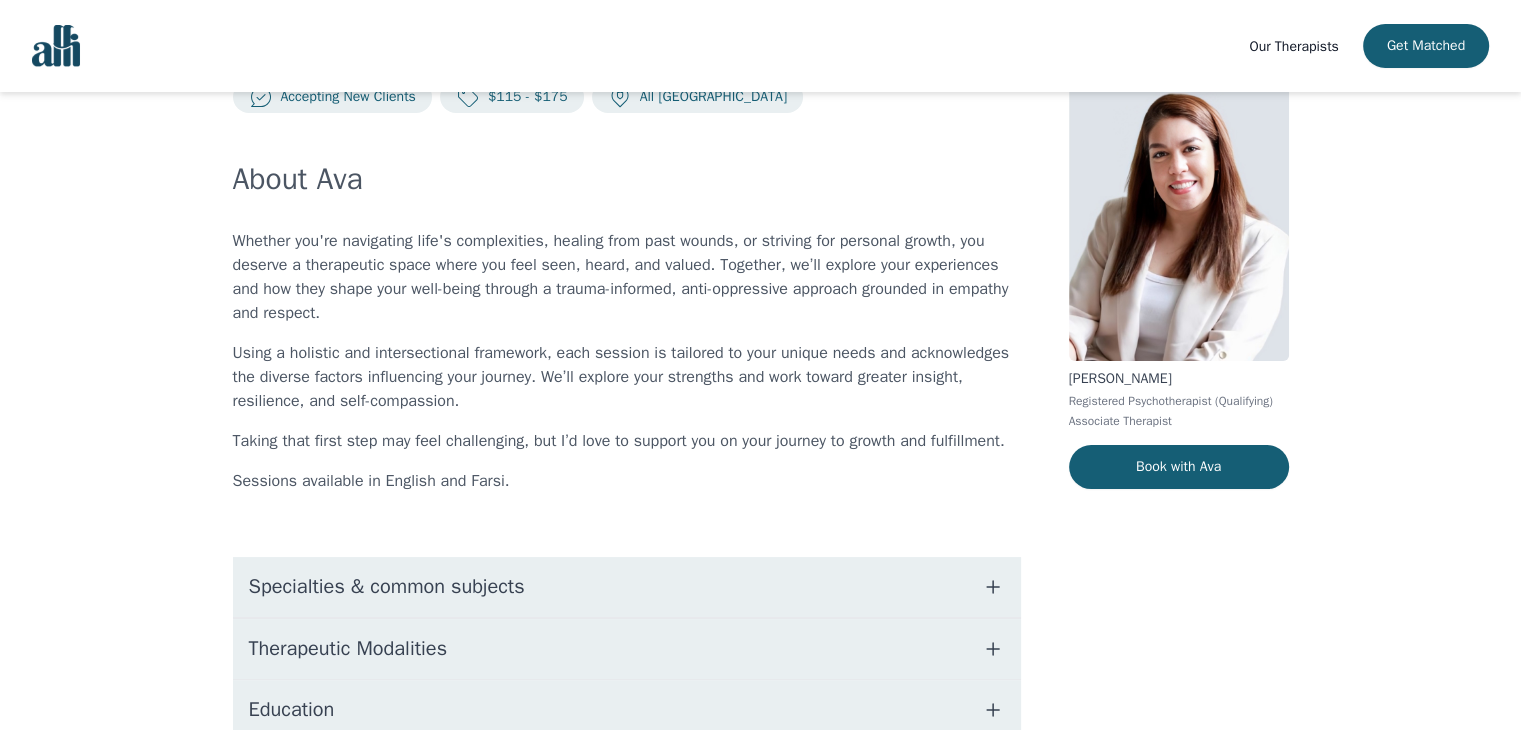 scroll, scrollTop: 76, scrollLeft: 0, axis: vertical 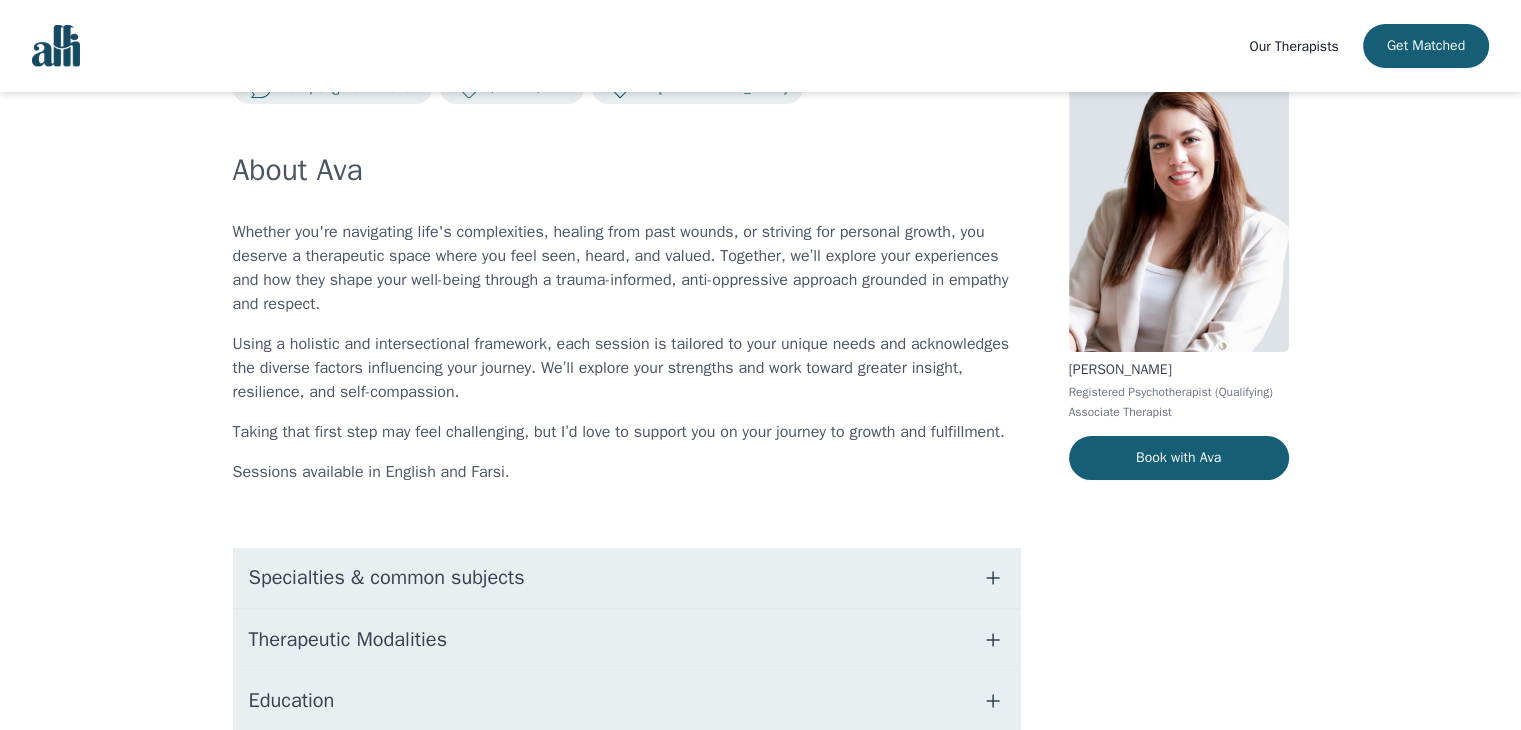 drag, startPoint x: 675, startPoint y: 585, endPoint x: 591, endPoint y: 578, distance: 84.29116 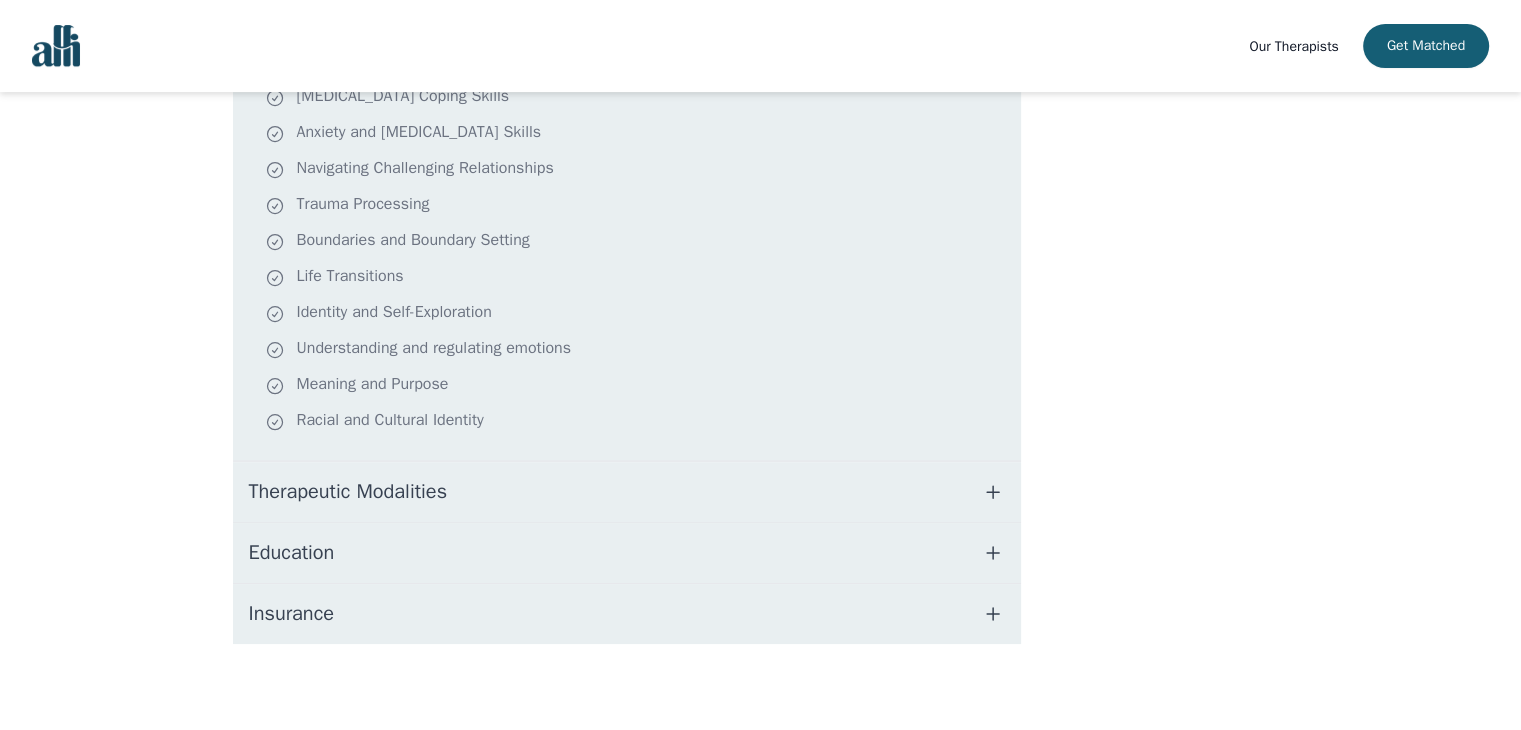 click on "Therapeutic Modalities" at bounding box center (627, 492) 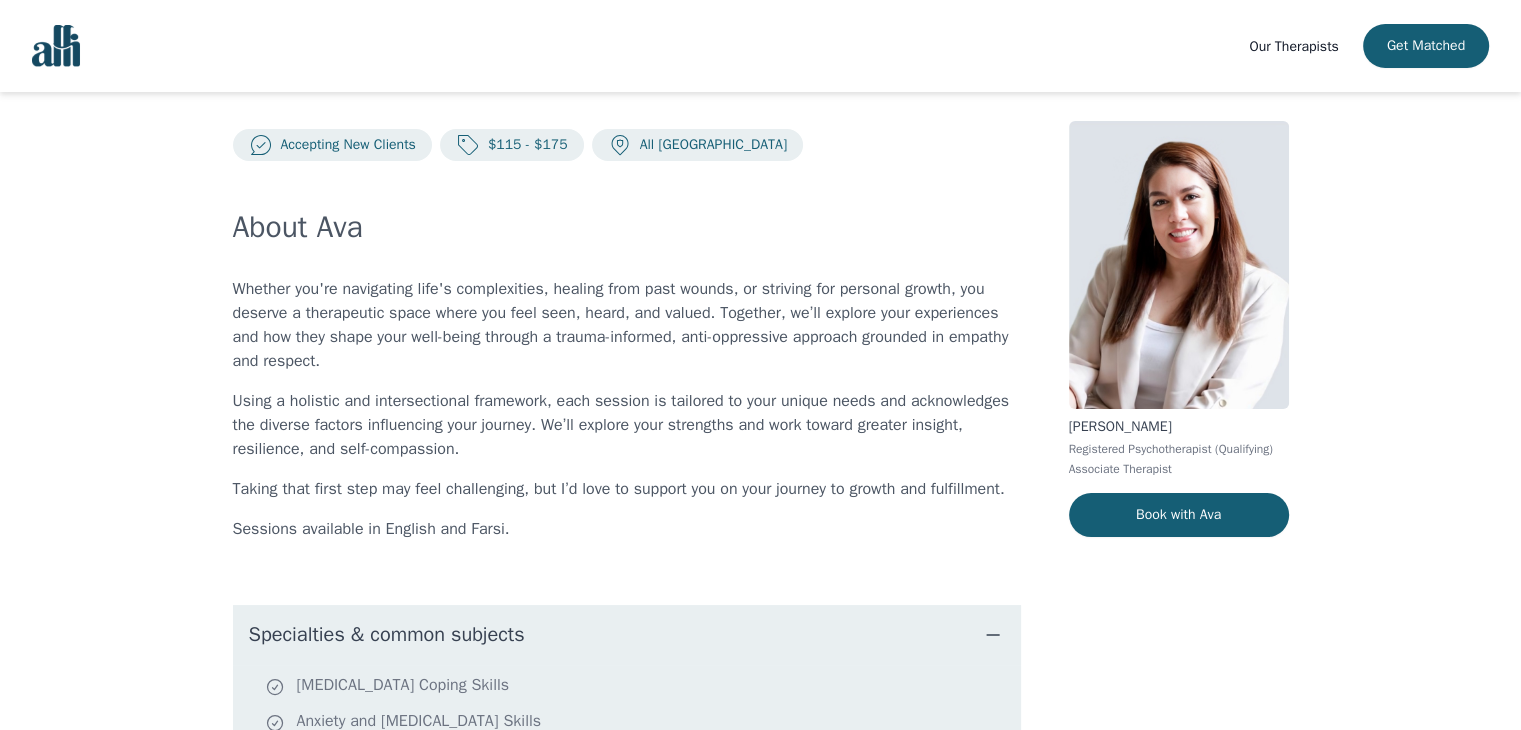 scroll, scrollTop: 0, scrollLeft: 0, axis: both 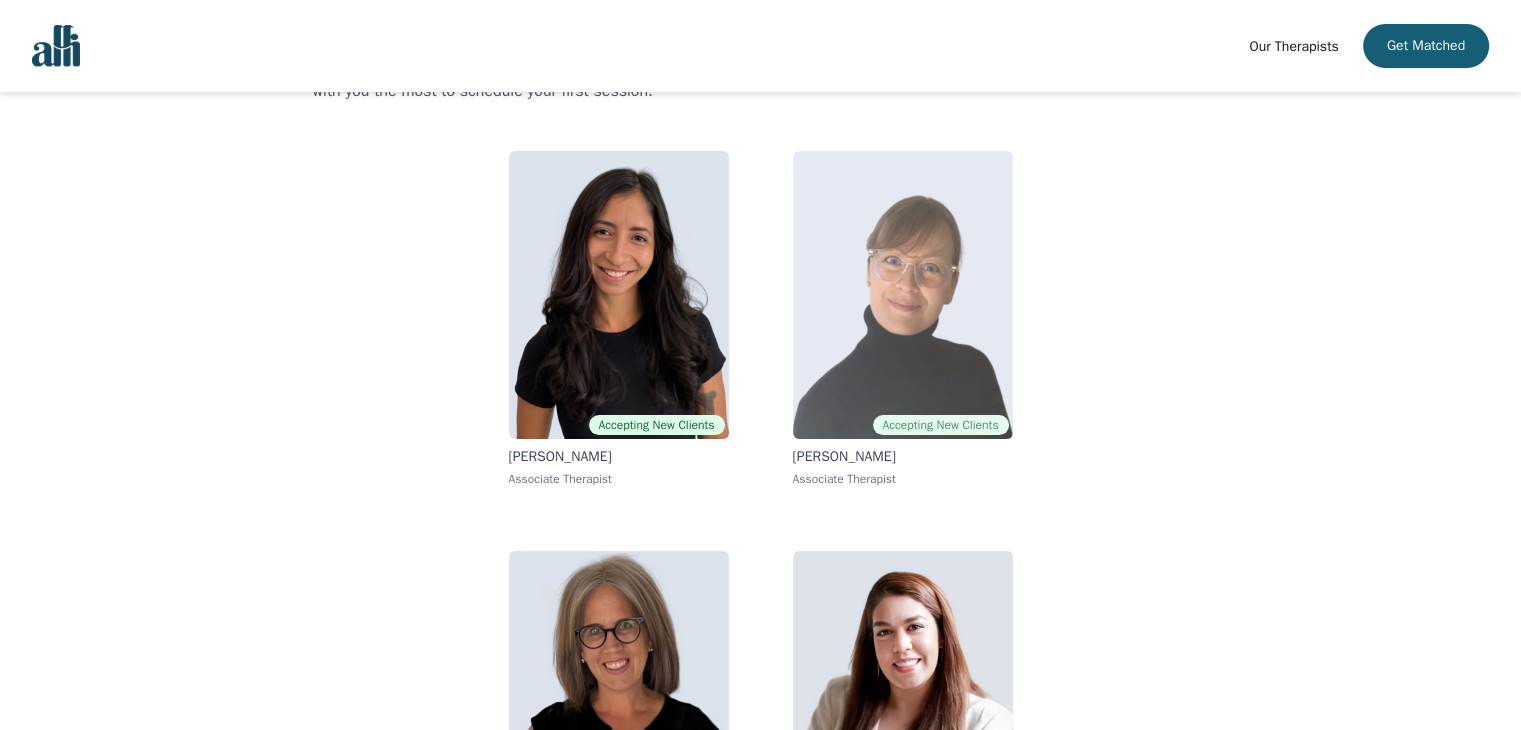 click at bounding box center (903, 295) 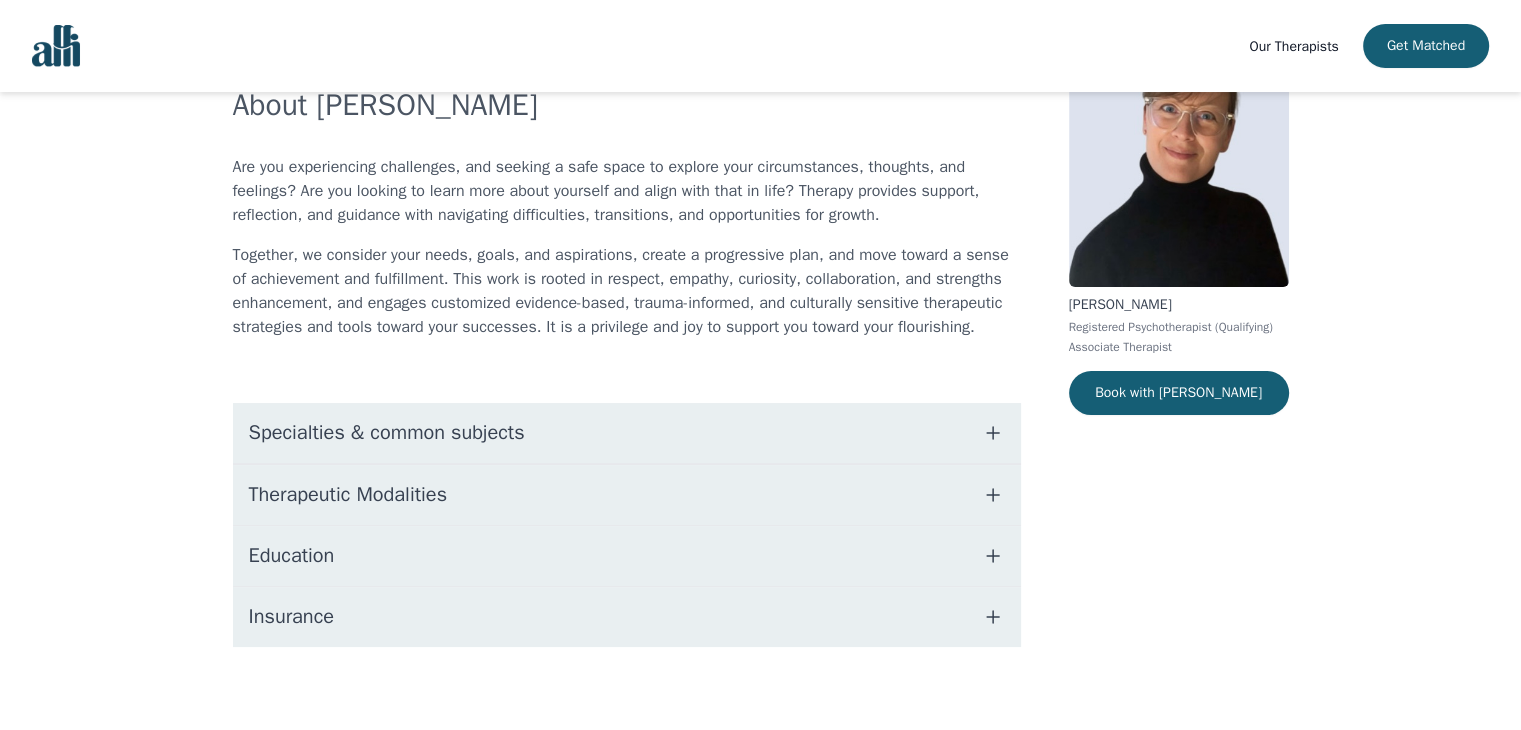 scroll, scrollTop: 0, scrollLeft: 0, axis: both 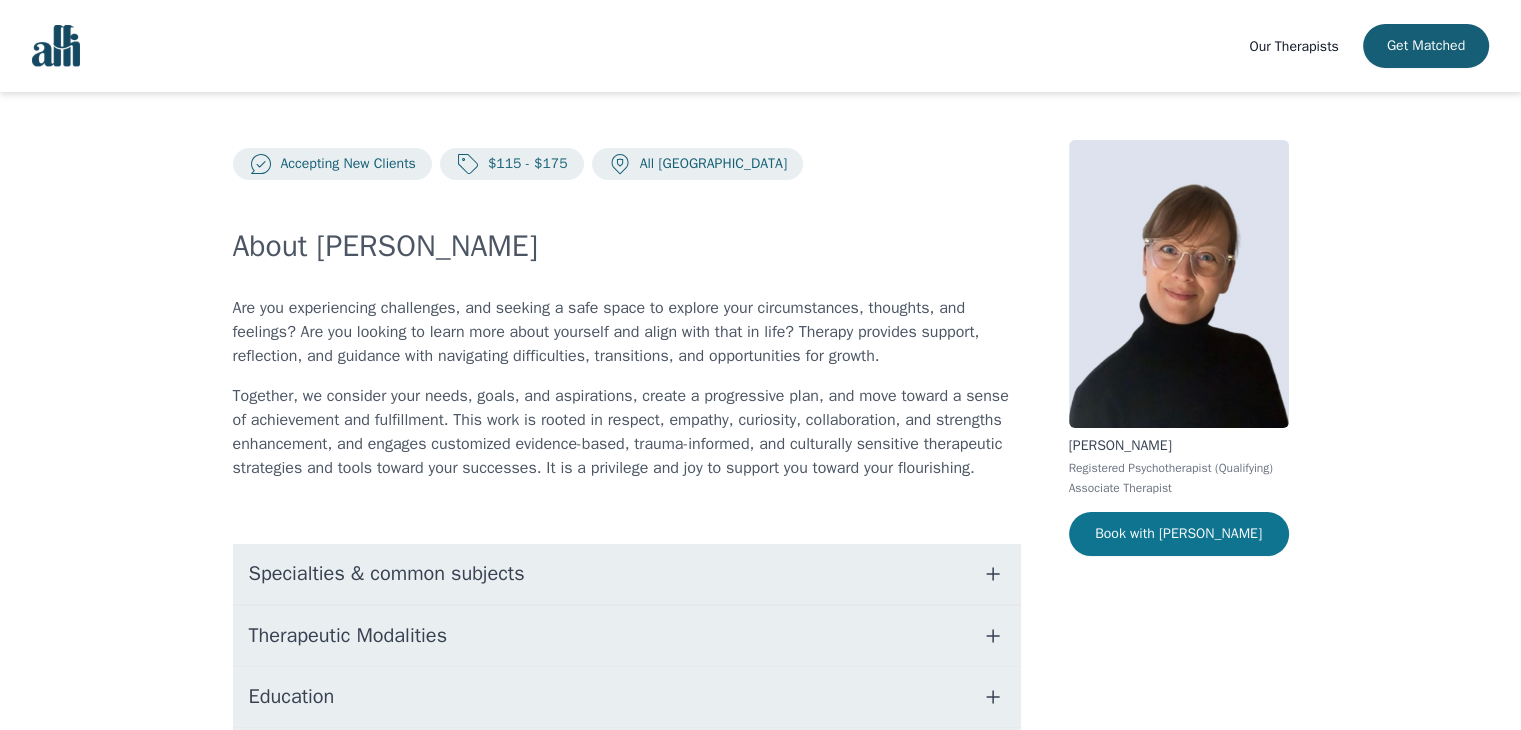click on "Book with Angela" at bounding box center (1179, 534) 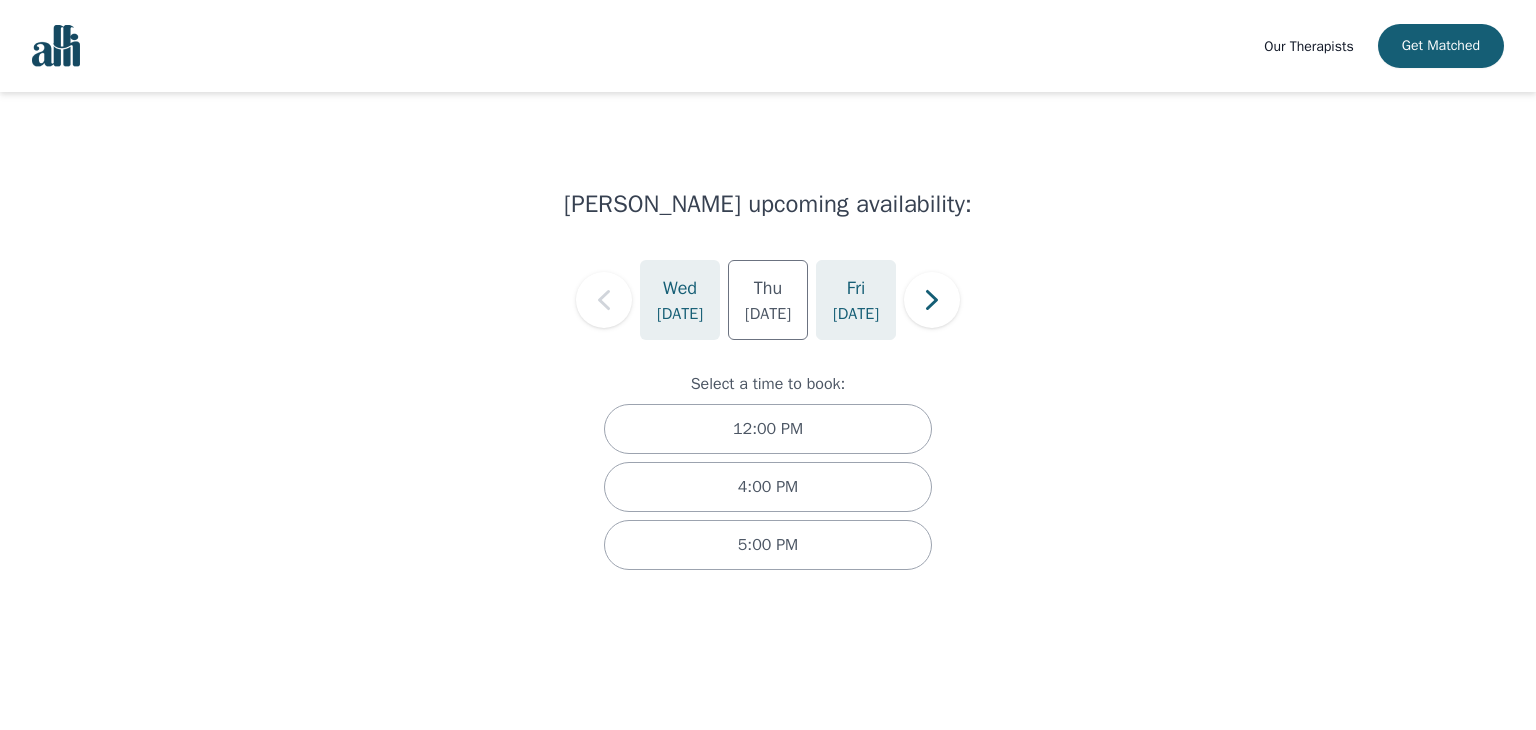 click on "Jul 25" at bounding box center [856, 314] 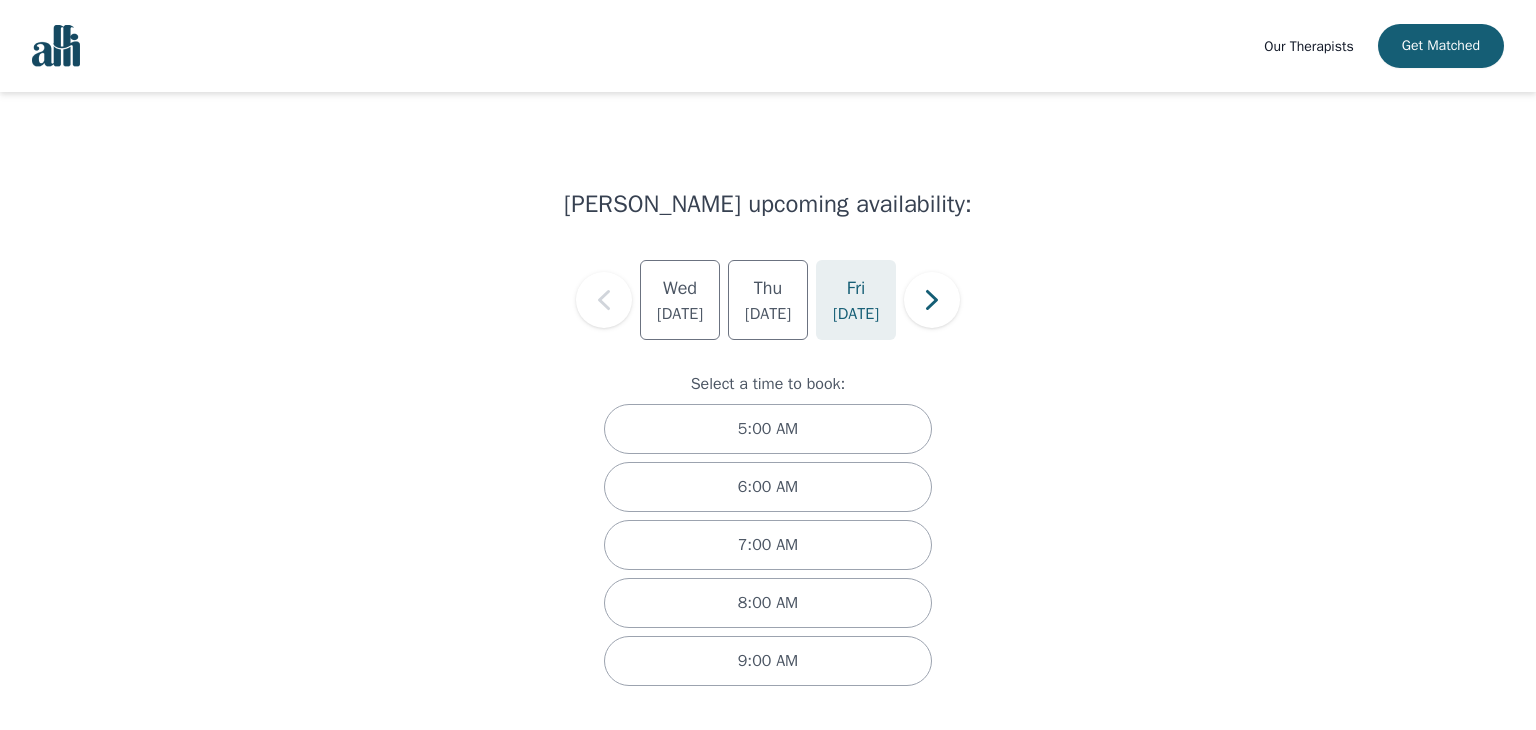 click on "Angela Earl's upcoming availability: Wed Jul 23 Thu Jul 24 Fri Jul 25 Select a time to book: 5:00 AM 6:00 AM 7:00 AM 8:00 AM 9:00 AM" at bounding box center (768, 425) 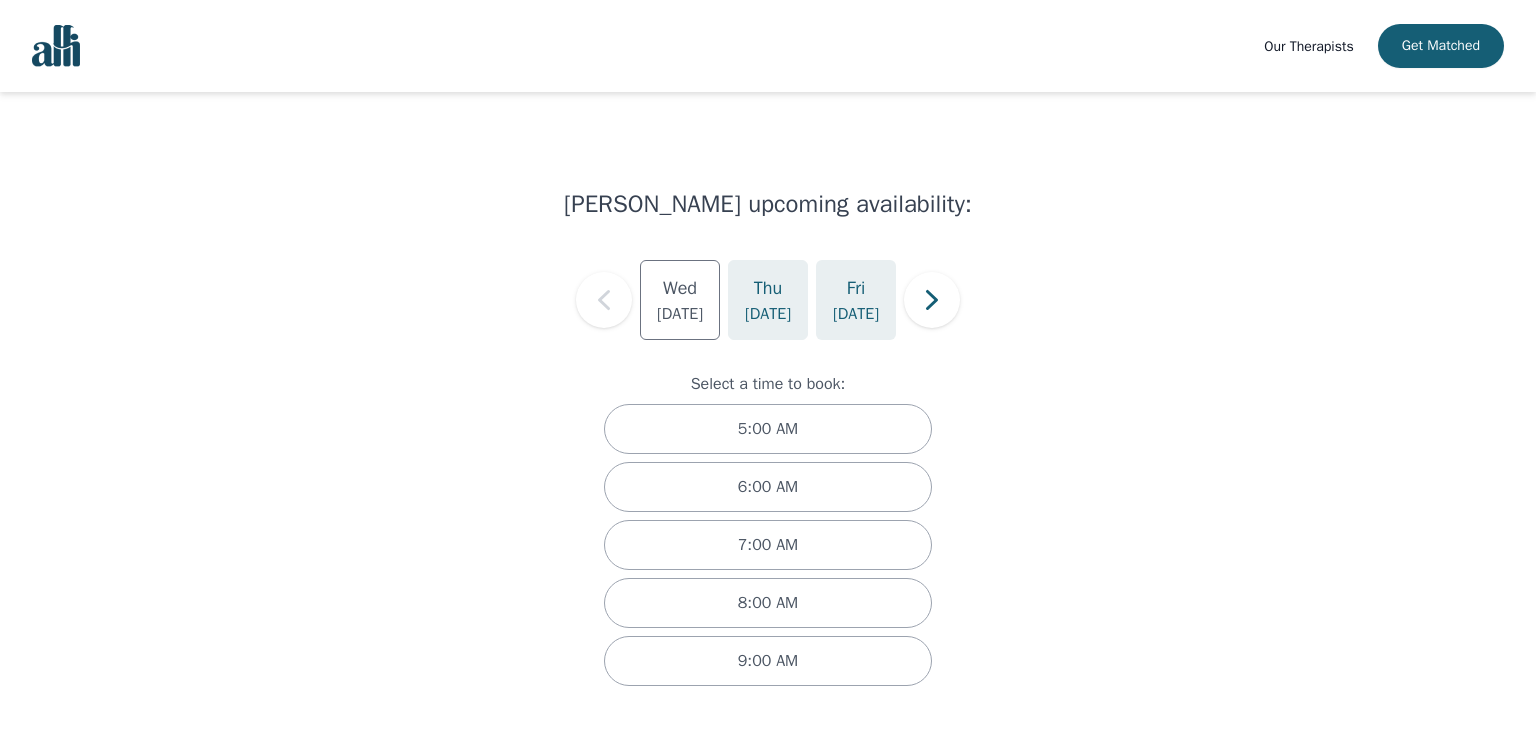 click on "Thu" at bounding box center [768, 288] 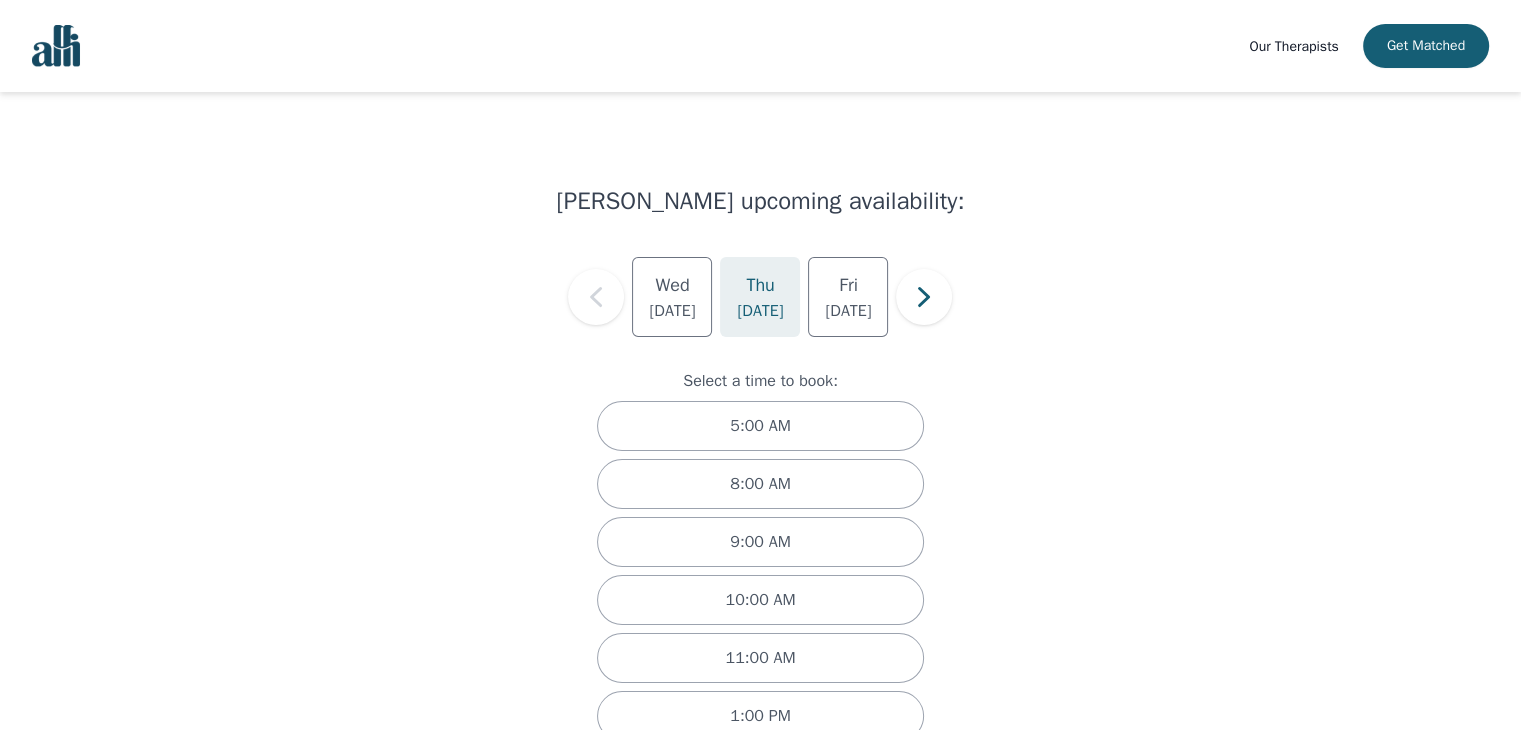 scroll, scrollTop: 0, scrollLeft: 0, axis: both 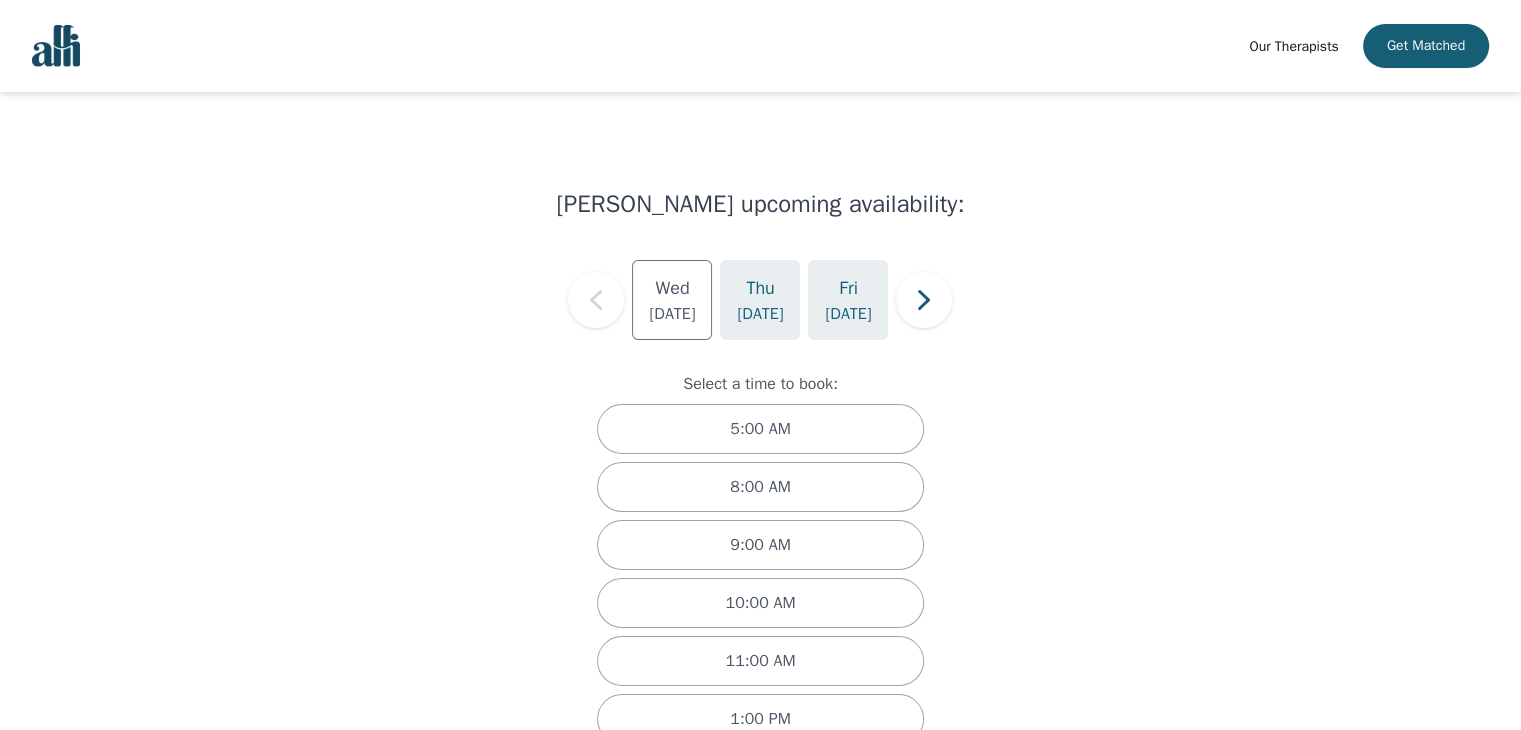 click on "Fri Jul 25" at bounding box center (848, 300) 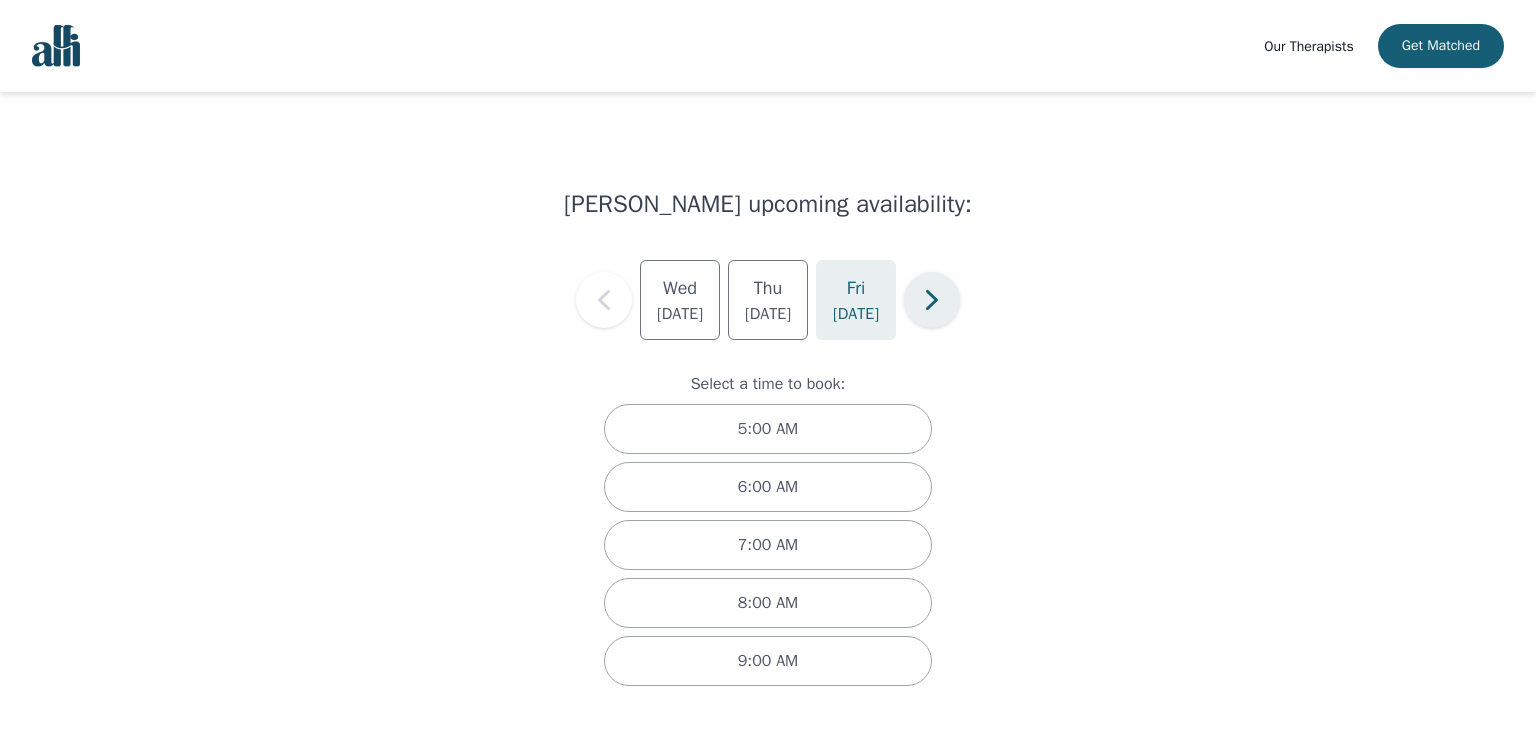click 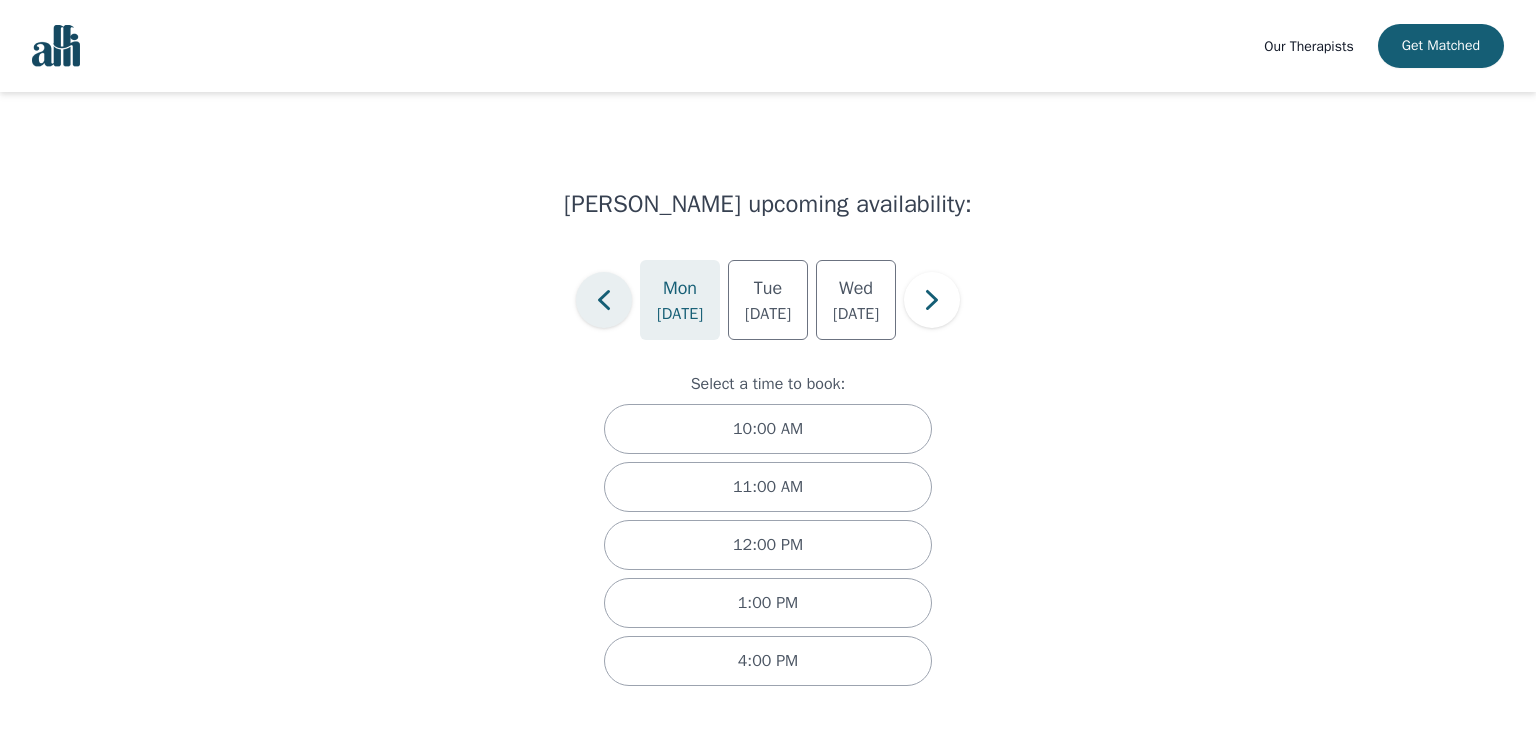 click 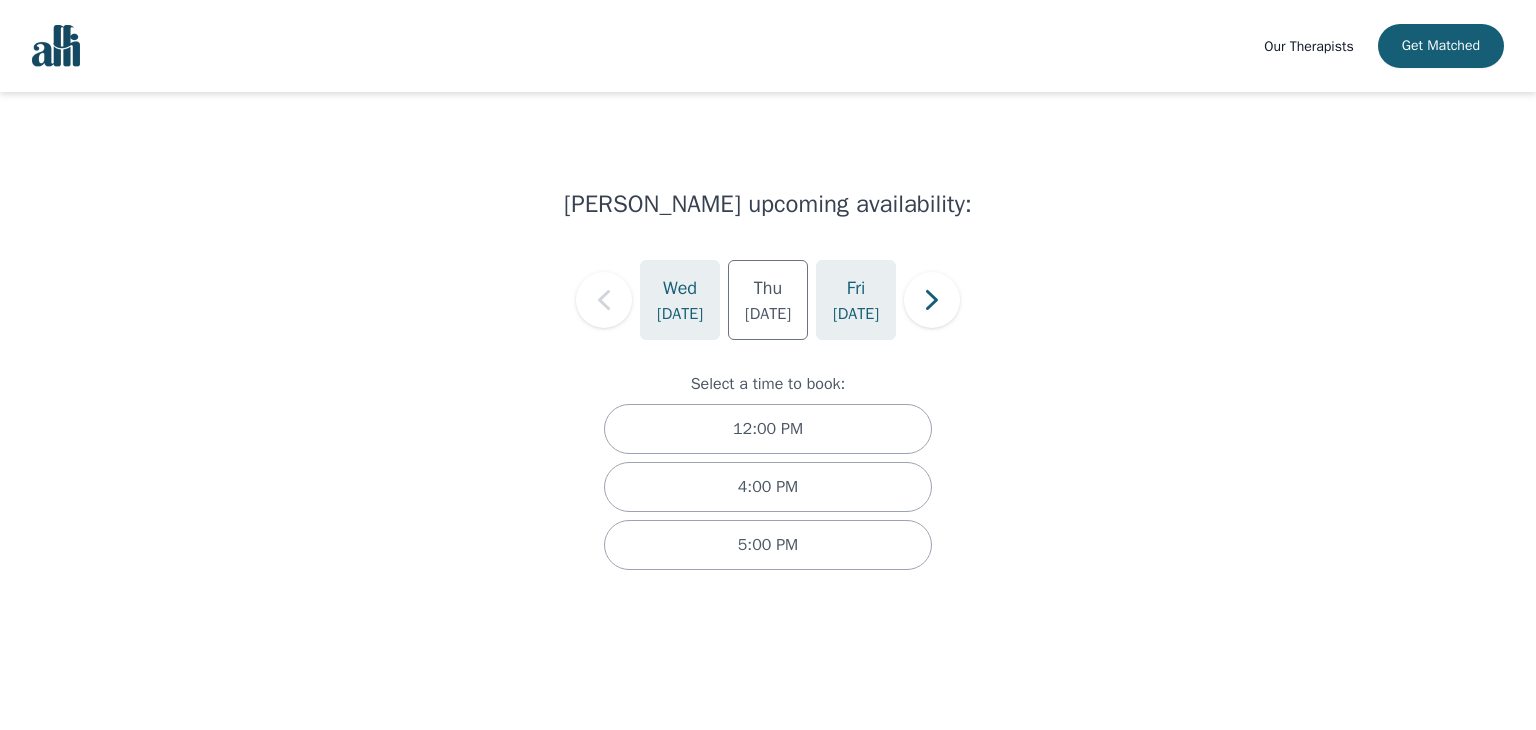 click on "Jul 25" at bounding box center [856, 314] 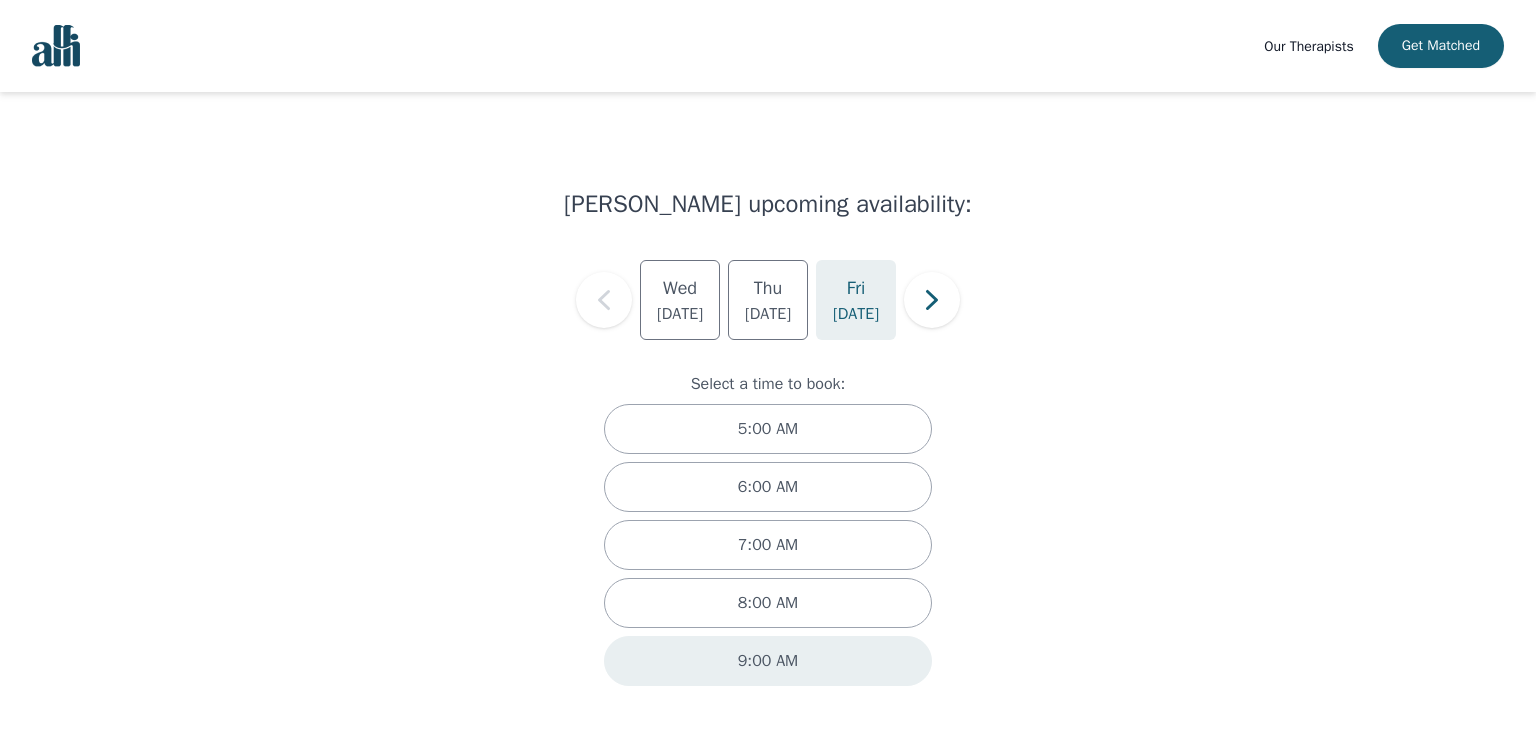 click on "9:00 AM" at bounding box center [768, 661] 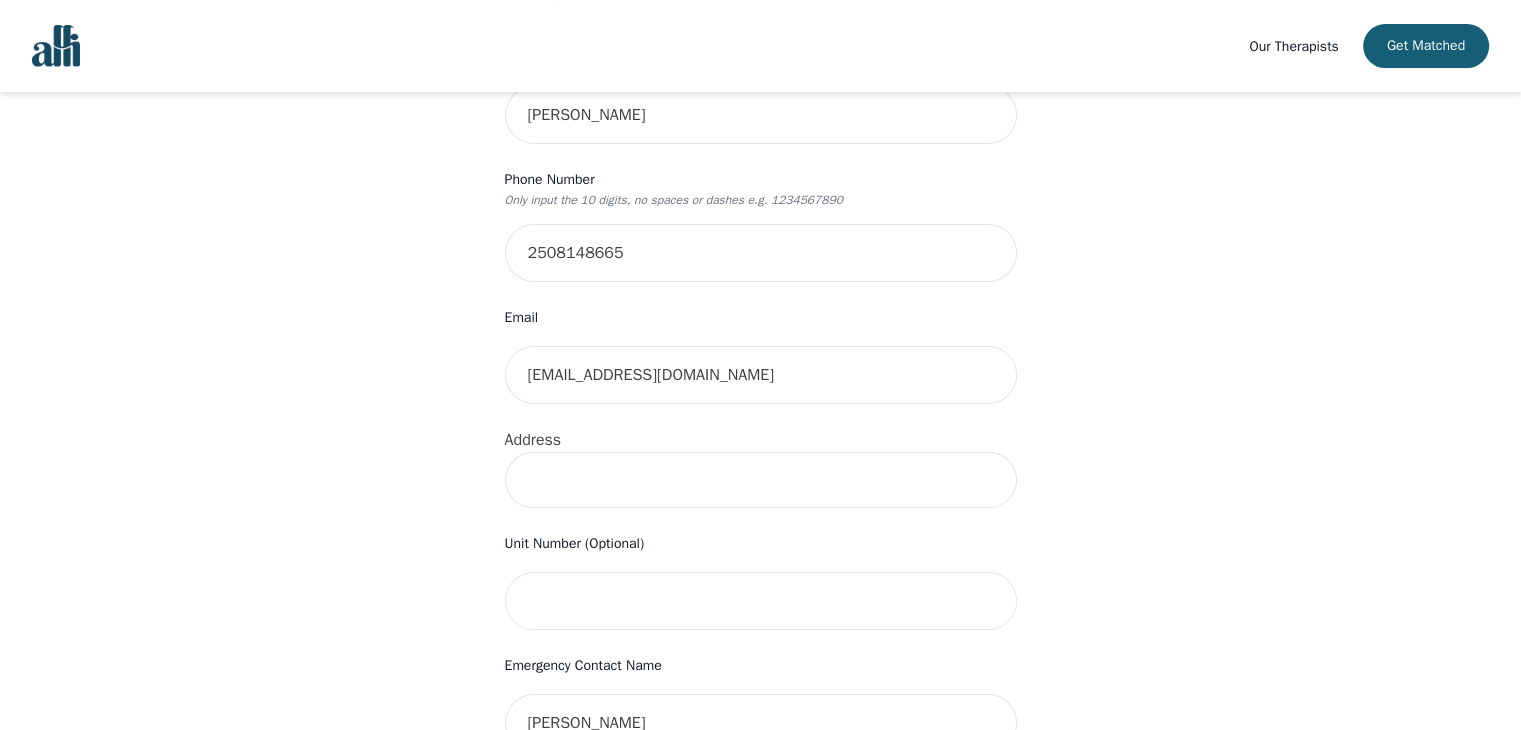 scroll, scrollTop: 430, scrollLeft: 0, axis: vertical 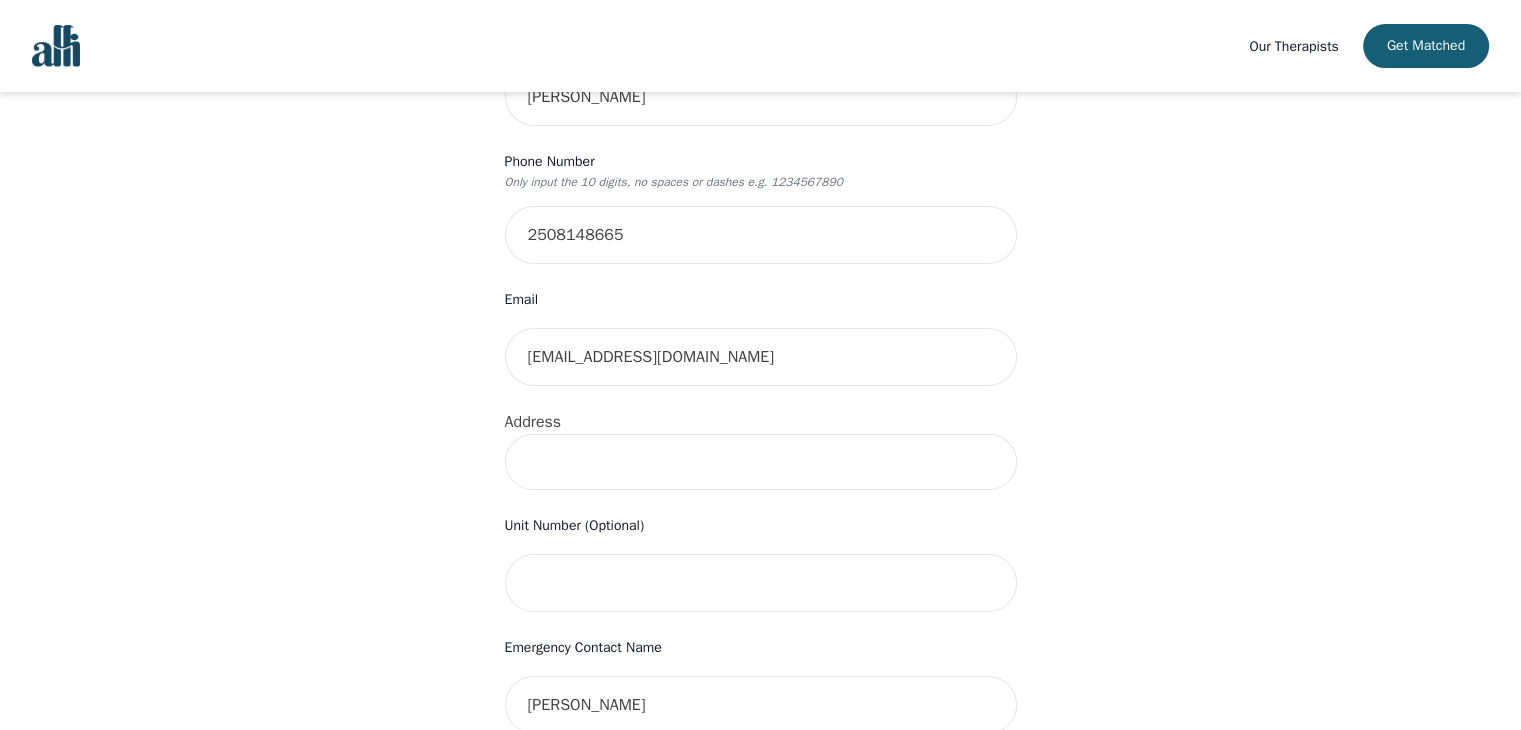 click at bounding box center [761, 462] 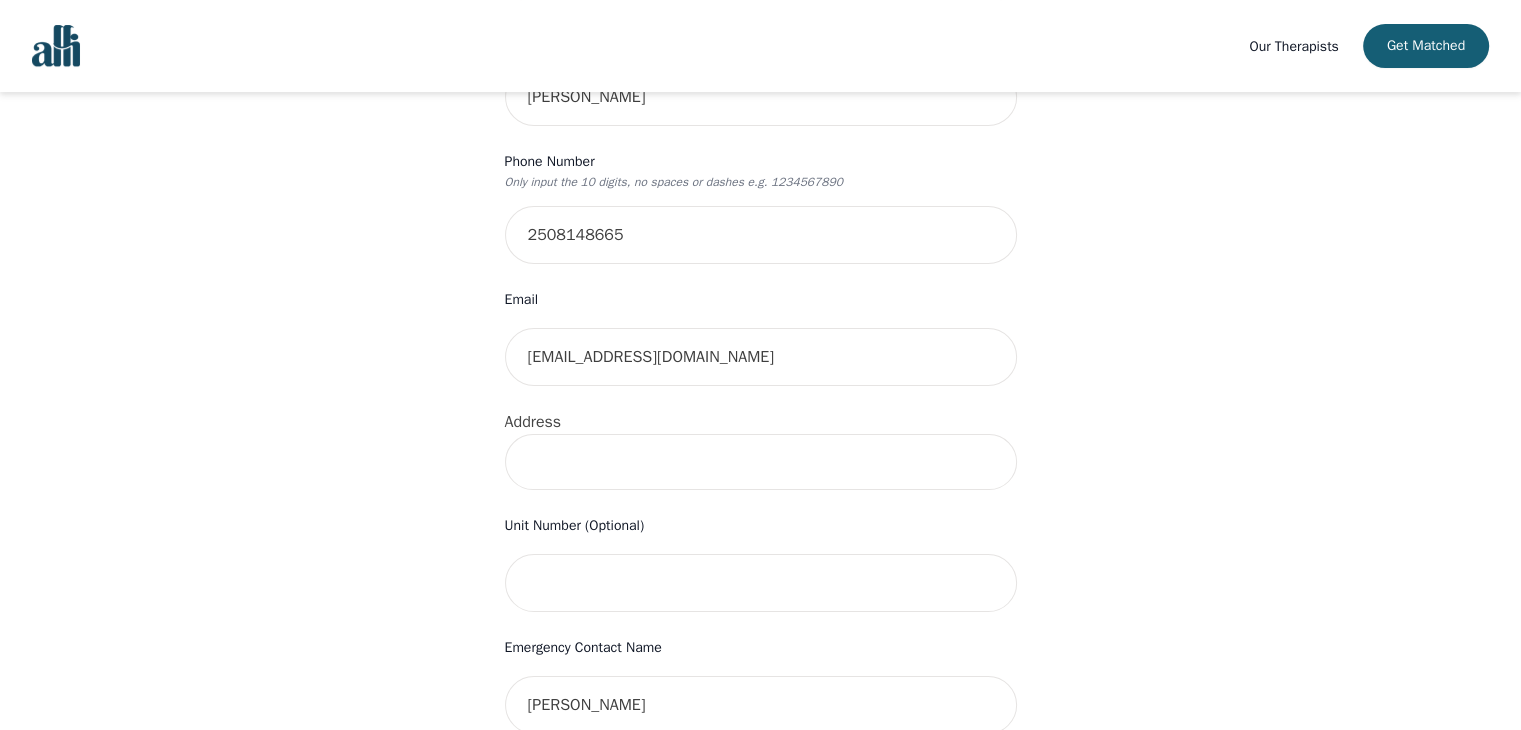 type on "150 Track Street East" 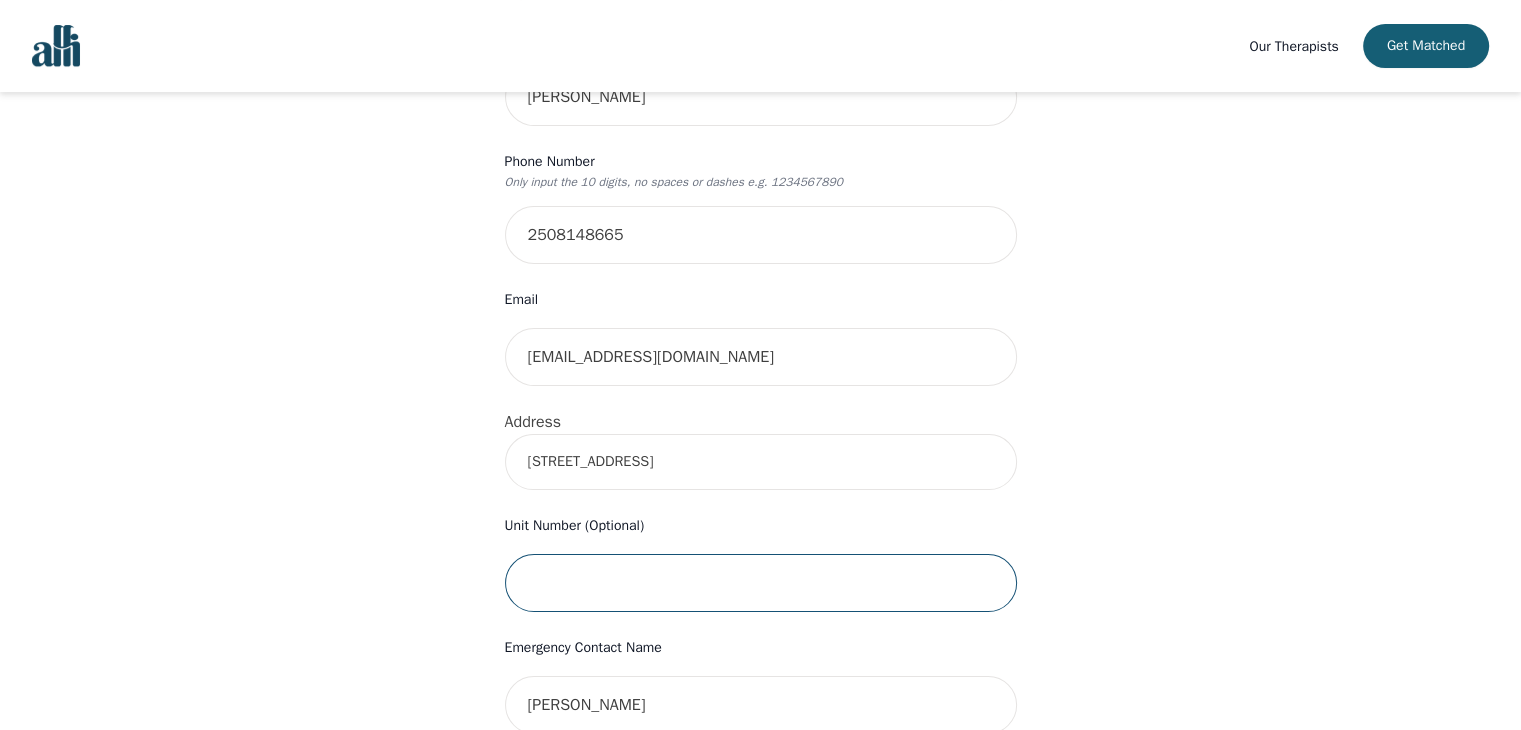 type on "PO Box 3313" 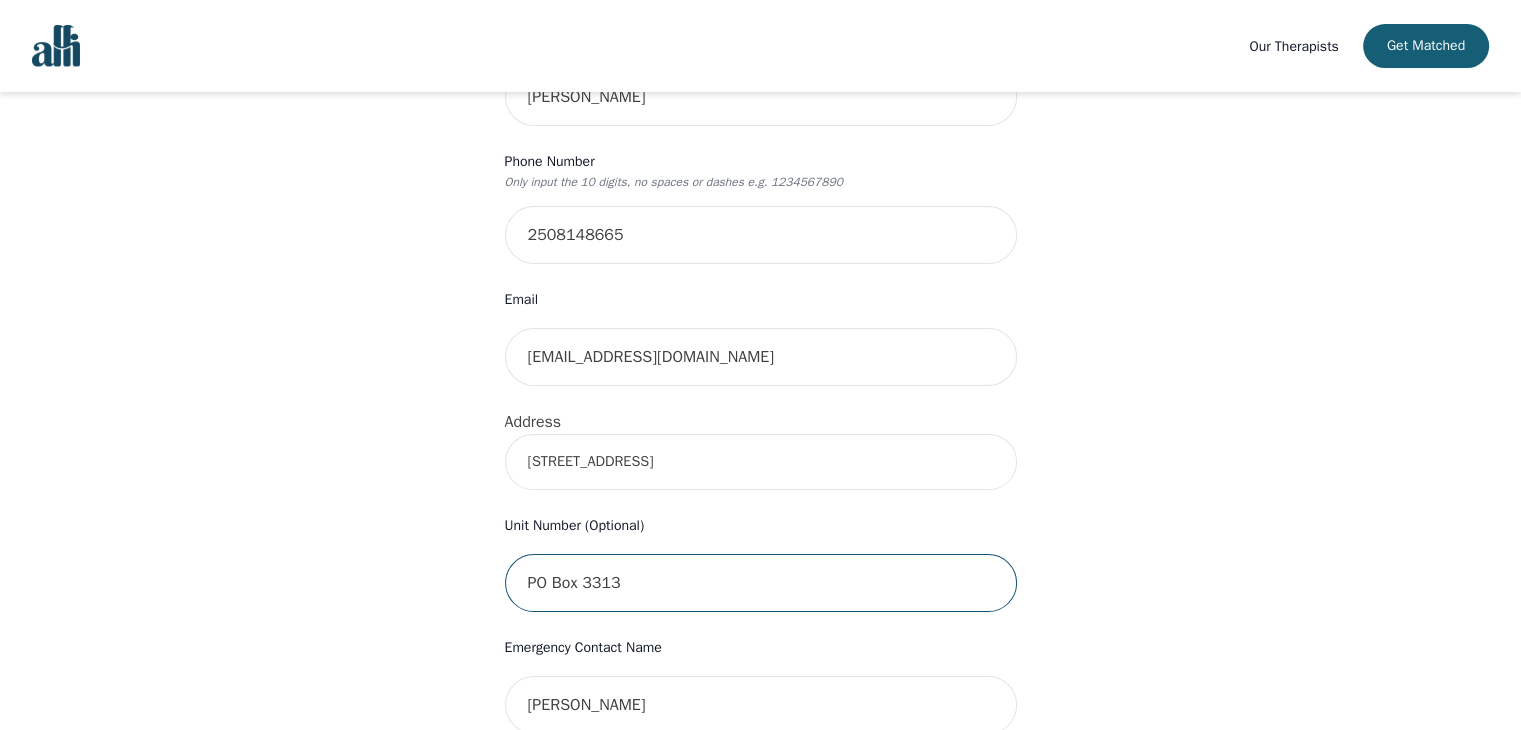 drag, startPoint x: 732, startPoint y: 594, endPoint x: 512, endPoint y: 597, distance: 220.02045 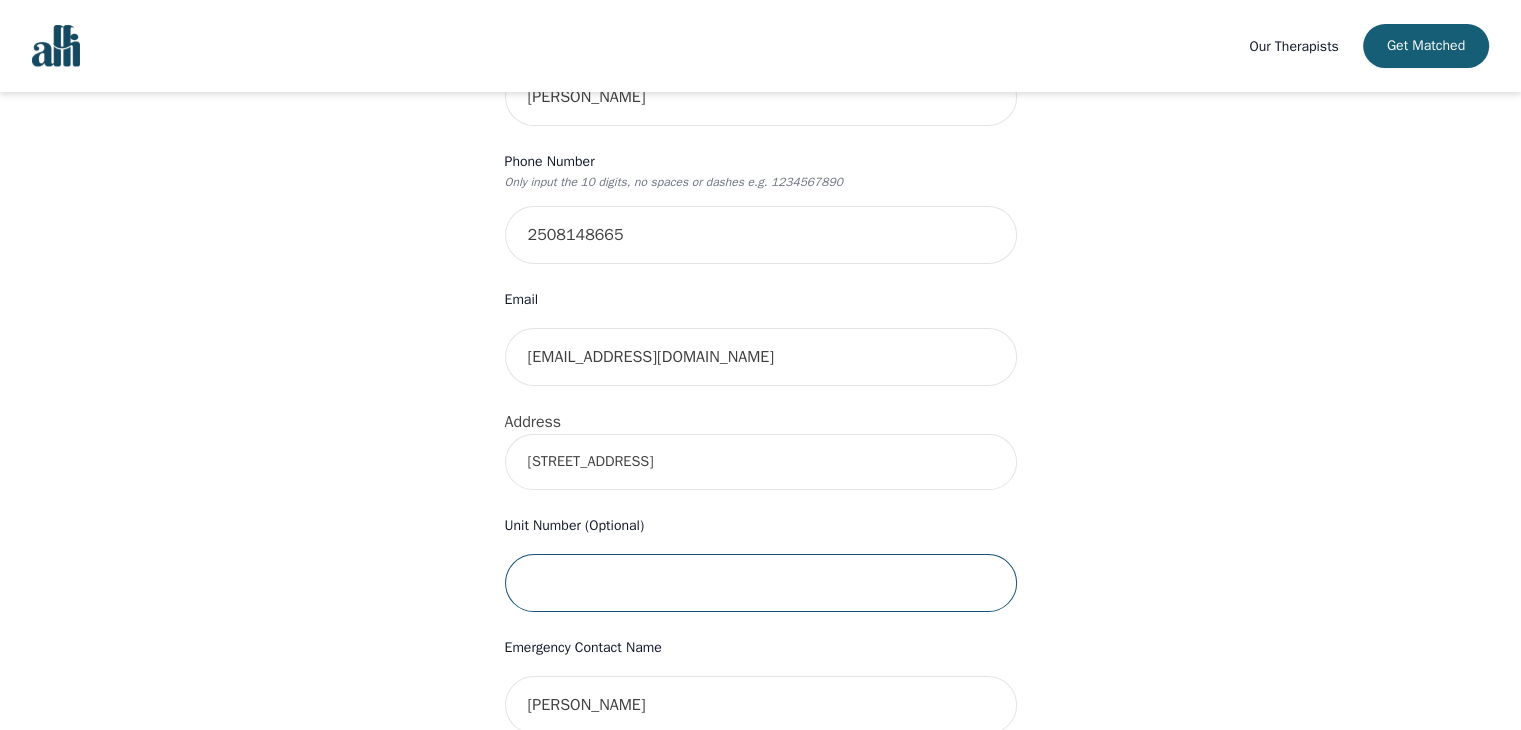 type 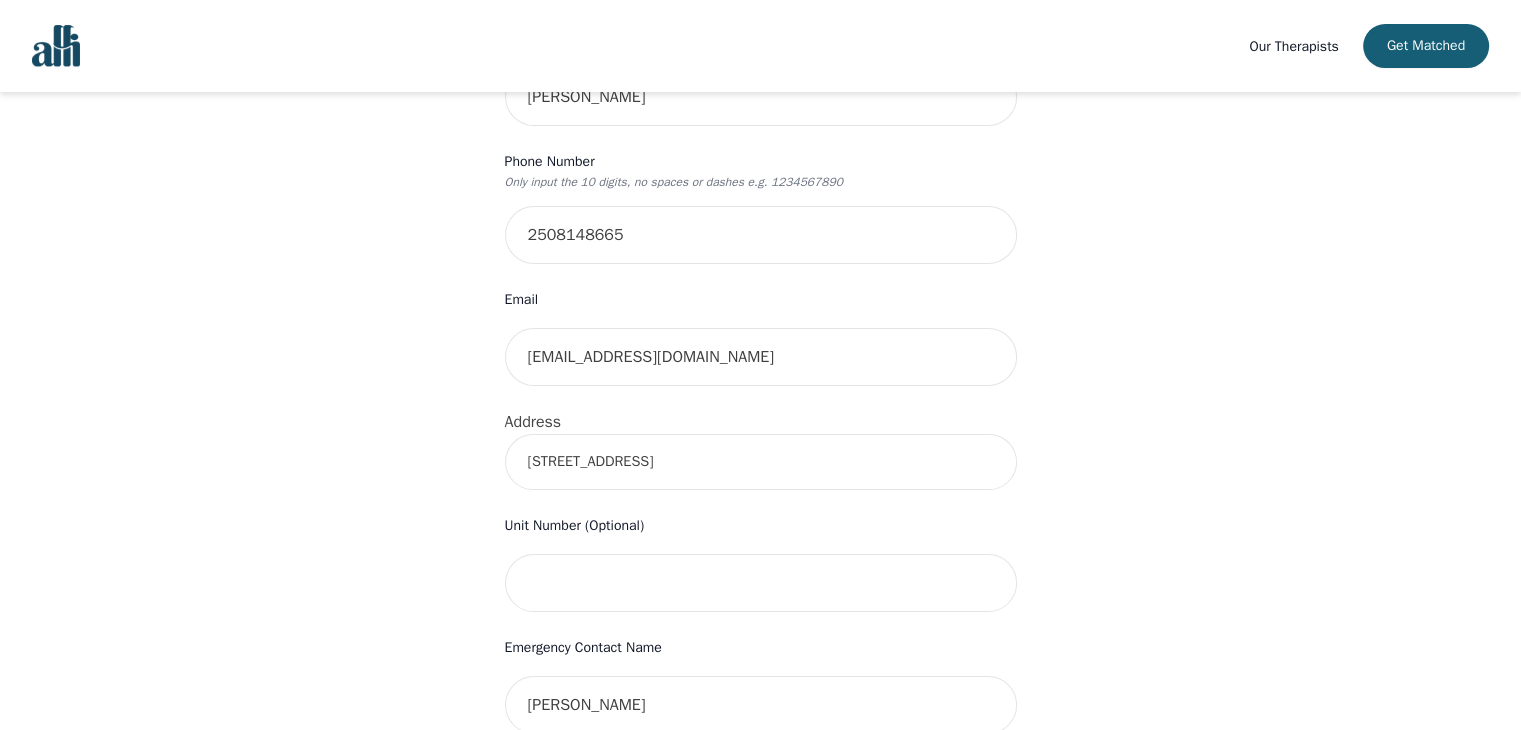 click on "Your therapy journey is about to begin! Your initial assessment session with   Angela Earl  will be on  2025-07-25 @ 9:00 AM  for 50 minutes  at your selected rate $120. To confirm your session, please complete the following: First Name Arwynn Last Name Russell Phone Number Only input the 10 digits, no spaces or dashes e.g. 1234567890 2508148665 Email arwynn@live.ca Address 150 Track Street East Unit Number (Optional) Emergency Contact Name Stacey Lamont Emergency Contact Phone Number 2508147782 I have a promo code I have read and accept the  consent to counselling and psychotherapy services I have read and accept  Alli's Terms of Services I understand that I will be charged the full session rate if I cancel within 24 hours of my scheduled appointment or if I miss it all together. (*Note: This does not apply to your very first session with Alli. You may cancel your first session at any time without incurring fees). Submit" at bounding box center (760, 505) 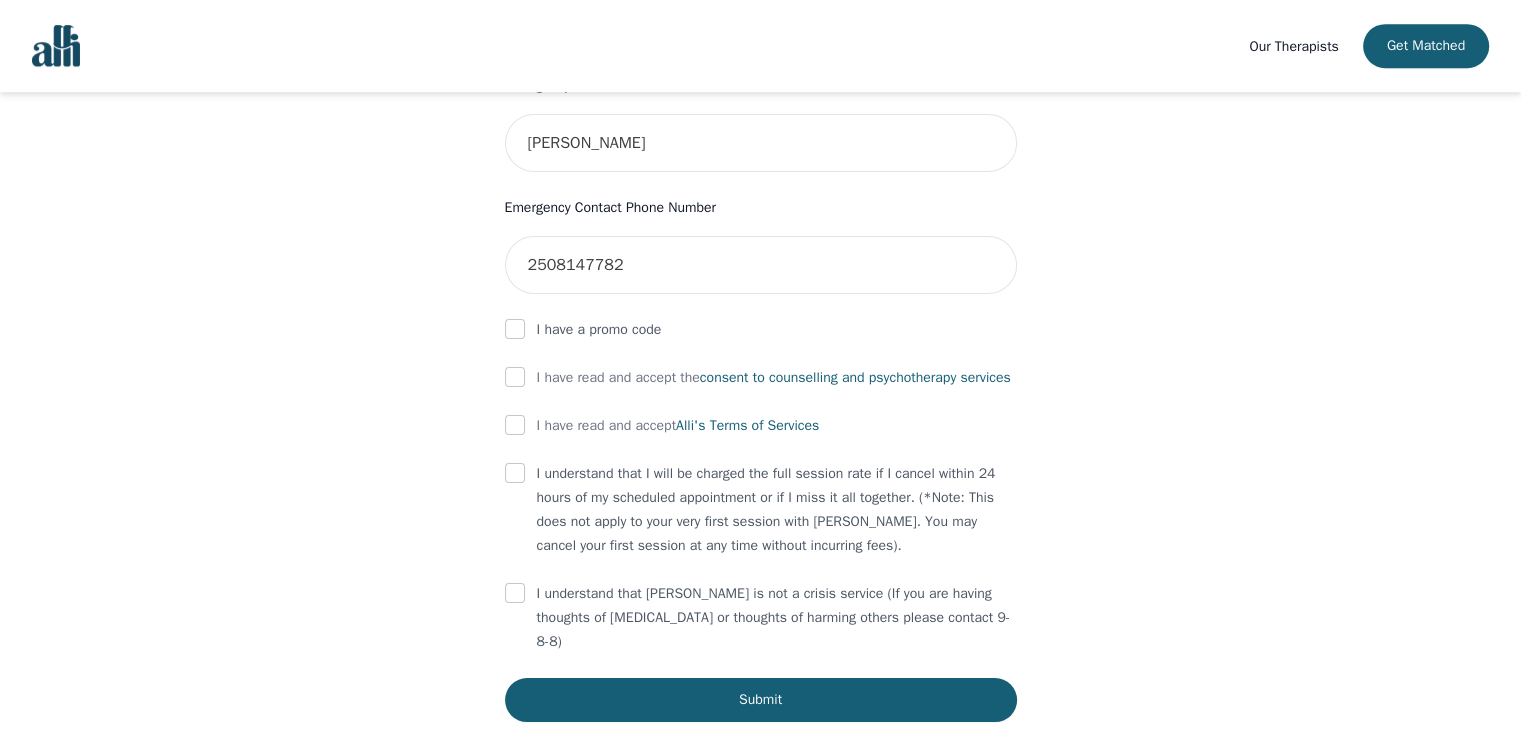 scroll, scrollTop: 998, scrollLeft: 0, axis: vertical 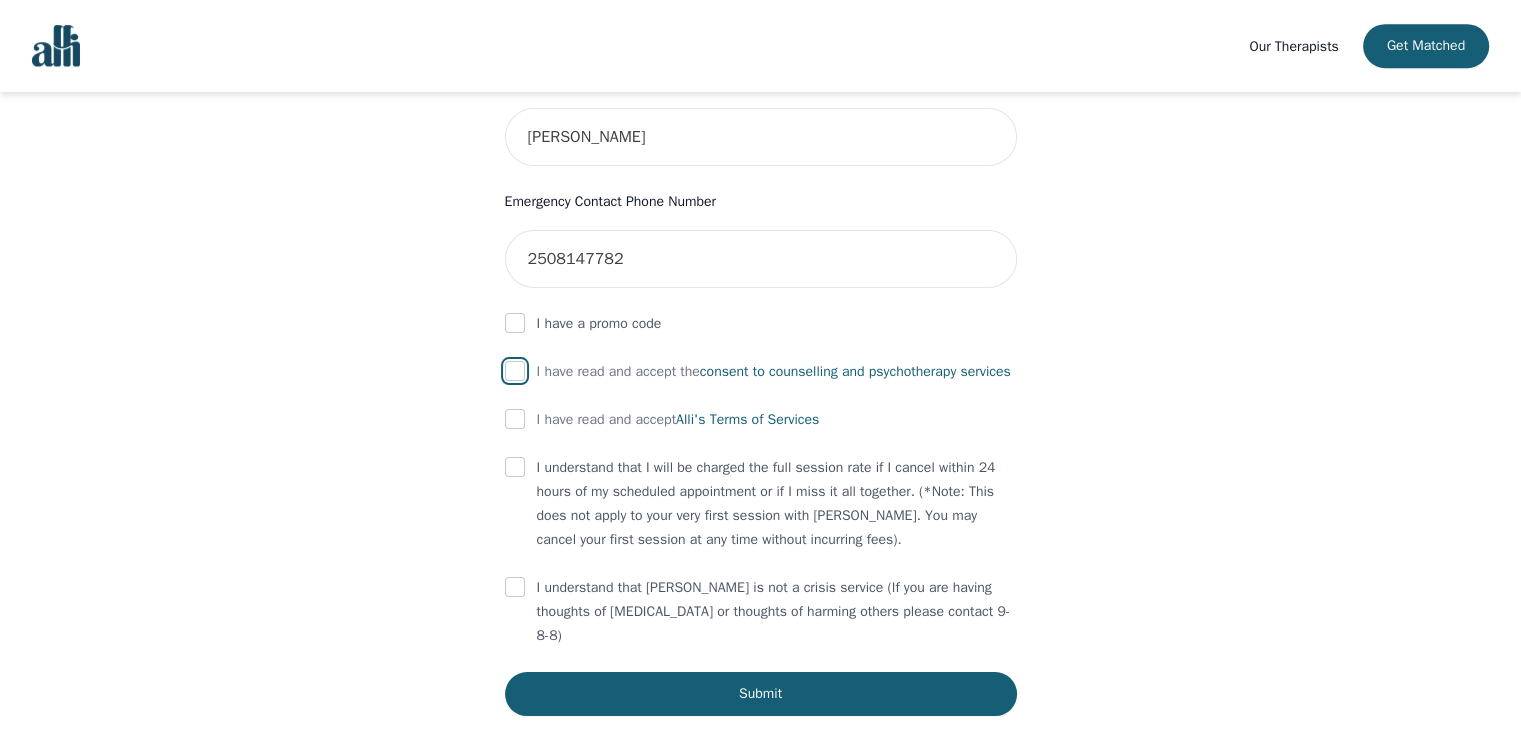 click at bounding box center [515, 371] 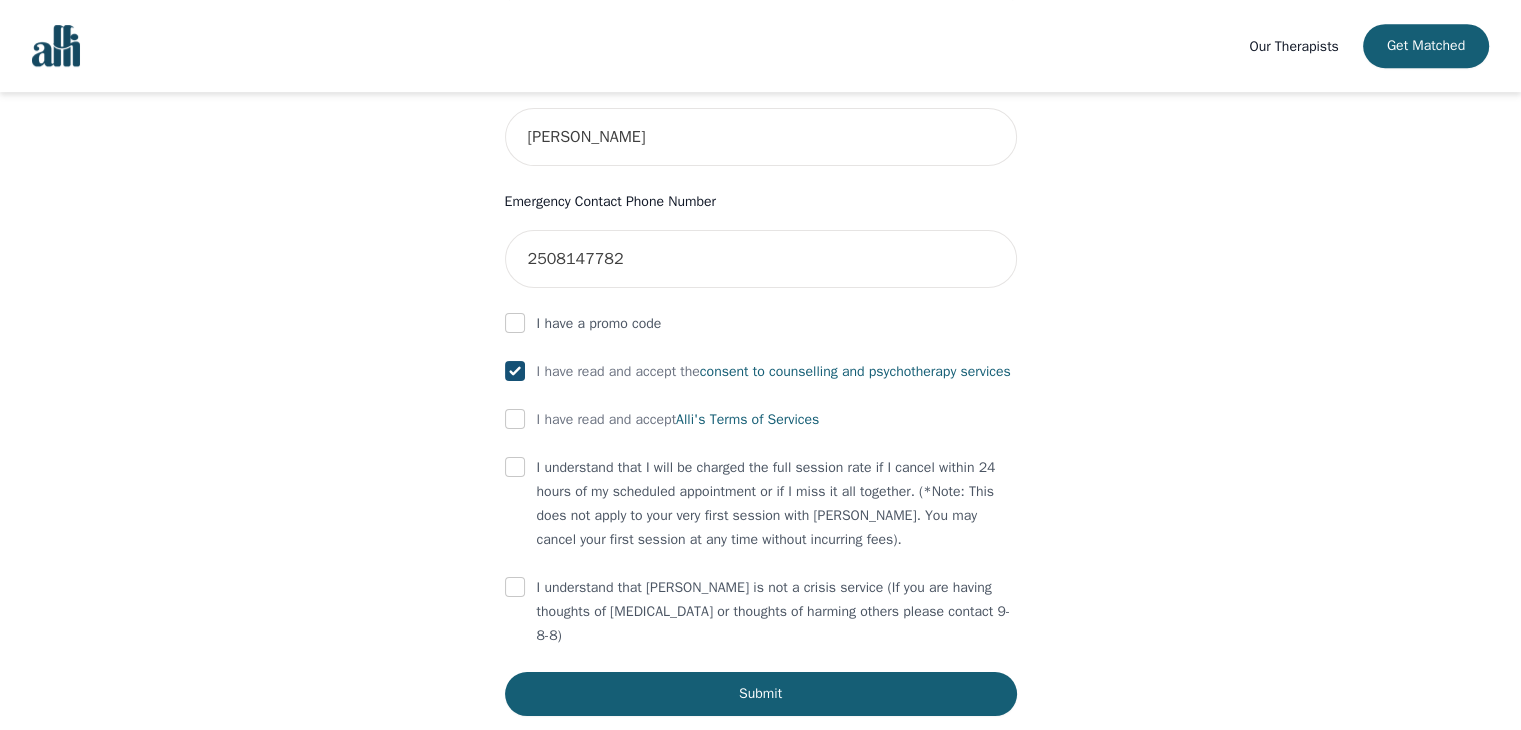 click on "First Name Arwynn Last Name Russell Phone Number Only input the 10 digits, no spaces or dashes e.g. 1234567890 2508148665 Email arwynn@live.ca Address 150 Track Street East Unit Number (Optional) Emergency Contact Name Stacey Lamont Emergency Contact Phone Number 2508147782 I have a promo code I have read and accept the  consent to counselling and psychotherapy services I have read and accept  Alli's Terms of Services I understand that I will be charged the full session rate if I cancel within 24 hours of my scheduled appointment or if I miss it all together. (*Note: This does not apply to your very first session with Alli. You may cancel your first session at any time without incurring fees). I understand that Alli is not a crisis service (If you are having thoughts of self-harm or thoughts of harming others please contact 9-8-8) Submit" at bounding box center (761, 27) 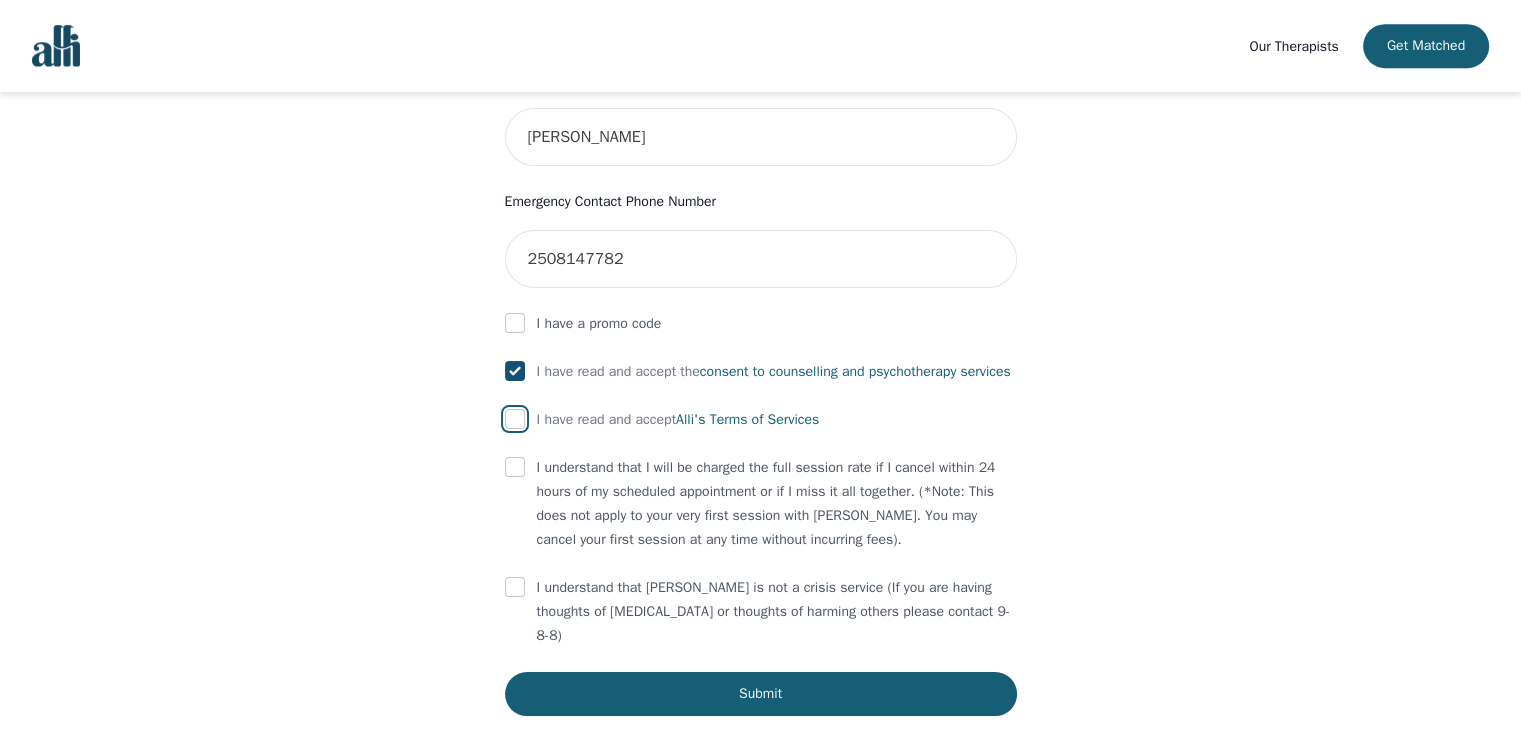 click at bounding box center [515, 419] 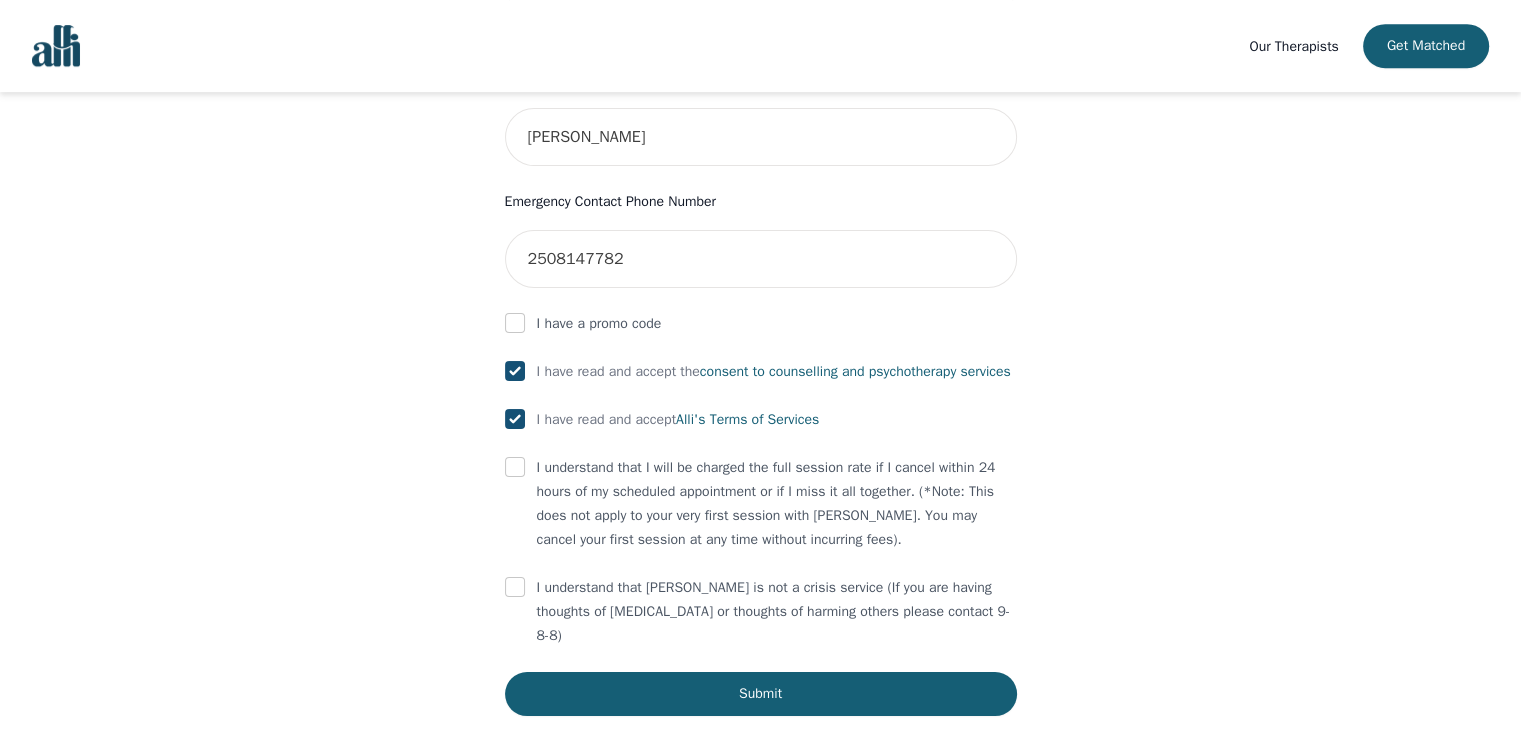 checkbox on "true" 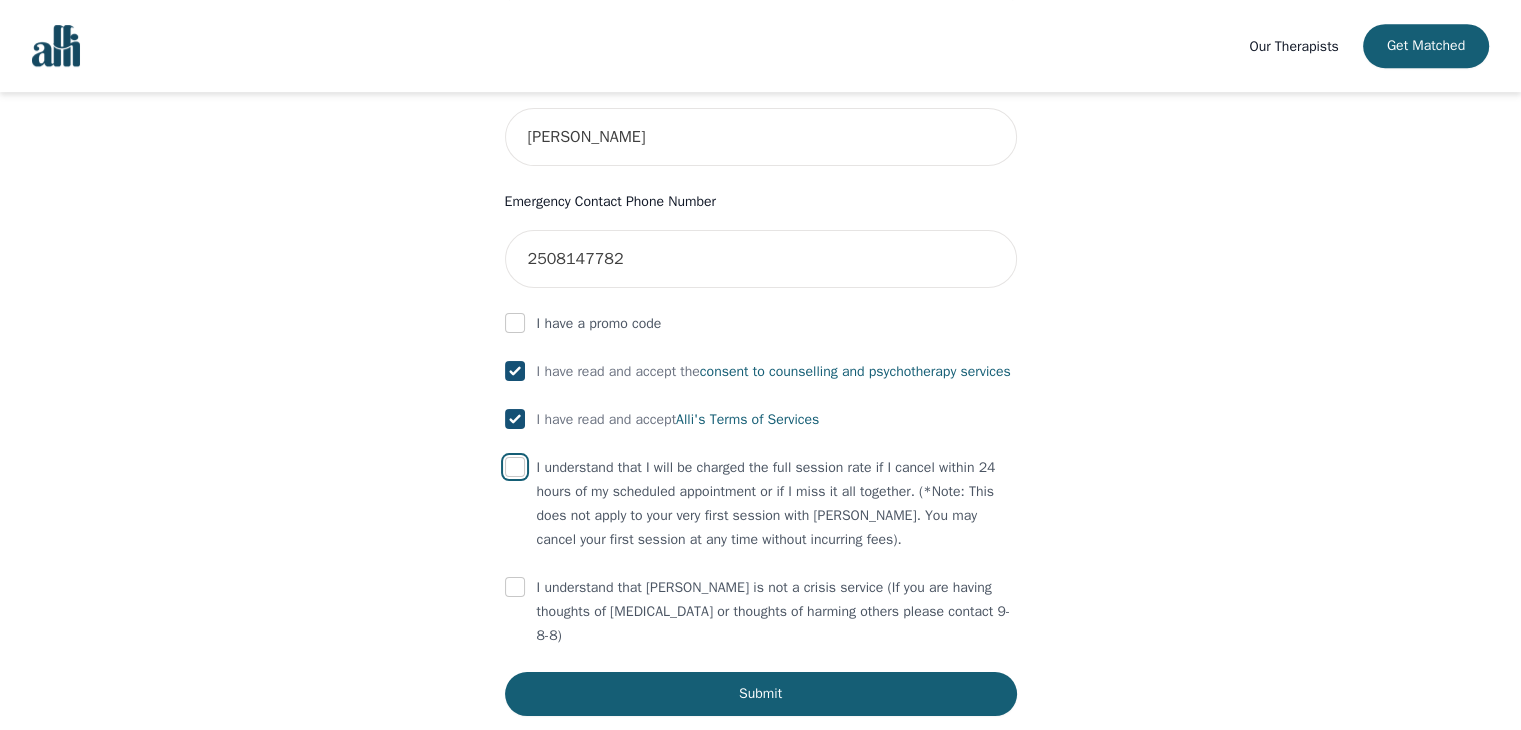 click at bounding box center [515, 467] 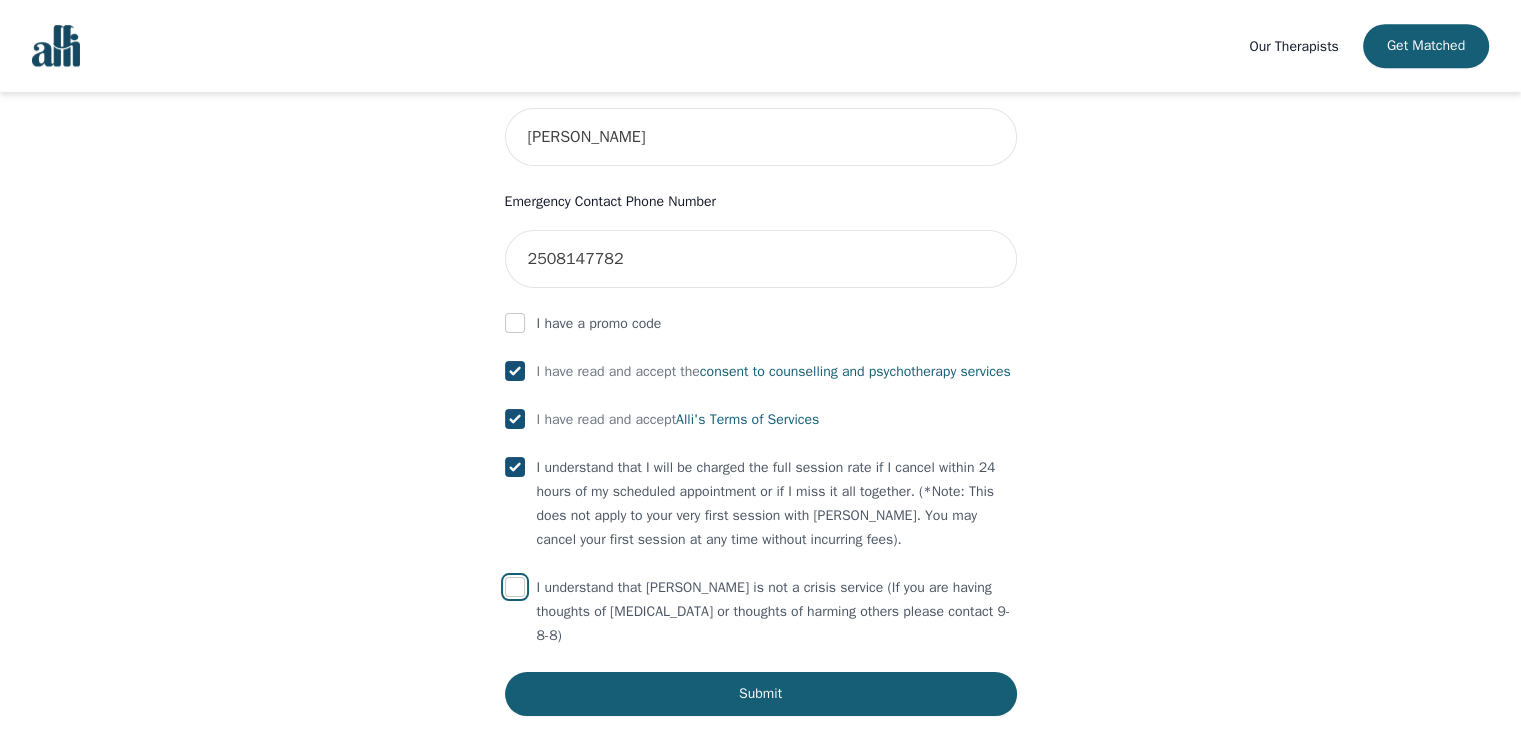 click at bounding box center [515, 587] 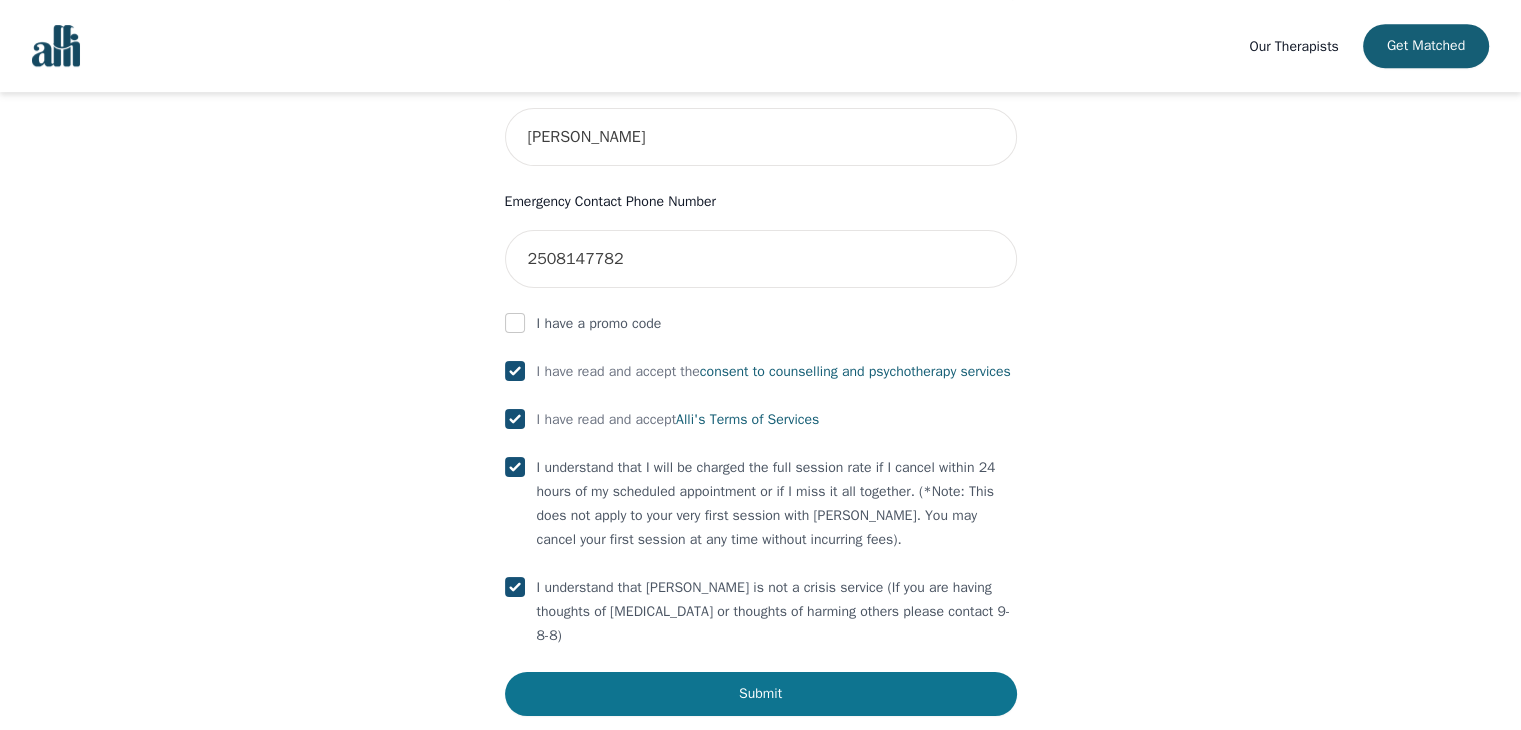 click on "Submit" at bounding box center (761, 694) 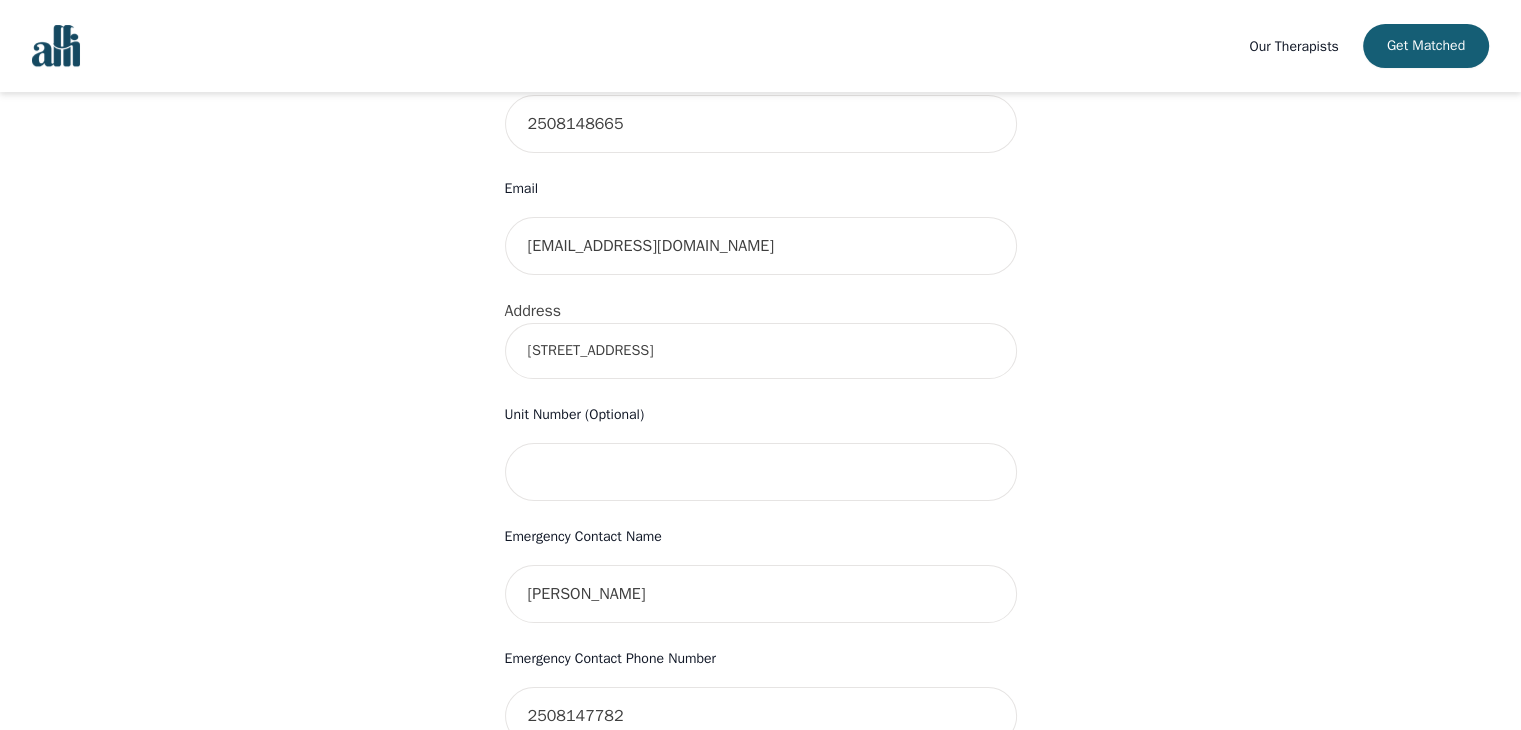 scroll, scrollTop: 500, scrollLeft: 0, axis: vertical 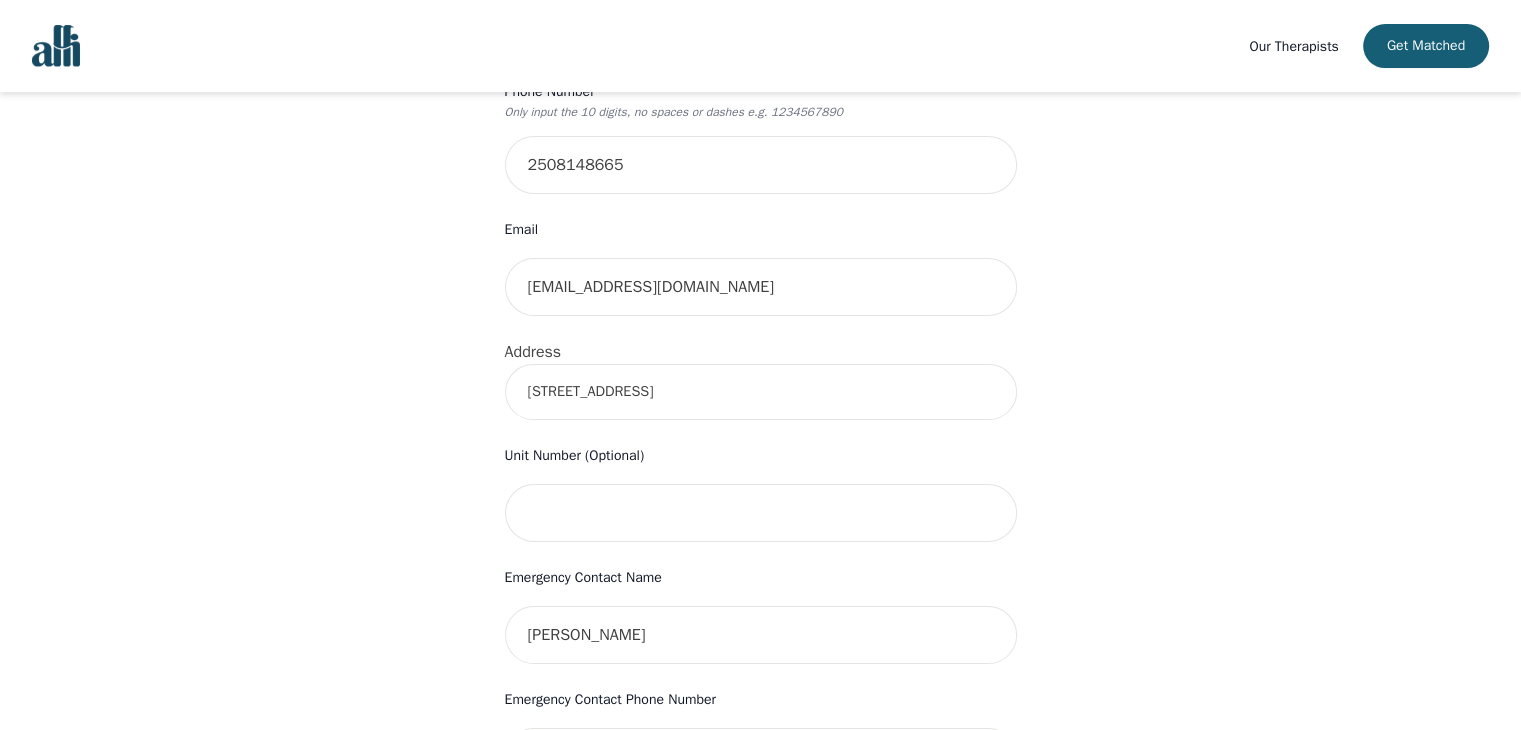 click on "150 Track Street East" at bounding box center (761, 392) 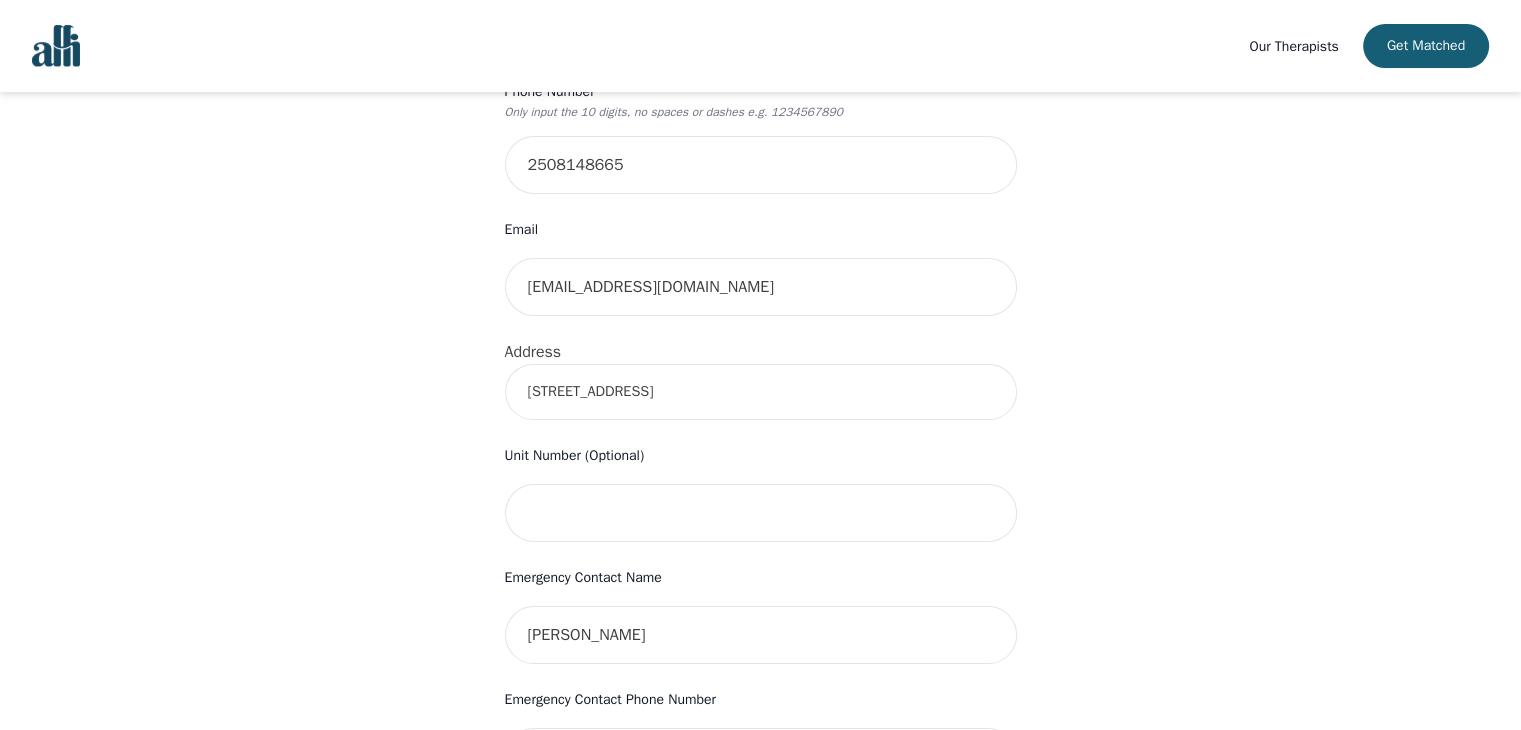 type on "150 Track St E, Revelstoke, BC V0E 2S0, Canada" 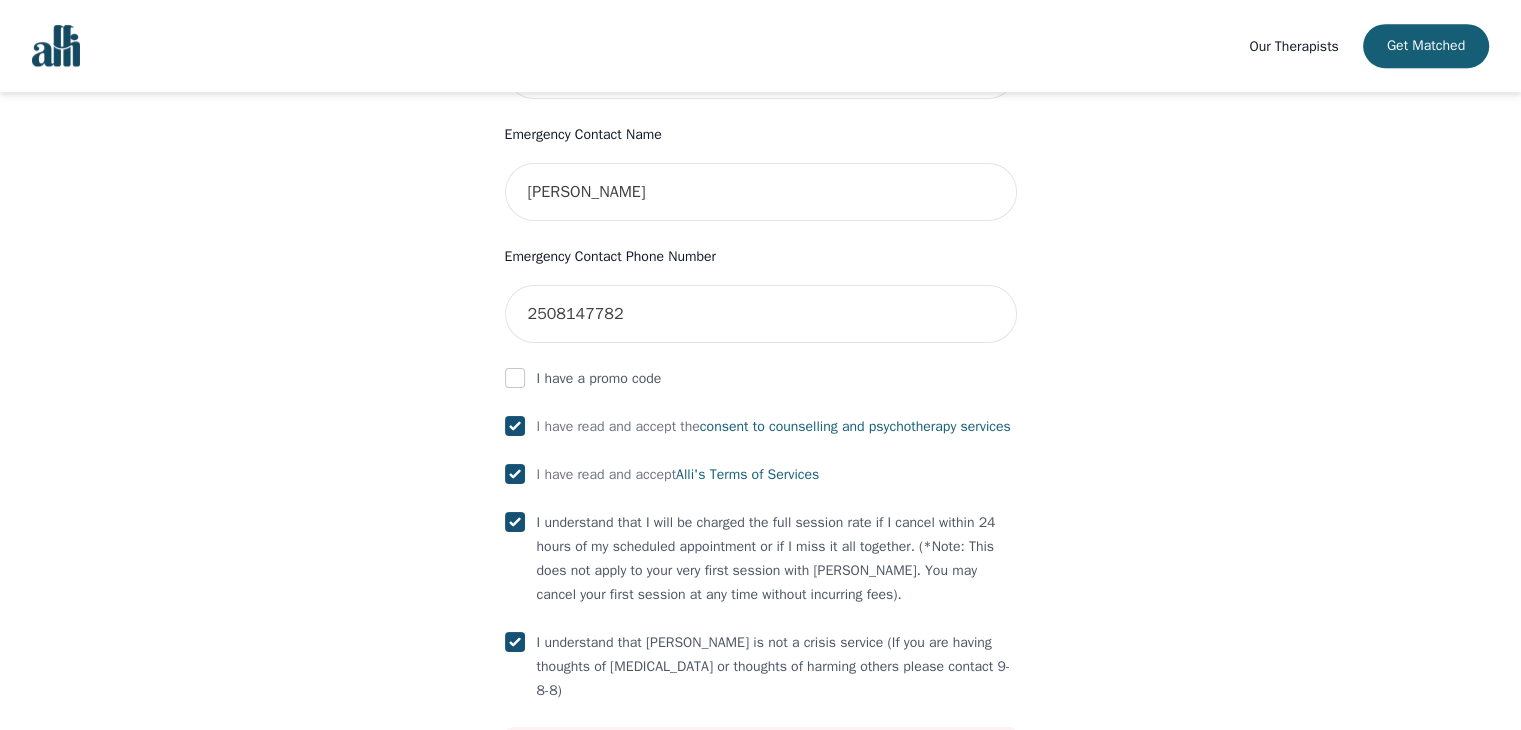 scroll, scrollTop: 1120, scrollLeft: 0, axis: vertical 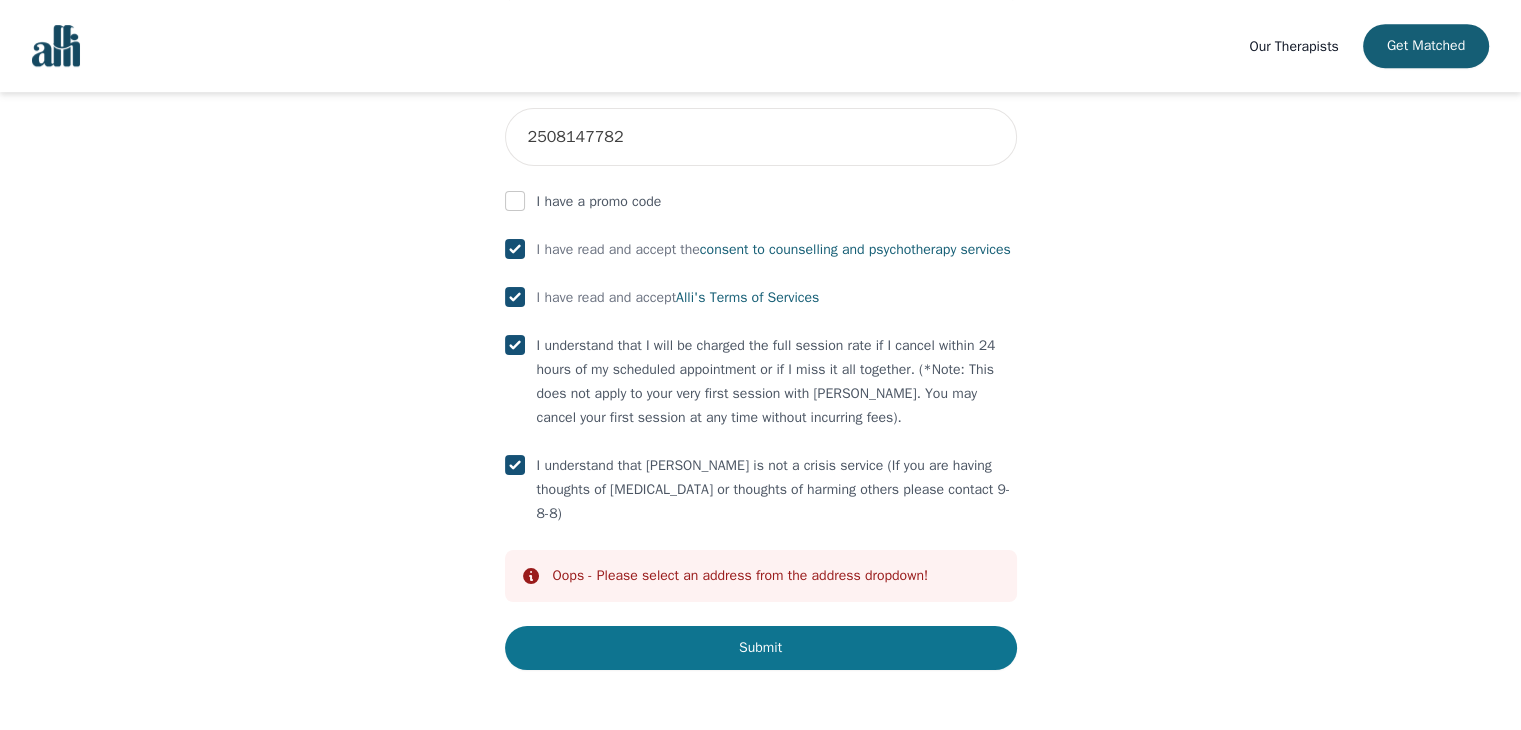 click on "Submit" at bounding box center [761, 648] 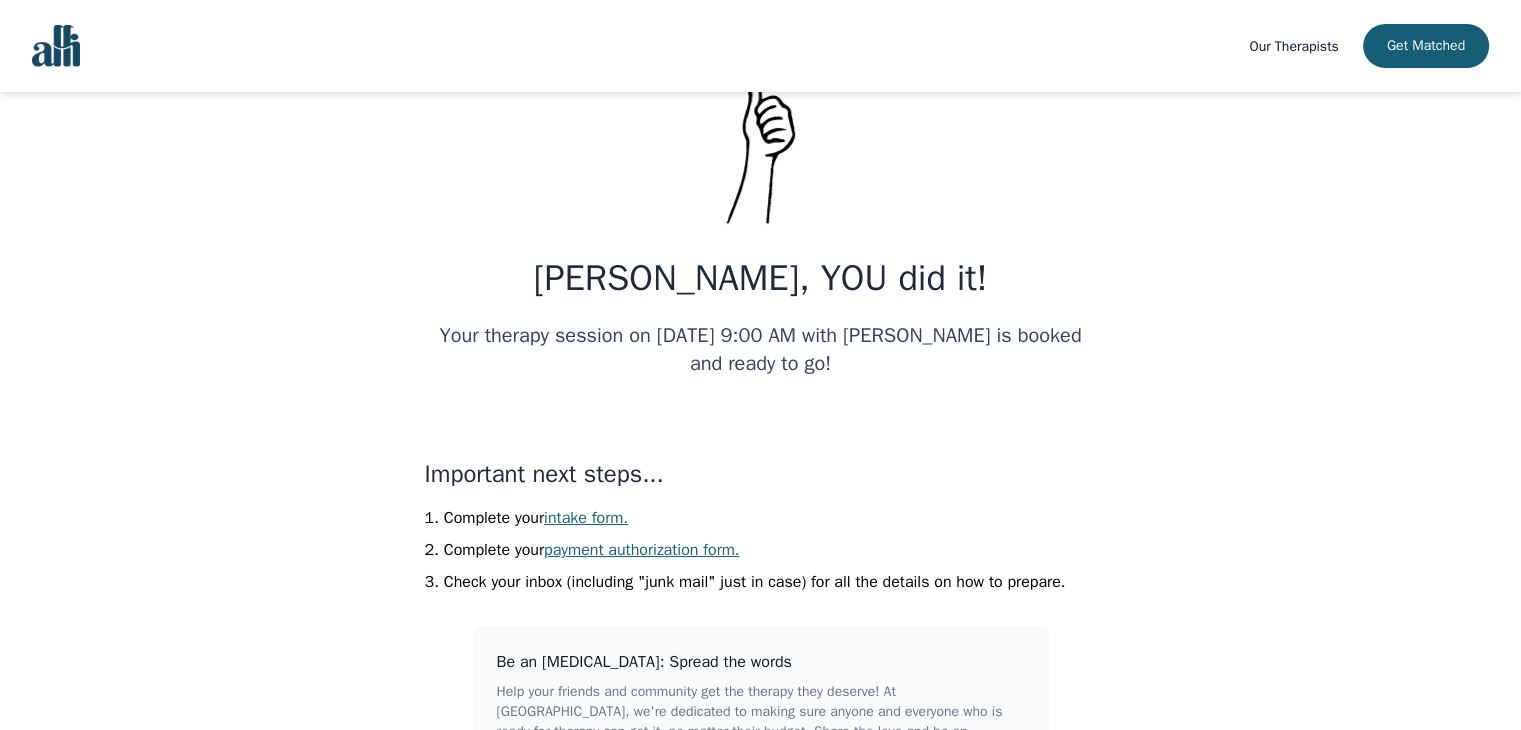scroll, scrollTop: 127, scrollLeft: 0, axis: vertical 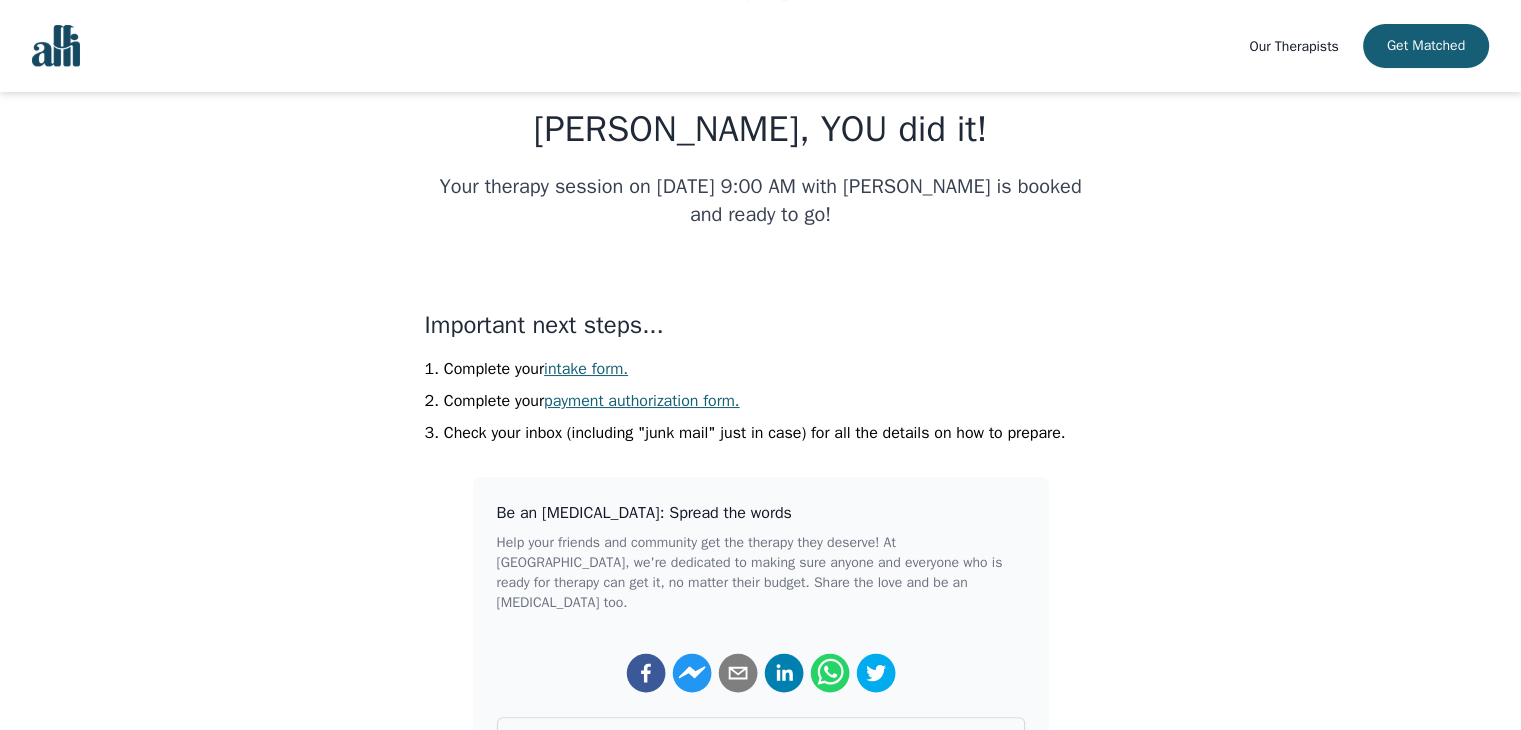 click on "intake form." at bounding box center (586, 369) 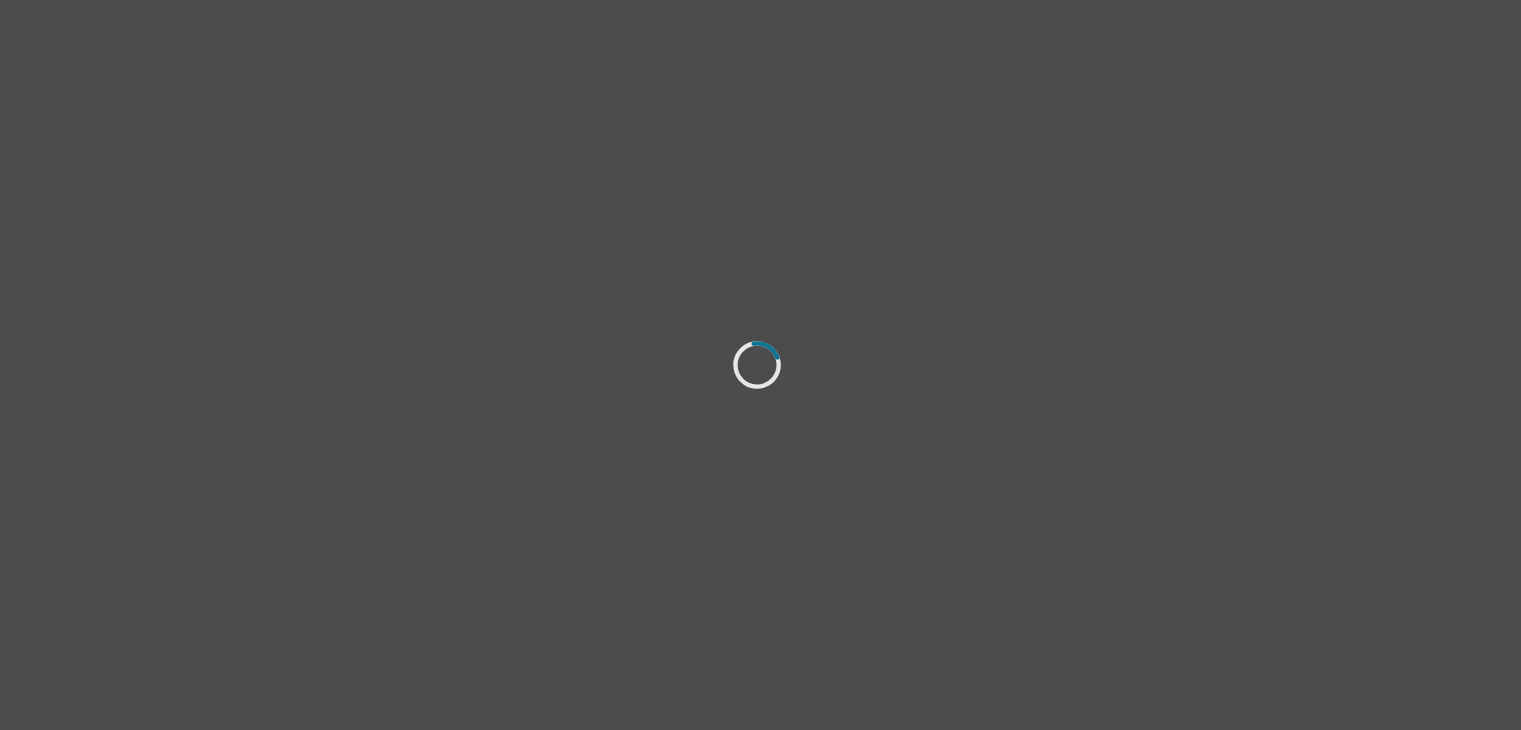 scroll, scrollTop: 0, scrollLeft: 0, axis: both 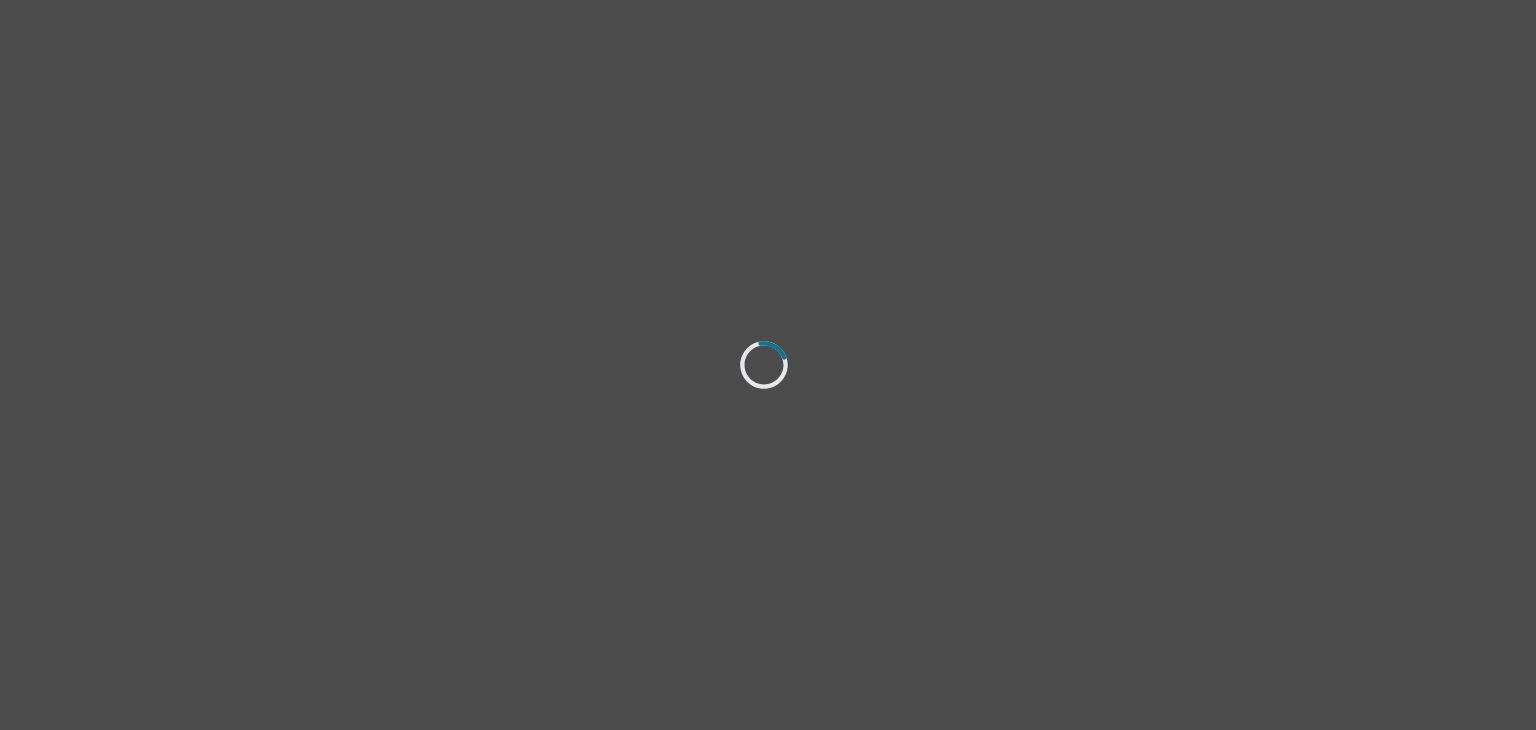 select on "female" 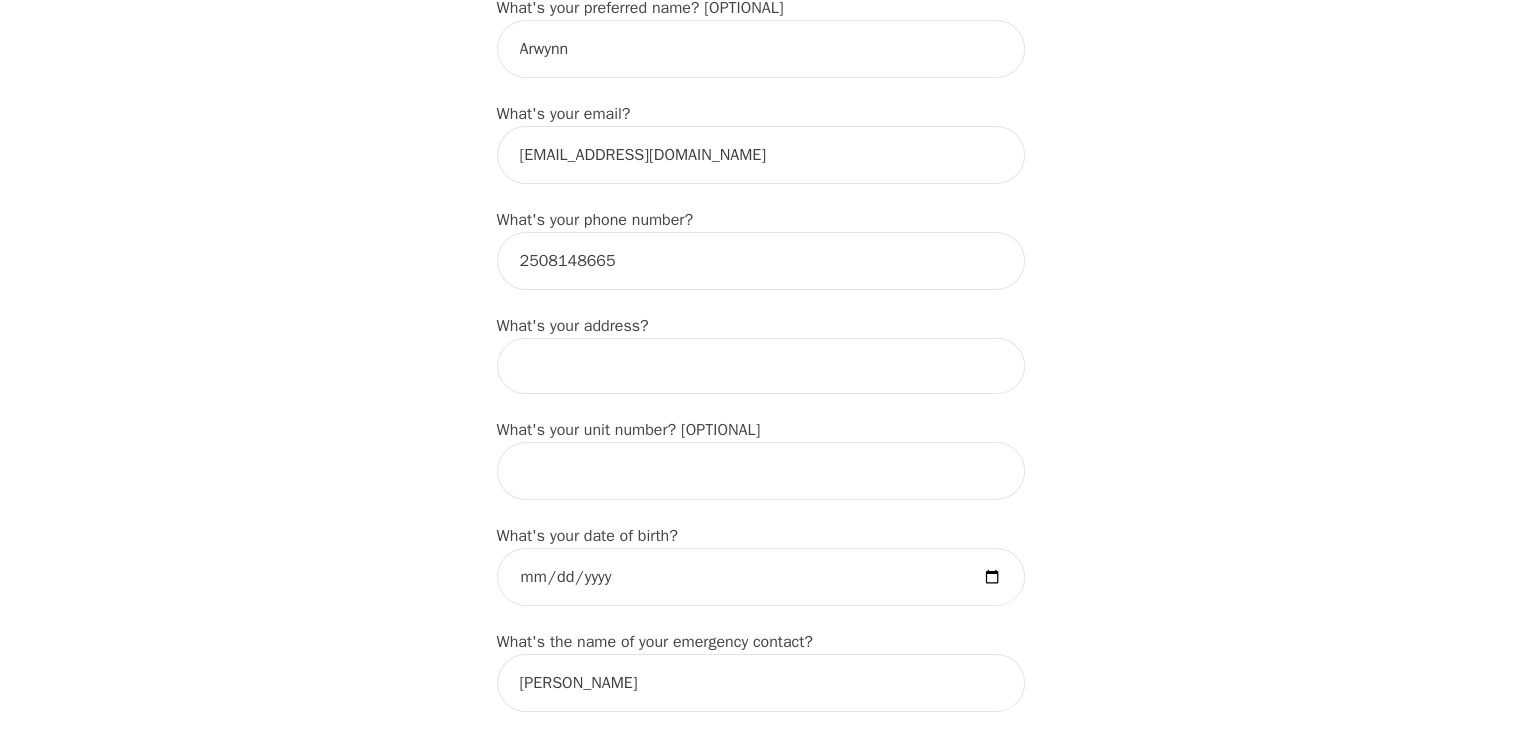 scroll, scrollTop: 535, scrollLeft: 0, axis: vertical 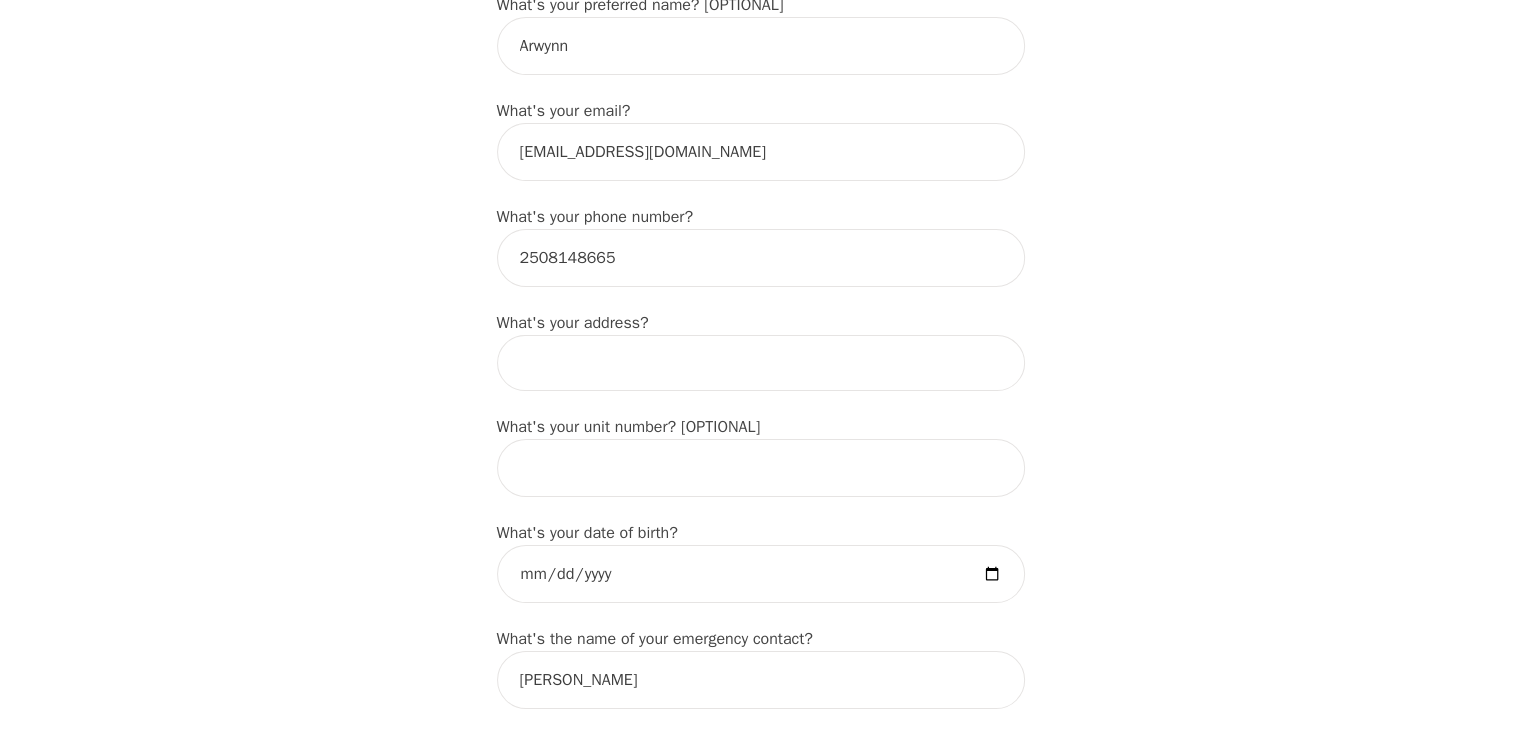 click at bounding box center [761, 363] 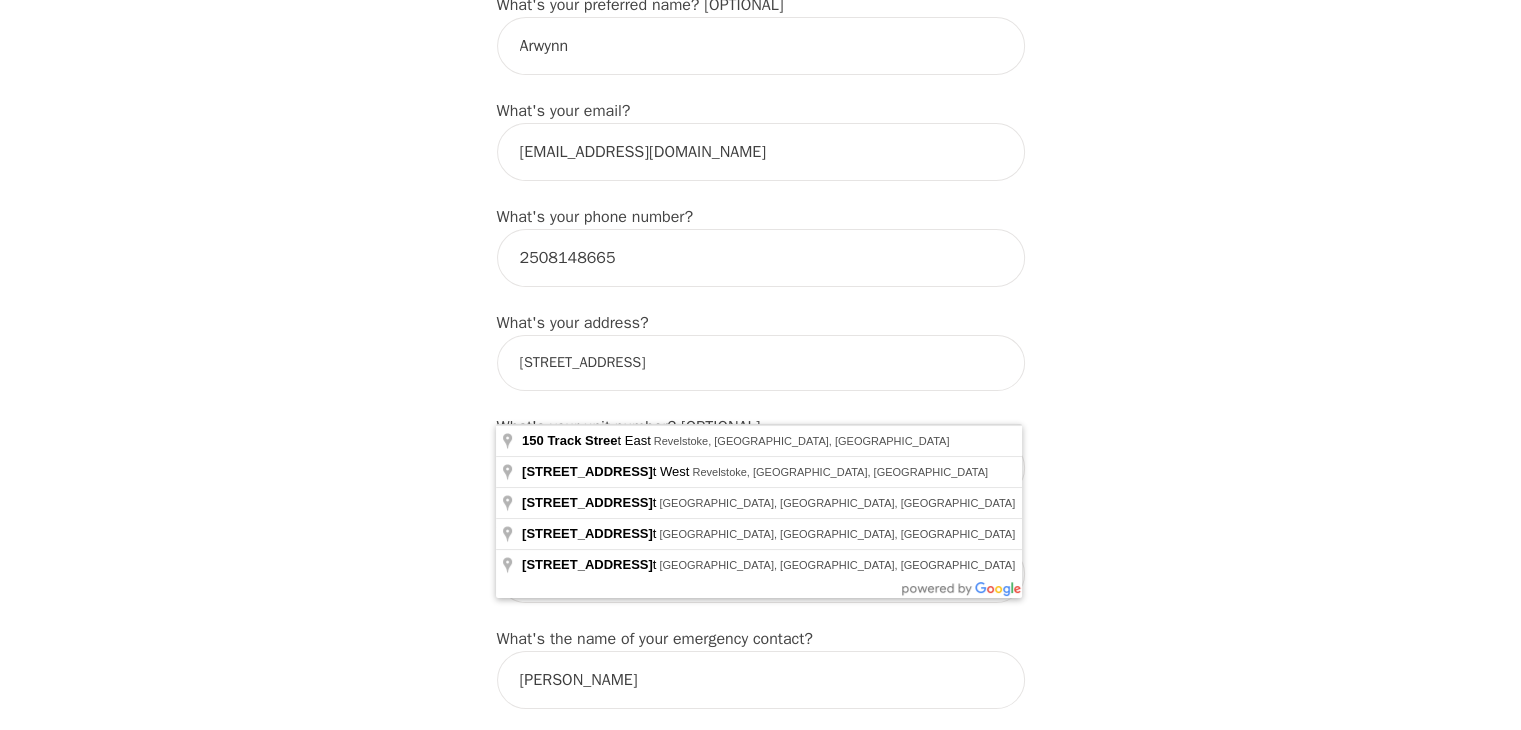 type on "150 Track St E, Revelstoke, BC V0E 2S0, Canada" 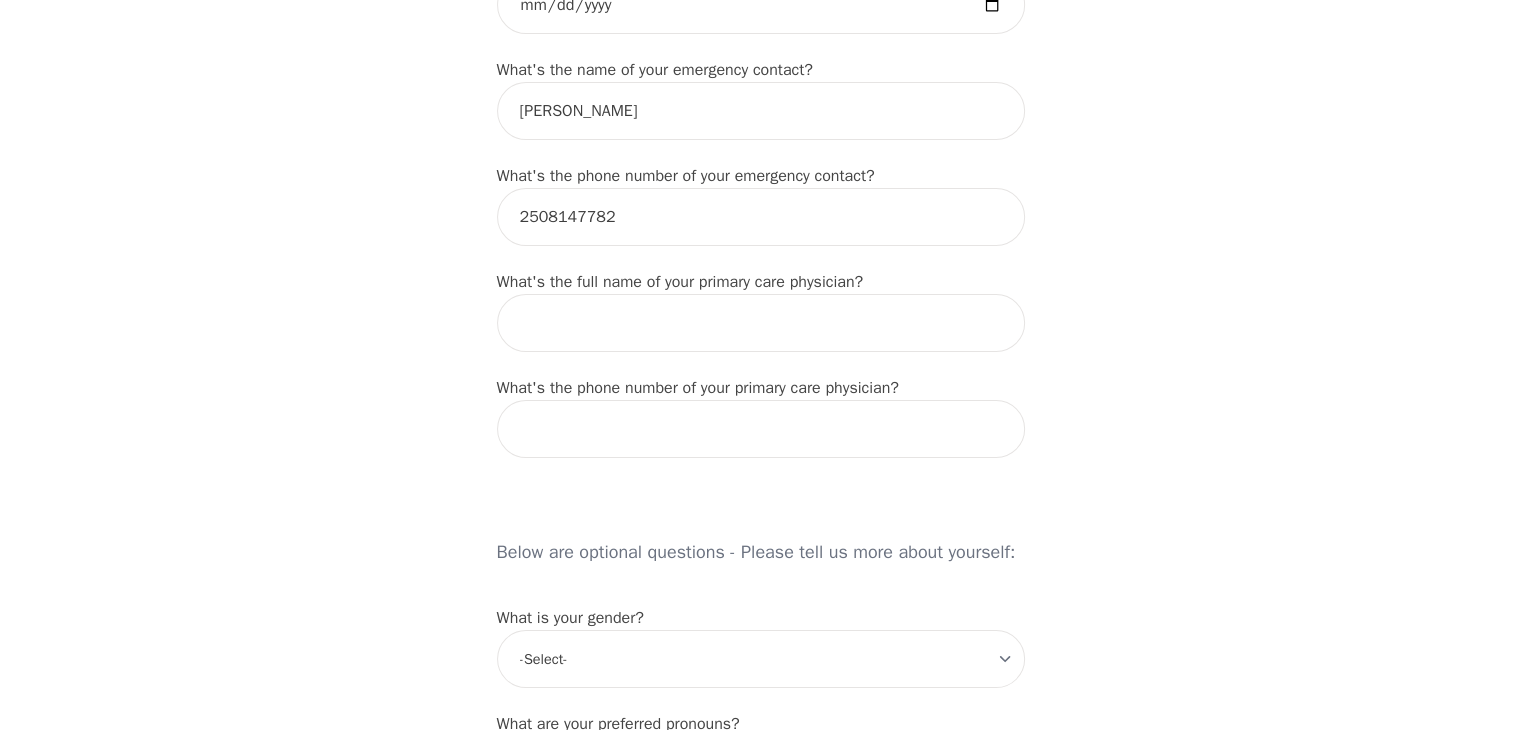 scroll, scrollTop: 1106, scrollLeft: 0, axis: vertical 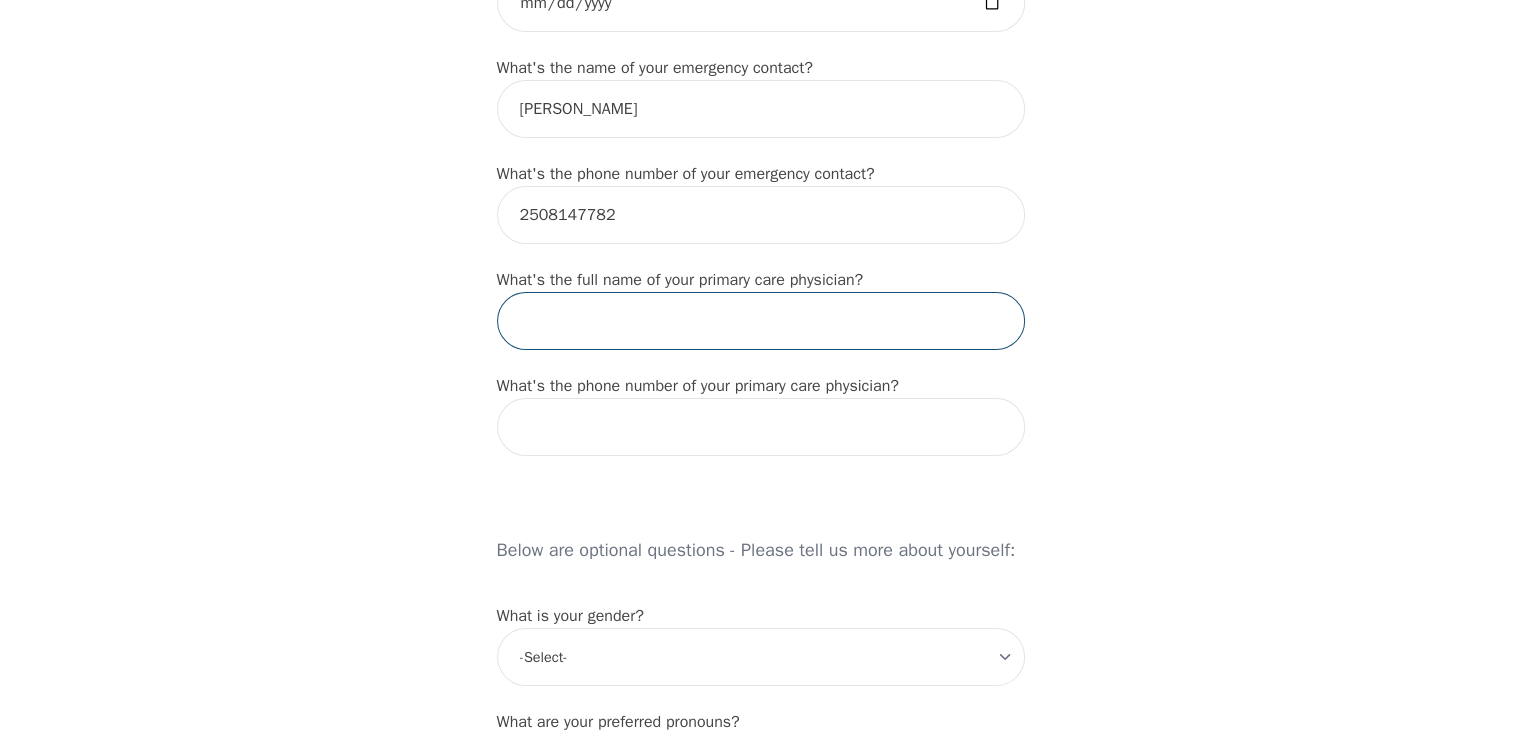 click at bounding box center (761, 321) 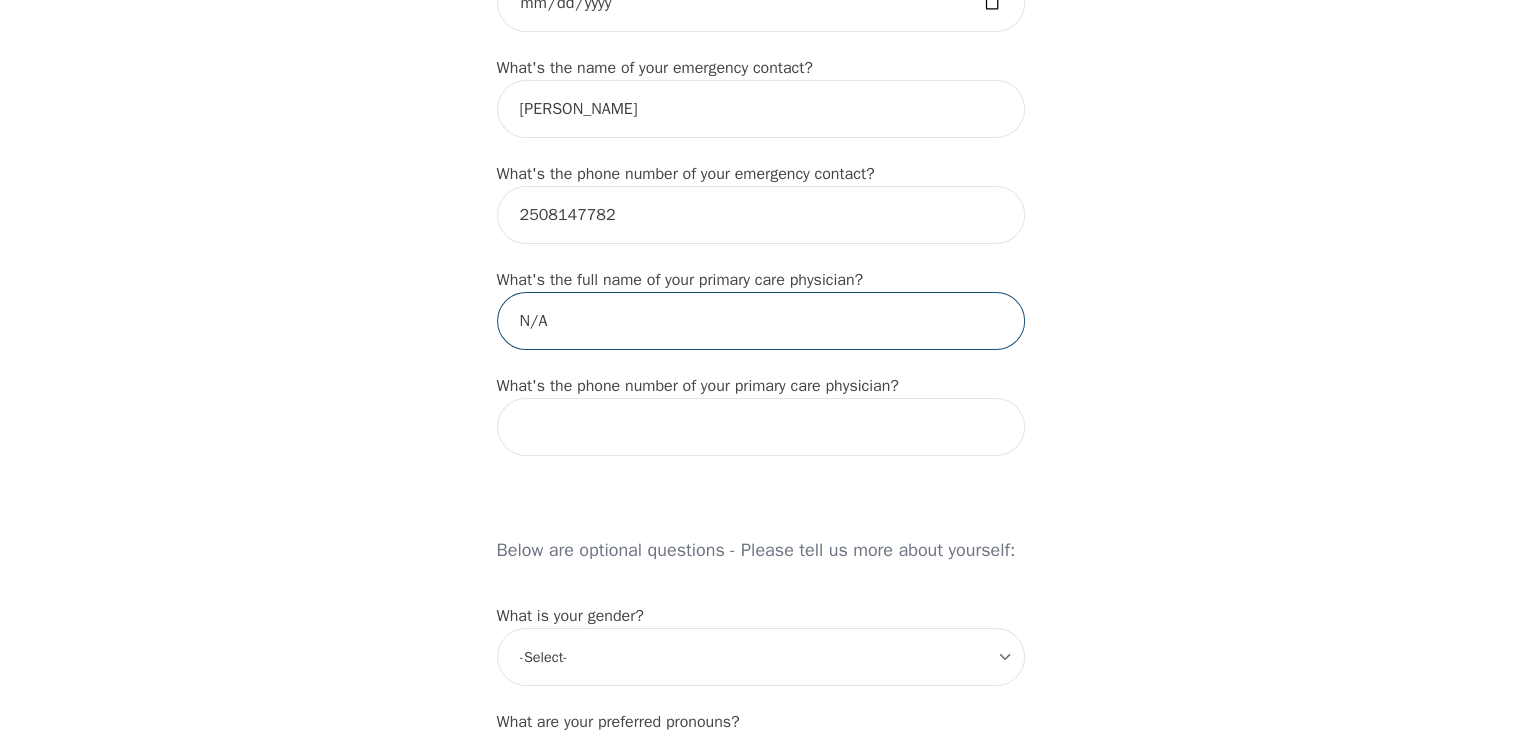 type on "N/A" 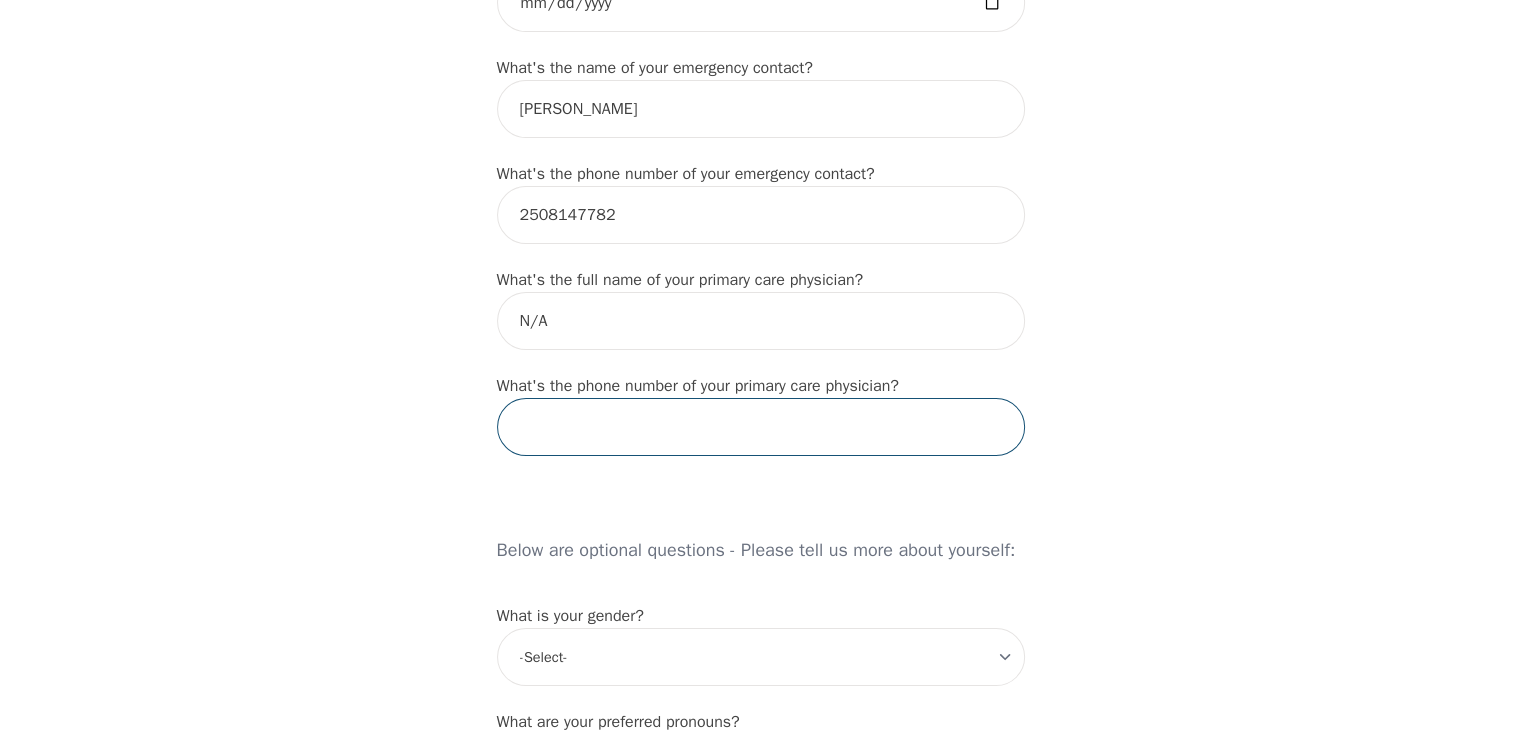 click at bounding box center (761, 427) 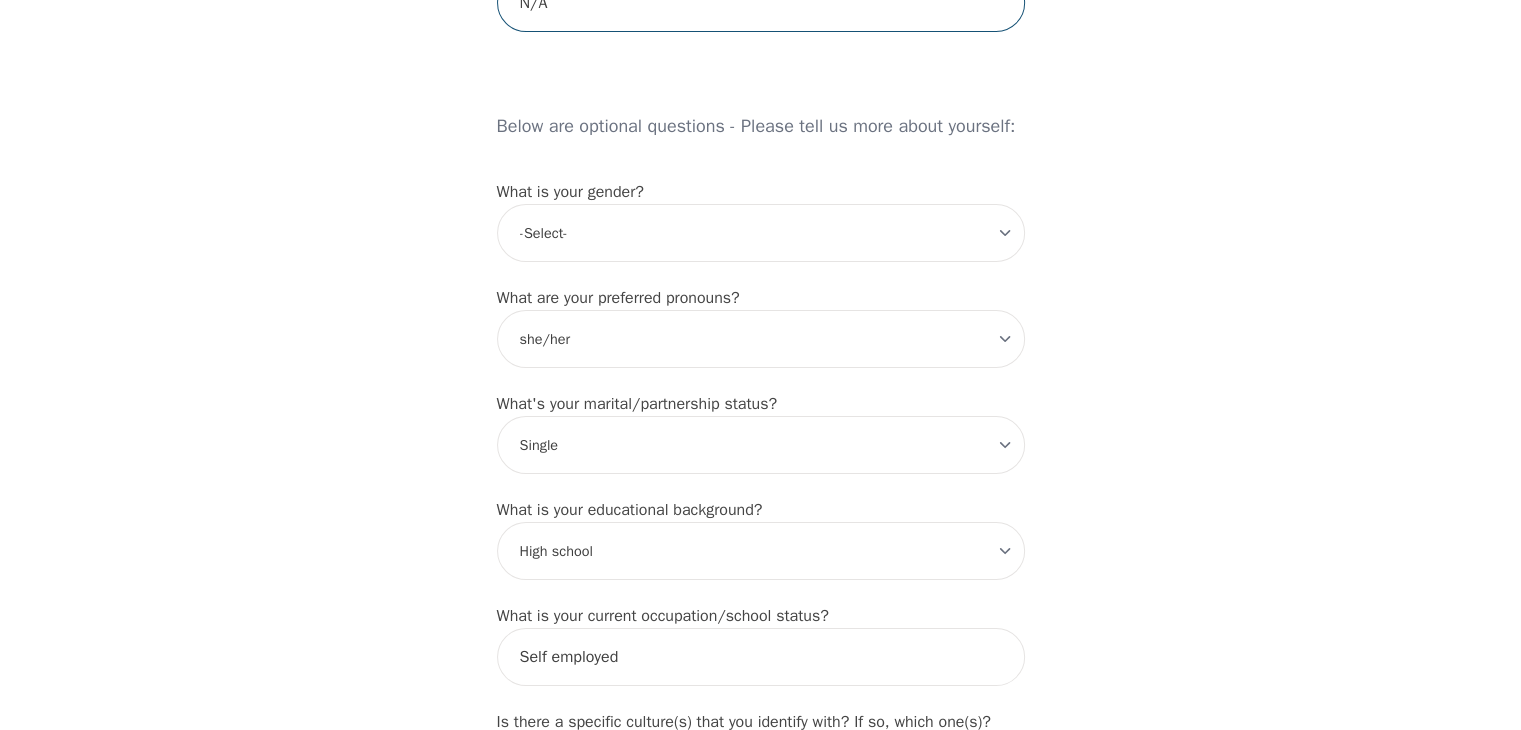 scroll, scrollTop: 1528, scrollLeft: 0, axis: vertical 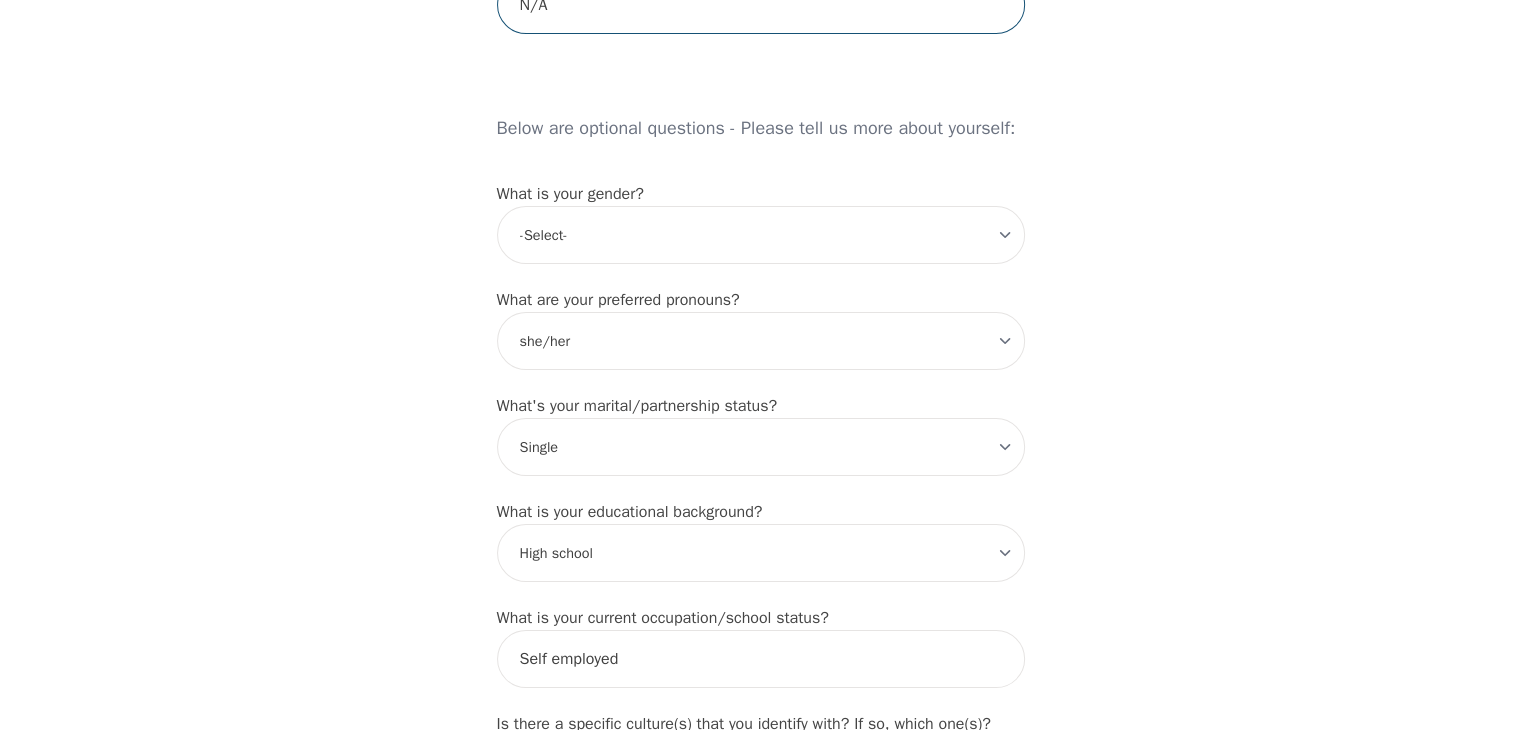 type on "N/A" 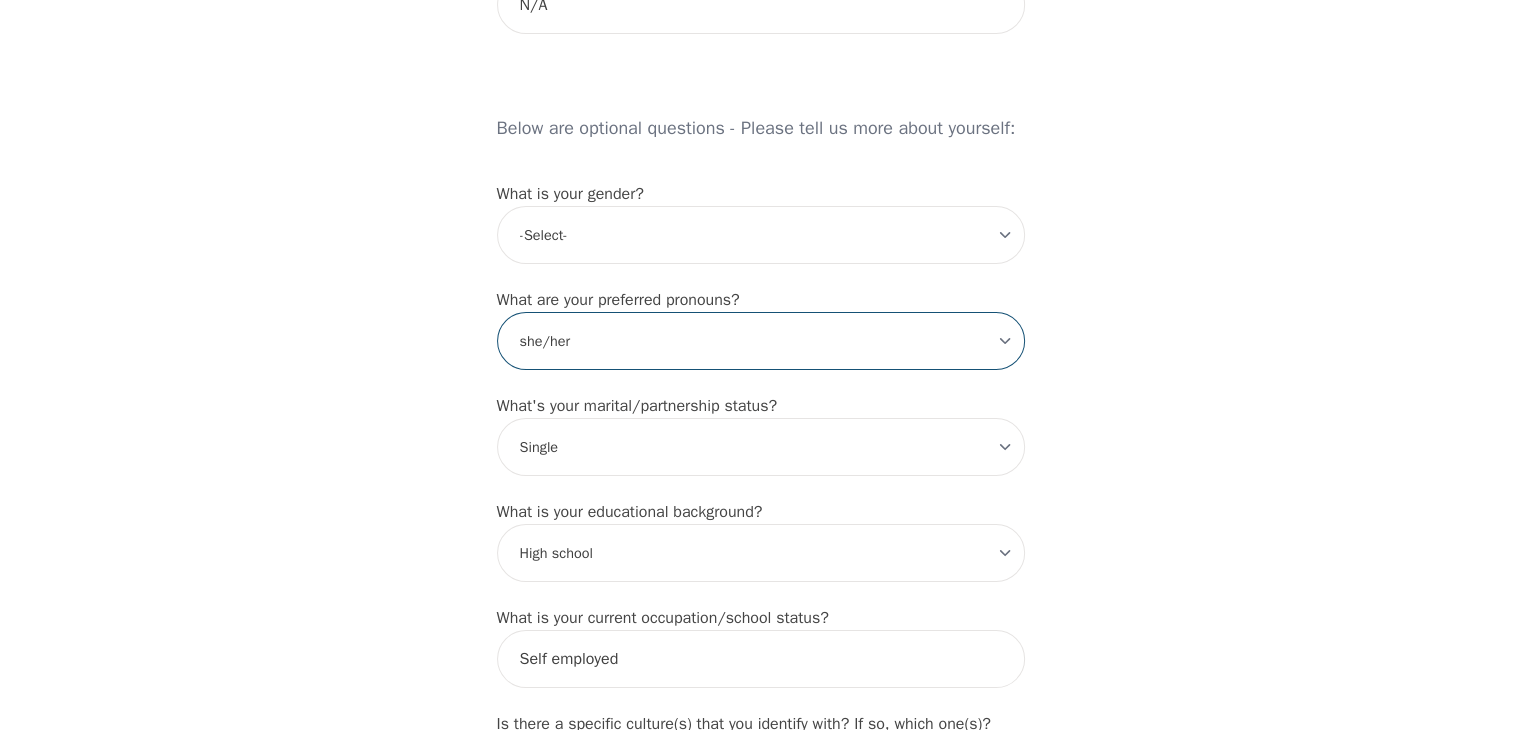 click on "-Select- he/him she/her they/them ze/zir xe/xem ey/em ve/ver tey/ter e/e per/per prefer_not_to_say" at bounding box center (761, 341) 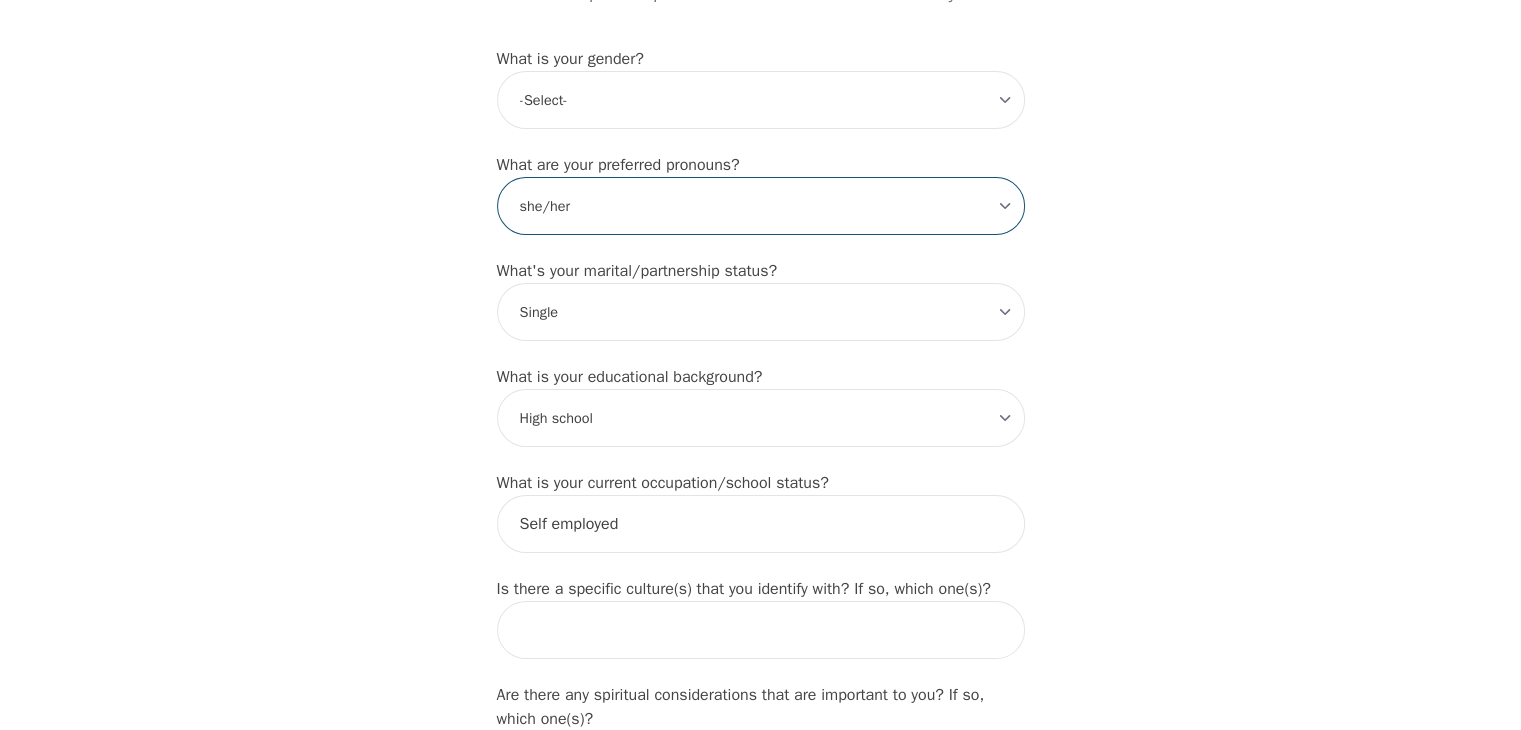 scroll, scrollTop: 1720, scrollLeft: 0, axis: vertical 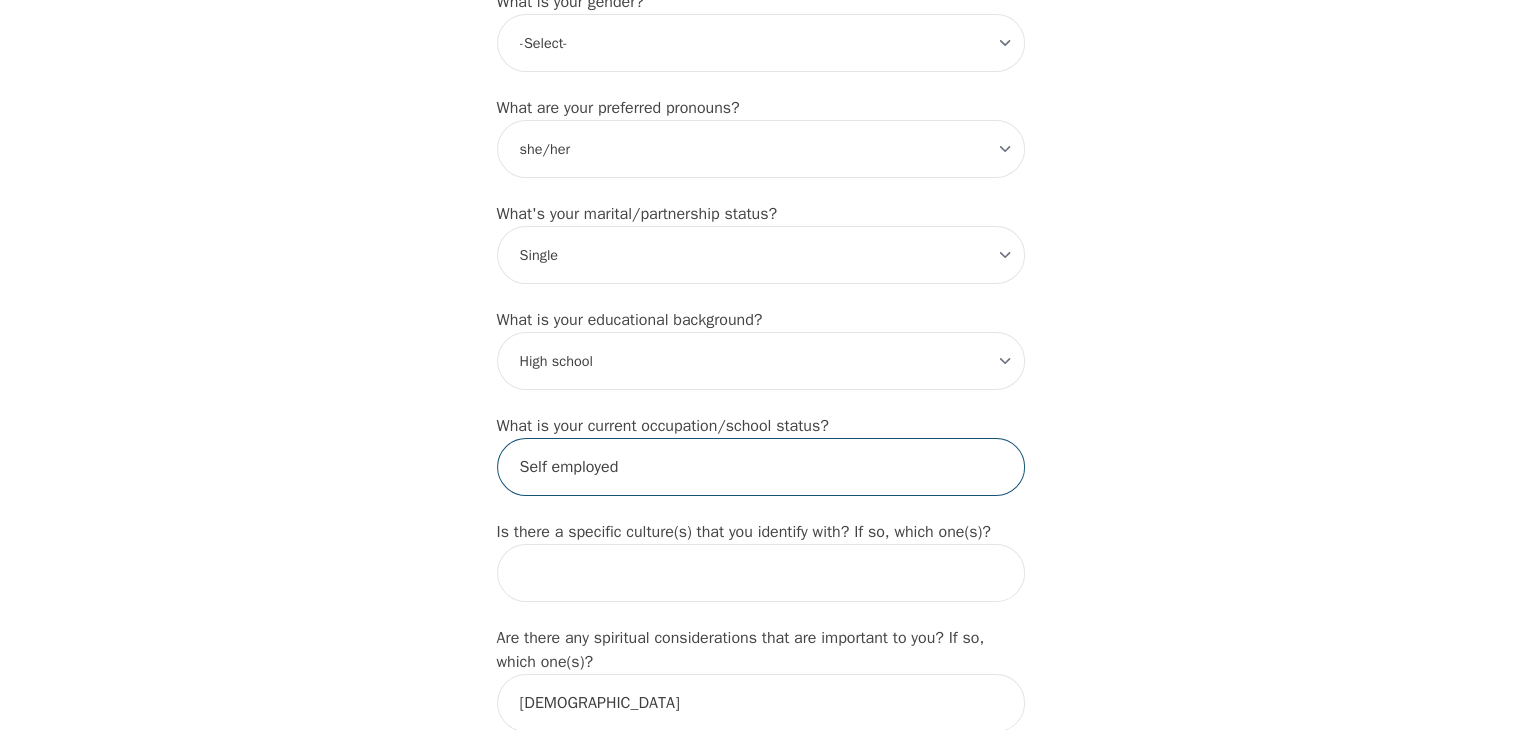 click on "Self employed" at bounding box center (761, 467) 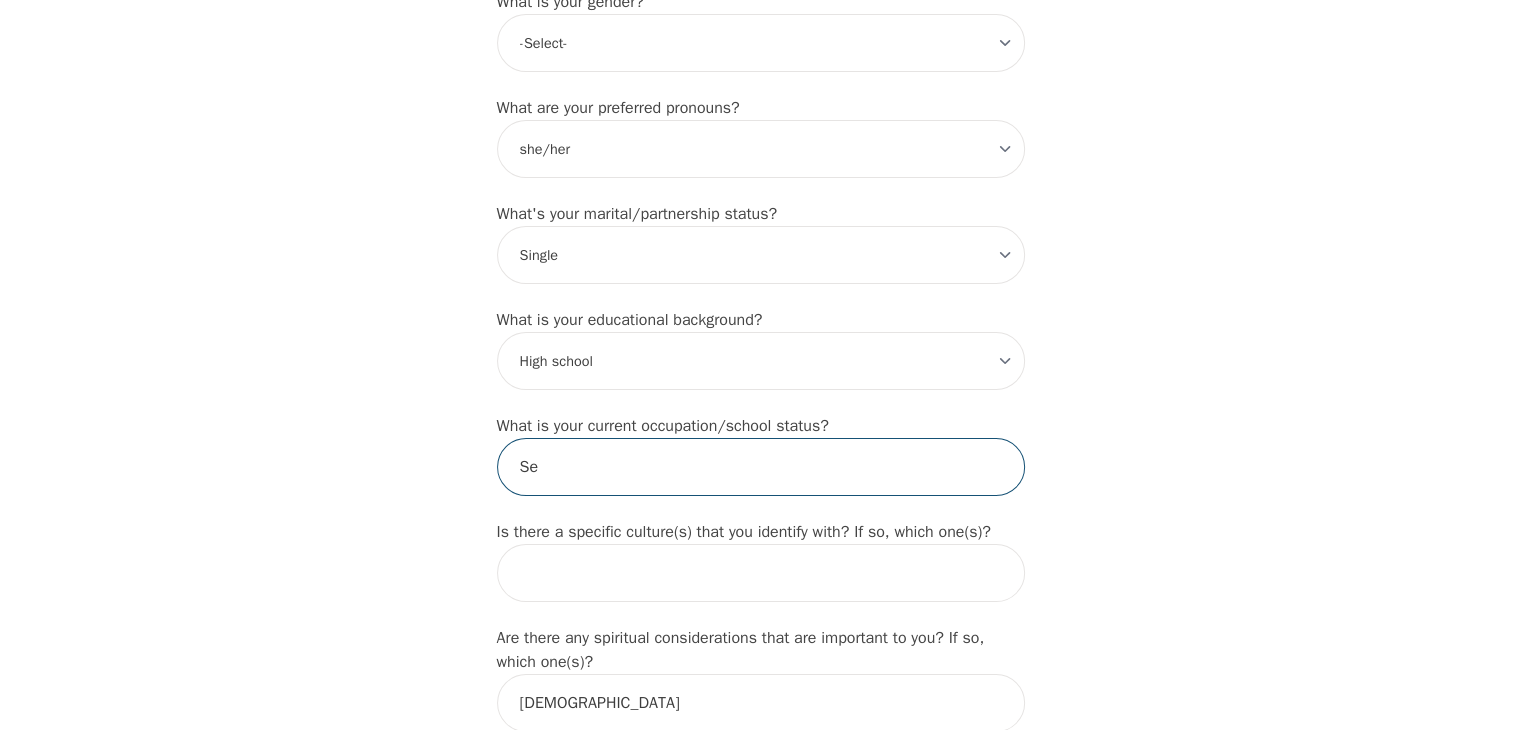 type on "S" 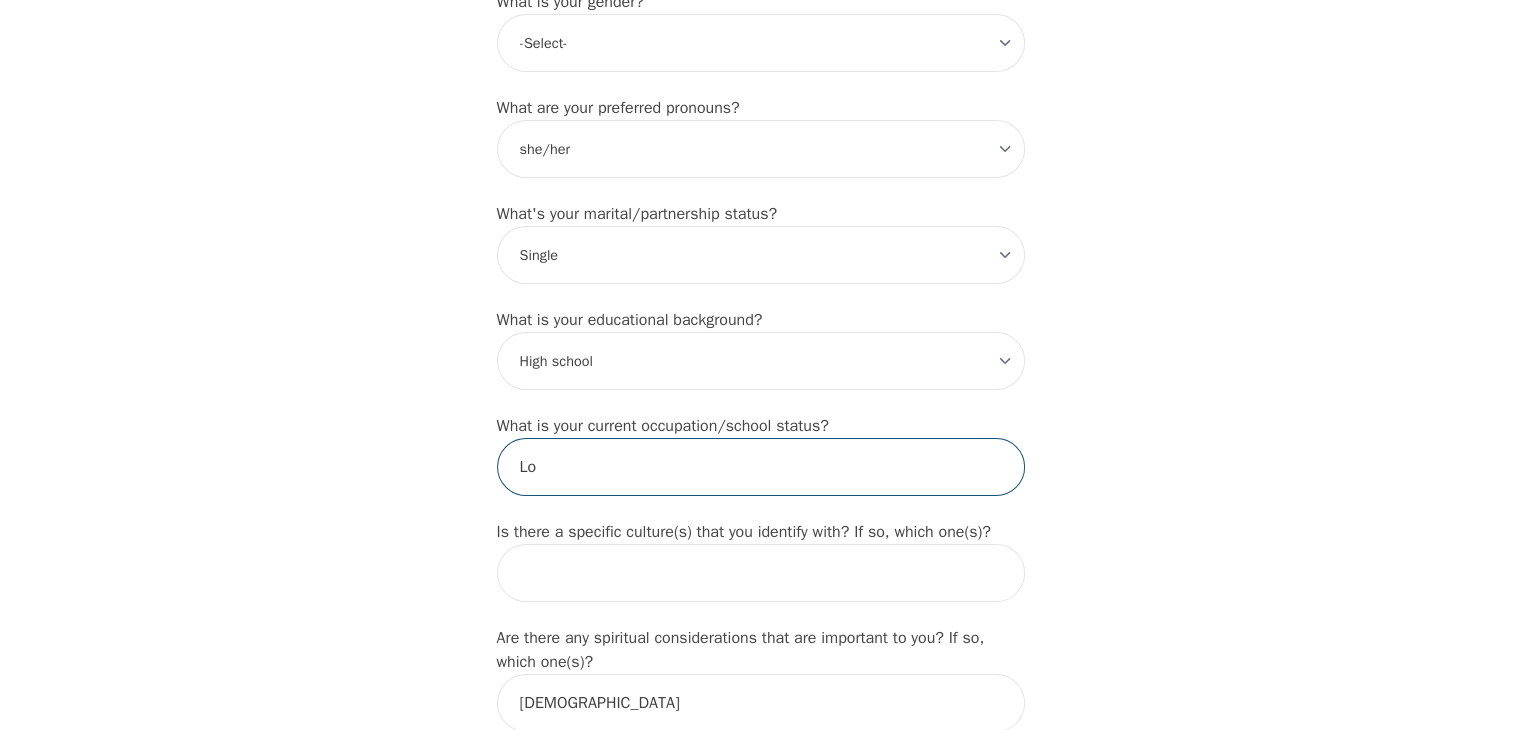 type on "L" 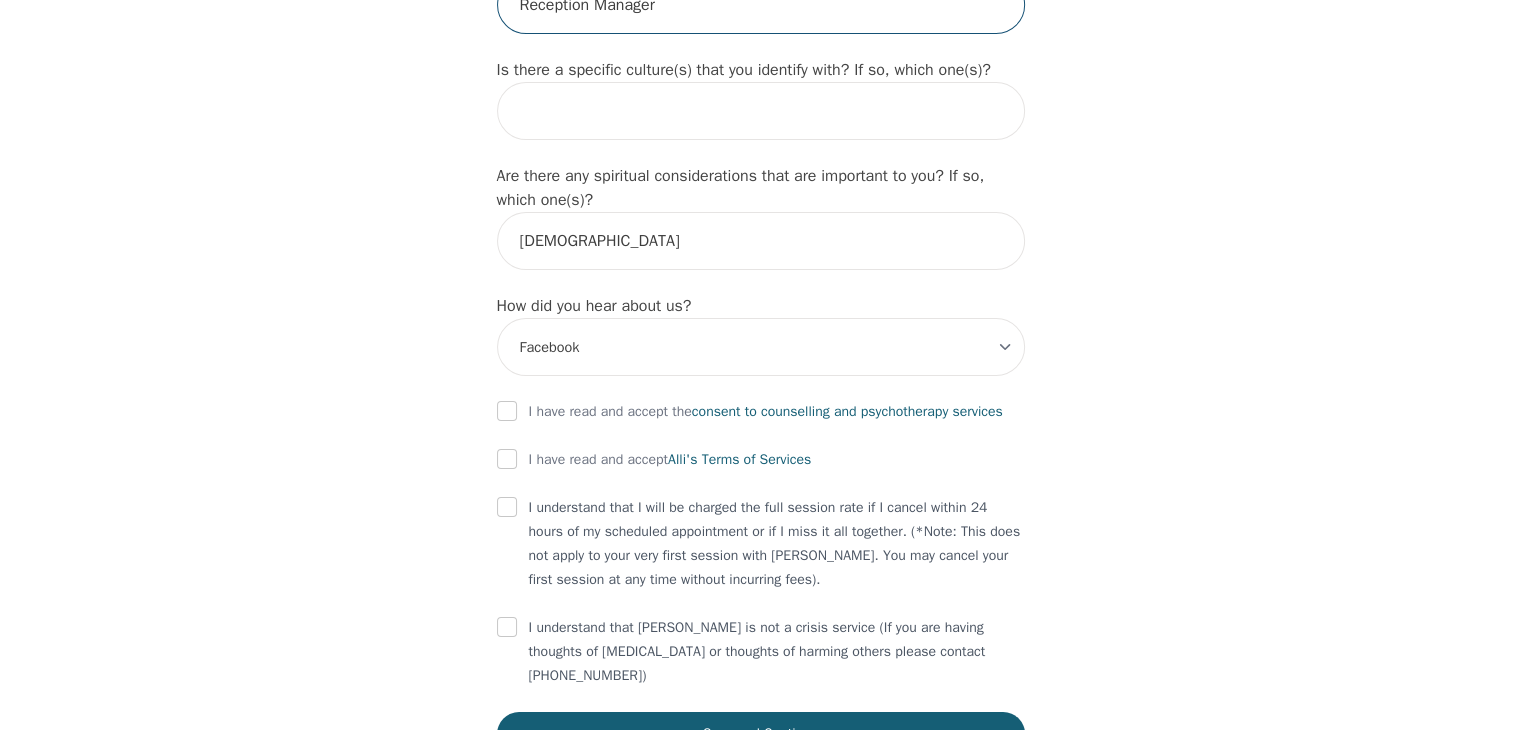 scroll, scrollTop: 2183, scrollLeft: 0, axis: vertical 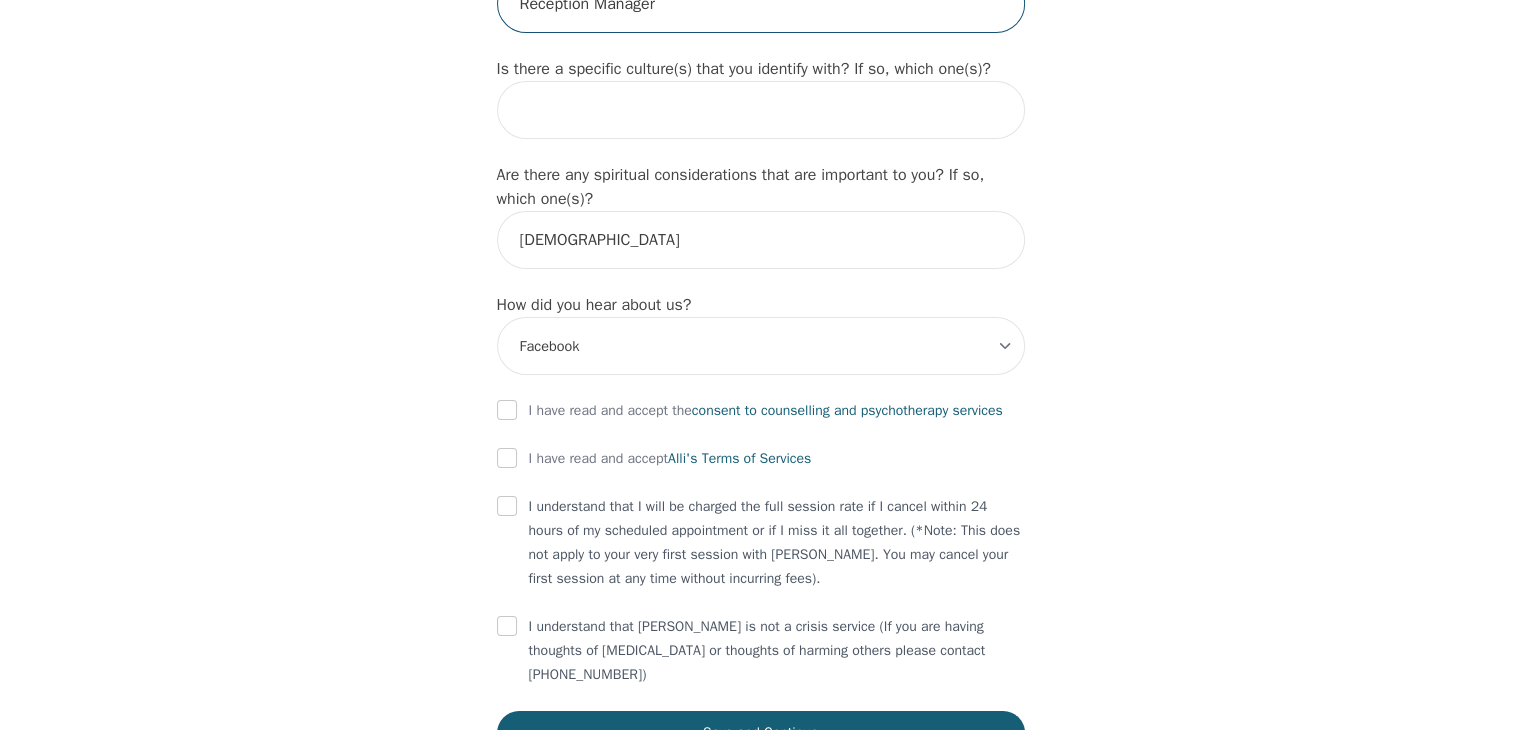 type on "Reception Manager" 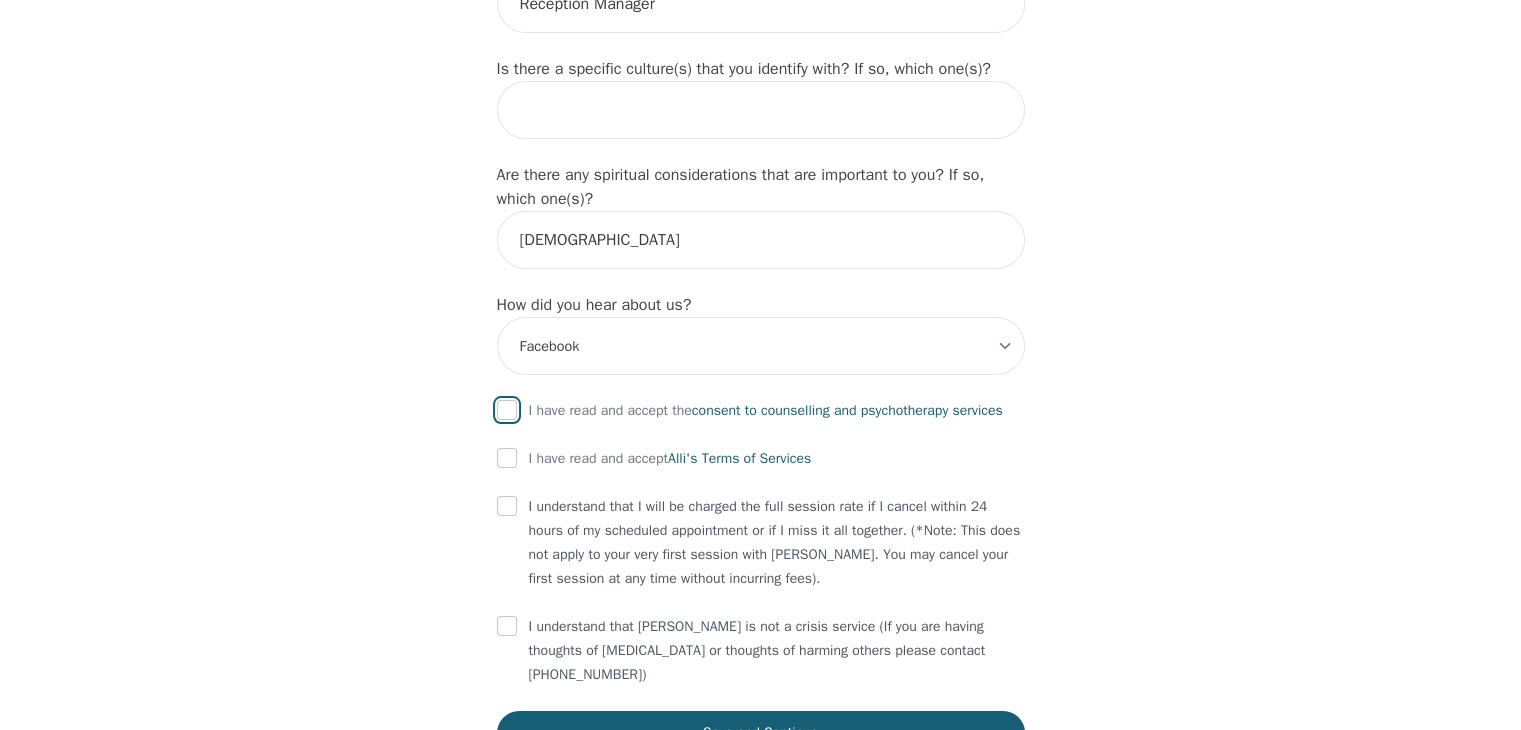 click at bounding box center [507, 410] 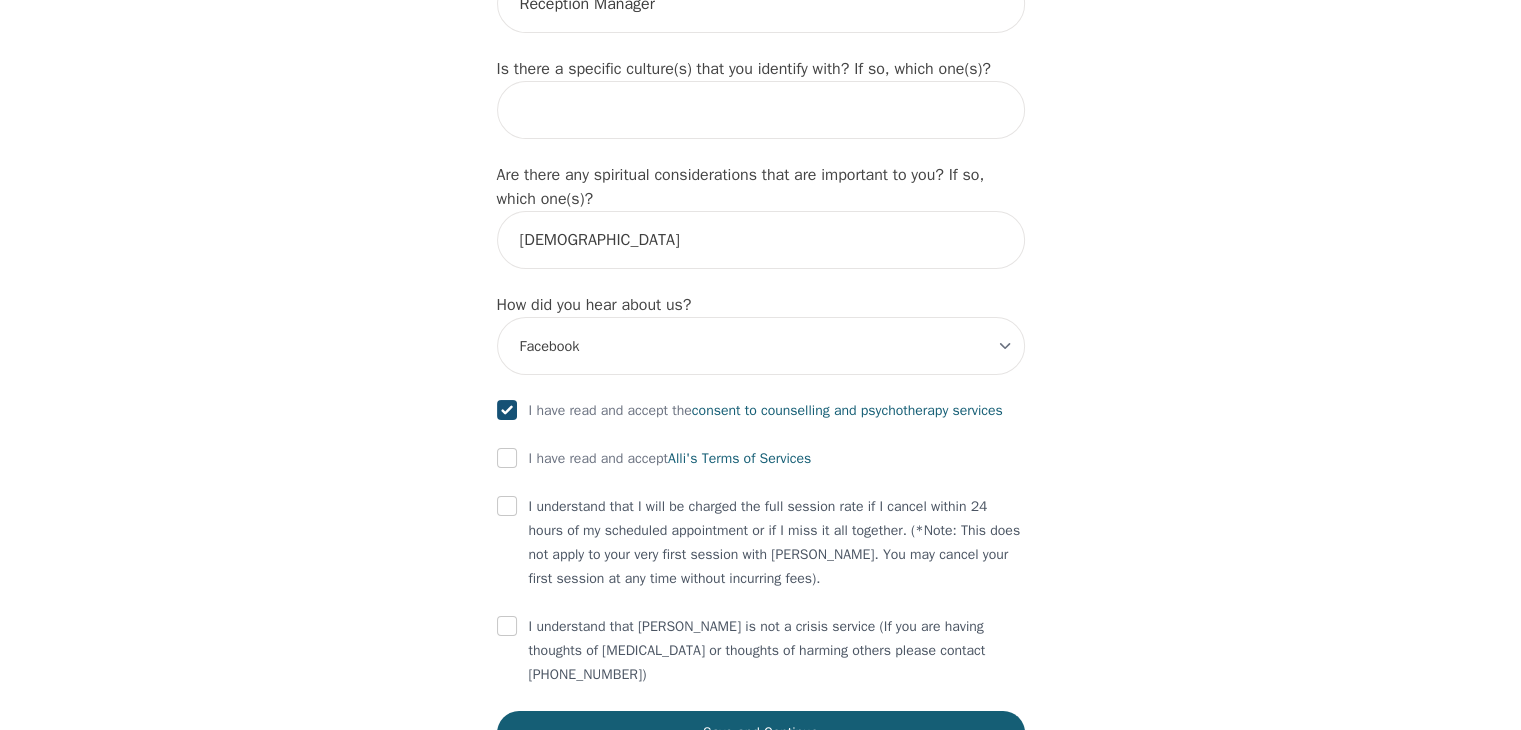 checkbox on "true" 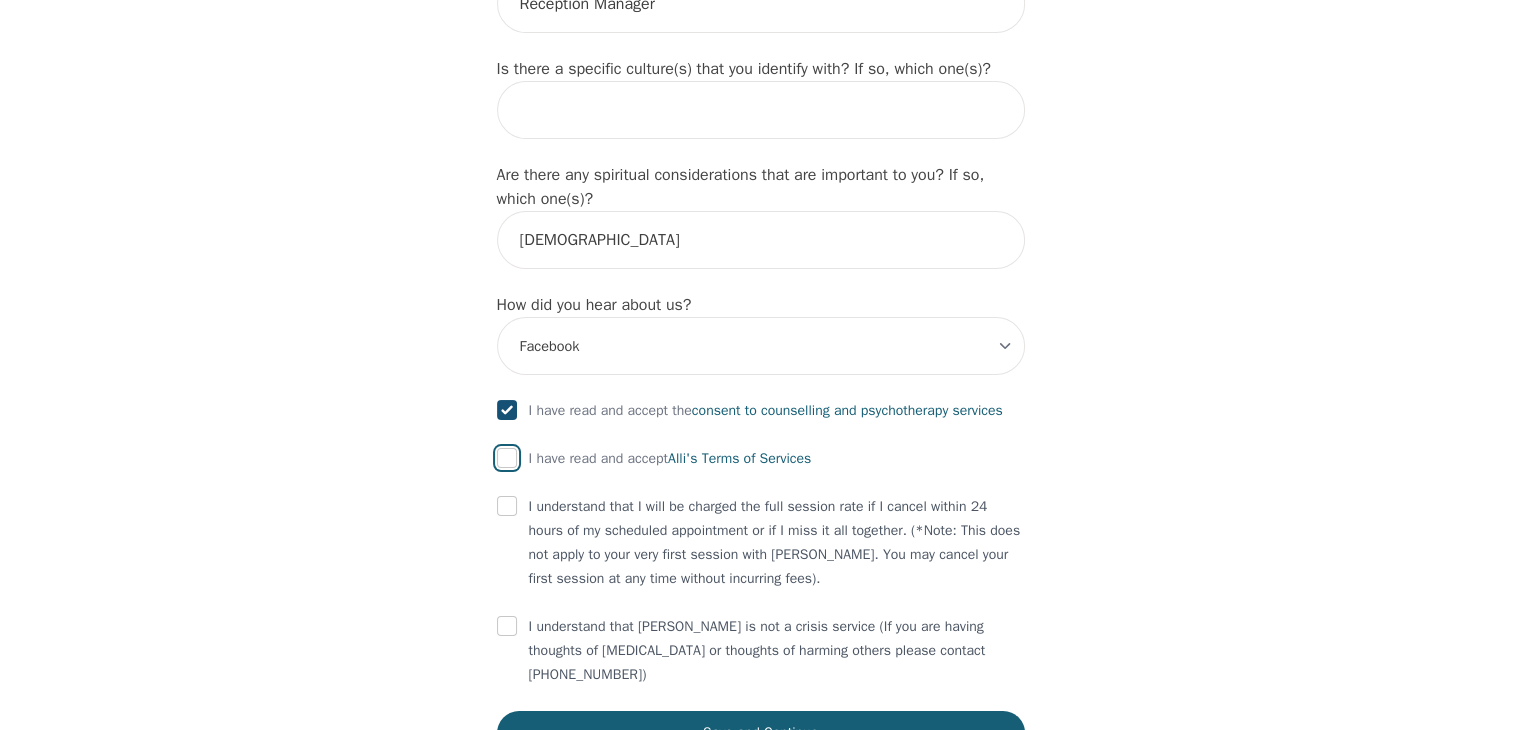 click at bounding box center [507, 458] 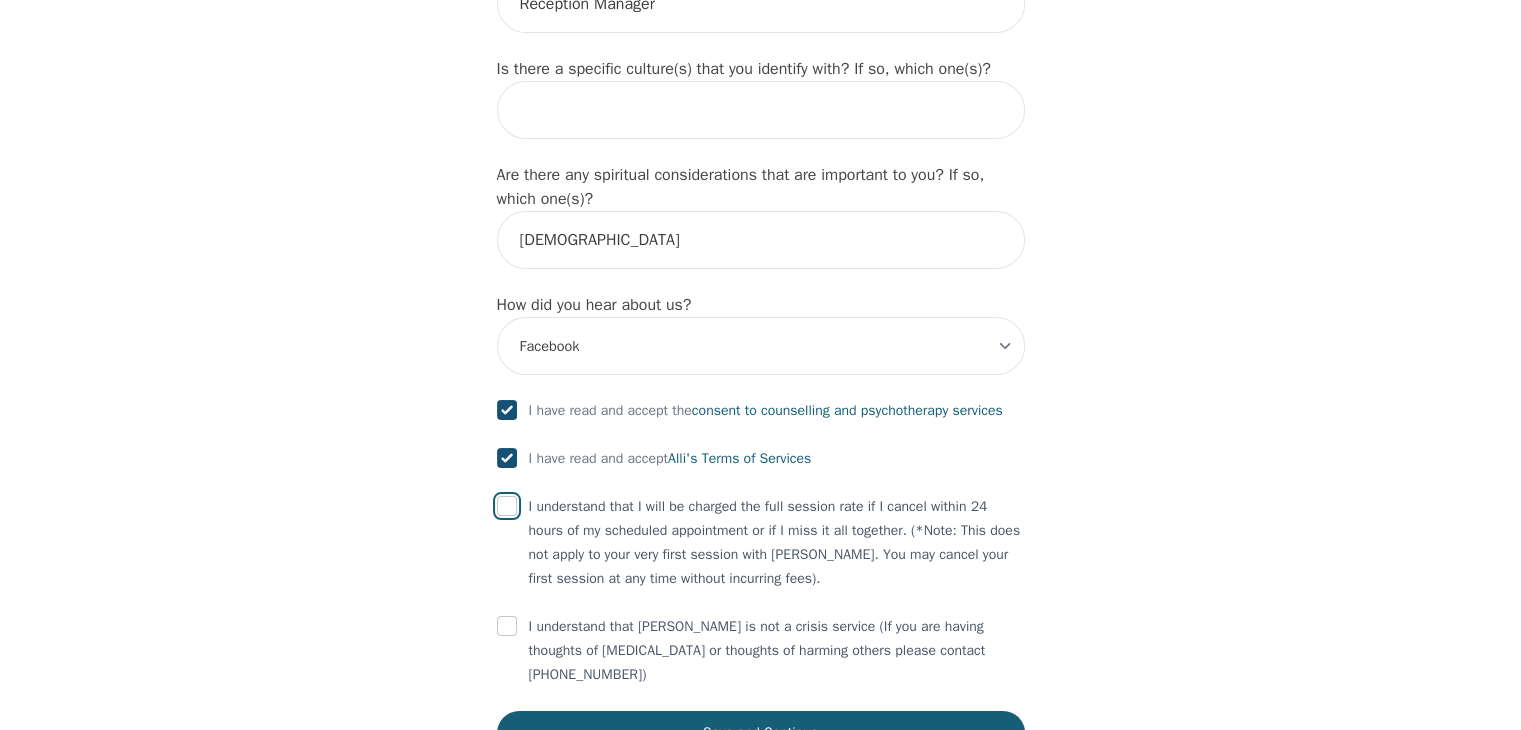 click at bounding box center (507, 506) 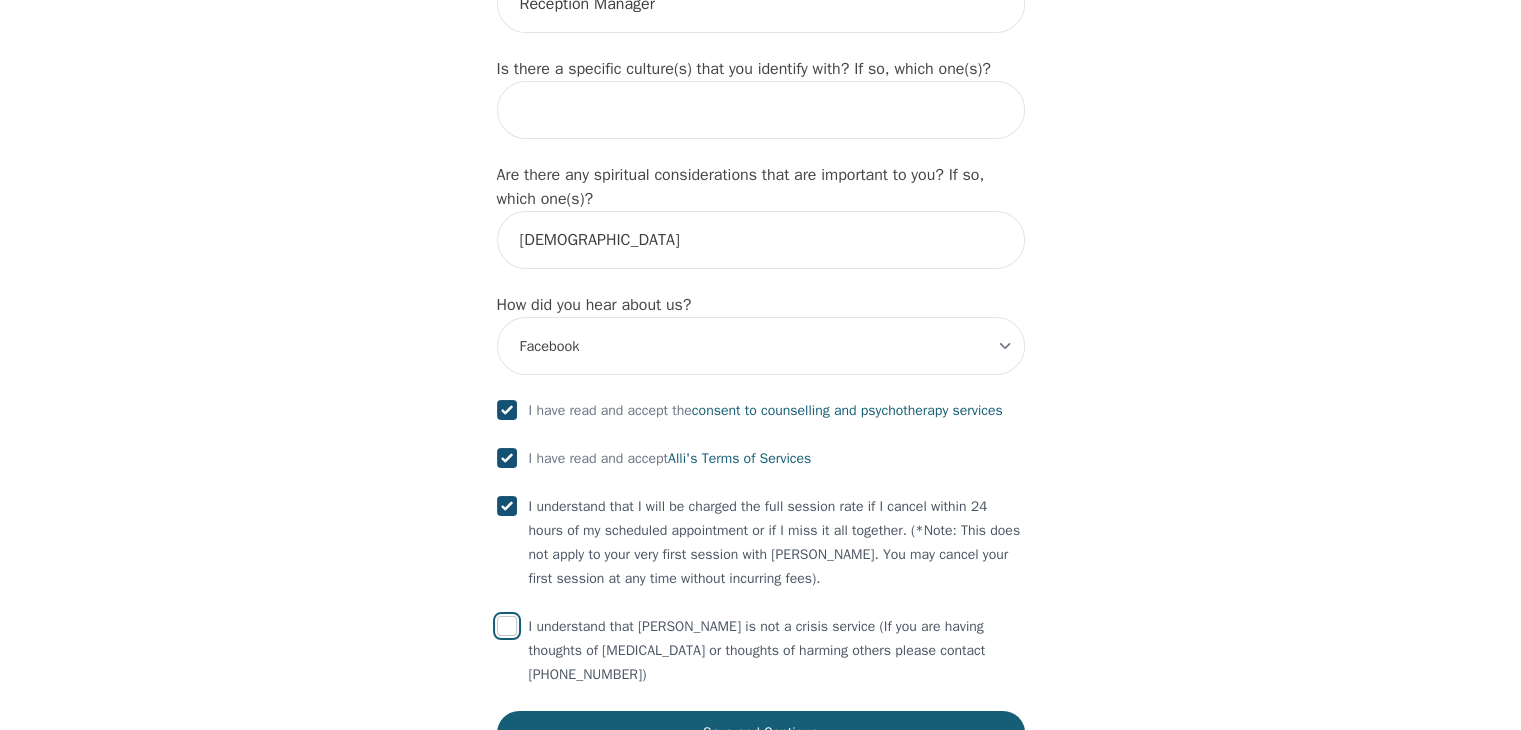 click at bounding box center [507, 626] 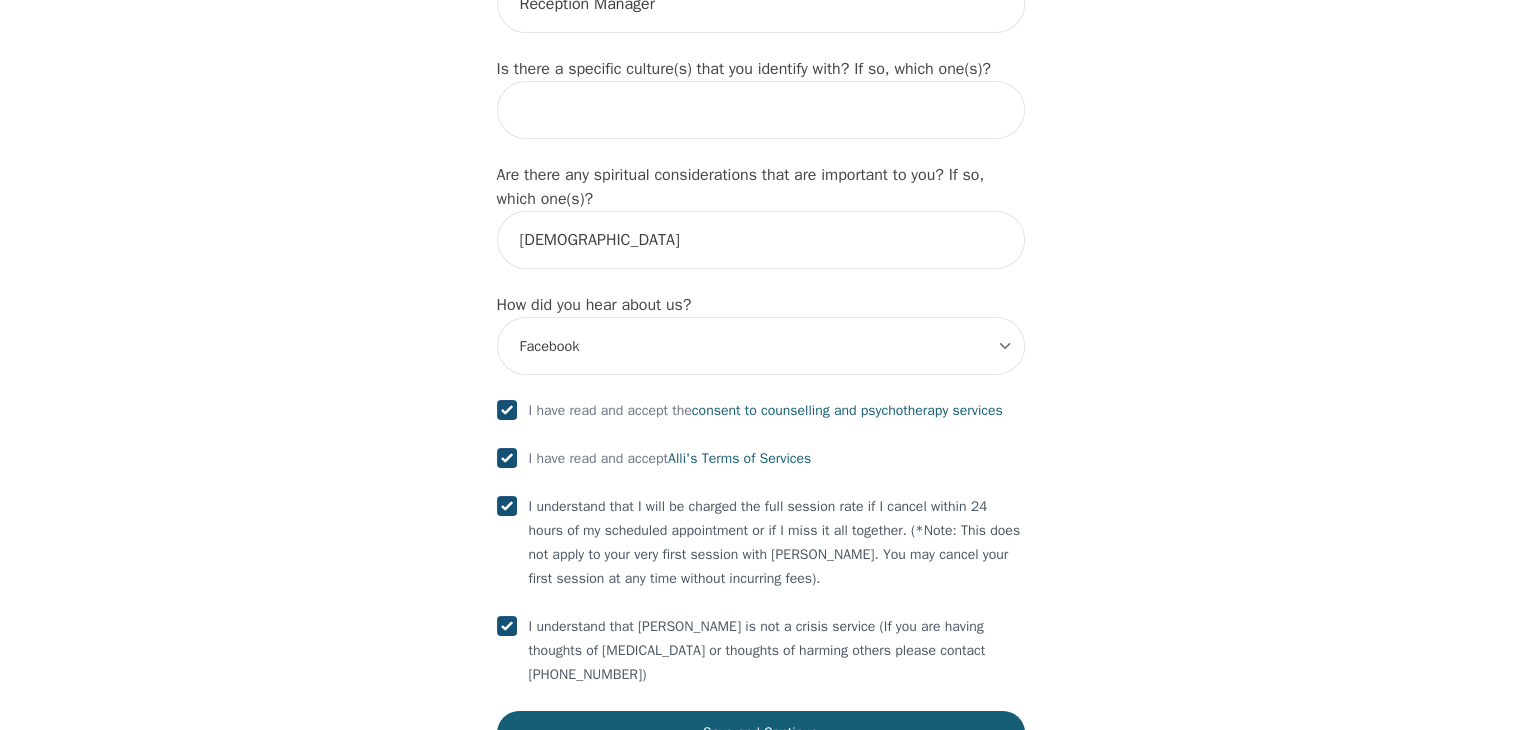 scroll, scrollTop: 2292, scrollLeft: 0, axis: vertical 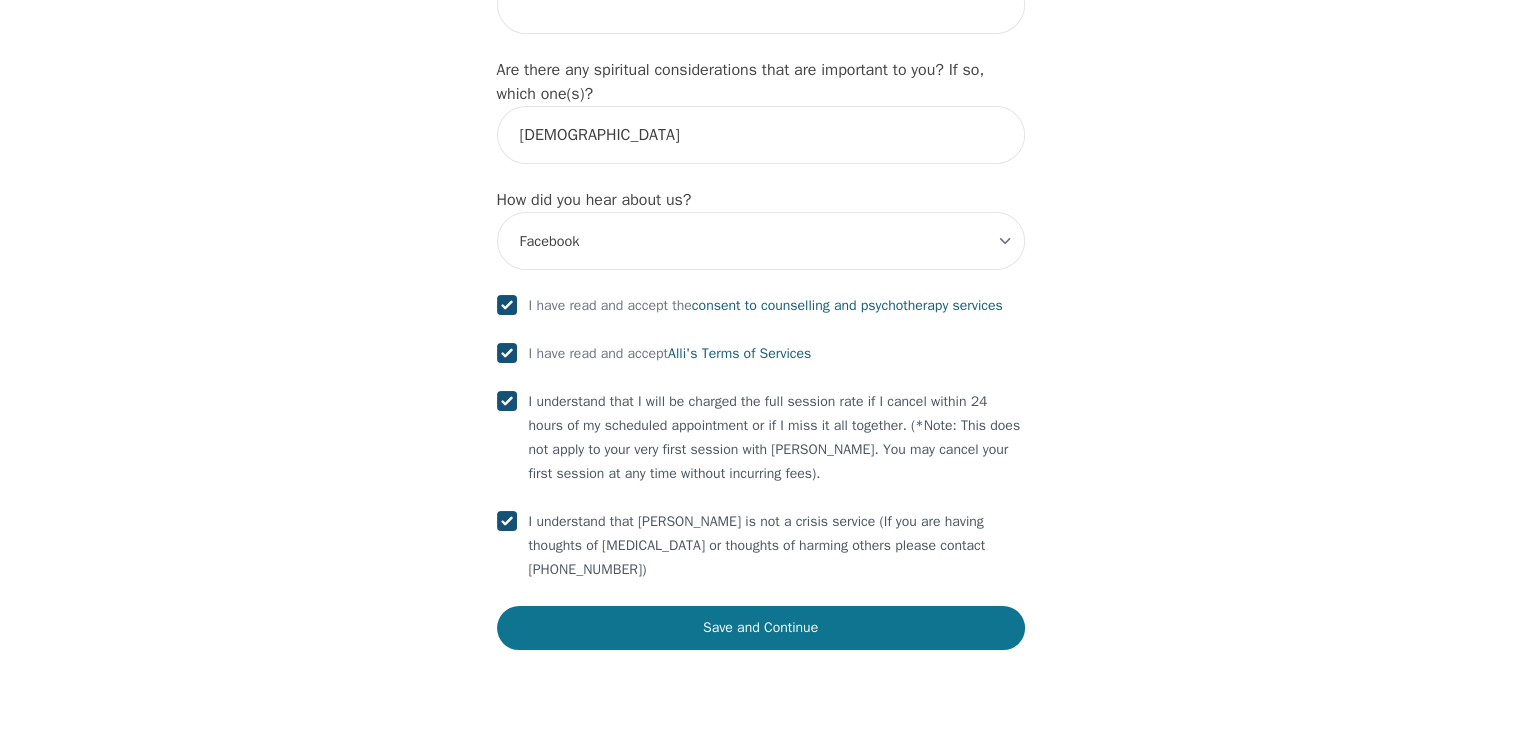 click on "Save and Continue" at bounding box center [761, 628] 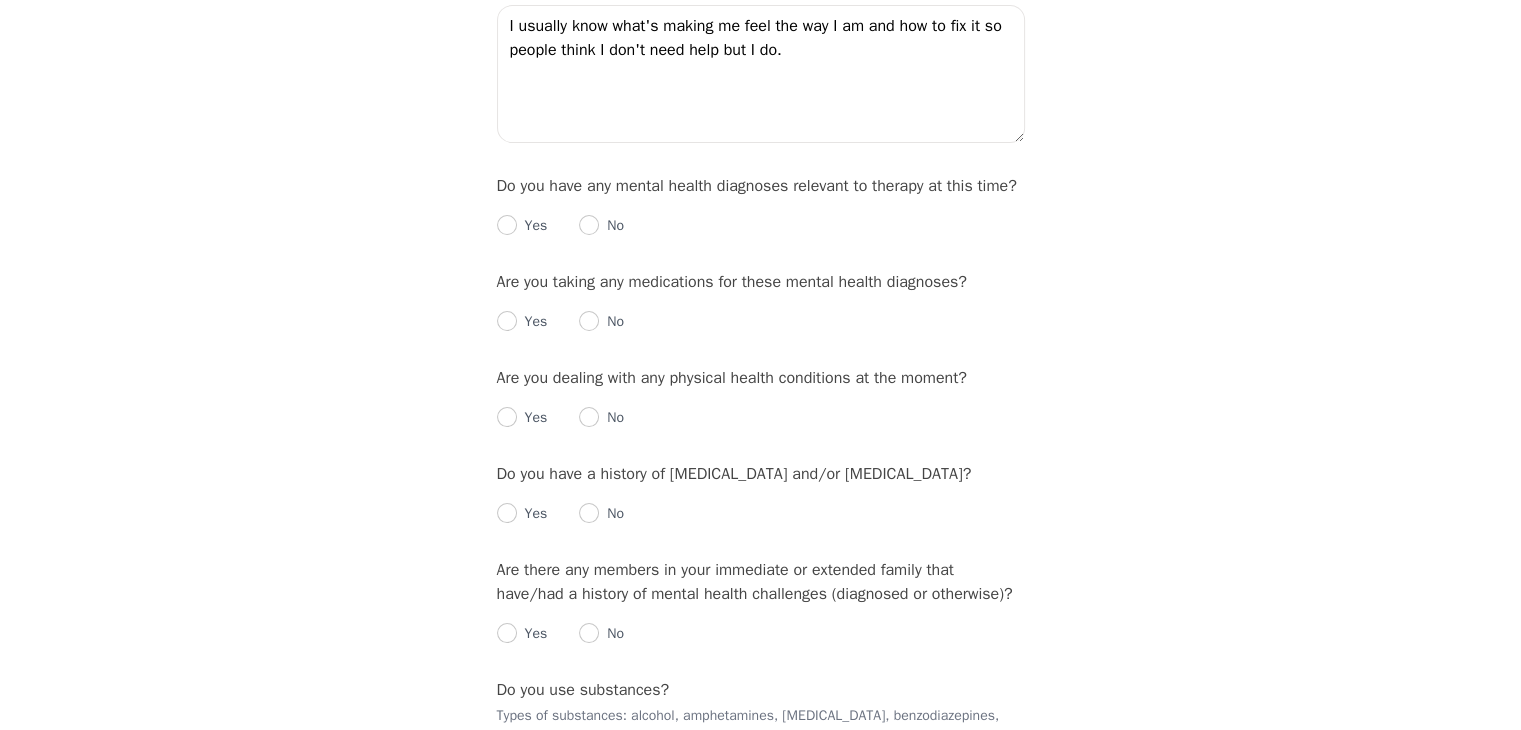scroll, scrollTop: 0, scrollLeft: 0, axis: both 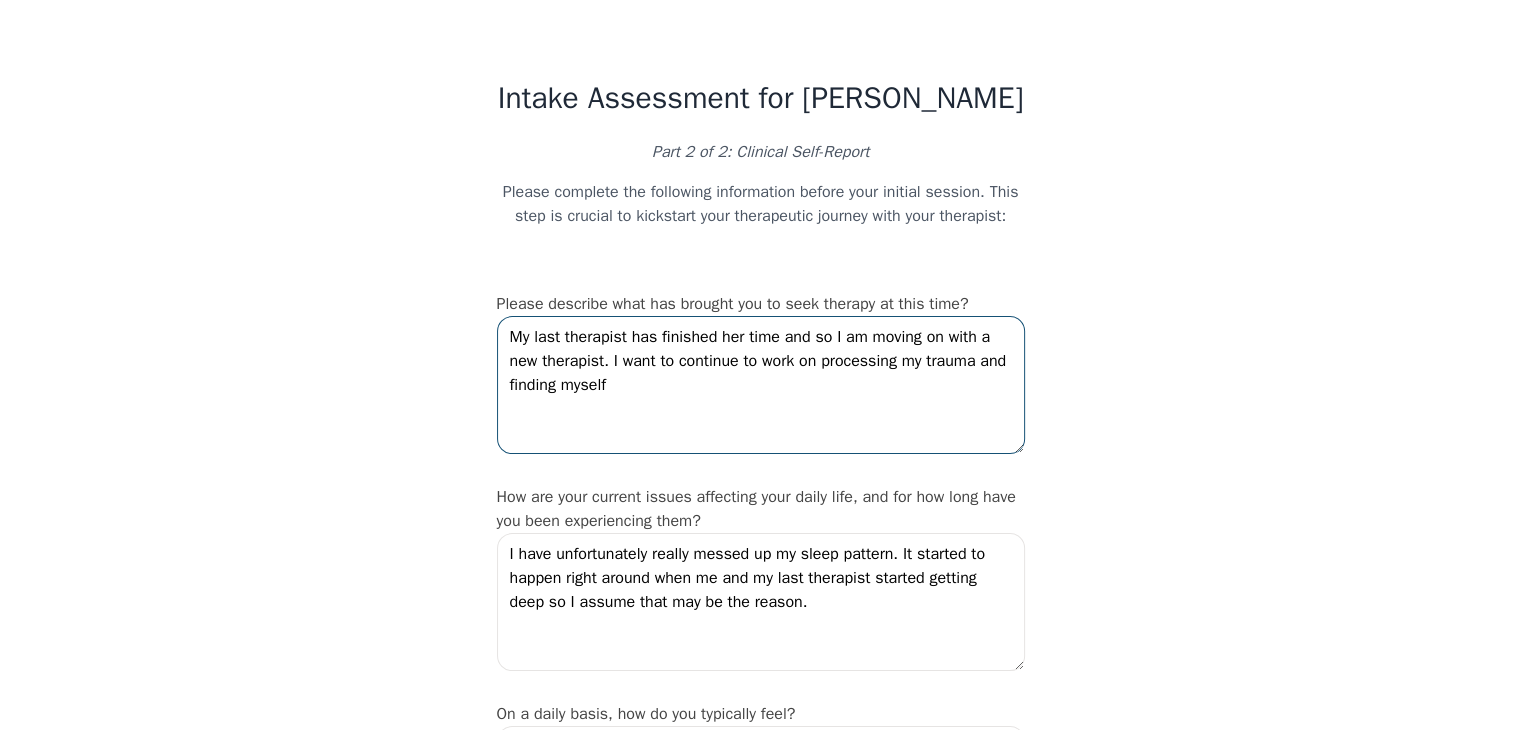 drag, startPoint x: 706, startPoint y: 424, endPoint x: 500, endPoint y: 349, distance: 219.2282 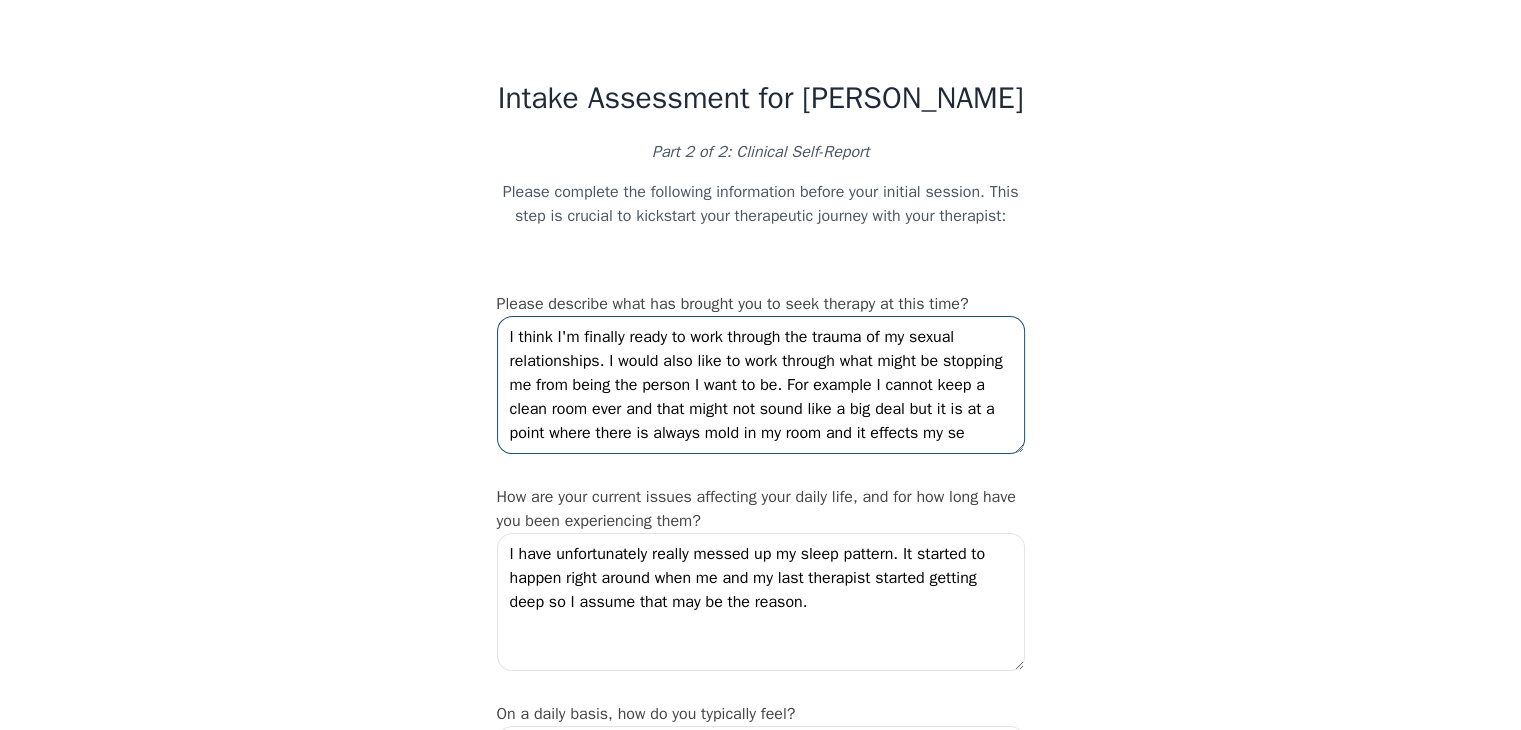 scroll, scrollTop: 14, scrollLeft: 0, axis: vertical 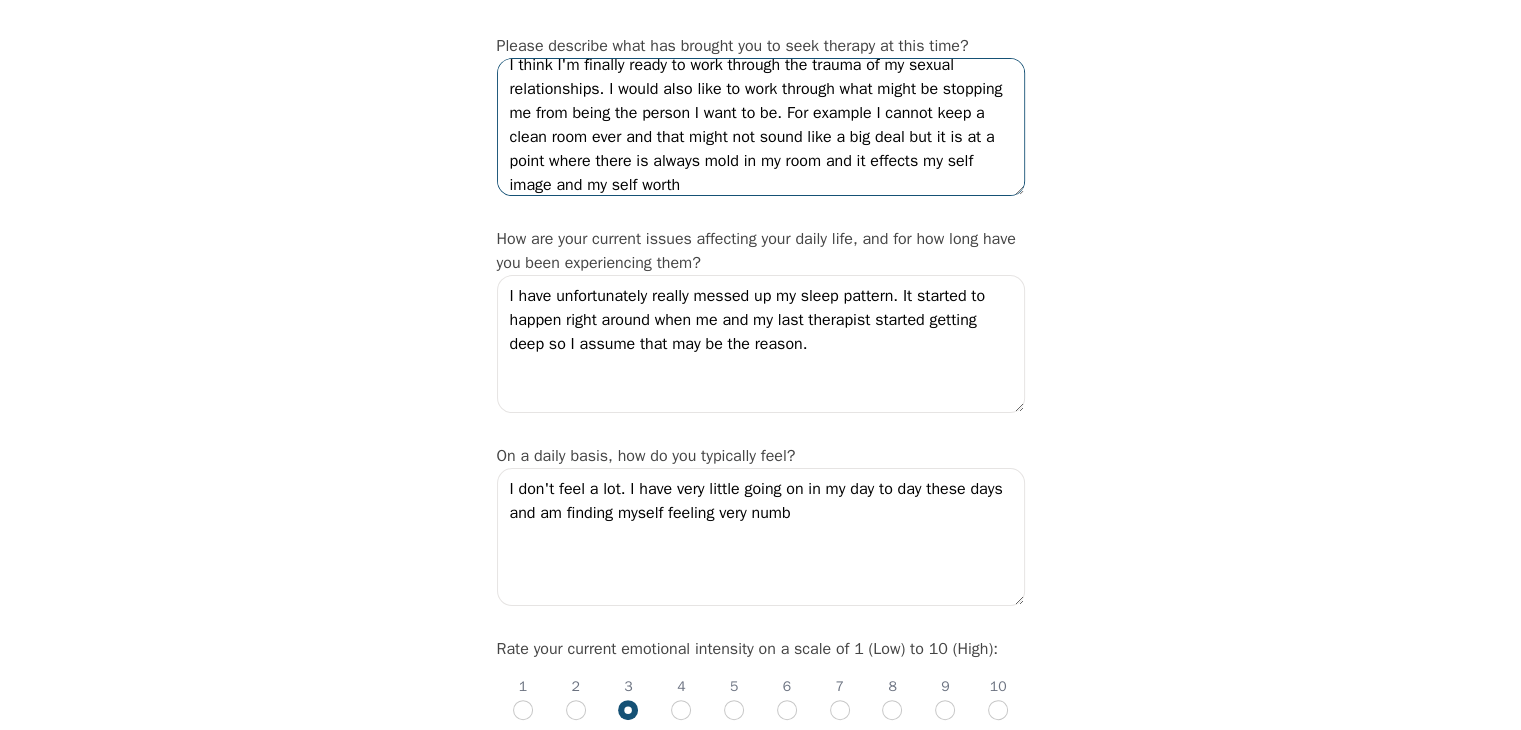 type on "I think I'm finally ready to work through the trauma of my sexual relationships. I would also like to work through what might be stopping me from being the person I want to be. For example I cannot keep a clean room ever and that might not sound like a big deal but it is at a point where there is always mold in my room and it effects my self image and my self worth" 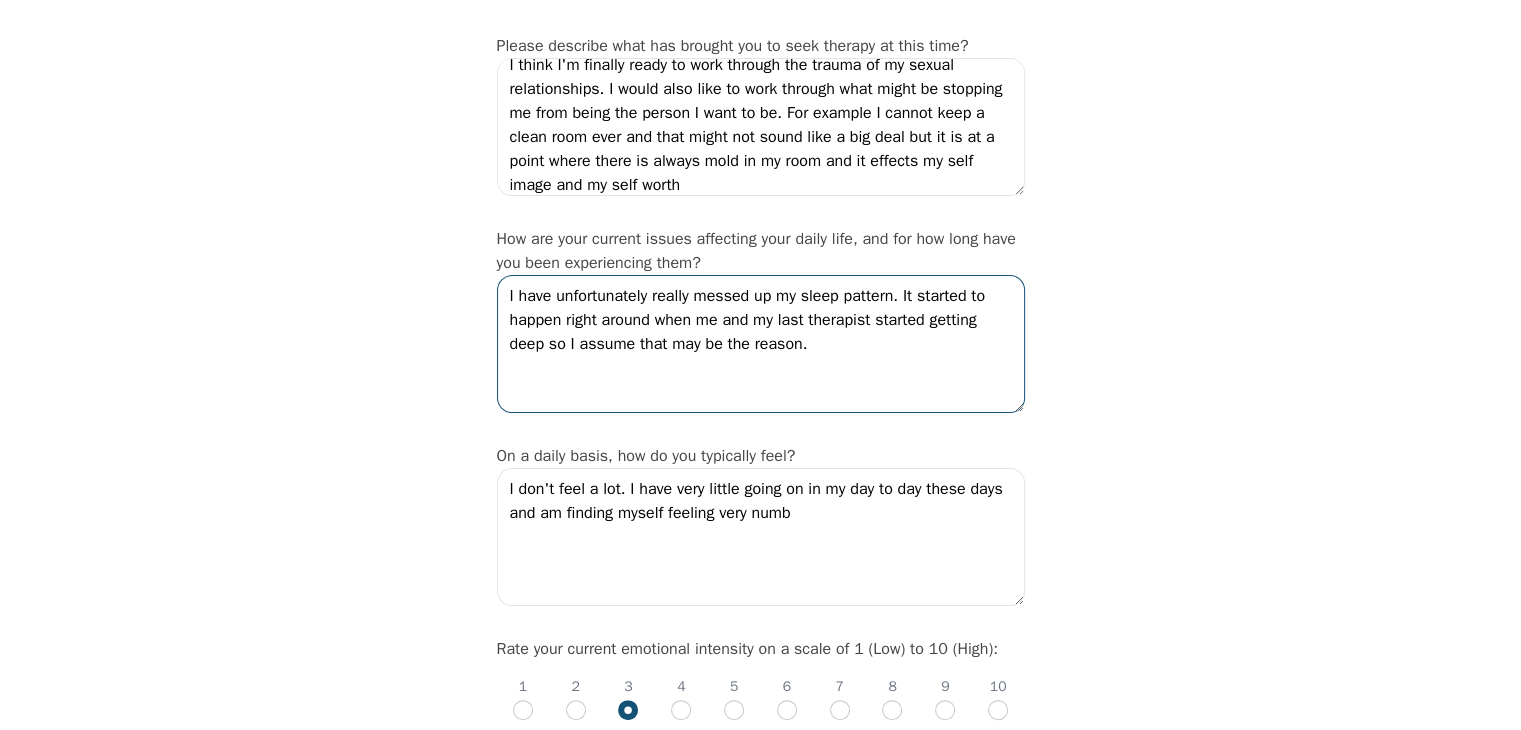 drag, startPoint x: 830, startPoint y: 400, endPoint x: 490, endPoint y: 333, distance: 346.5386 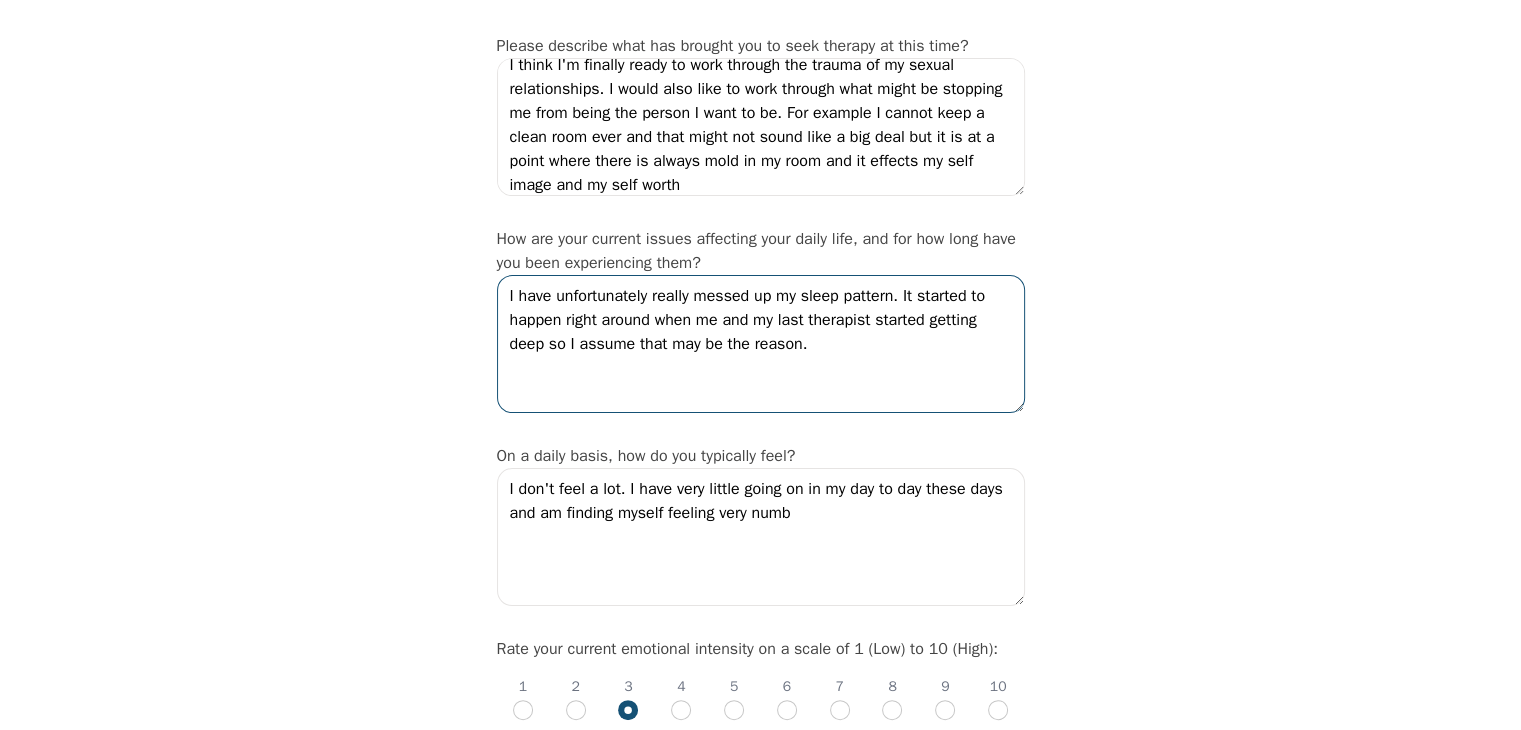 click on "Intake Assessment for Arwynn Russell Part 2 of 2: Clinical Self-Report Please complete the following information before your initial session. This step is crucial to kickstart your therapeutic journey with your therapist: Please describe what has brought you to seek therapy at this time? I think I'm finally ready to work through the trauma of my sexual relationships. I would also like to work through what might be stopping me from being the person I want to be. For example I cannot keep a clean room ever and that might not sound like a big deal but it is at a point where there is always mold in my room and it effects my self image and my self worth How are your current issues affecting your daily life, and for how long have you been experiencing them? I have unfortunately really messed up my sleep pattern. It started to happen right around when me and my last therapist started getting deep so I assume that may be the reason. On a daily basis, how do you typically feel? 1 2 3 4 5 6 7 8 9 10 Low Intensity Yes" at bounding box center [761, 1730] 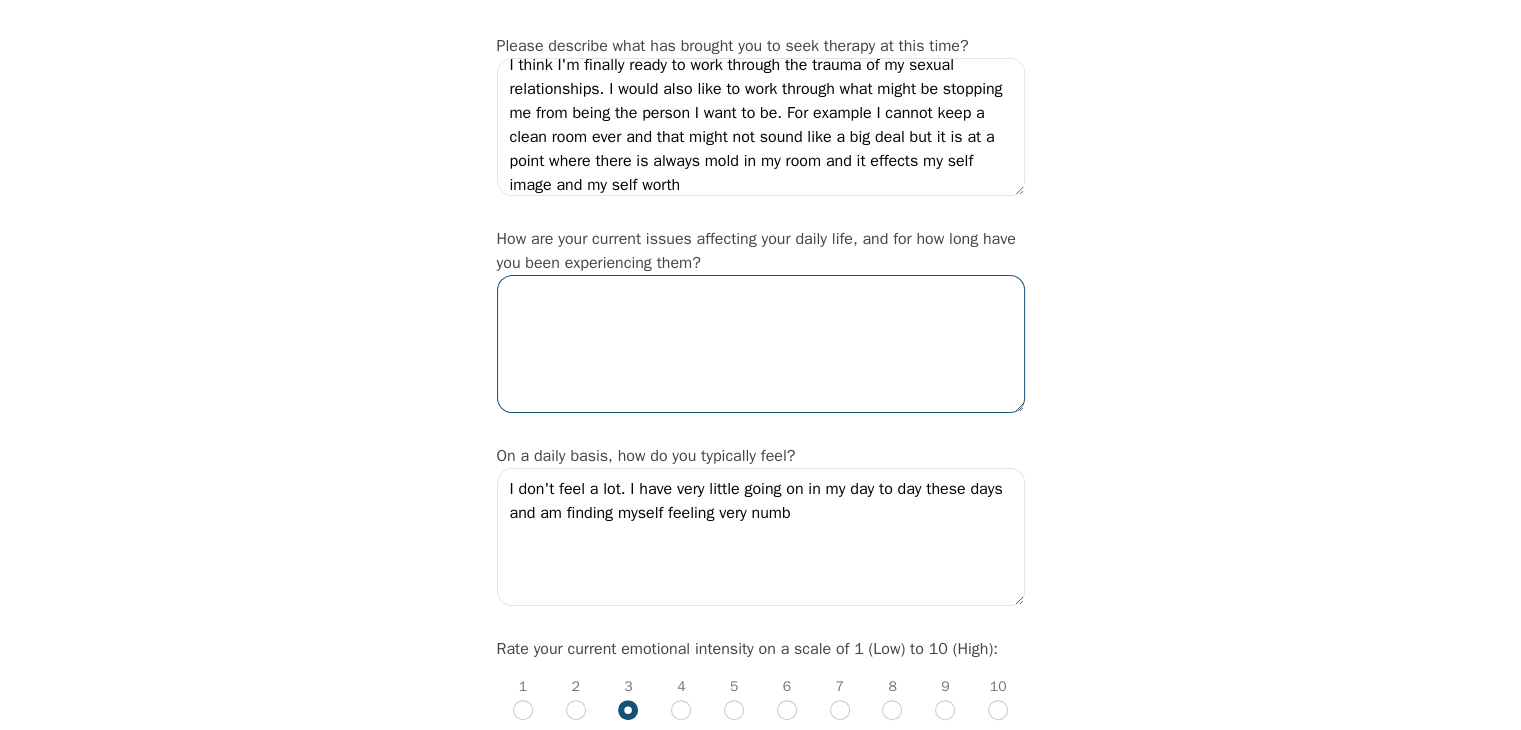 type on "M" 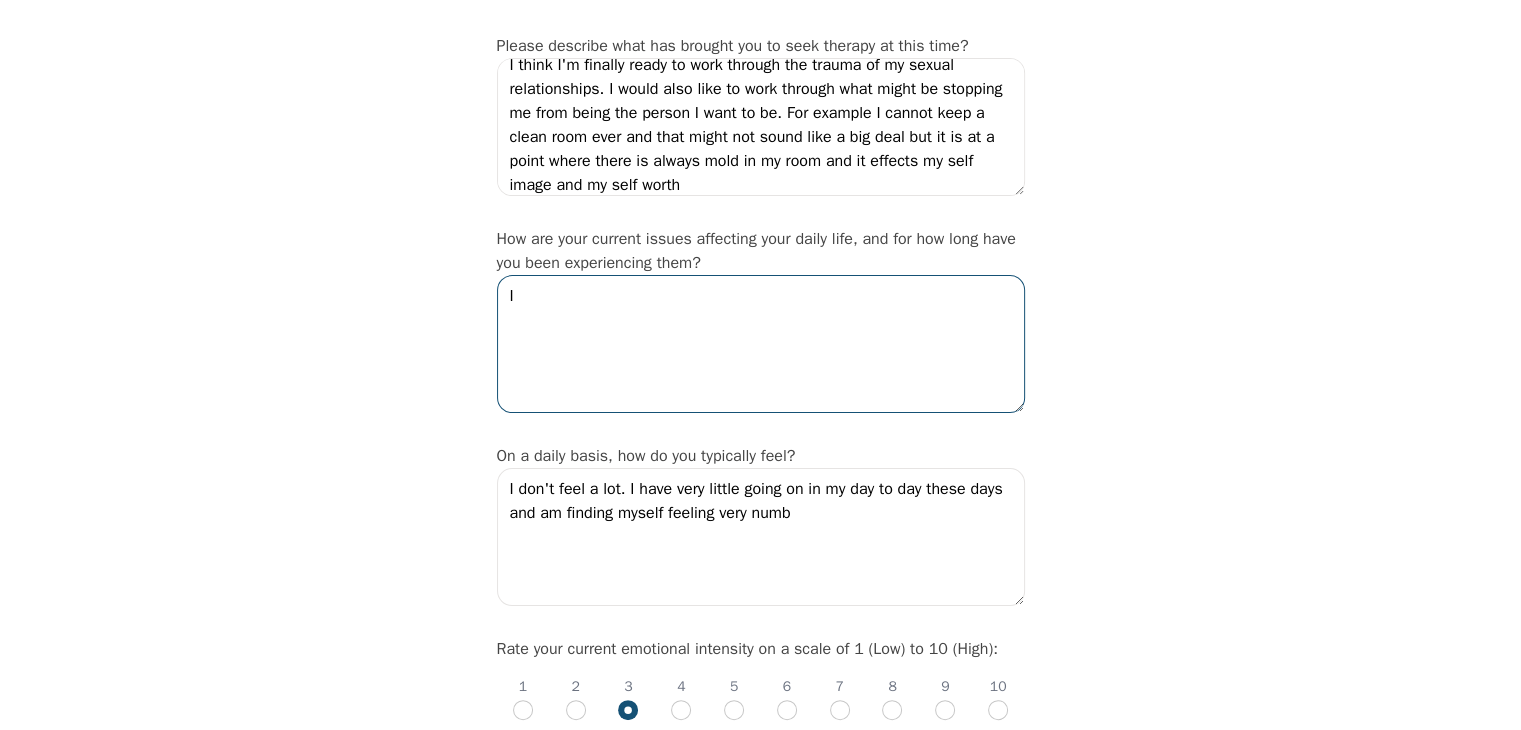 type on "I" 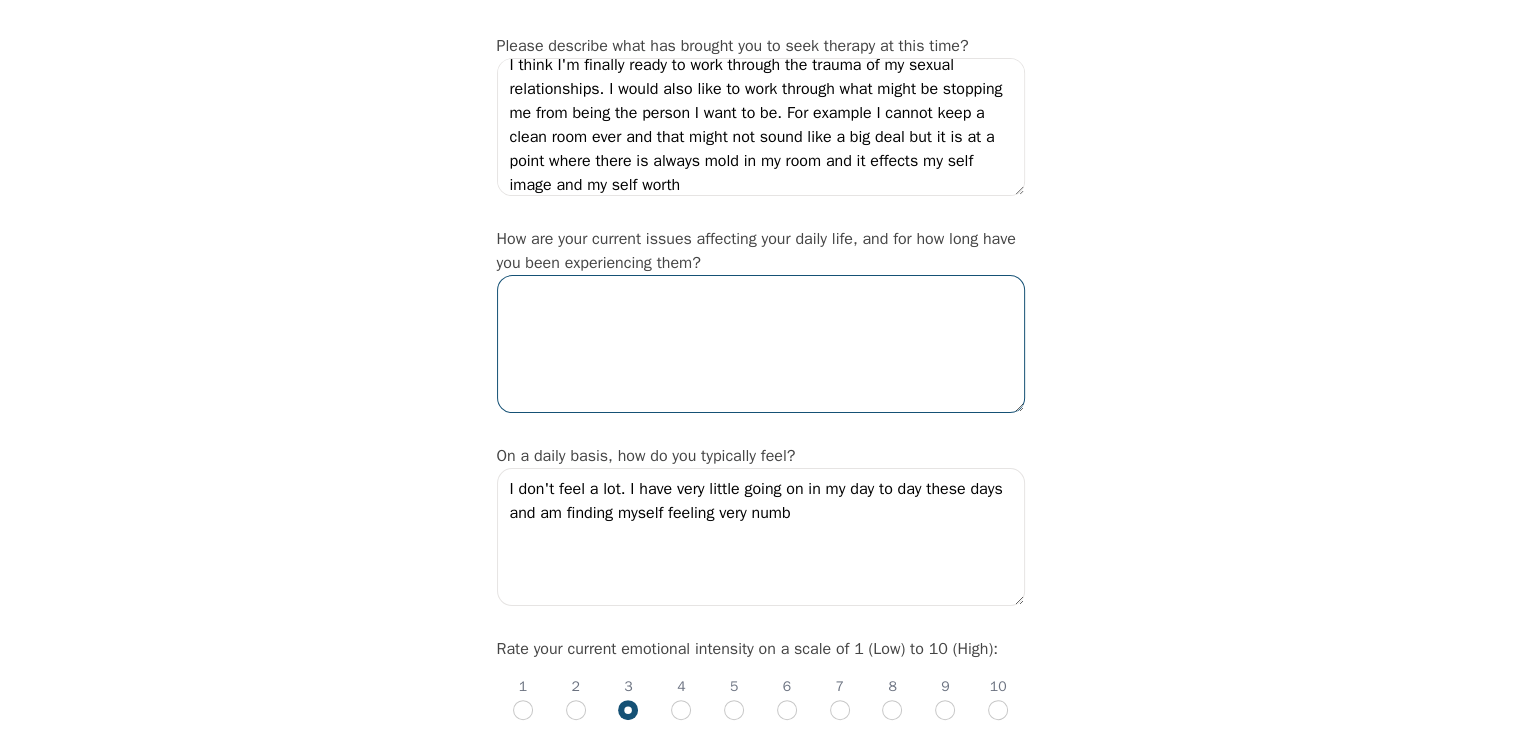 type on "I" 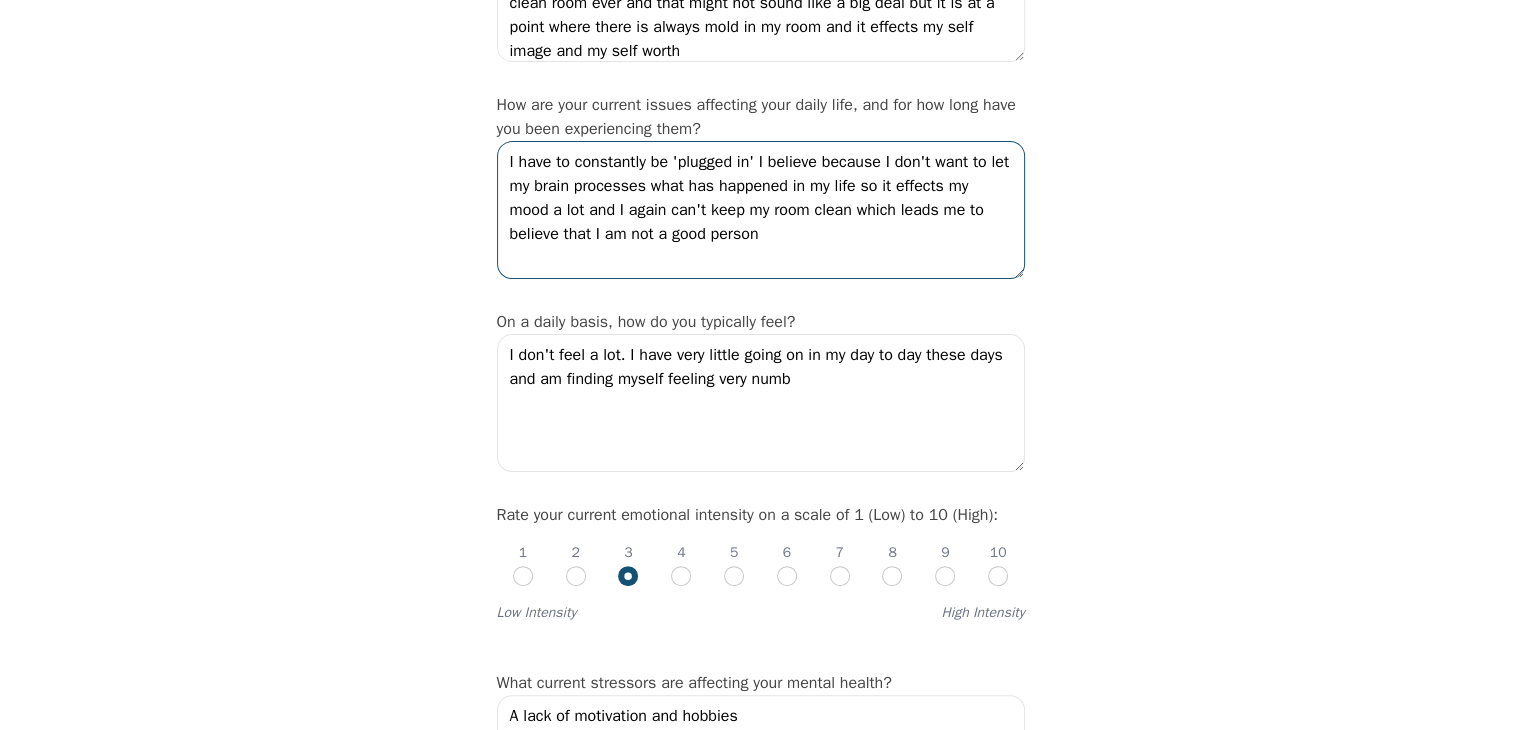scroll, scrollTop: 472, scrollLeft: 0, axis: vertical 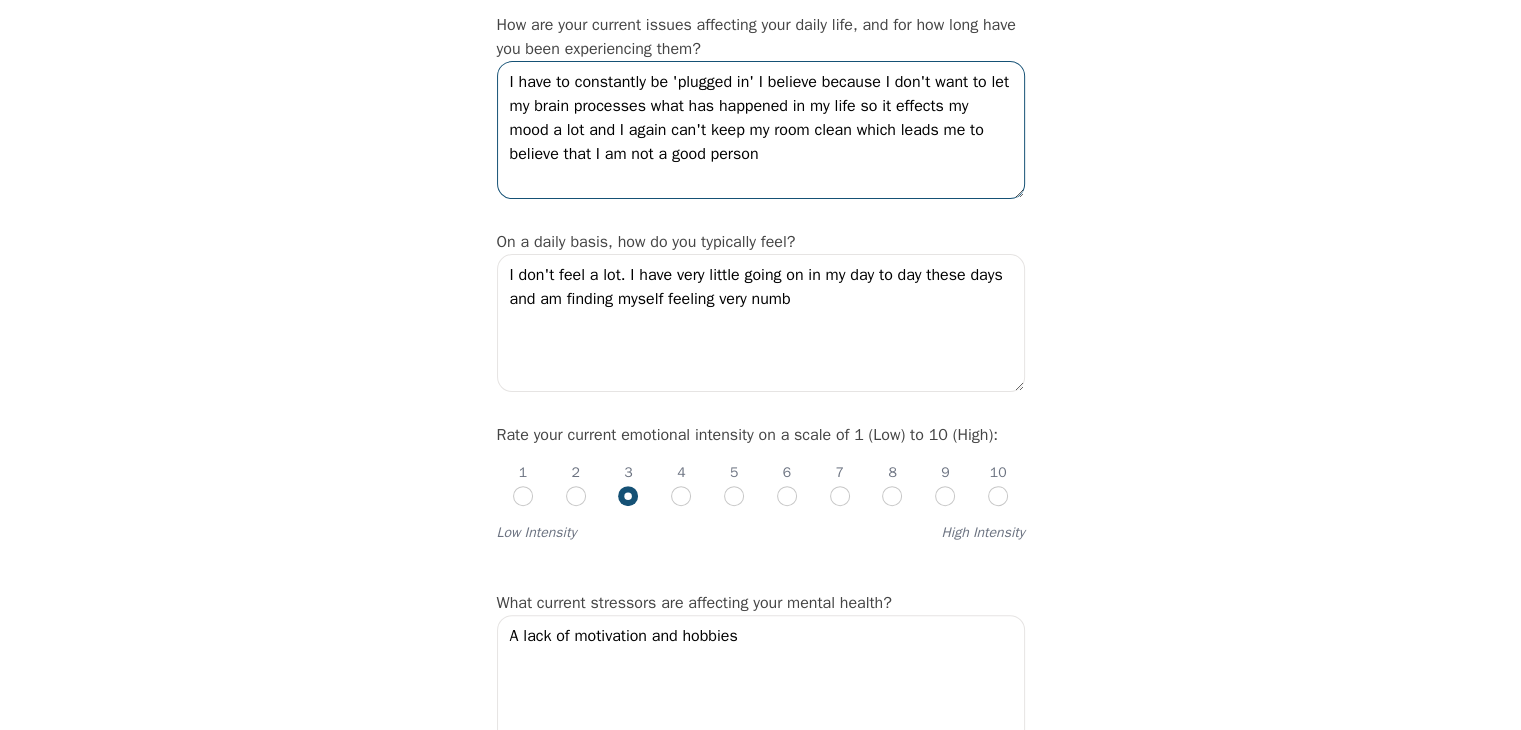 type on "I have to constantly be 'plugged in' I believe because I don't want to let my brain processes what has happened in my life so it effects my mood a lot and I again can't keep my room clean which leads me to believe that I am not a good person" 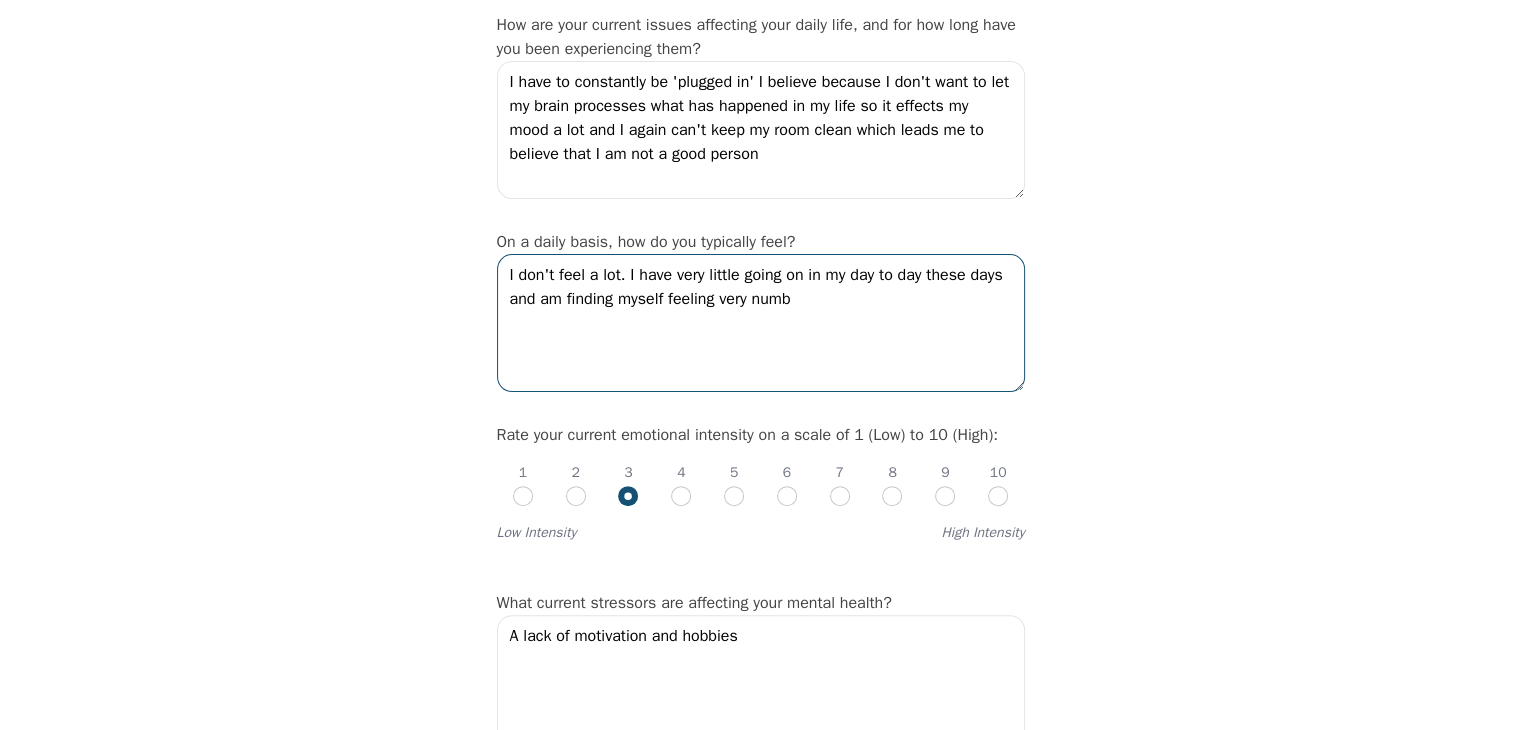 drag, startPoint x: 816, startPoint y: 356, endPoint x: 481, endPoint y: 309, distance: 338.28094 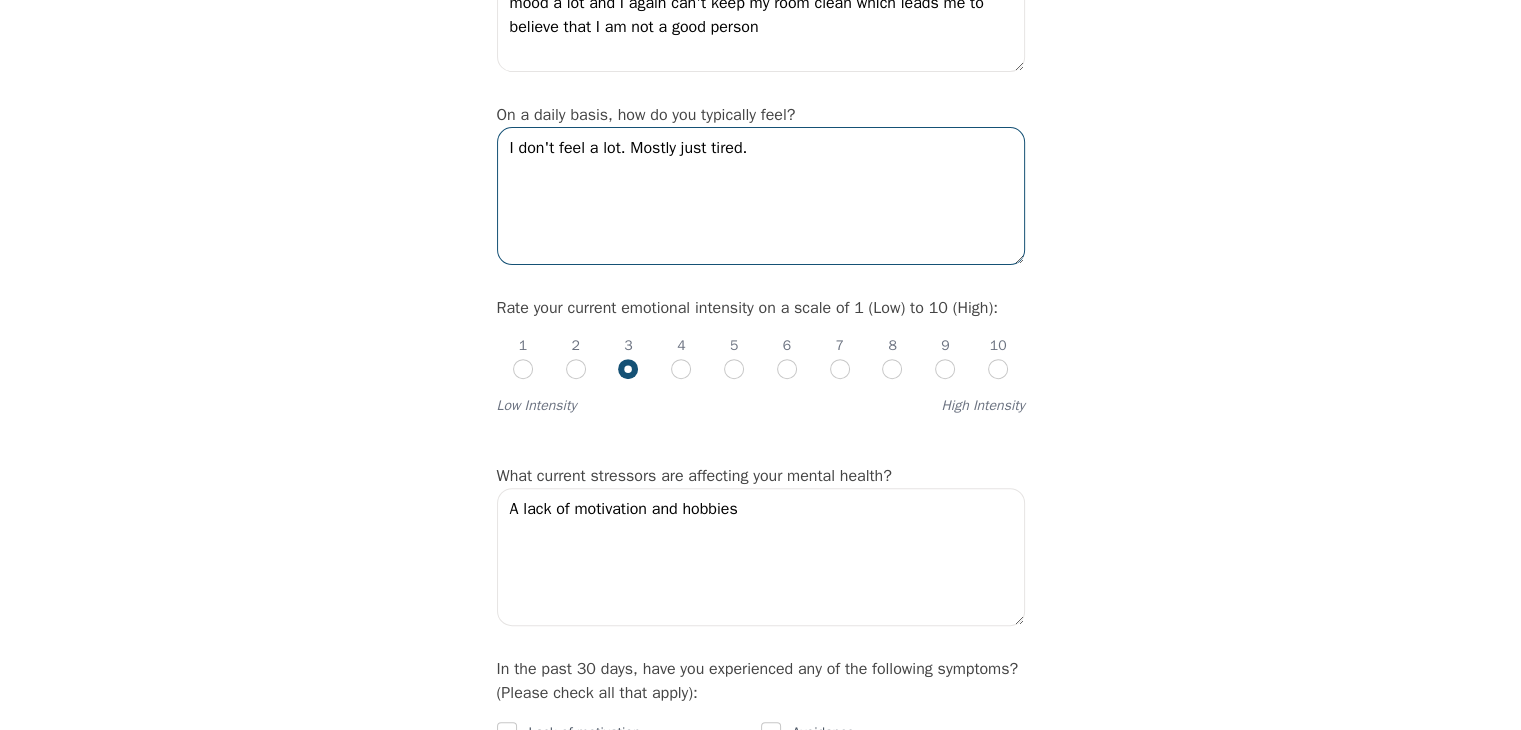 scroll, scrollTop: 600, scrollLeft: 0, axis: vertical 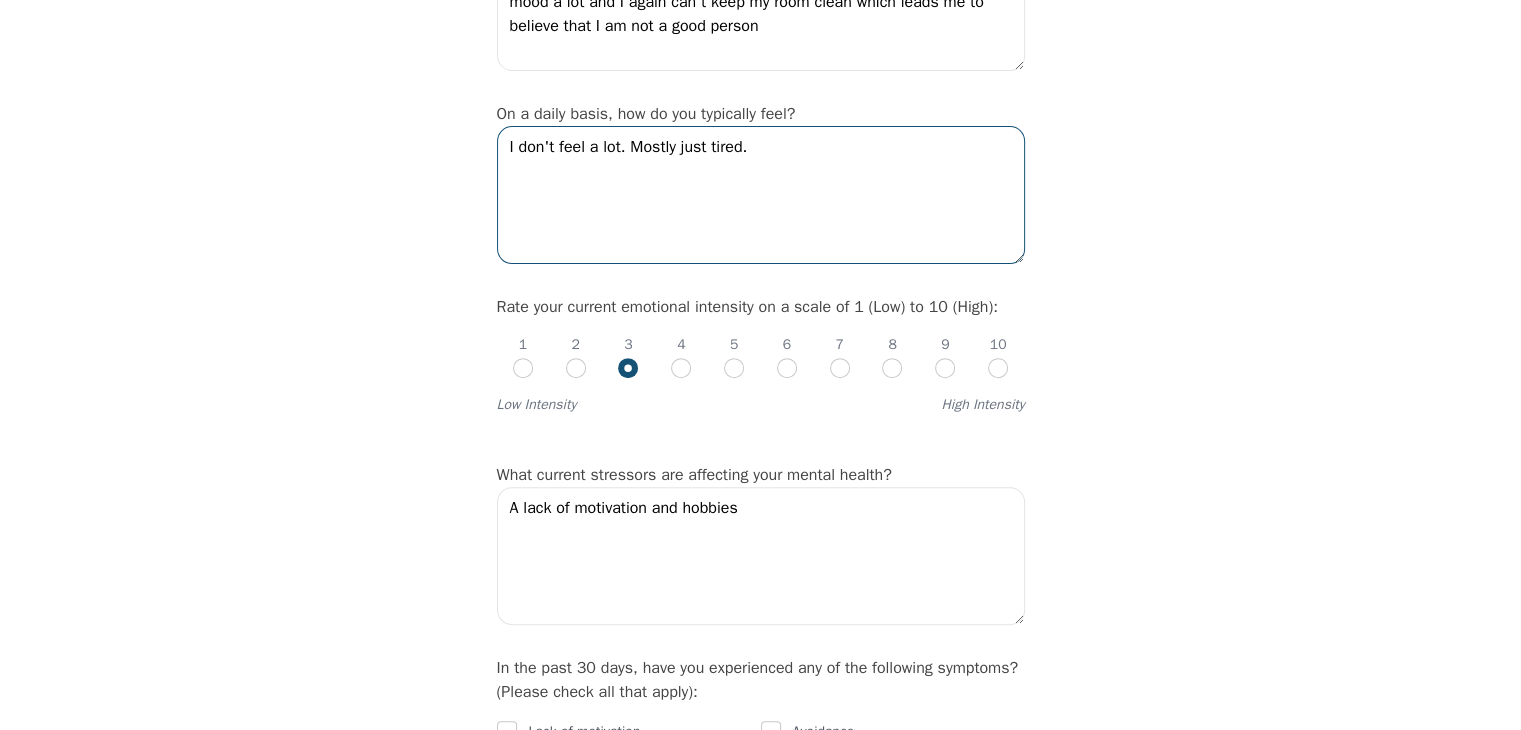 type on "I don't feel a lot. Mostly just tired." 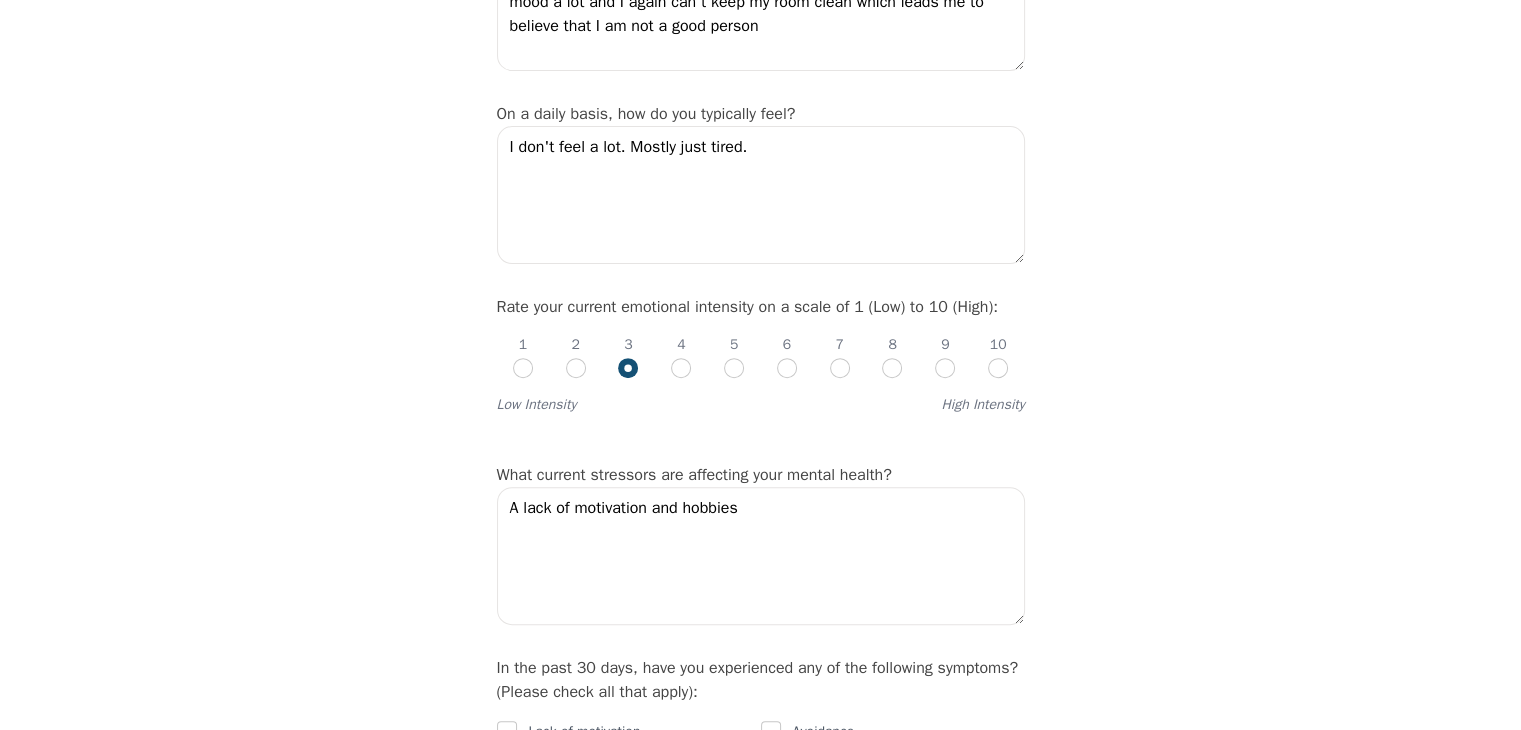 click on "1 2 3 4 5 6 7 8 9 10" at bounding box center [761, 349] 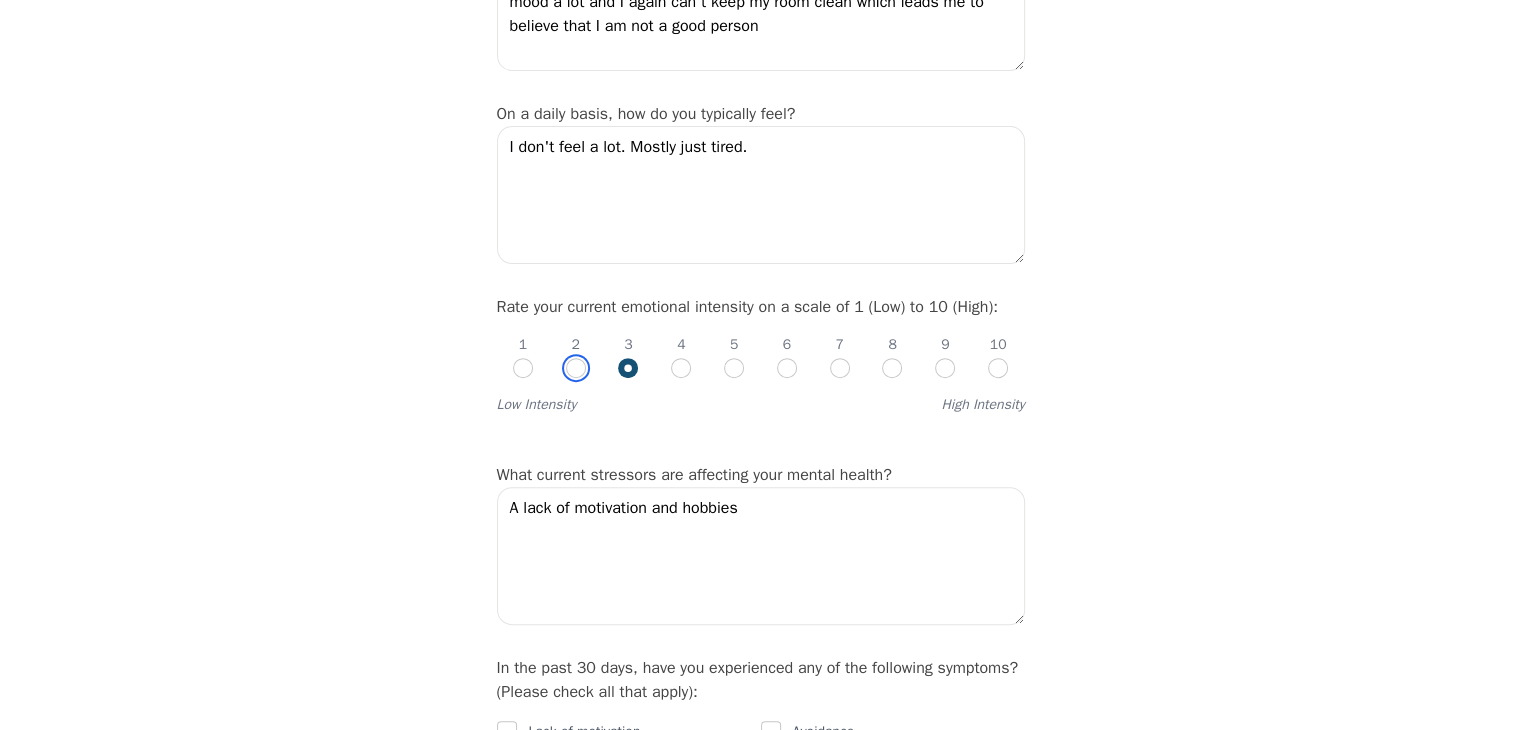 click at bounding box center [576, 368] 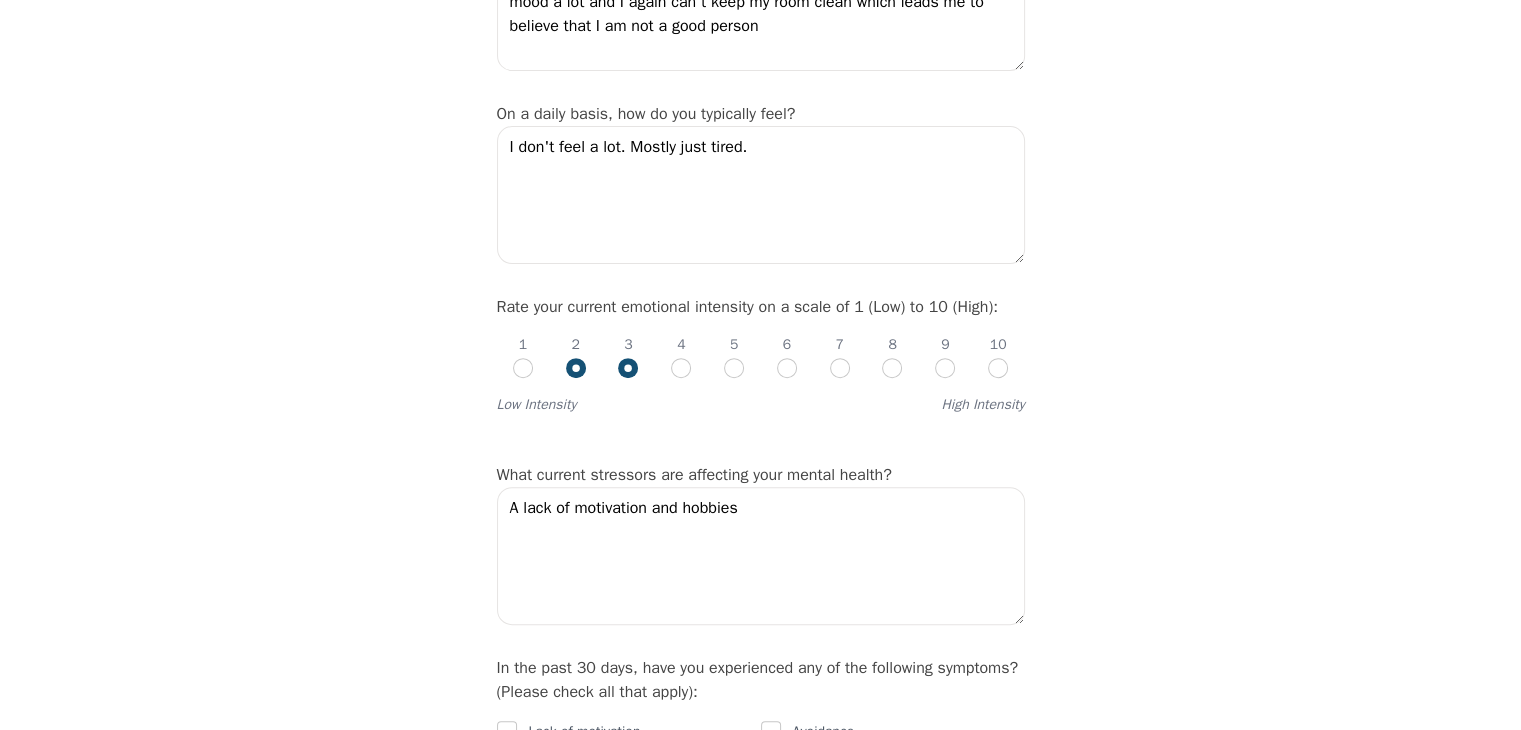 radio on "true" 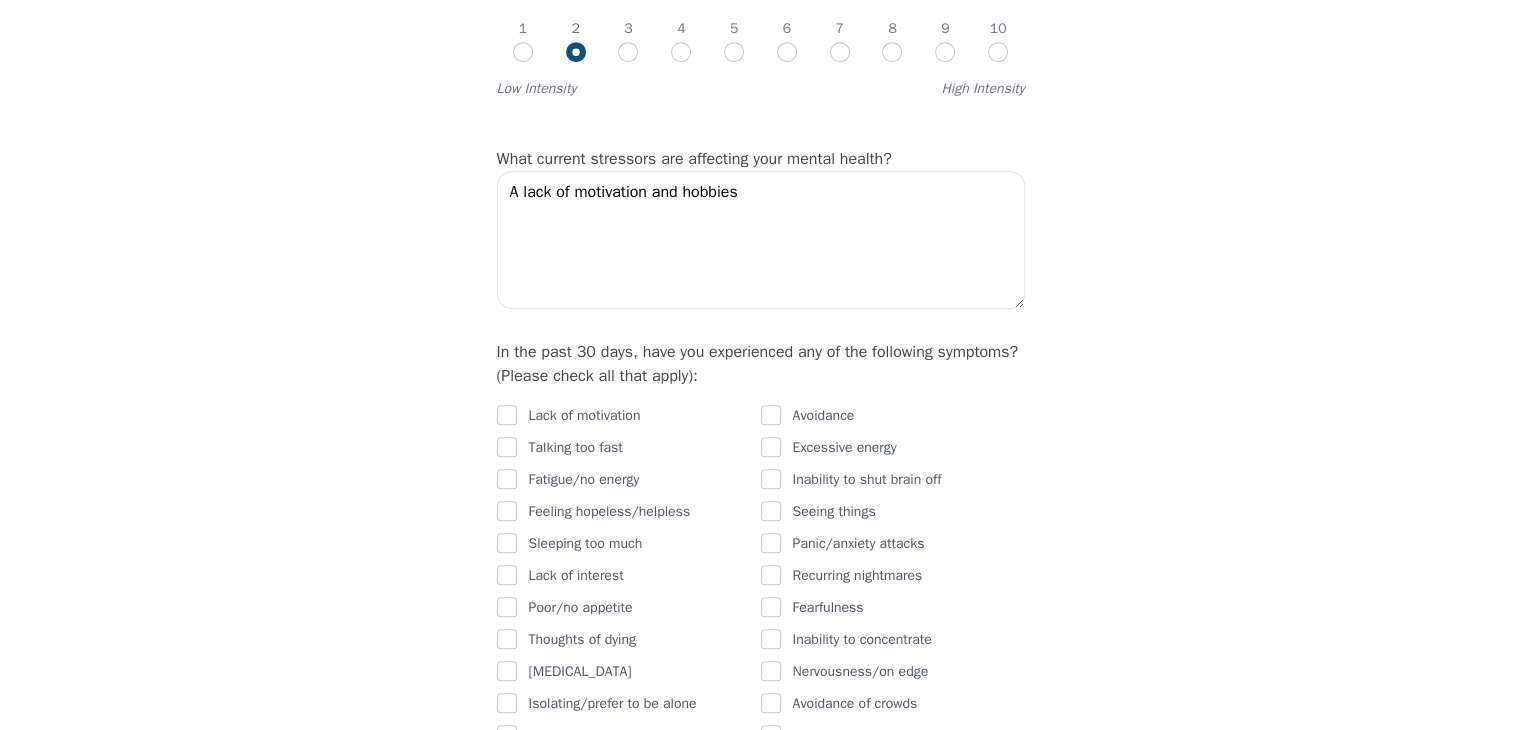 scroll, scrollTop: 918, scrollLeft: 0, axis: vertical 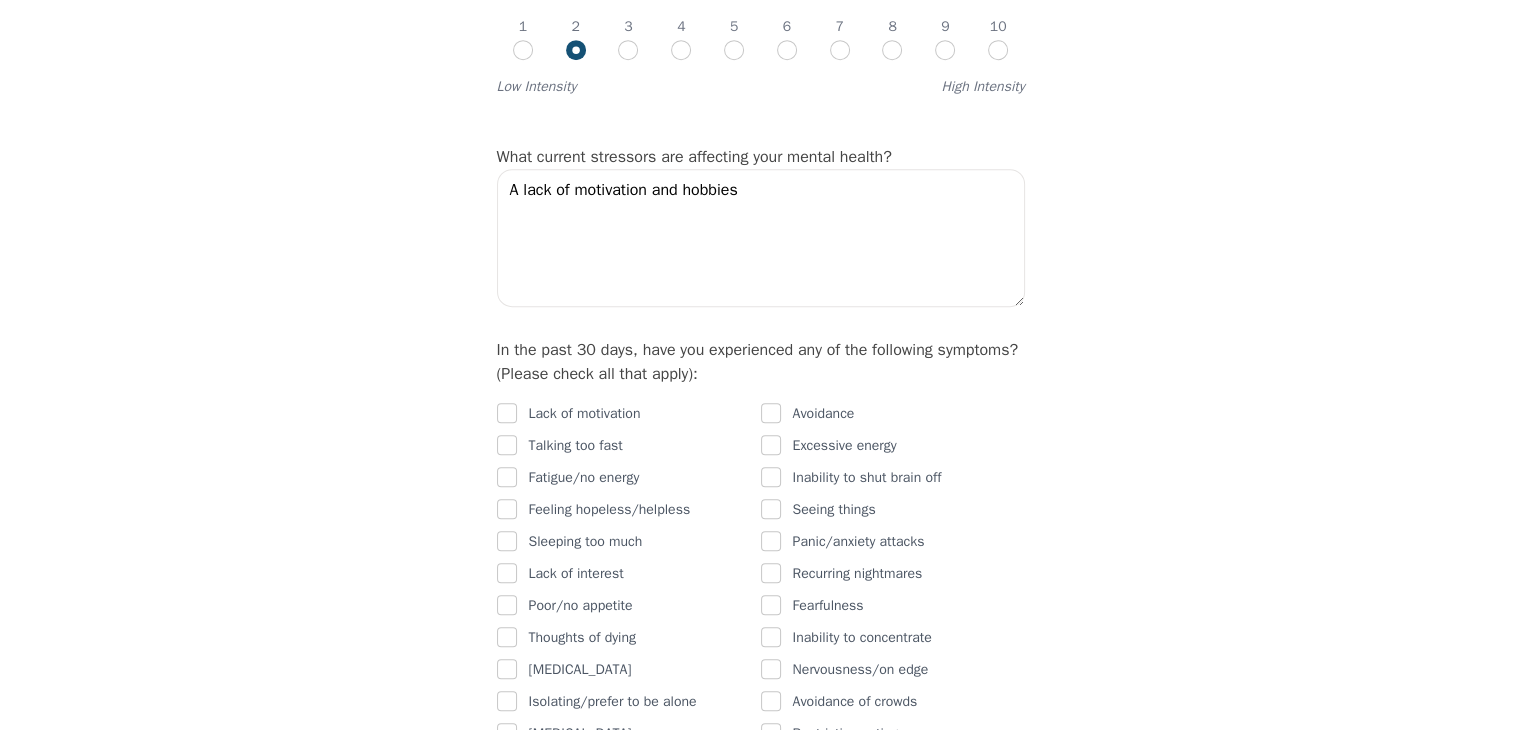 click on "Lack of motivation" at bounding box center [585, 414] 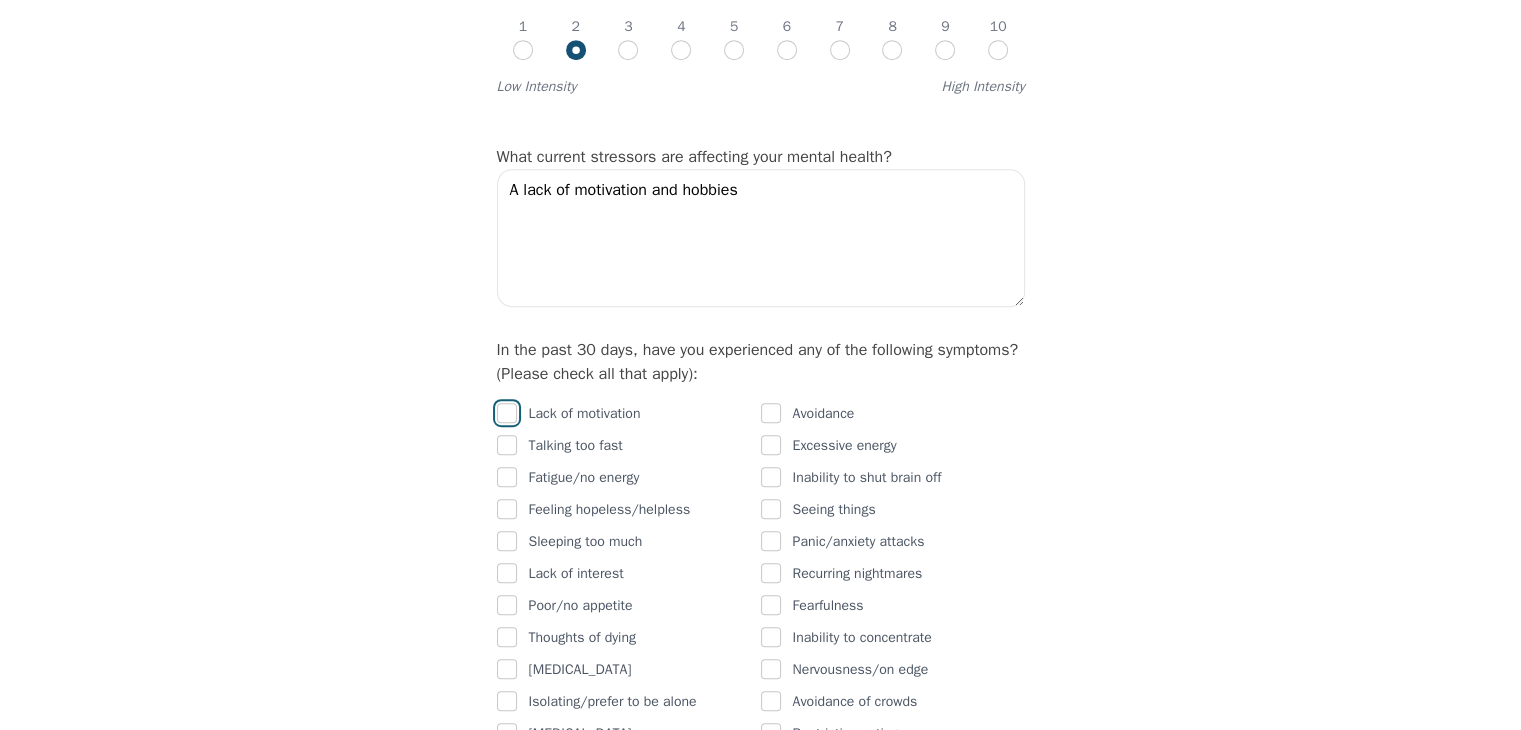 click at bounding box center (507, 413) 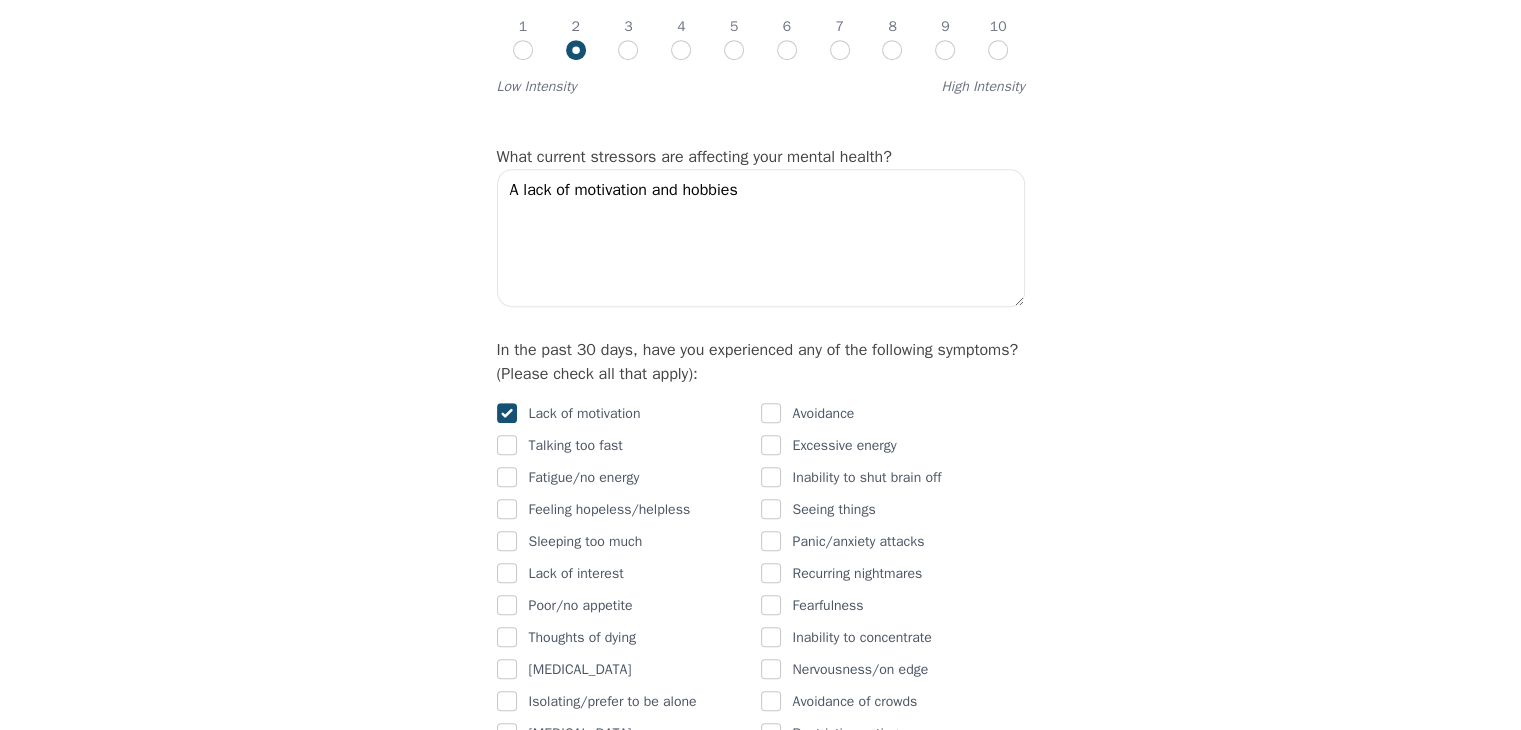 checkbox on "true" 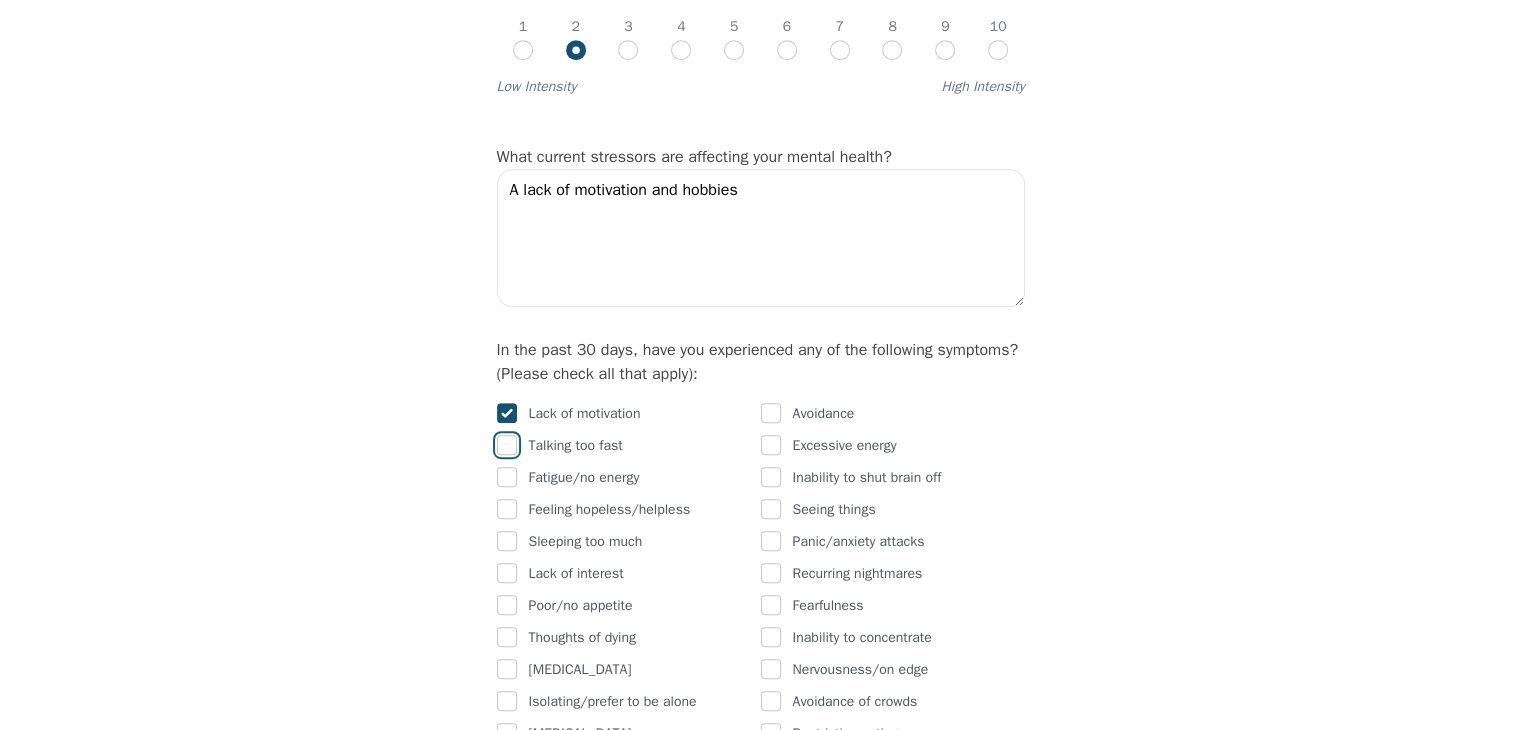 click at bounding box center [507, 445] 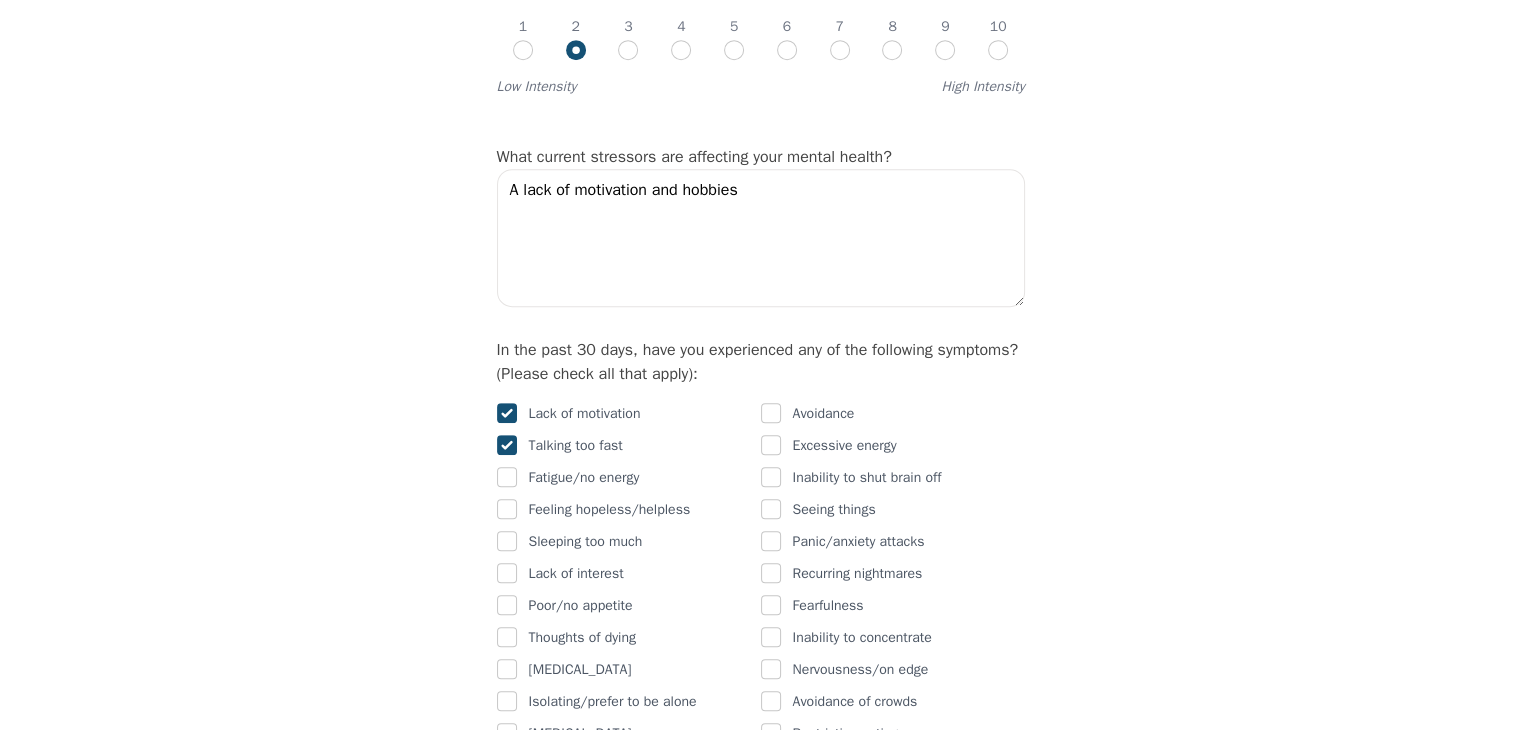 checkbox on "true" 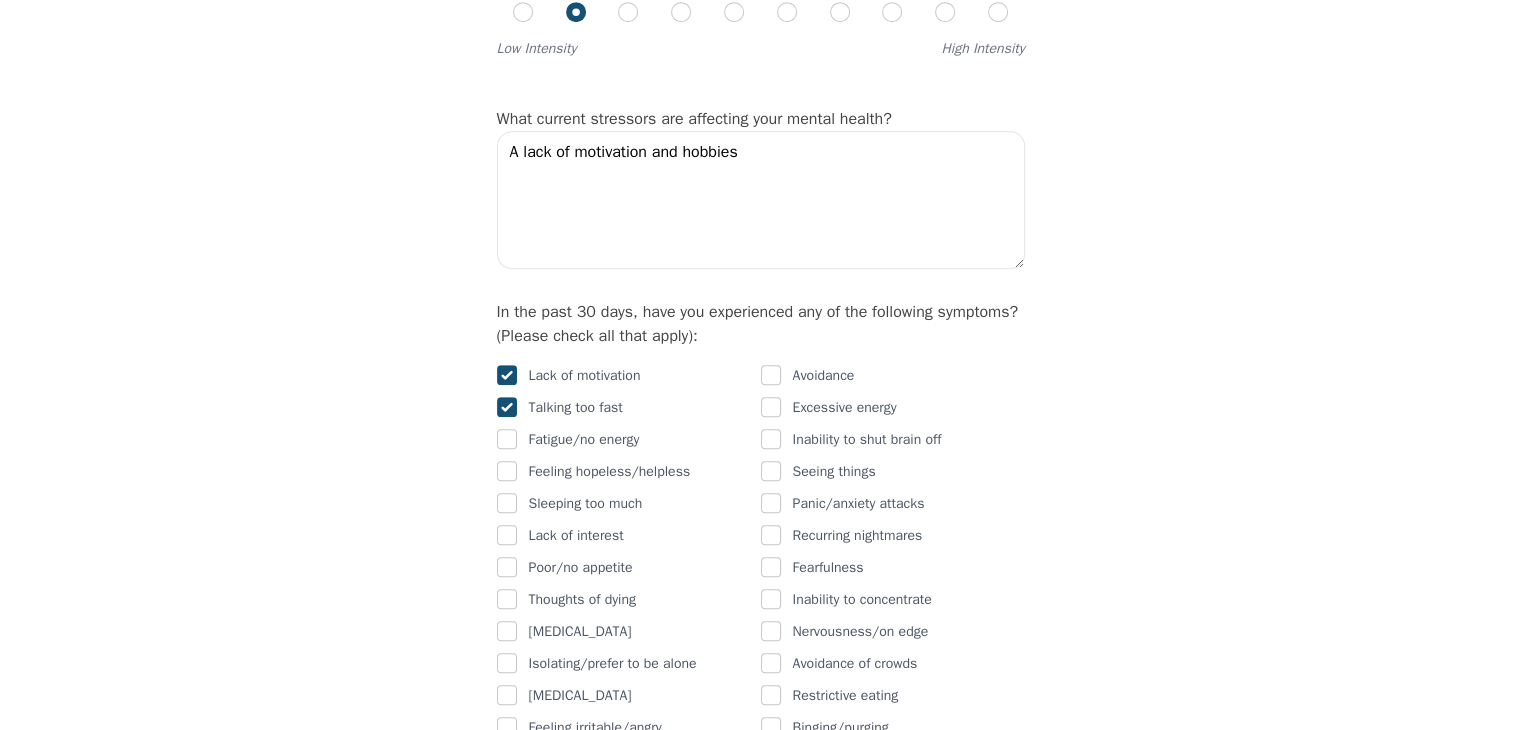 scroll, scrollTop: 966, scrollLeft: 0, axis: vertical 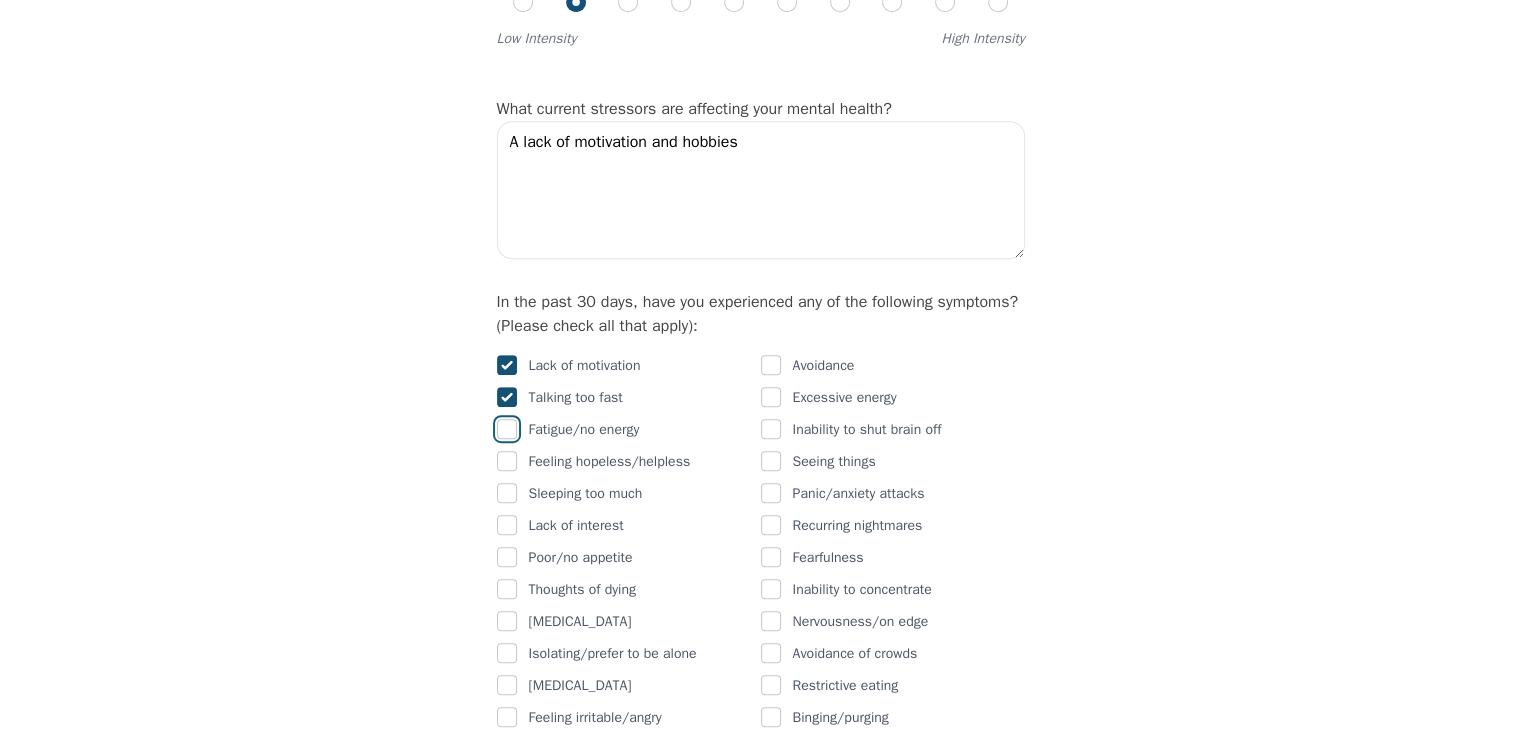 click at bounding box center (507, 429) 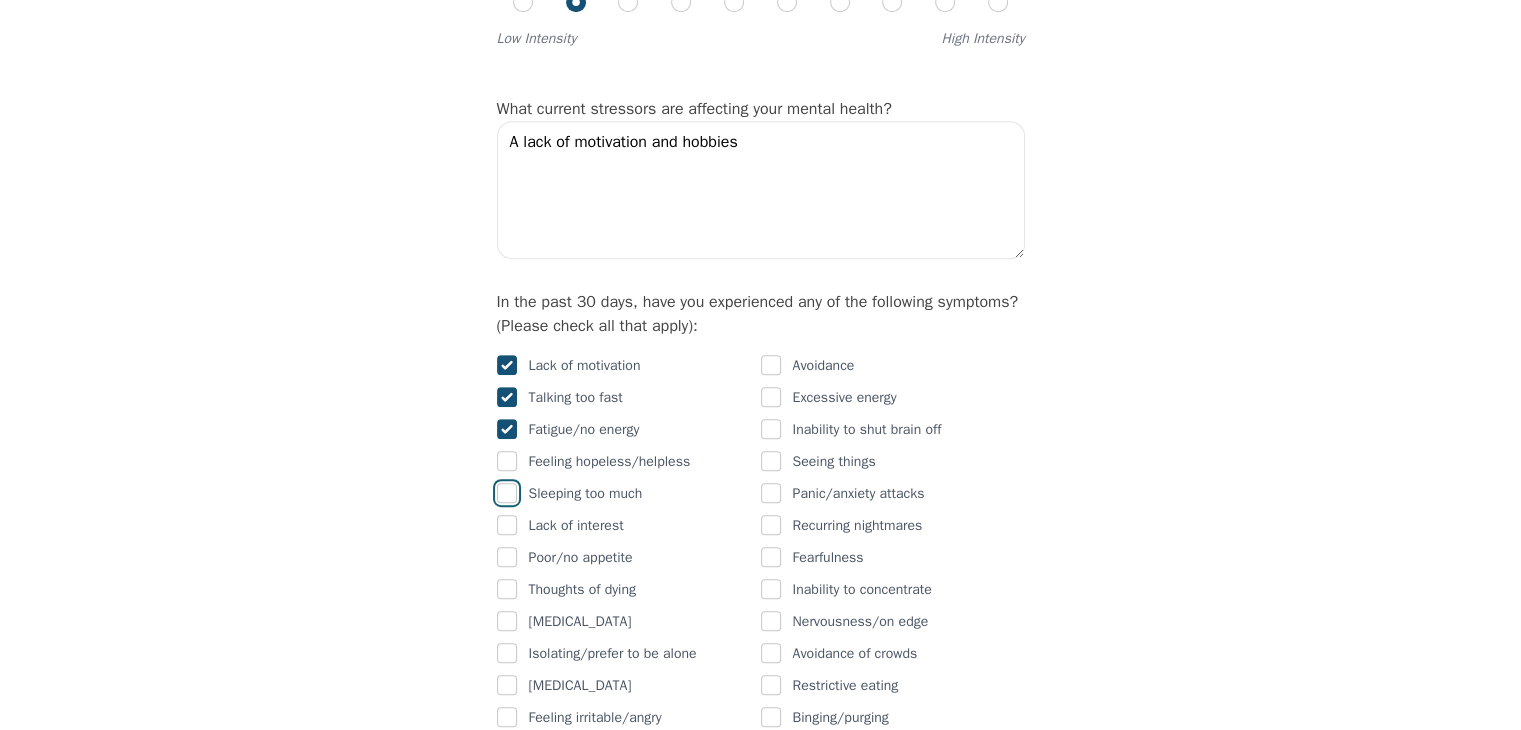 click at bounding box center (507, 493) 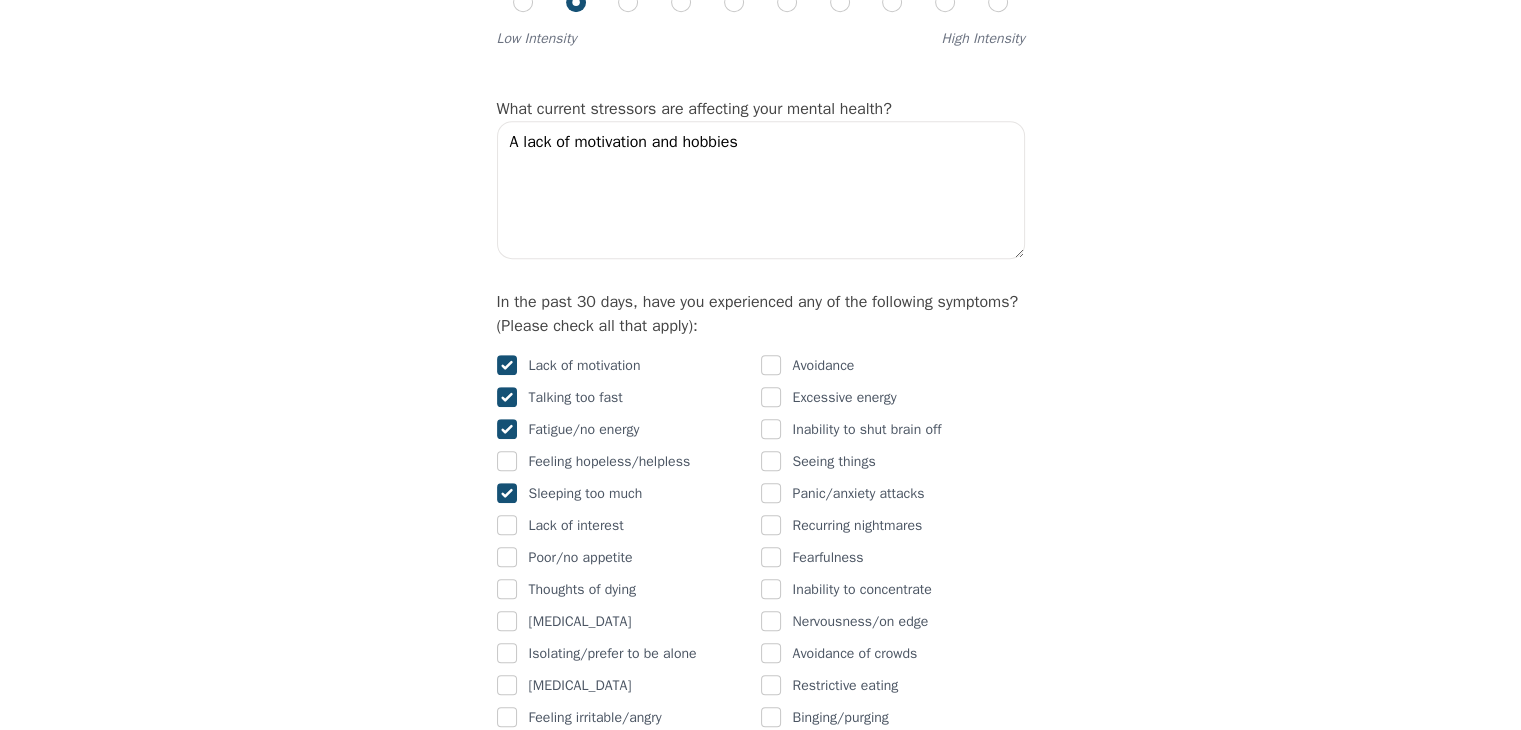checkbox on "true" 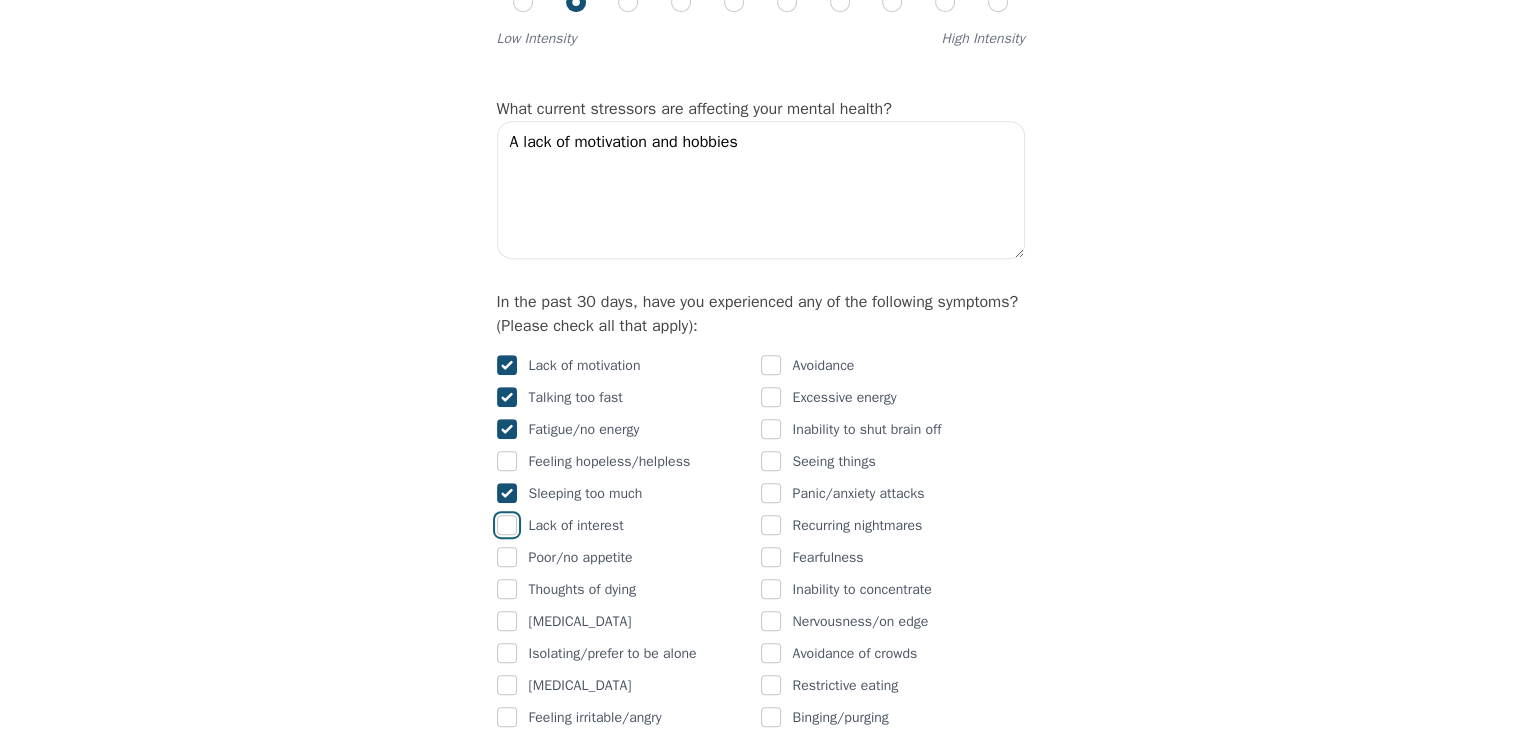 click at bounding box center (507, 525) 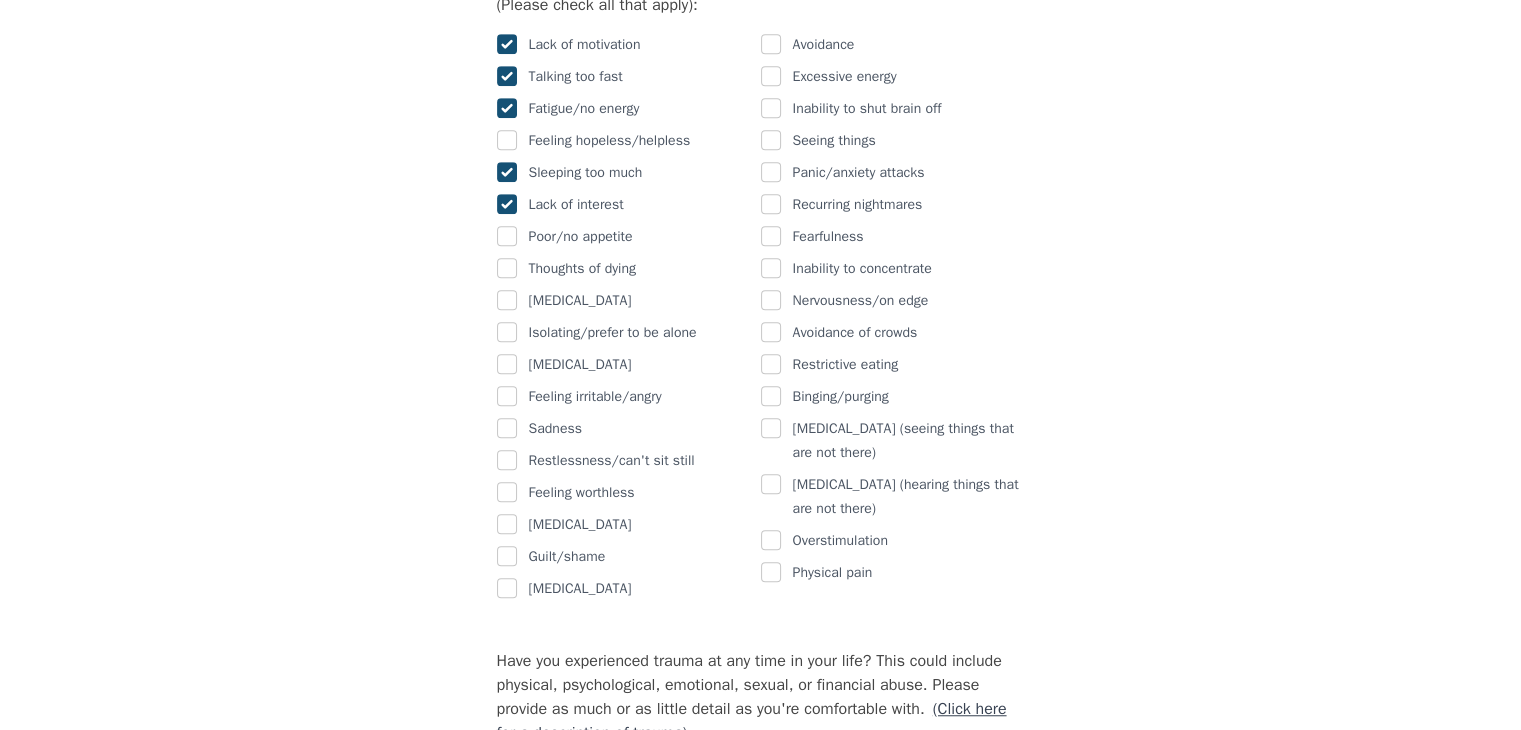 scroll, scrollTop: 1288, scrollLeft: 0, axis: vertical 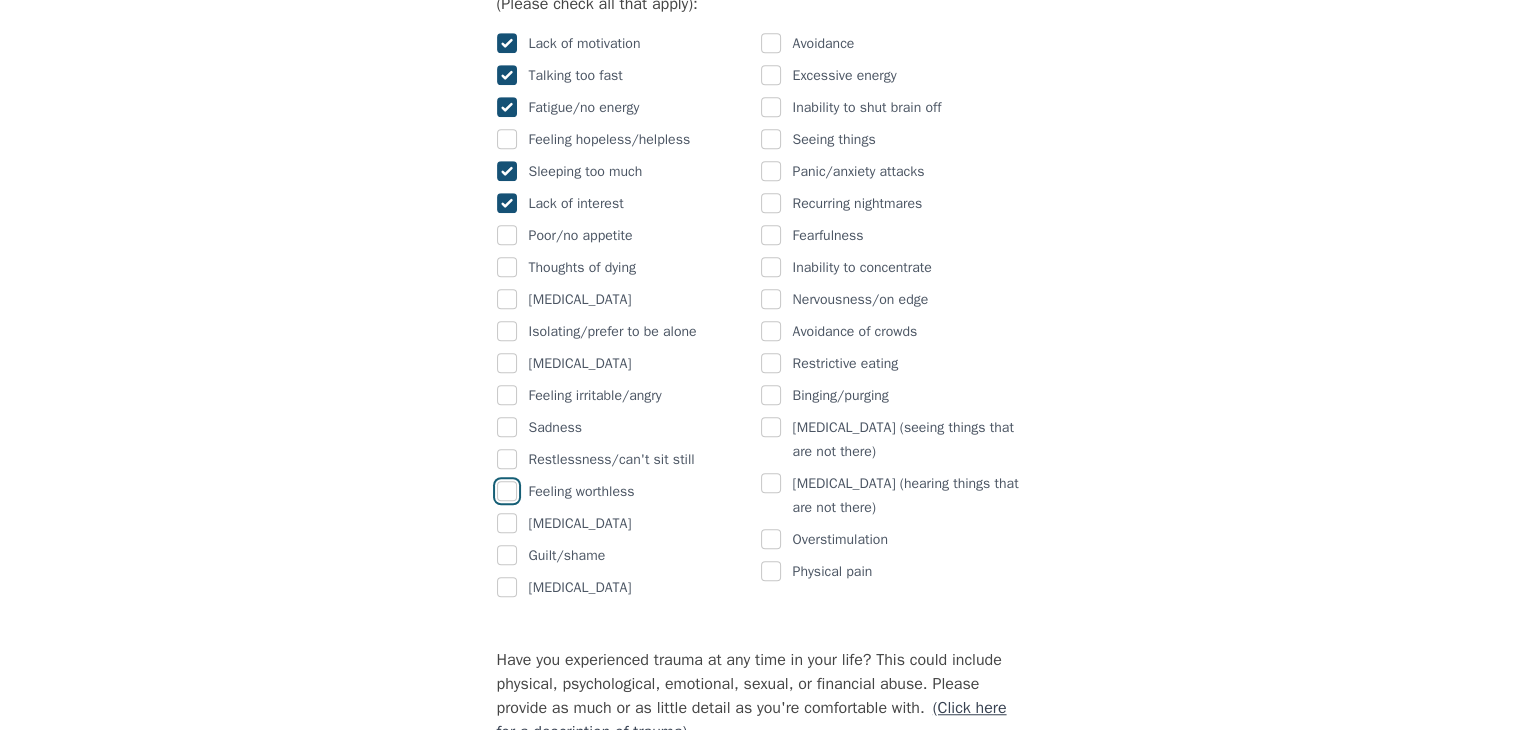 click at bounding box center [507, 491] 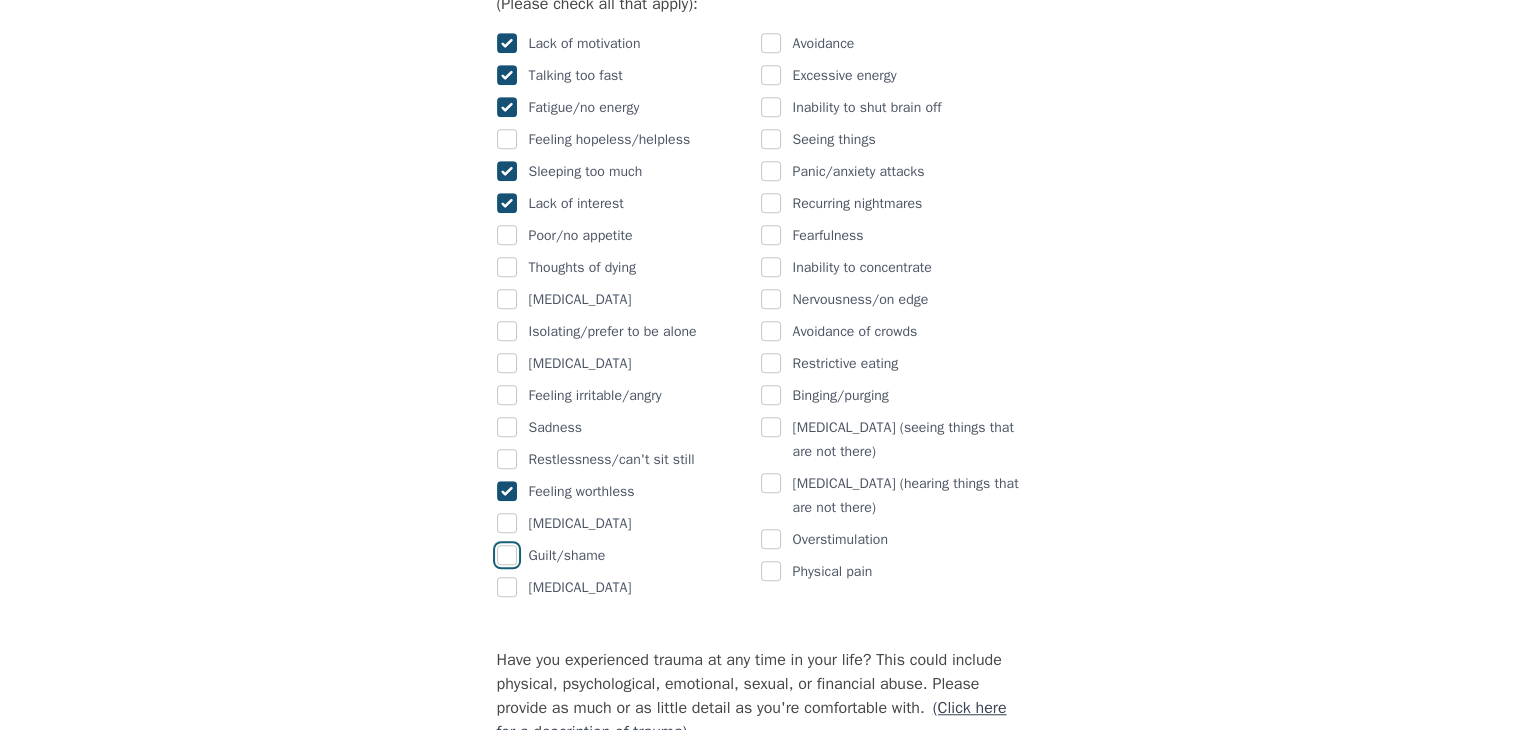 click at bounding box center [507, 555] 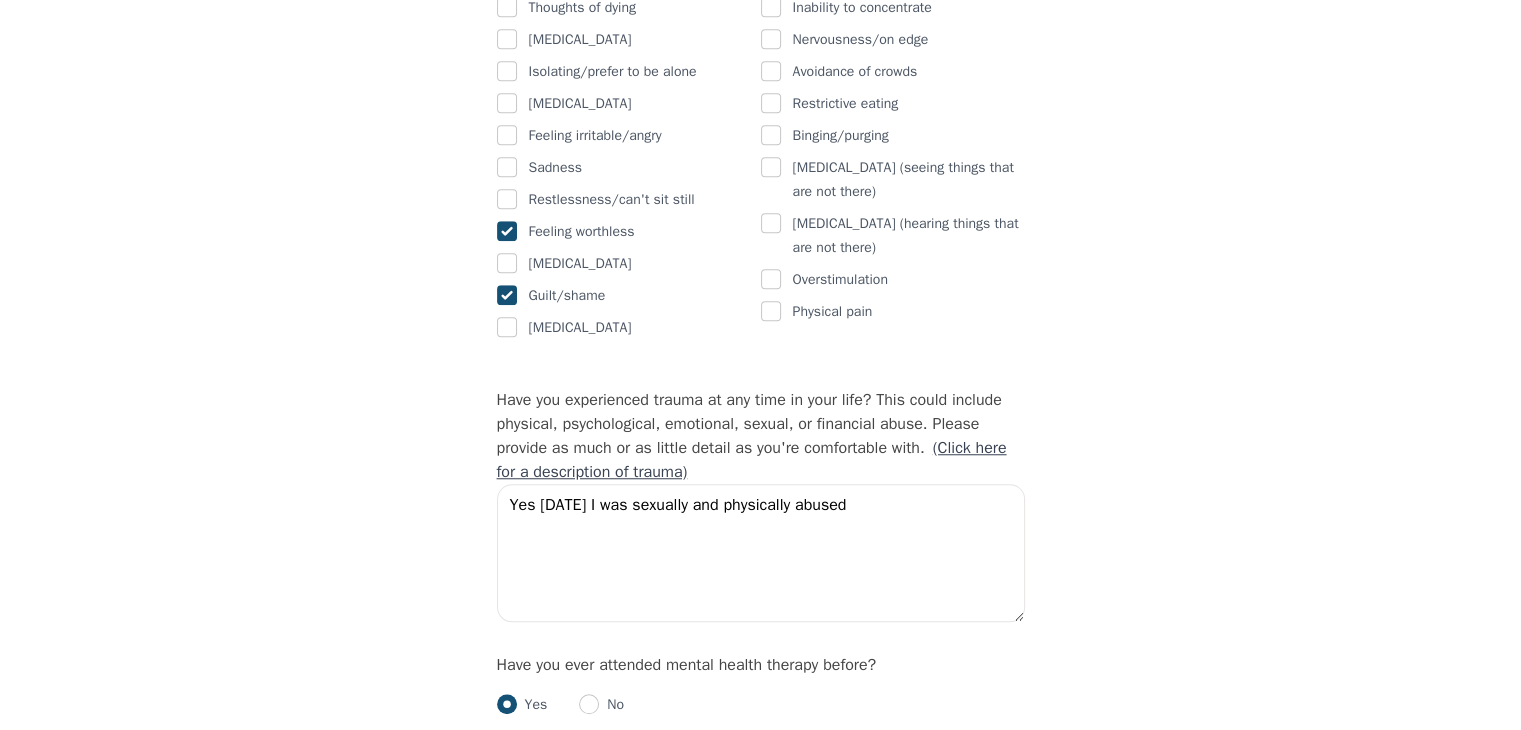 scroll, scrollTop: 1559, scrollLeft: 0, axis: vertical 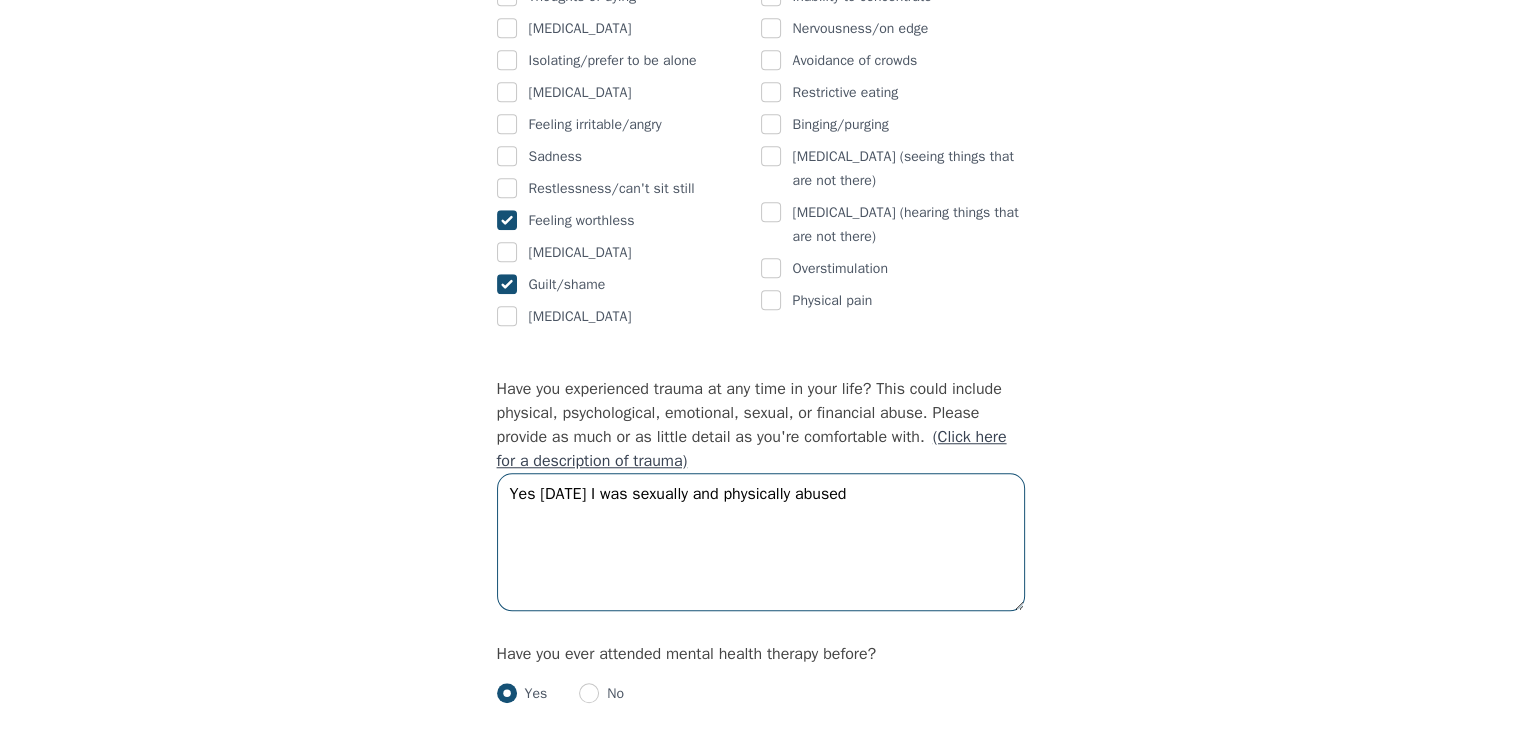 drag, startPoint x: 901, startPoint y: 525, endPoint x: 491, endPoint y: 512, distance: 410.20605 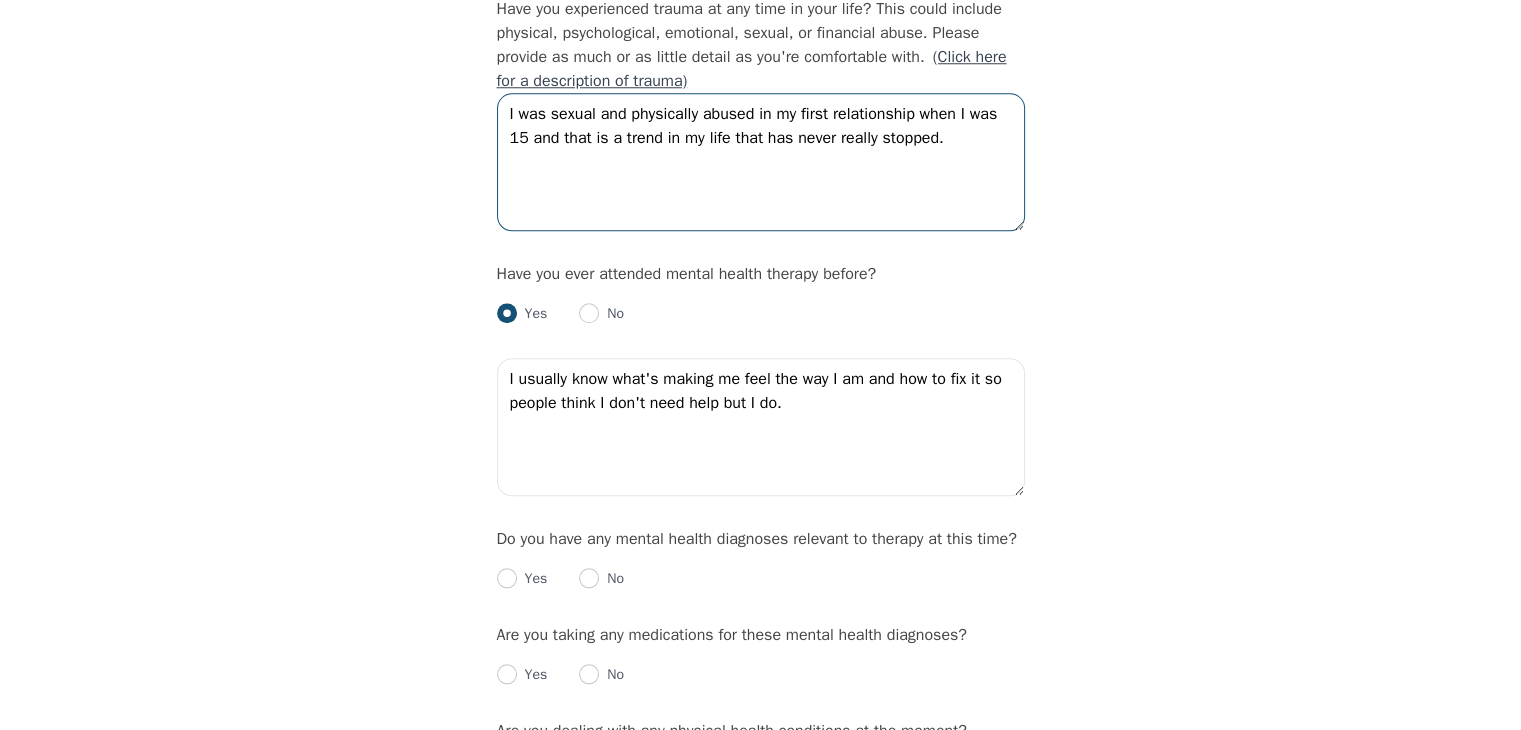 scroll, scrollTop: 1943, scrollLeft: 0, axis: vertical 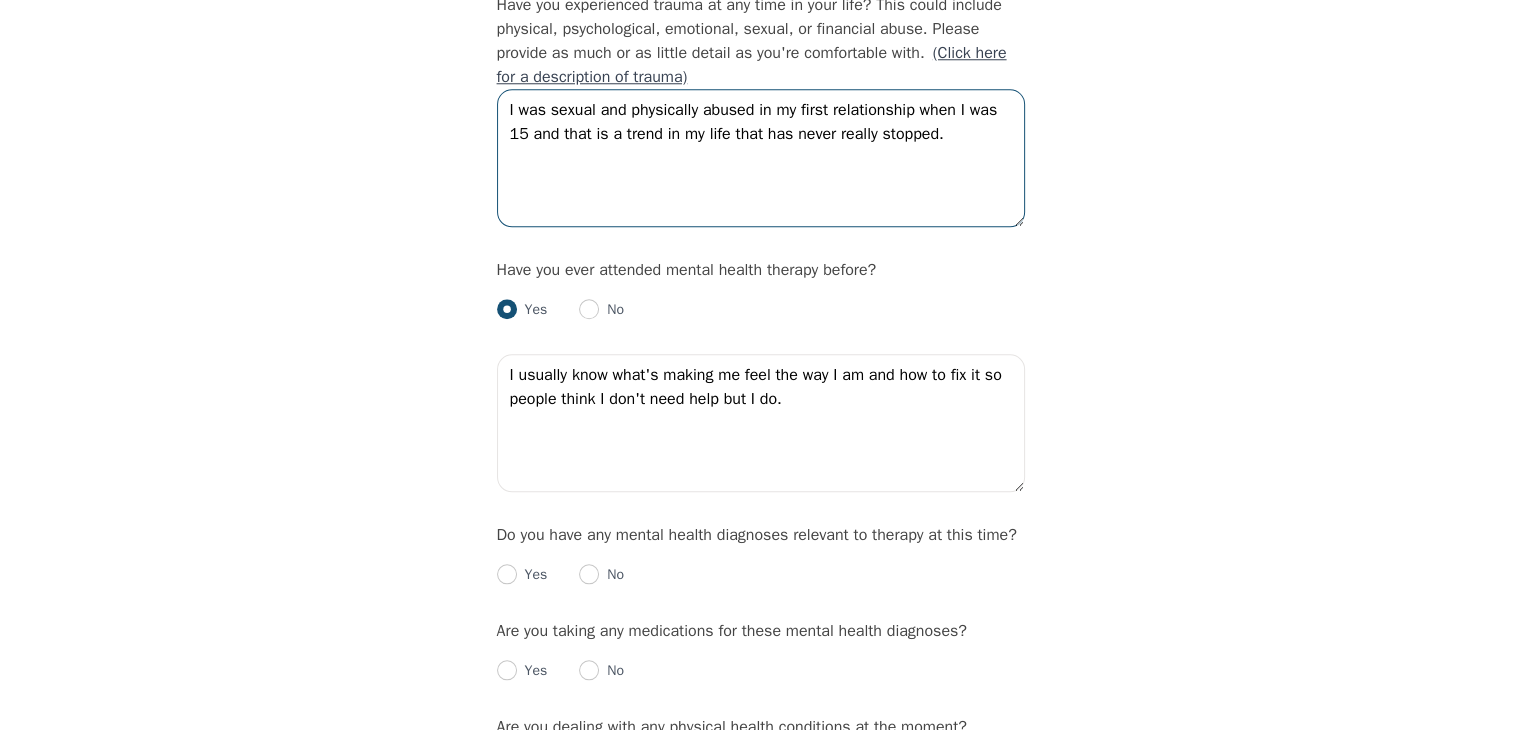 type on "I was sexual and physically abused in my first relationship when I was 15 and that is a trend in my life that has never really stopped." 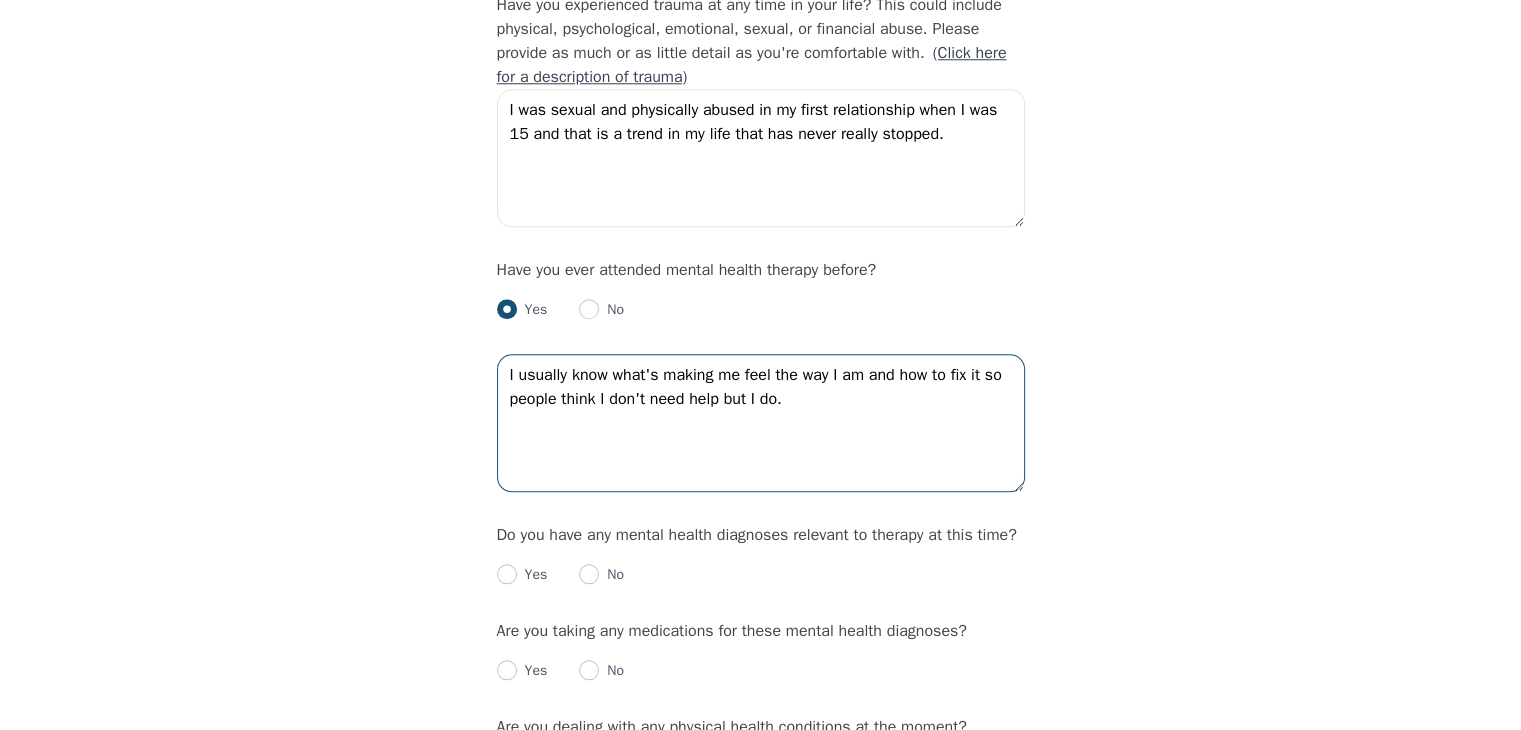 click on "I usually know what's making me feel the way I am and how to fix it so people think I don't need help but I do." at bounding box center [761, 423] 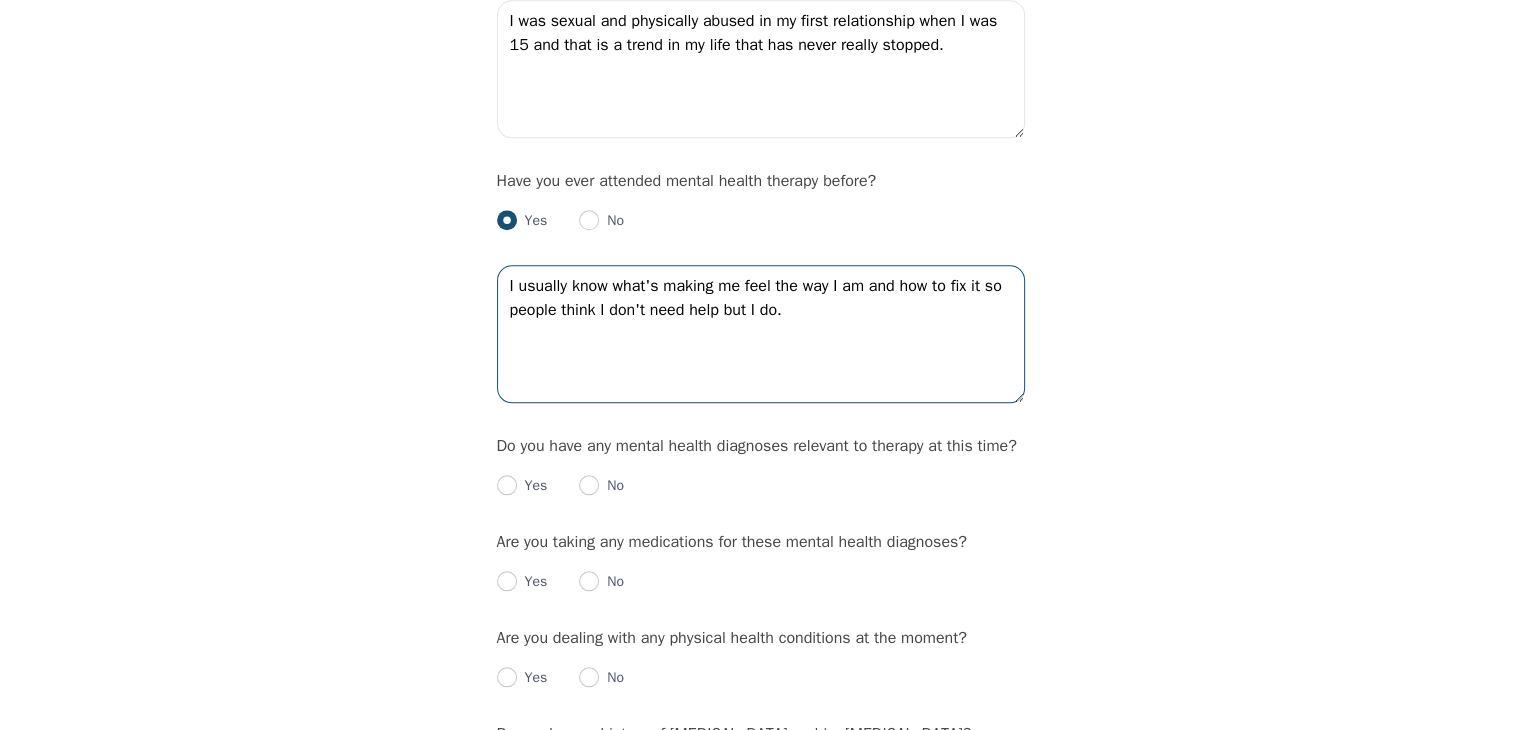 scroll, scrollTop: 2100, scrollLeft: 0, axis: vertical 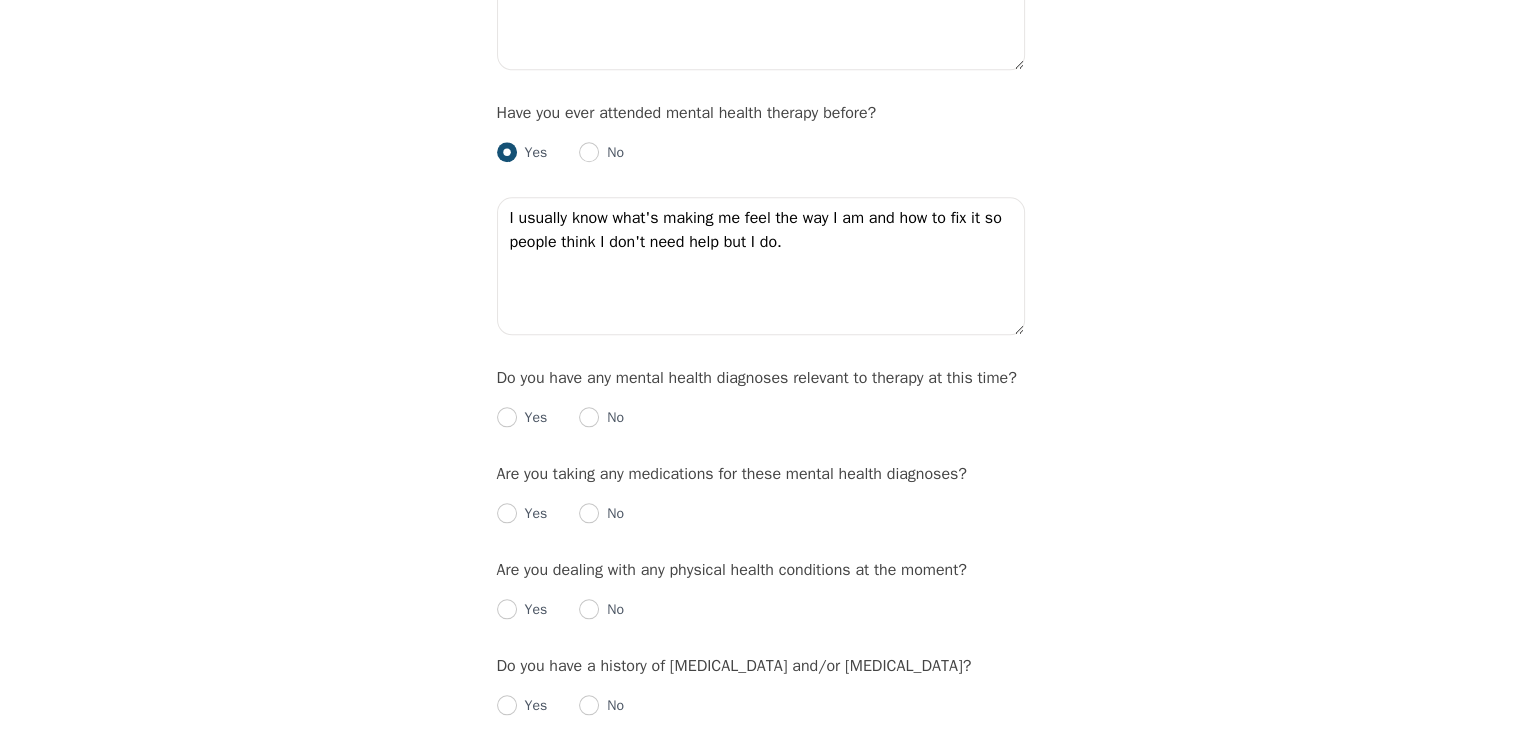 click on "No" at bounding box center [611, 418] 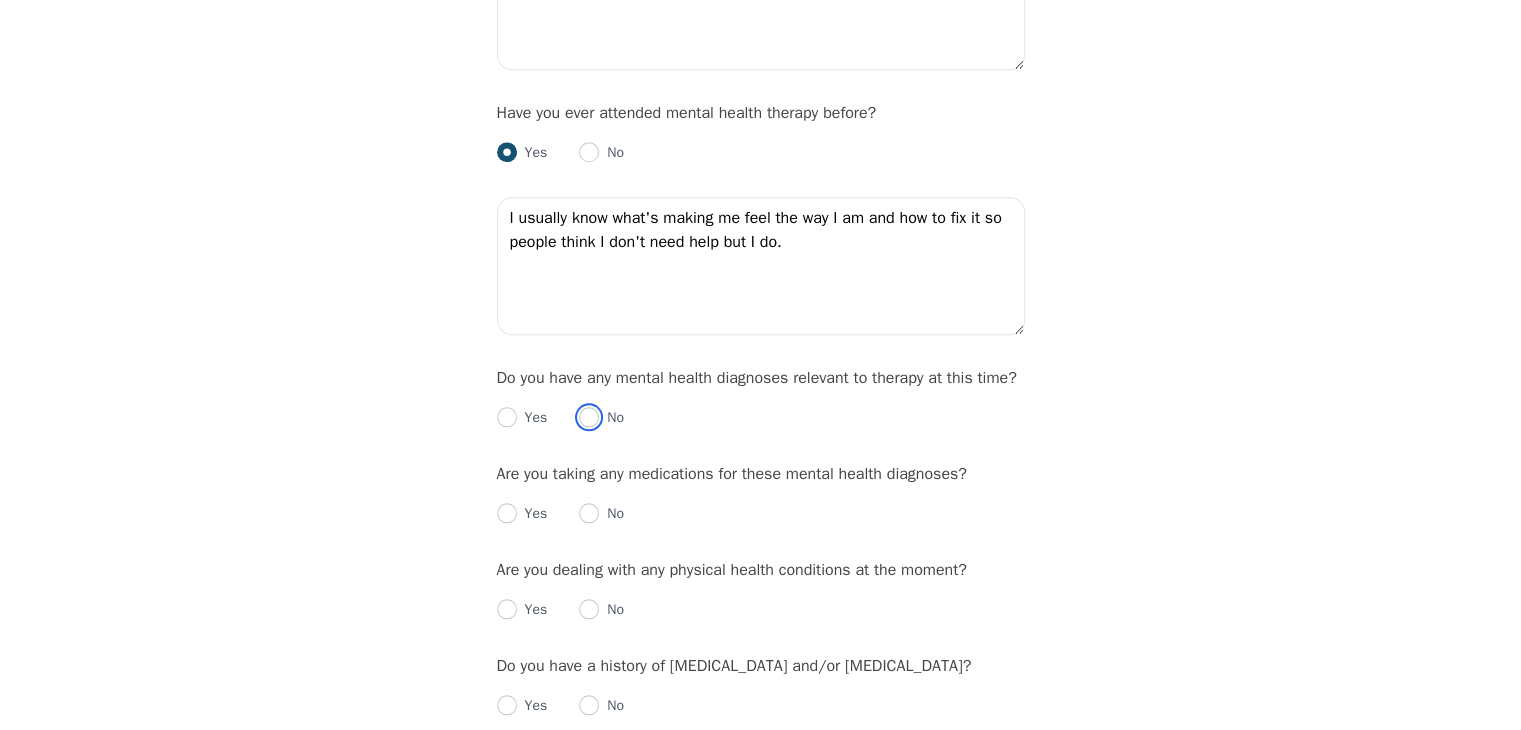 click at bounding box center (589, 417) 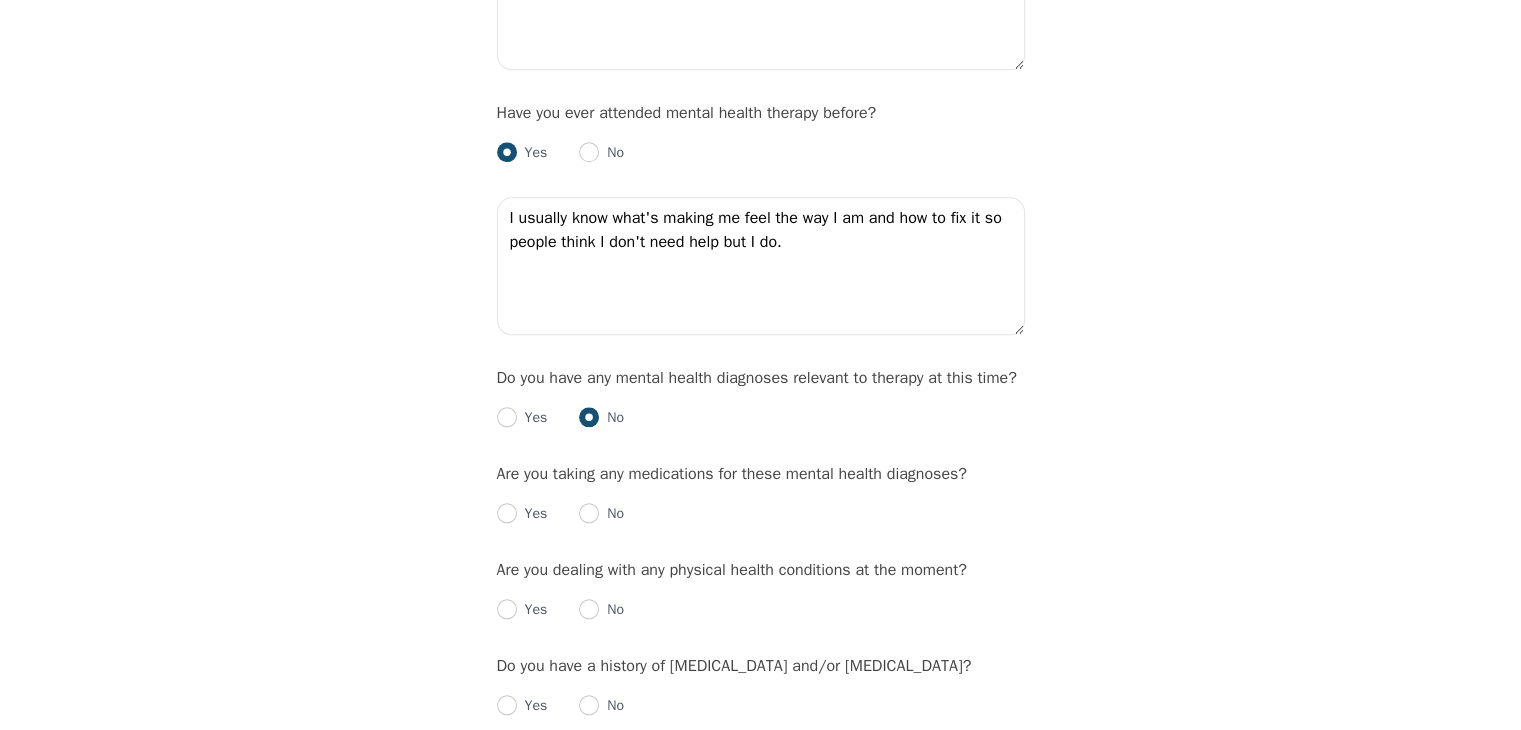 radio on "true" 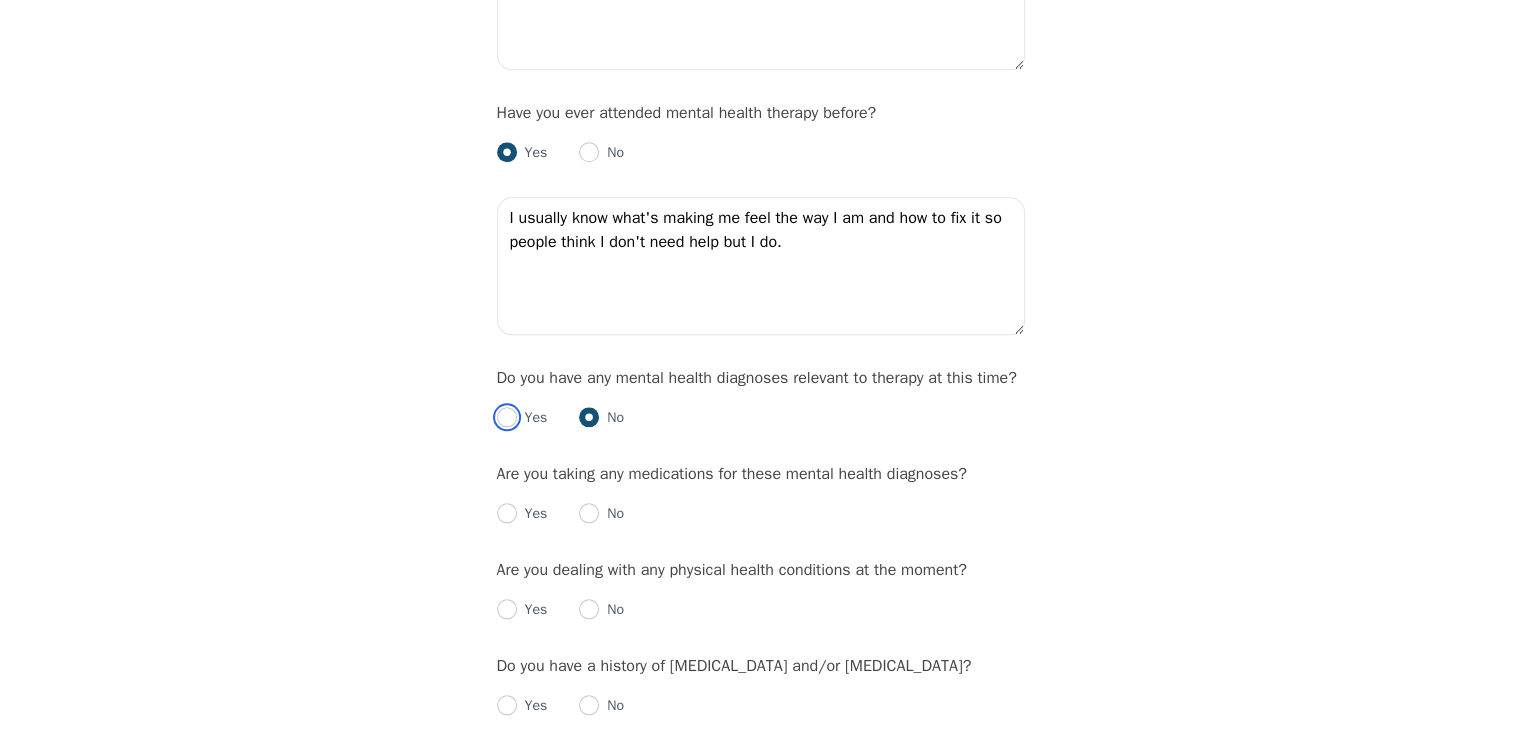 click at bounding box center [507, 417] 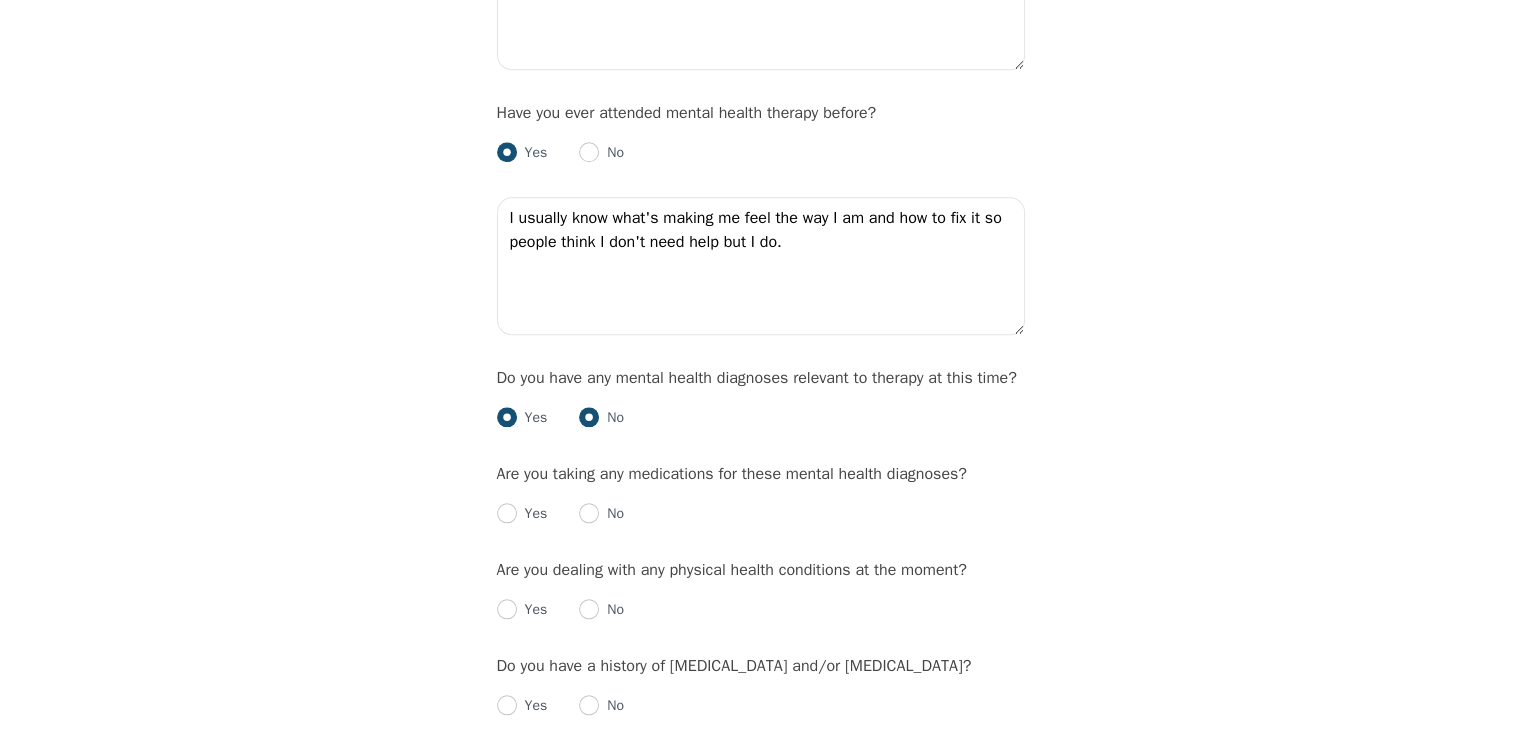 radio on "true" 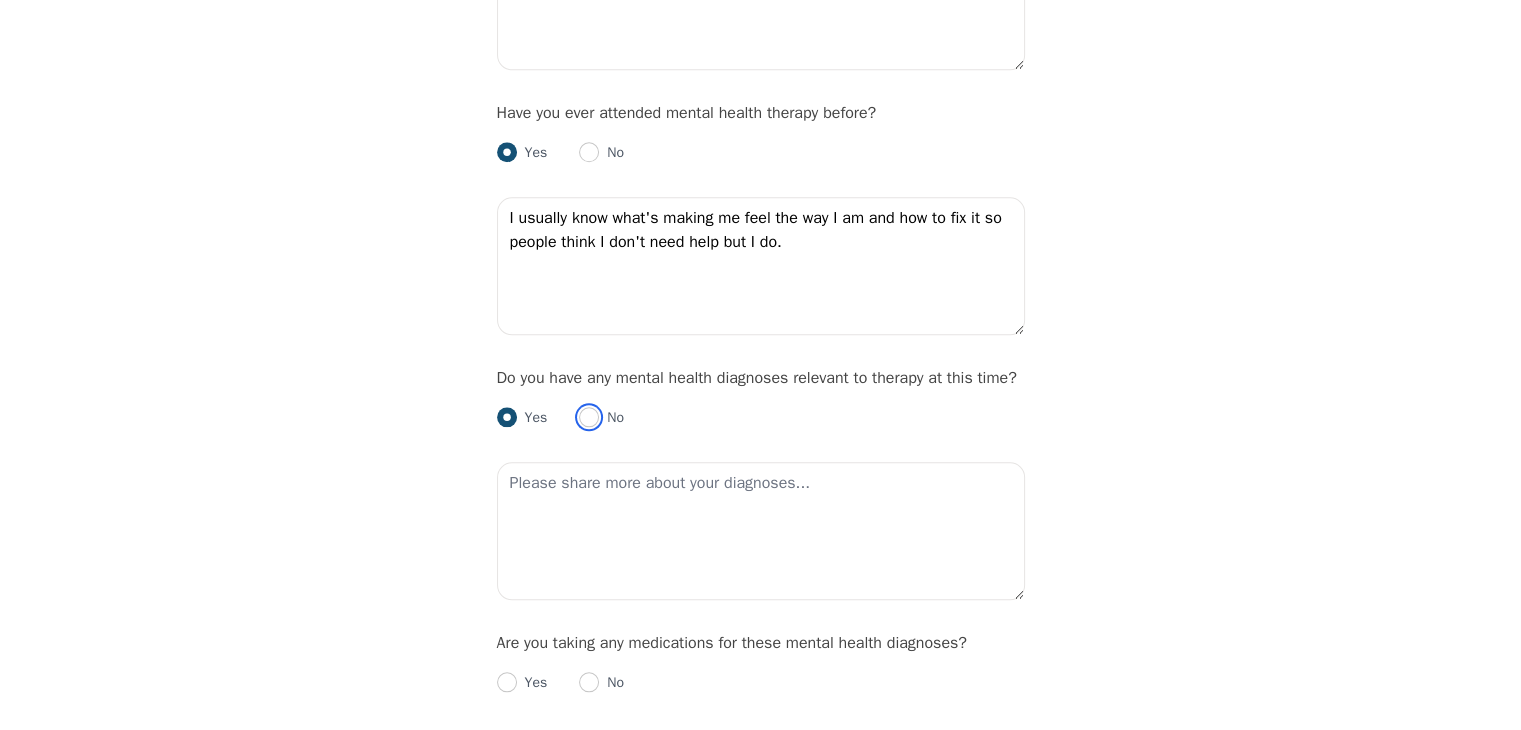 click at bounding box center (589, 417) 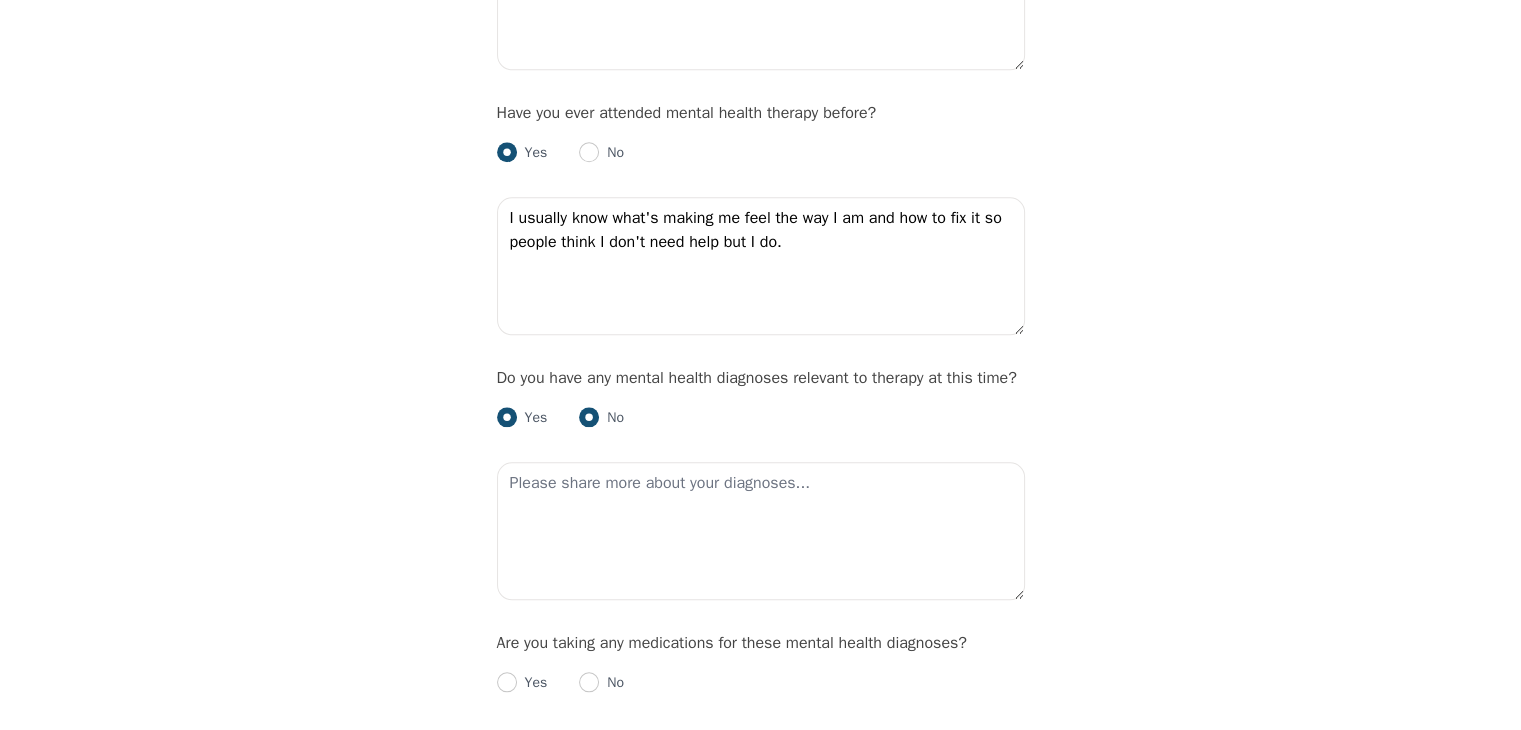 radio on "false" 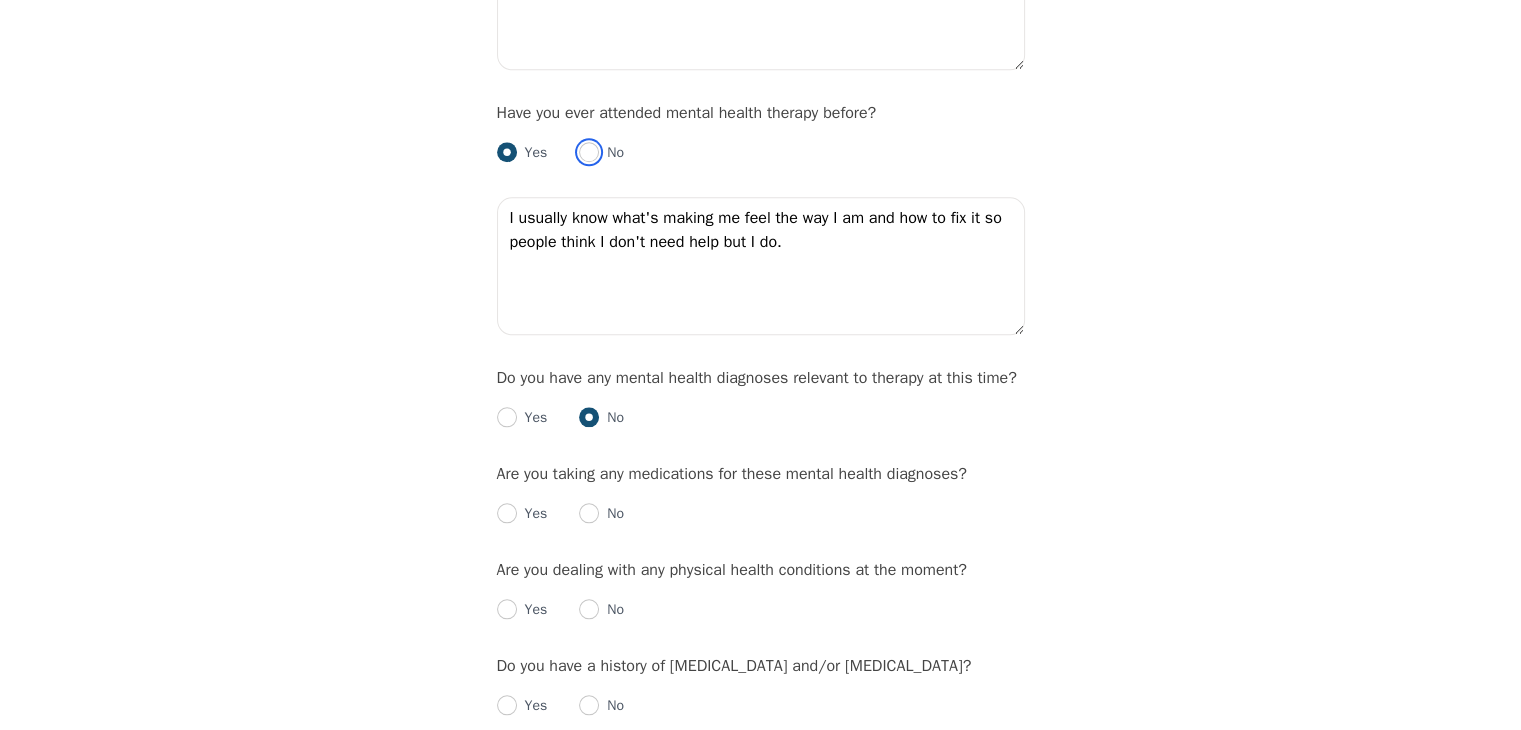 click at bounding box center (589, 152) 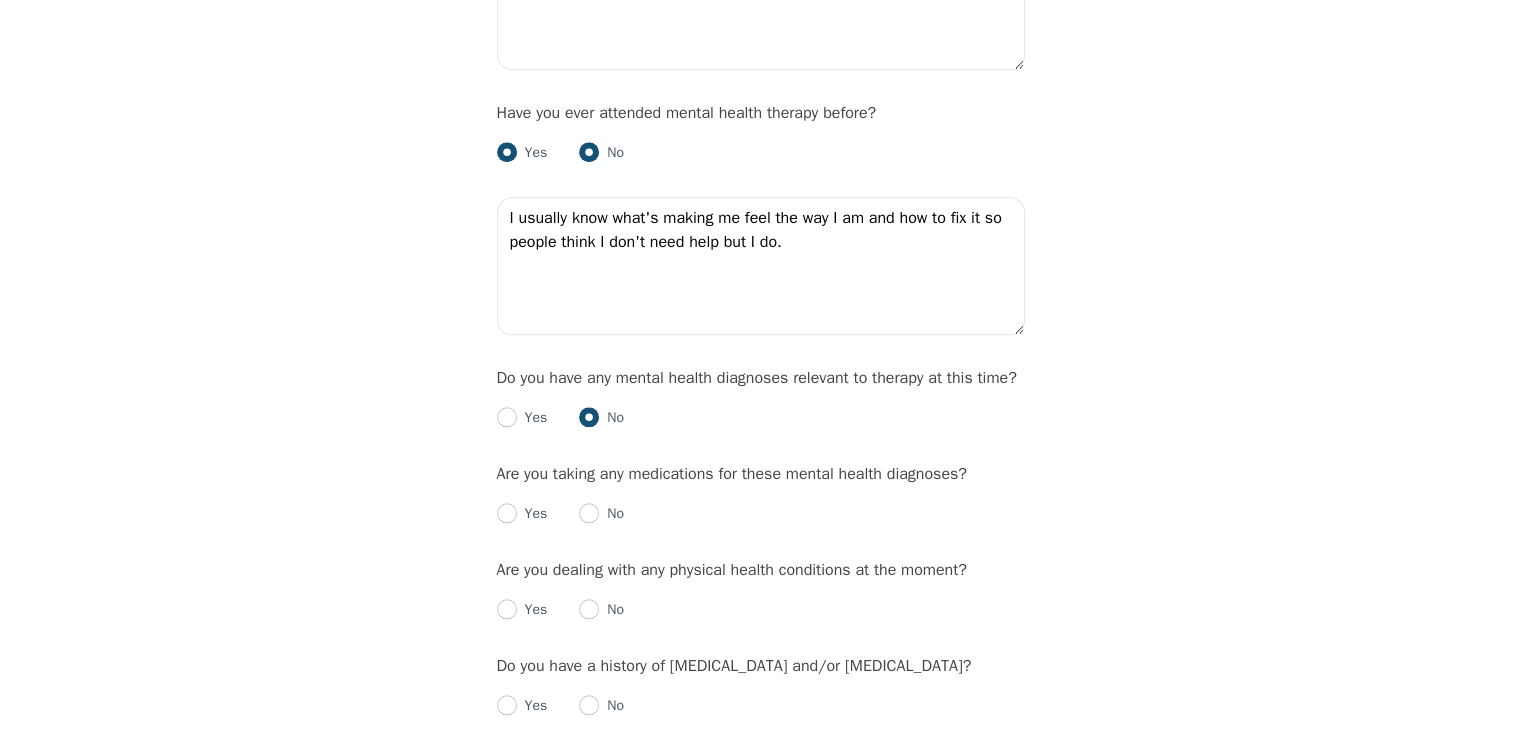 radio on "true" 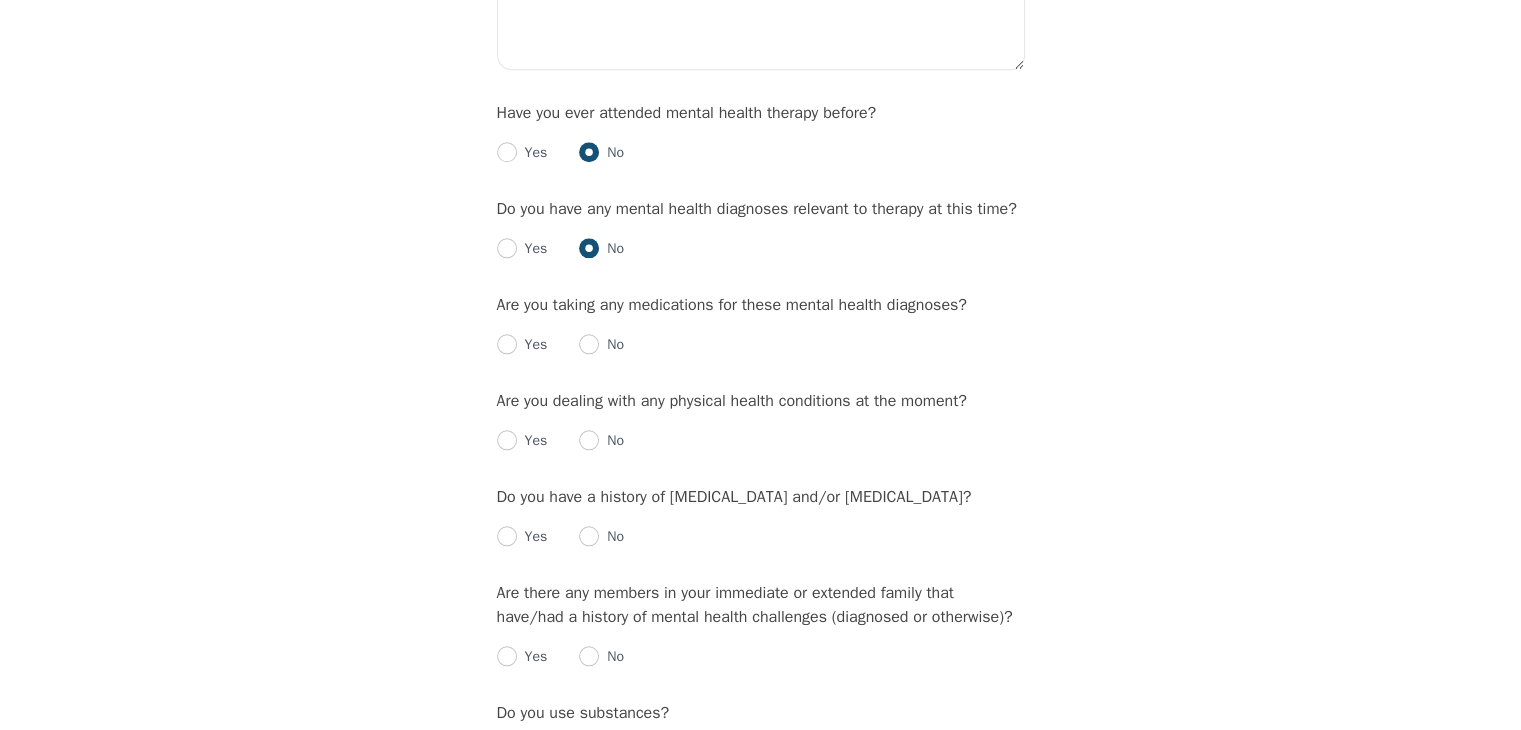 click on "Yes" at bounding box center [532, 153] 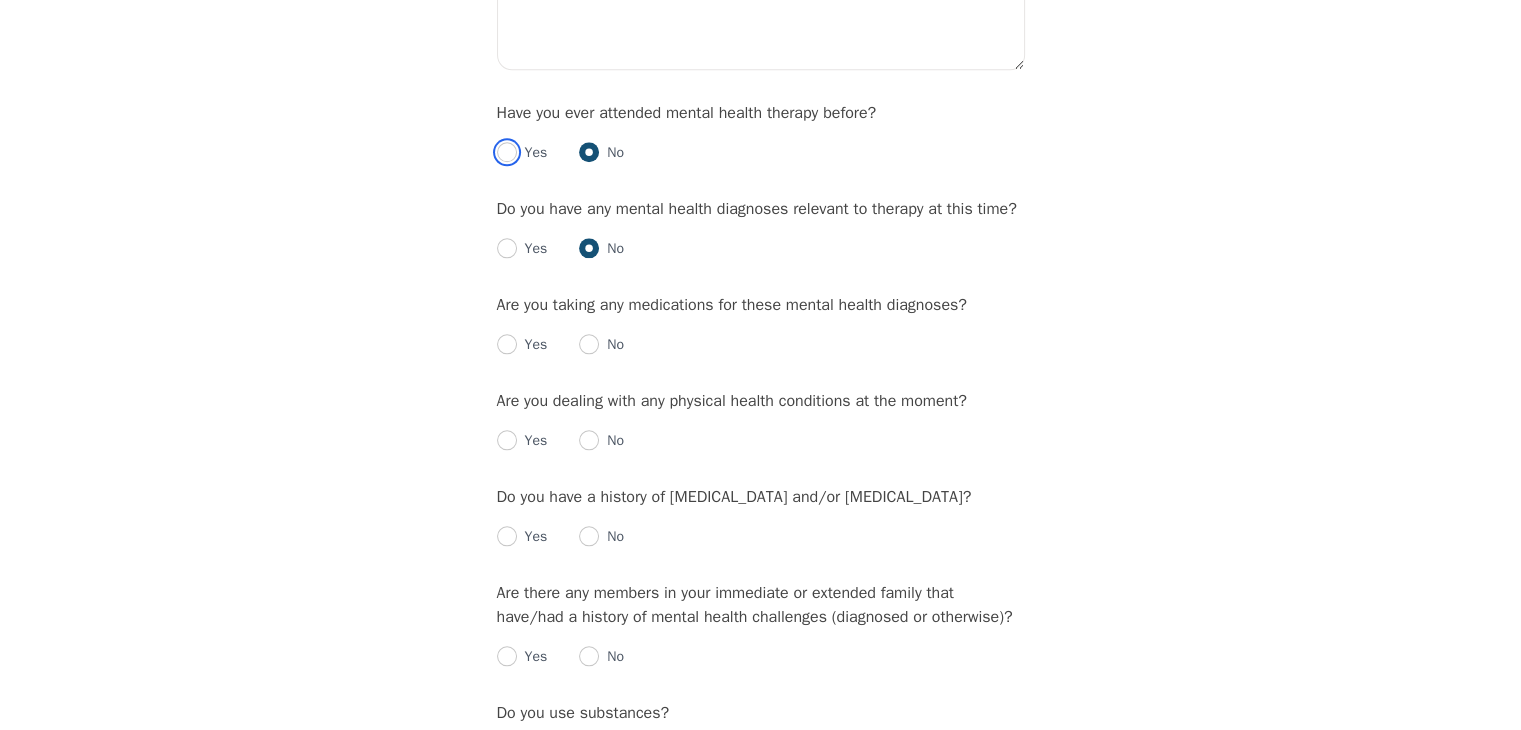 click at bounding box center (507, 152) 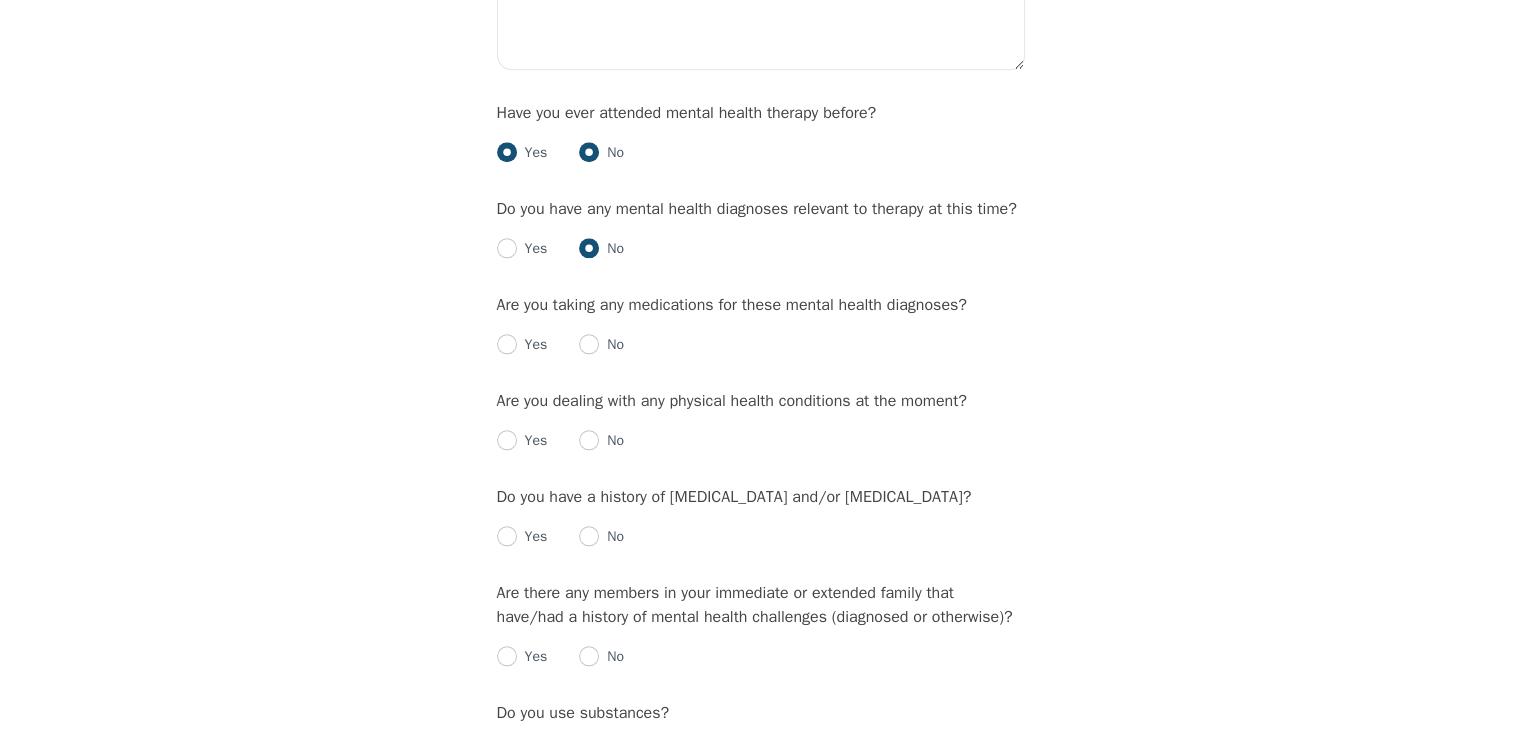 radio on "false" 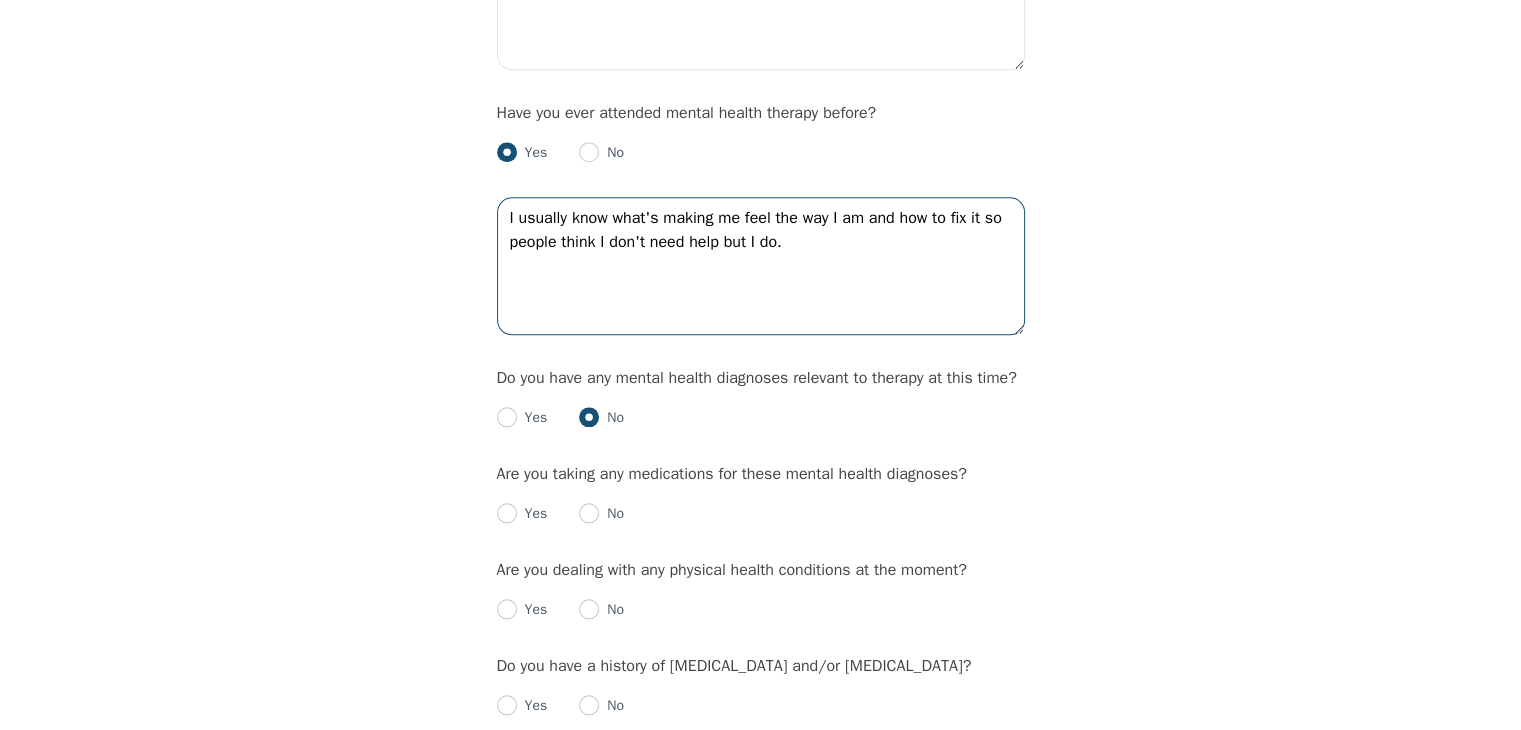 drag, startPoint x: 821, startPoint y: 273, endPoint x: 480, endPoint y: 226, distance: 344.22375 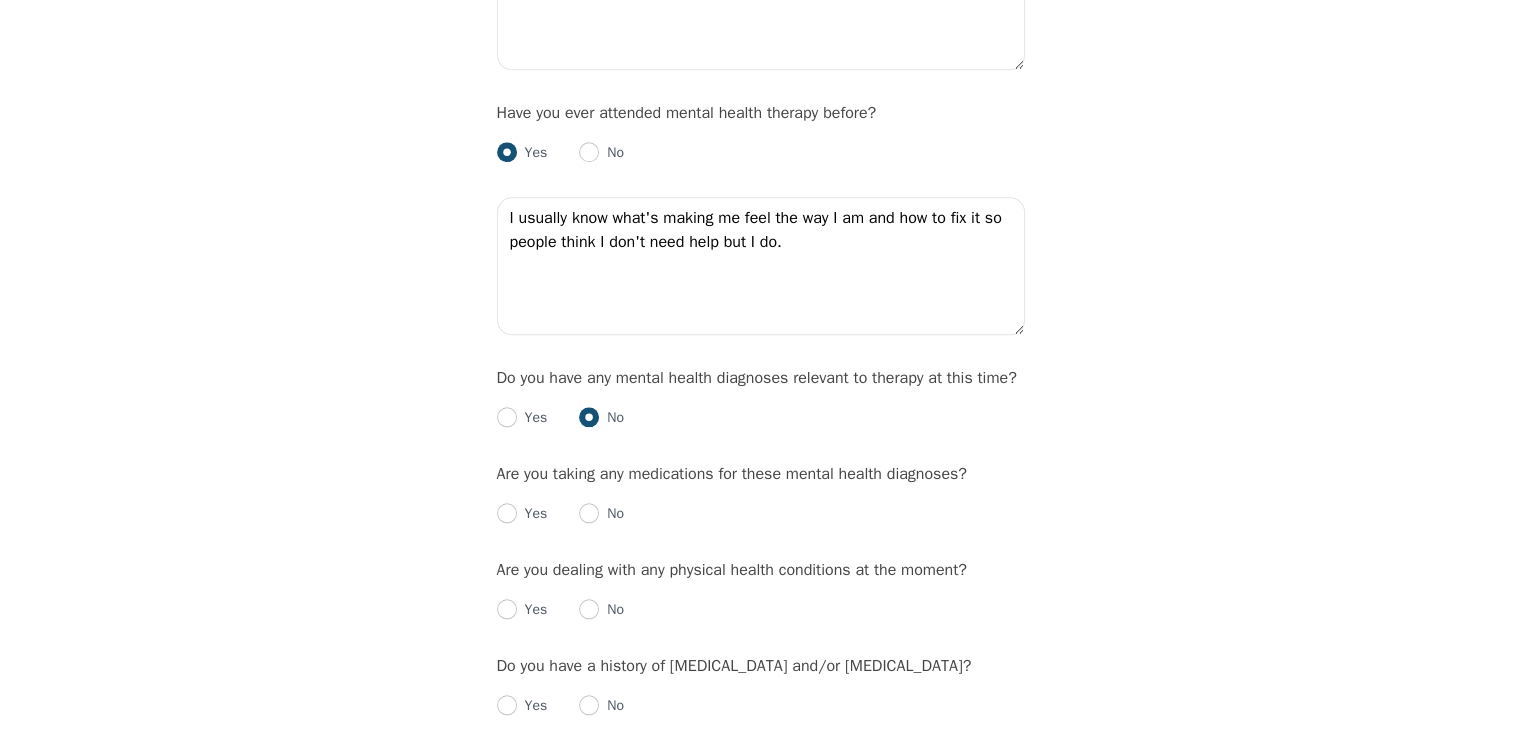 click on "Intake Assessment for Arwynn Russell Part 2 of 2: Clinical Self-Report Please complete the following information before your initial session. This step is crucial to kickstart your therapeutic journey with your therapist: Please describe what has brought you to seek therapy at this time? I think I'm finally ready to work through the trauma of my sexual relationships. I would also like to work through what might be stopping me from being the person I want to be. For example I cannot keep a clean room ever and that might not sound like a big deal but it is at a point where there is always mold in my room and it effects my self image and my self worth How are your current issues affecting your daily life, and for how long have you been experiencing them? I have to constantly be 'plugged in' I believe because I don't want to let my brain processes what has happened in my life so it effects my mood a lot and I again can't keep my room clean which leads me to believe that I am not a good person 1 2 3 4 5 6 7 8 9 10" at bounding box center [761, -112] 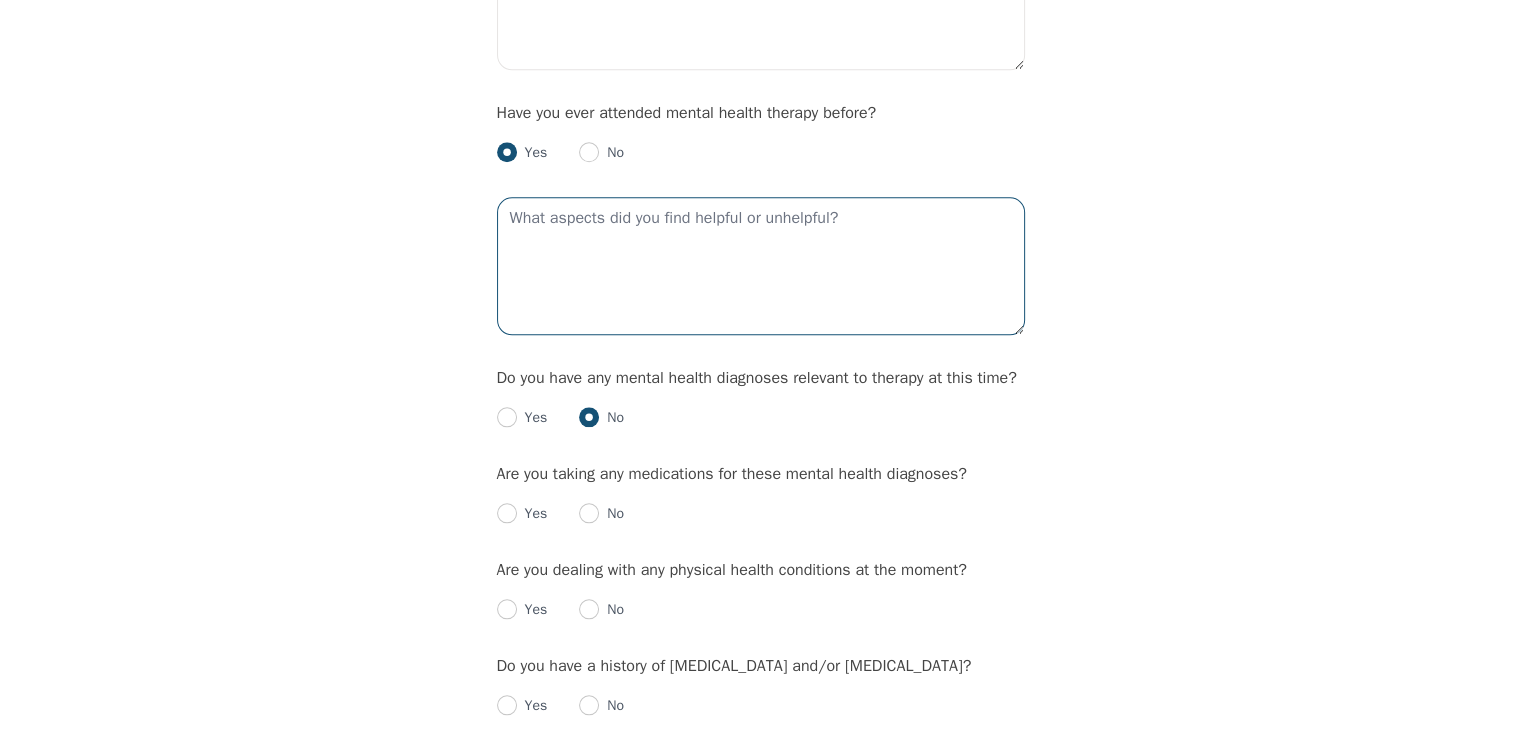 paste on "I usually know what's making me feel the way I am and how to fix it so people think I don't need help but I do." 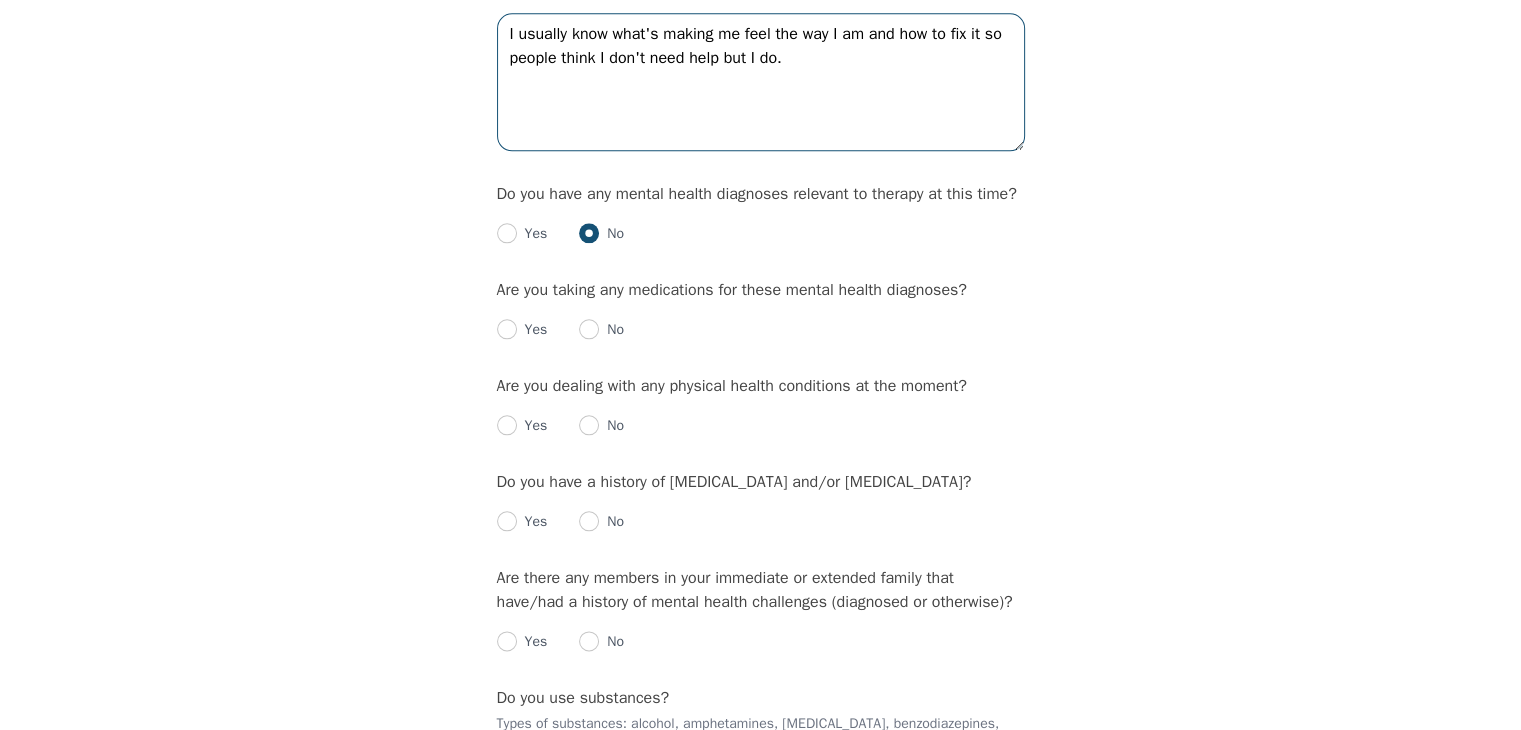 scroll, scrollTop: 2284, scrollLeft: 0, axis: vertical 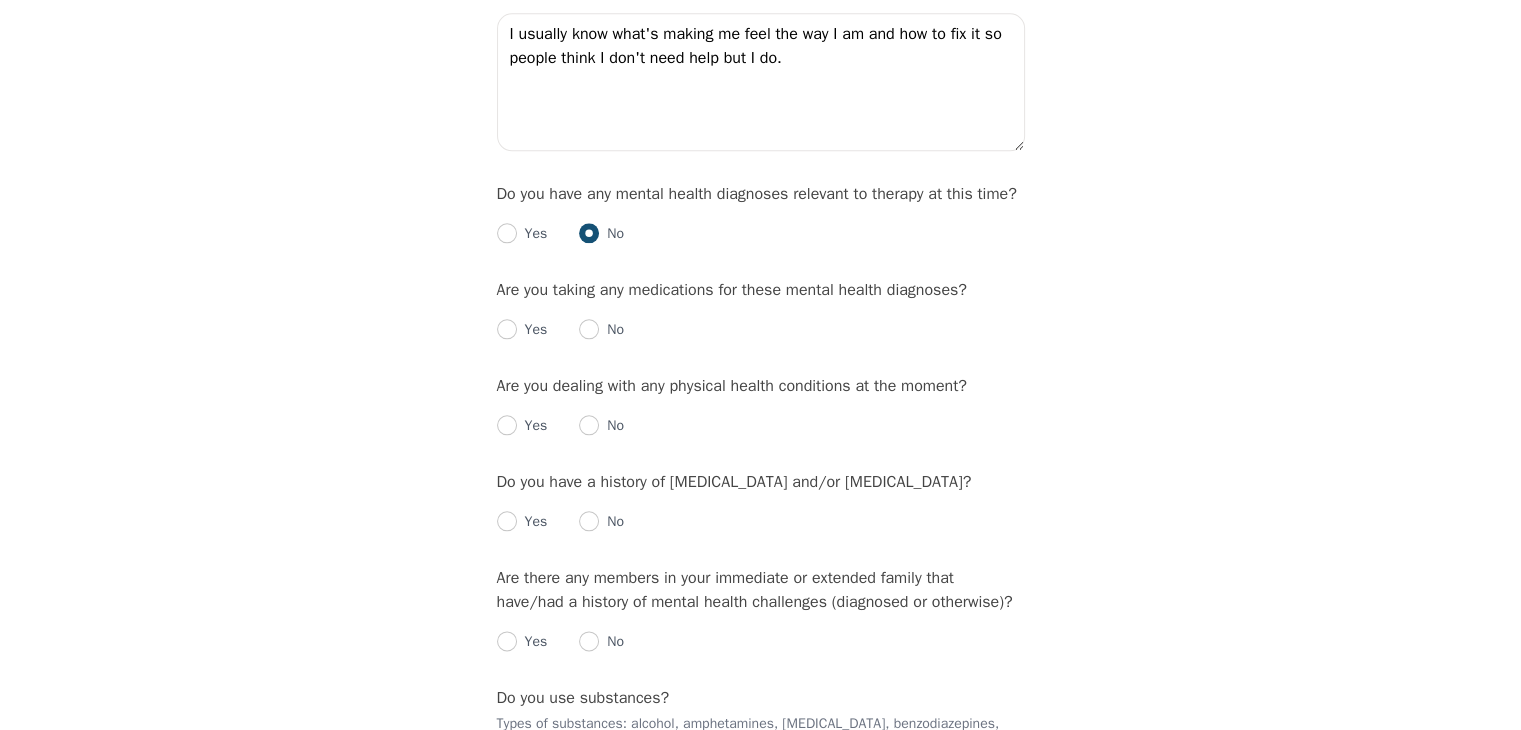 click on "Yes" at bounding box center (532, 234) 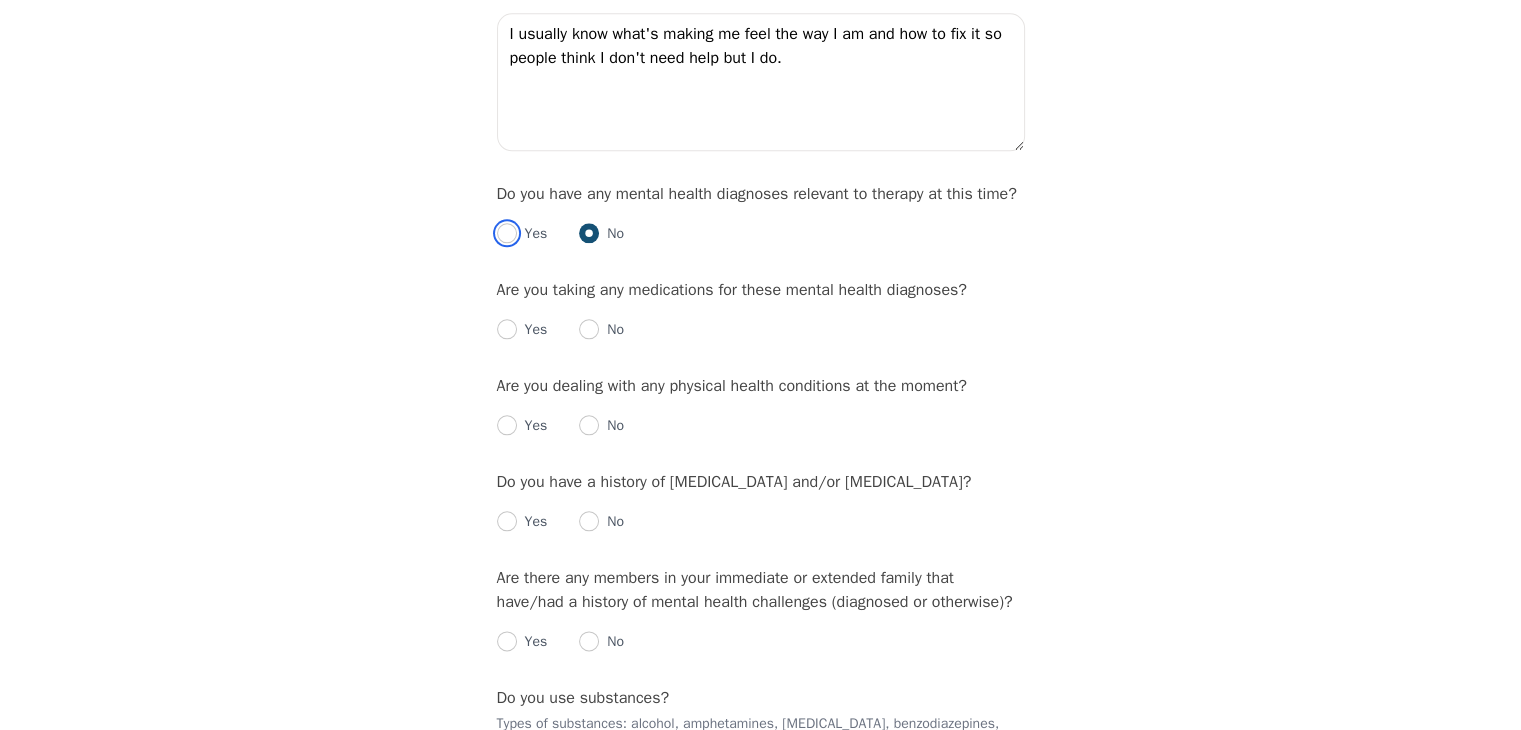 click at bounding box center [507, 233] 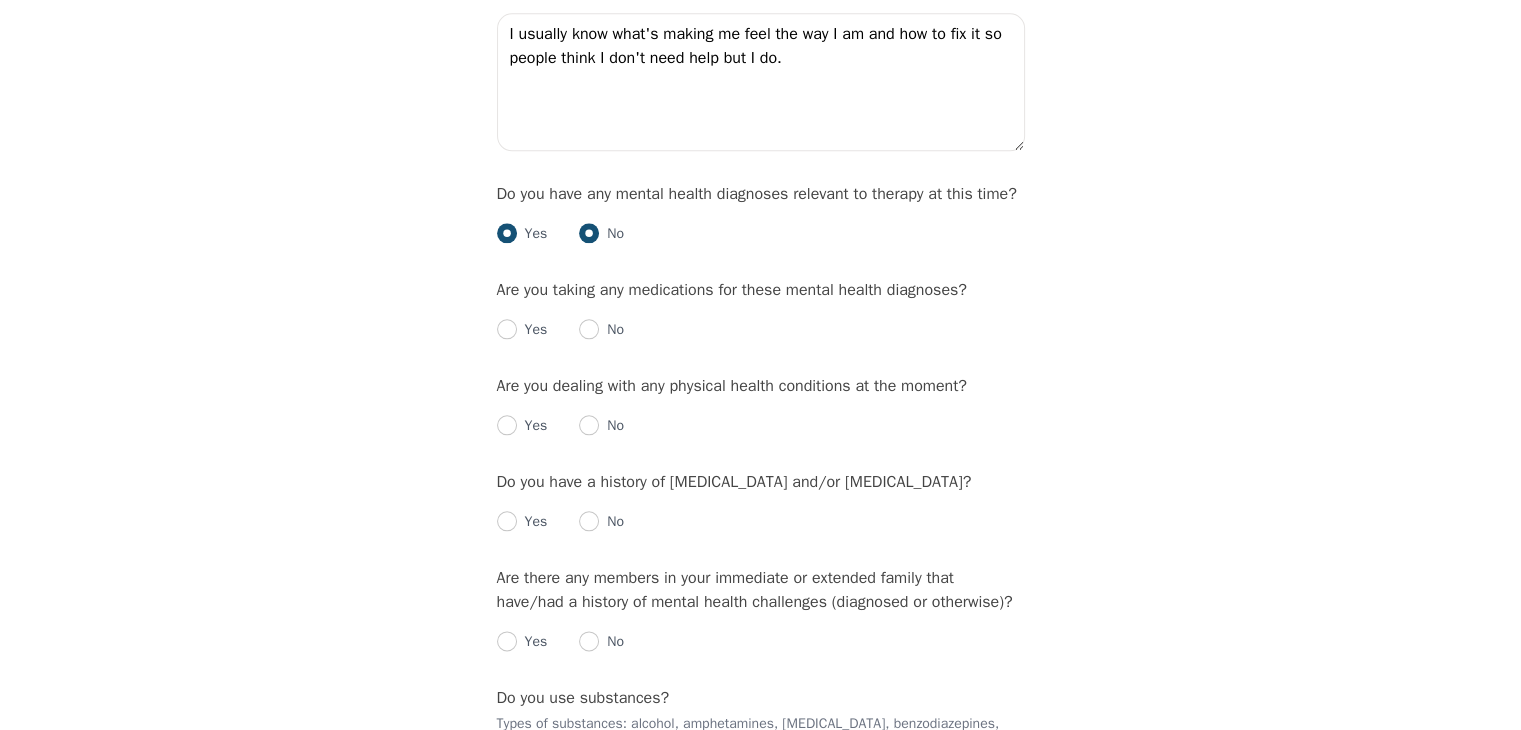 radio on "false" 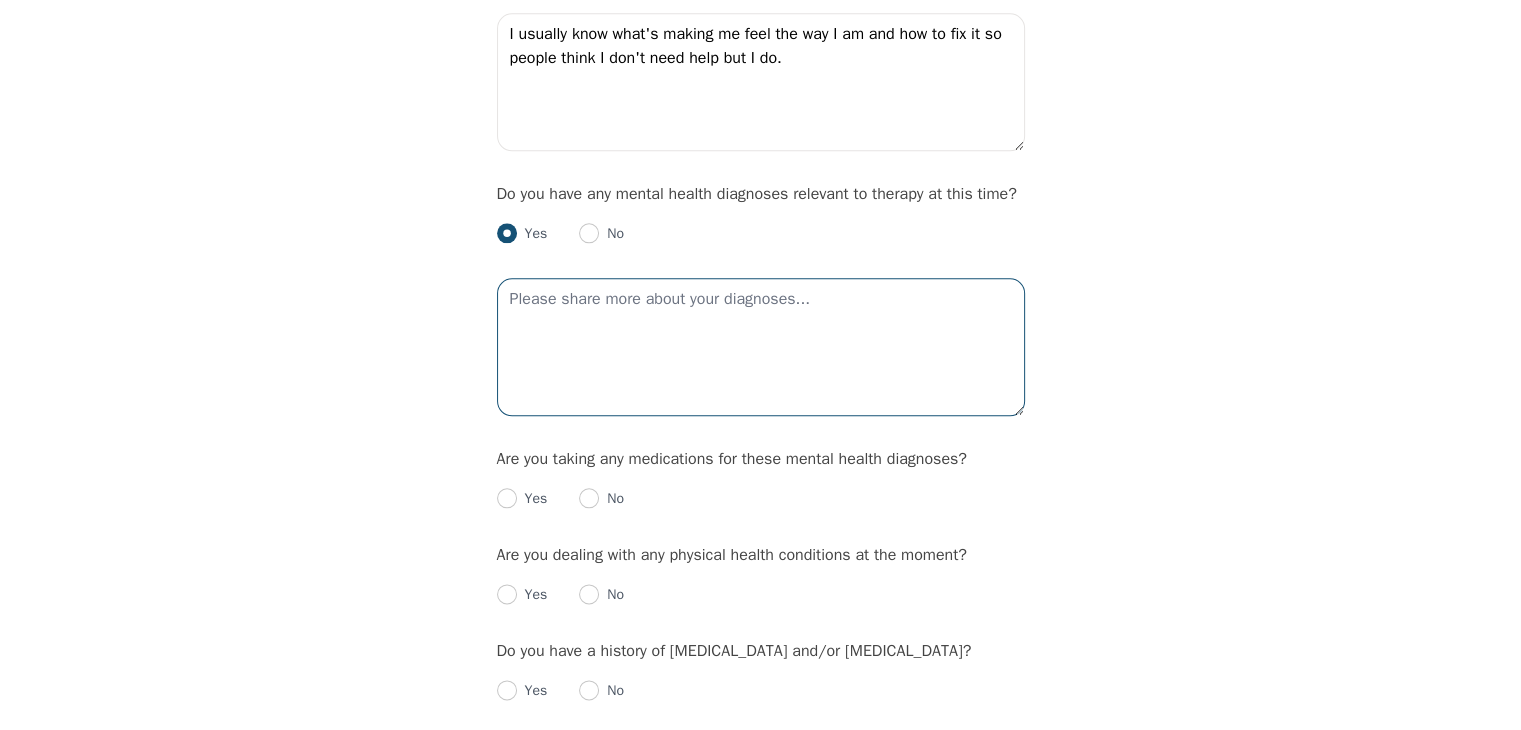 click at bounding box center [761, 347] 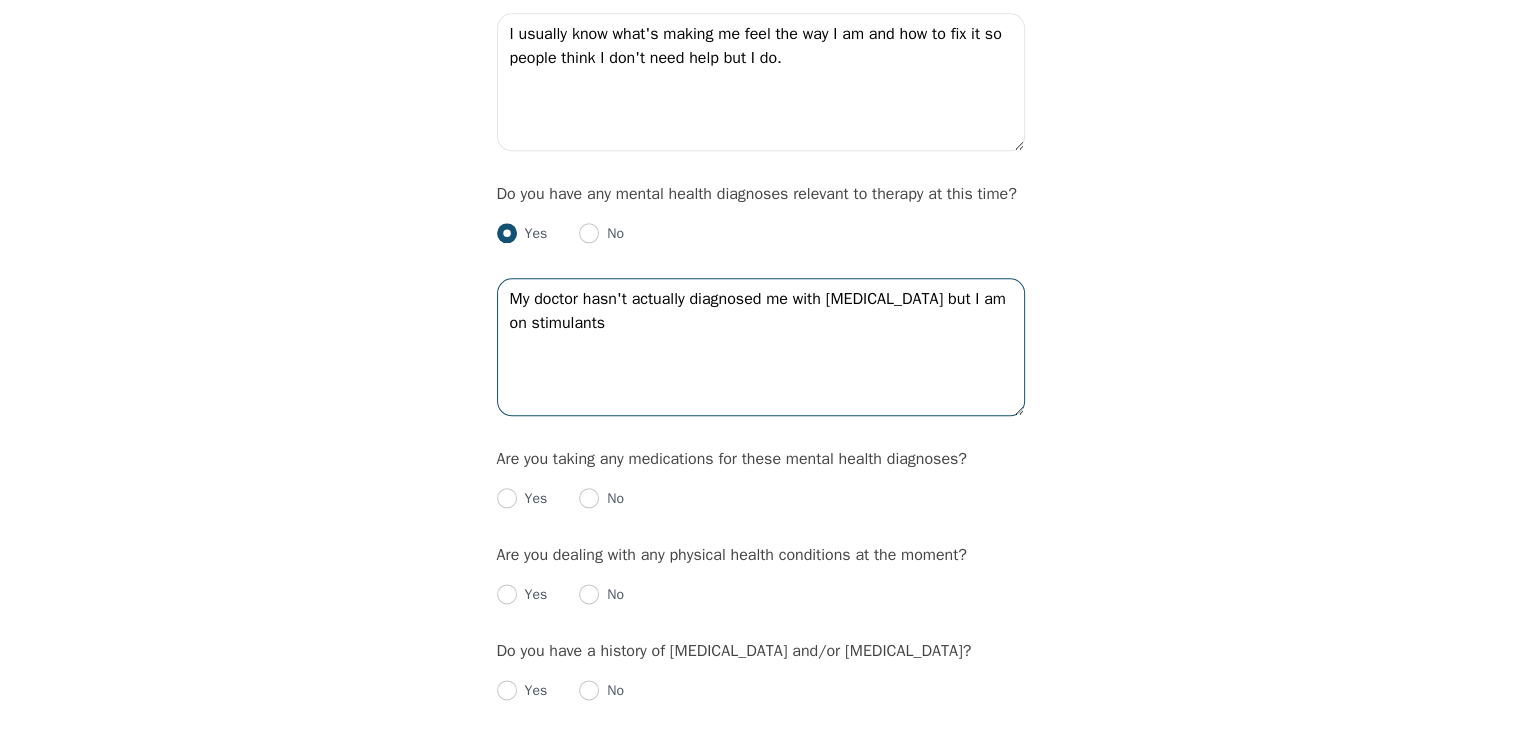 click on "My doctor hasn't actually diagnosed me with ADHD but I am on stimulants" at bounding box center (761, 347) 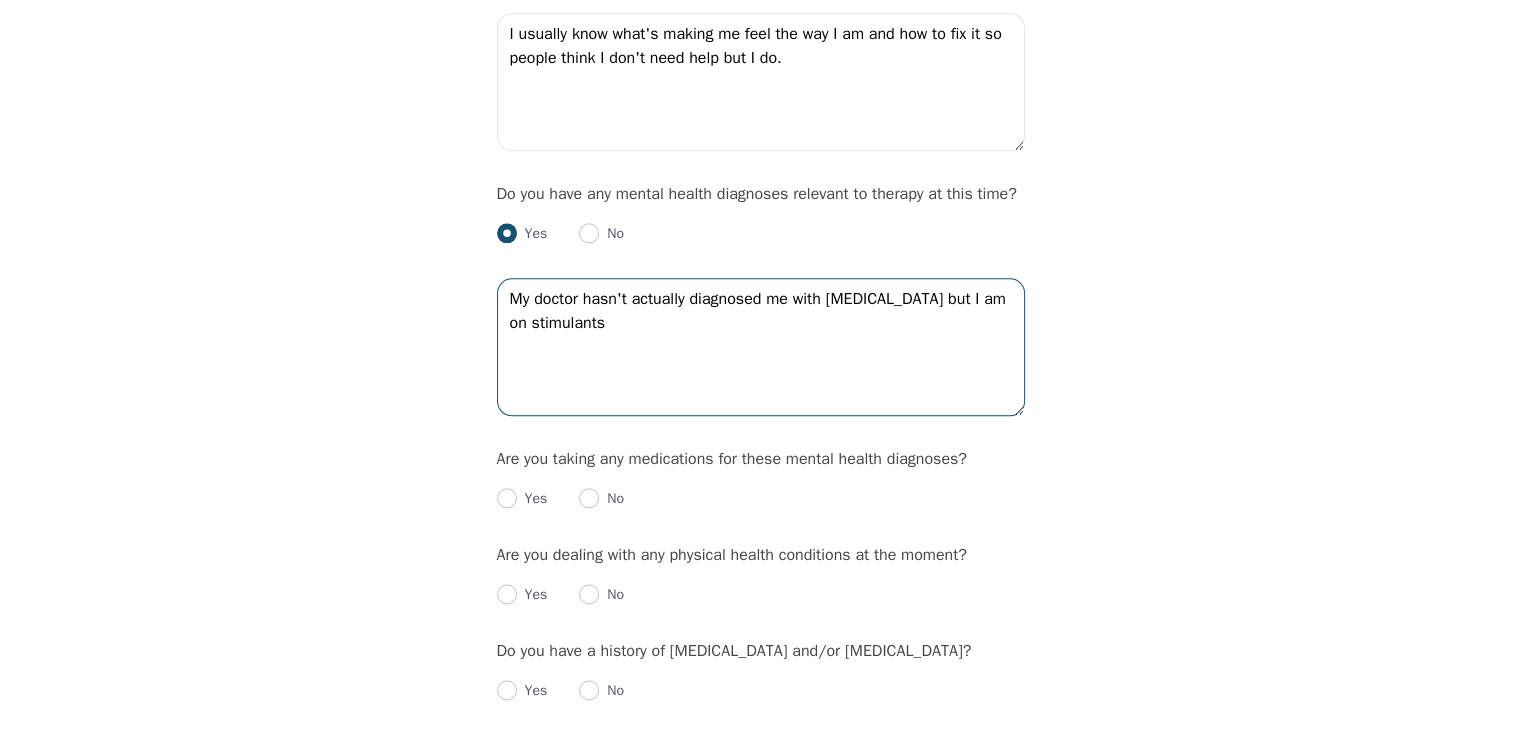 type on "My doctor hasn't actually diagnosed me with ADHD but I am on stimulants" 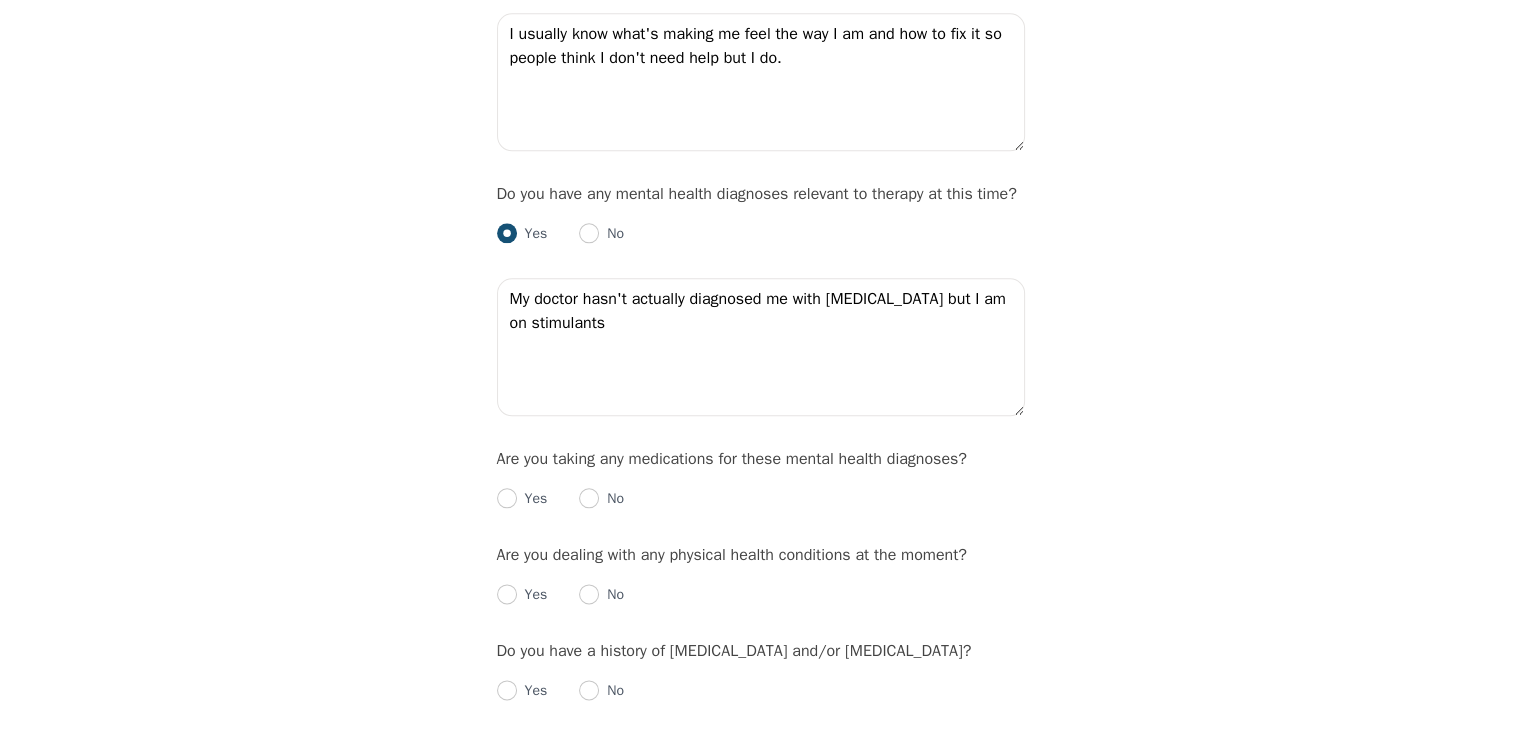 click on "Yes" at bounding box center (532, 499) 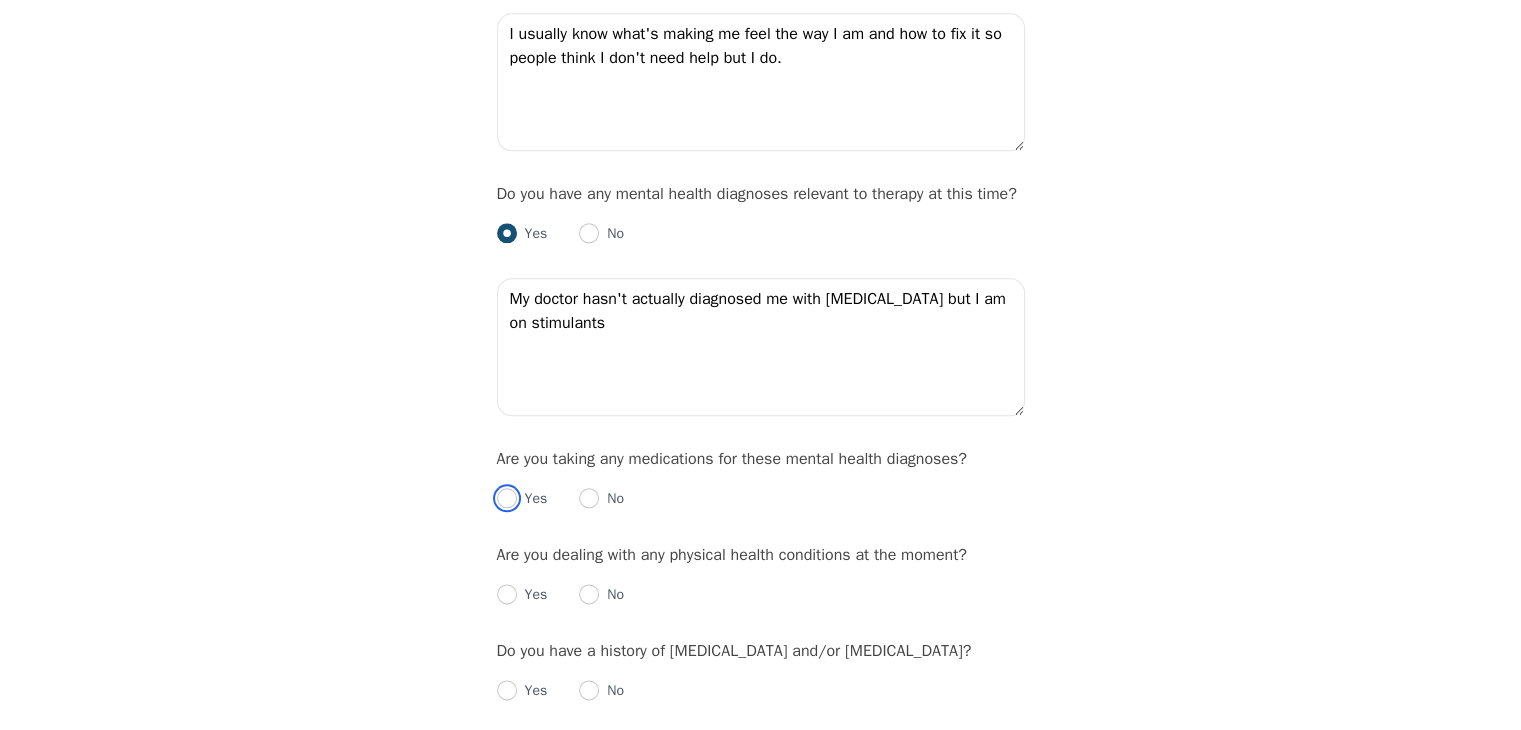click at bounding box center [507, 498] 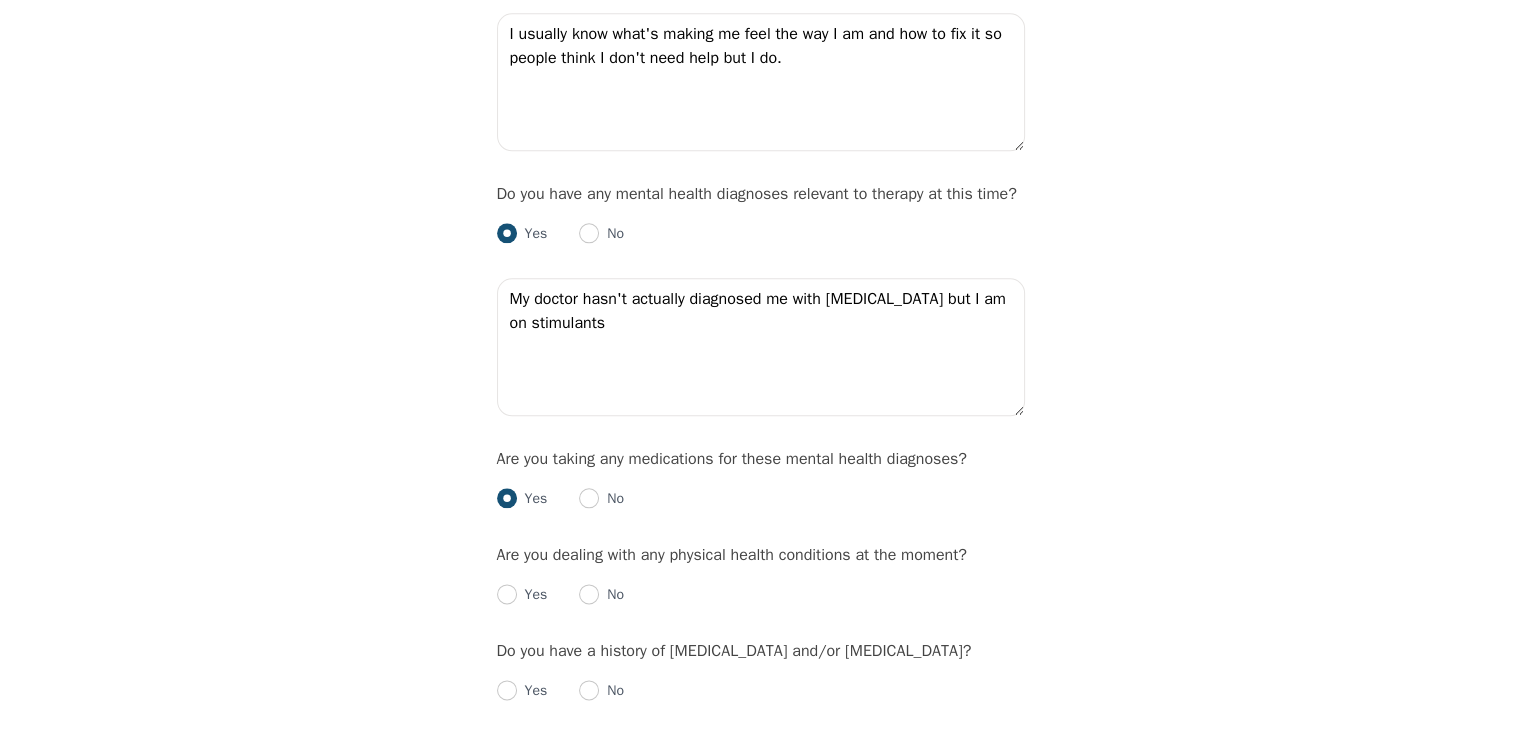 radio on "true" 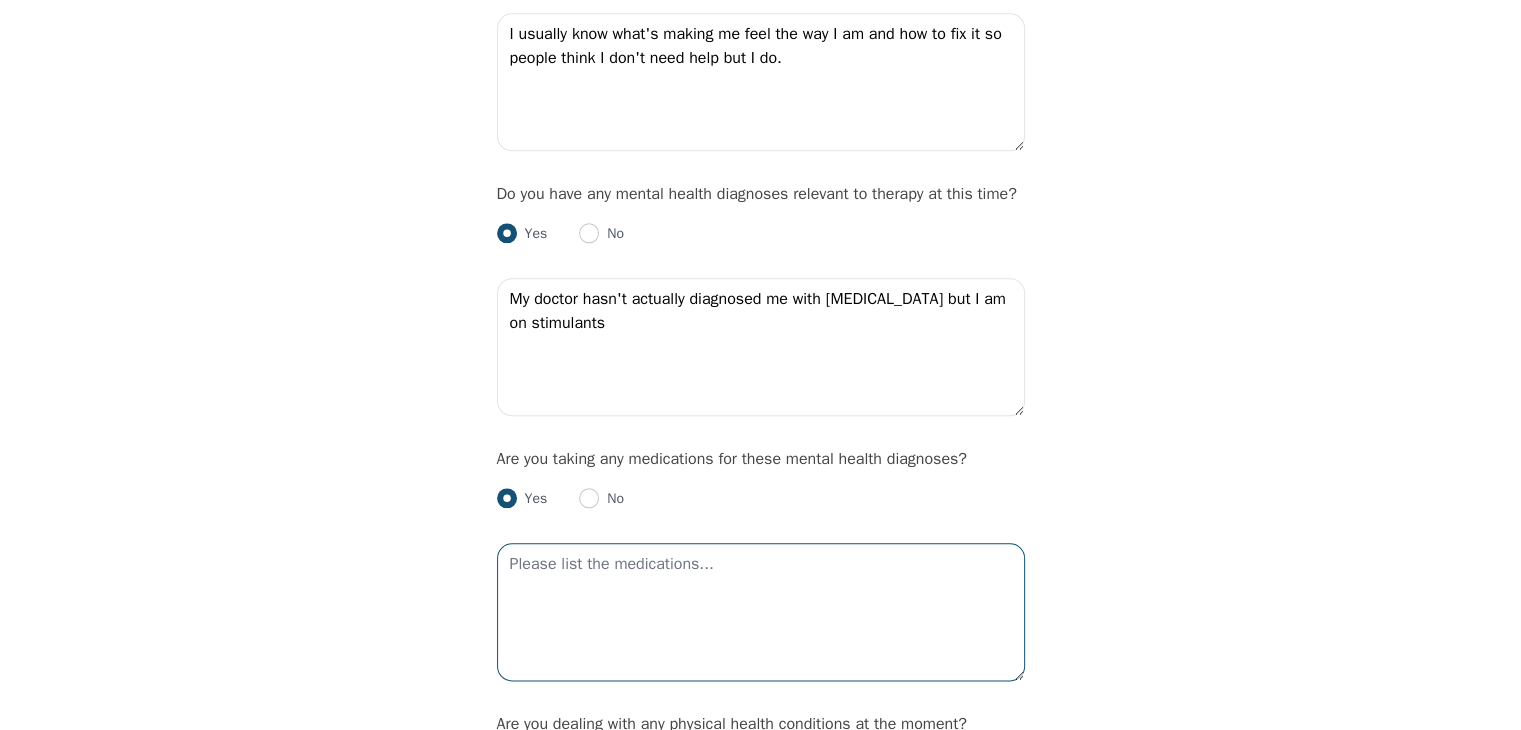 click at bounding box center (761, 612) 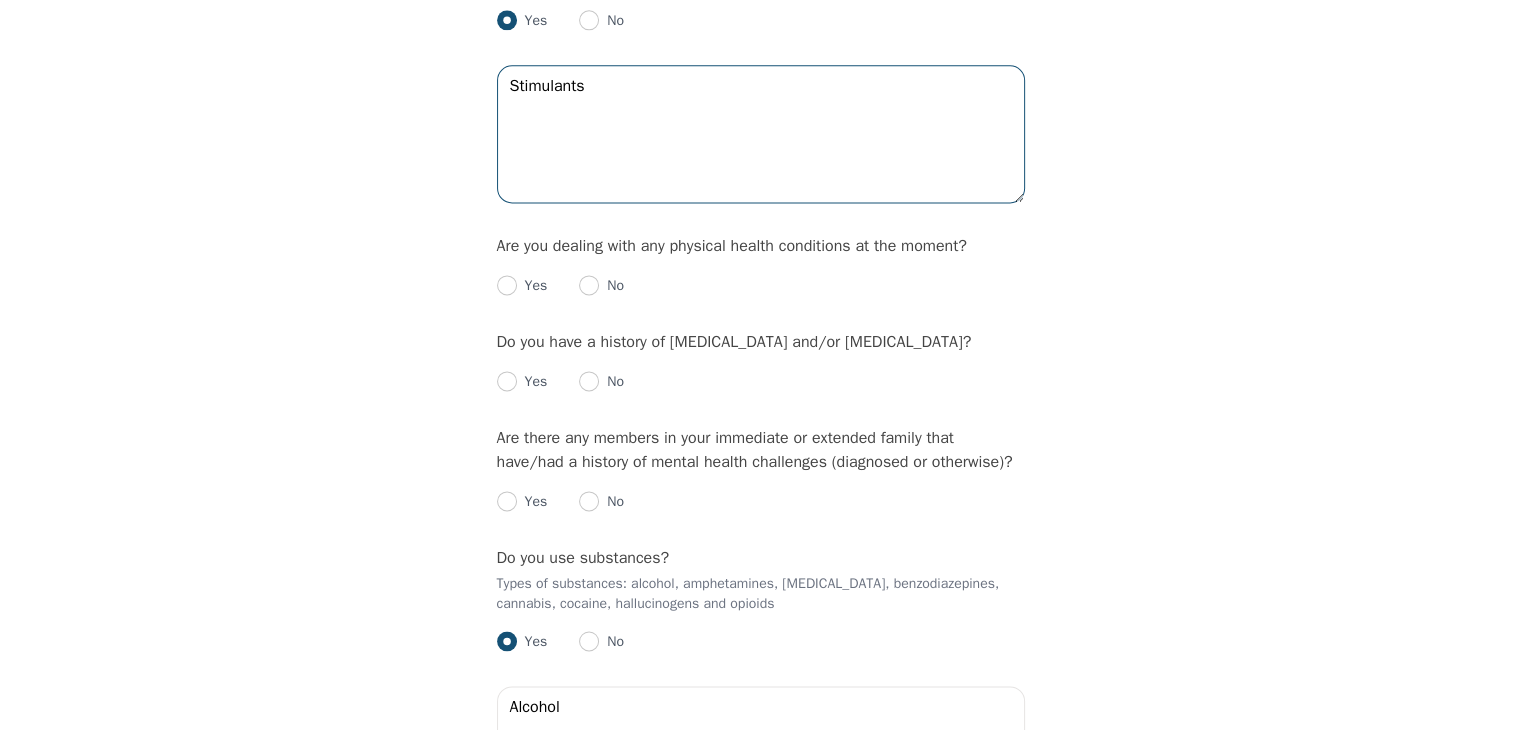 scroll, scrollTop: 2791, scrollLeft: 0, axis: vertical 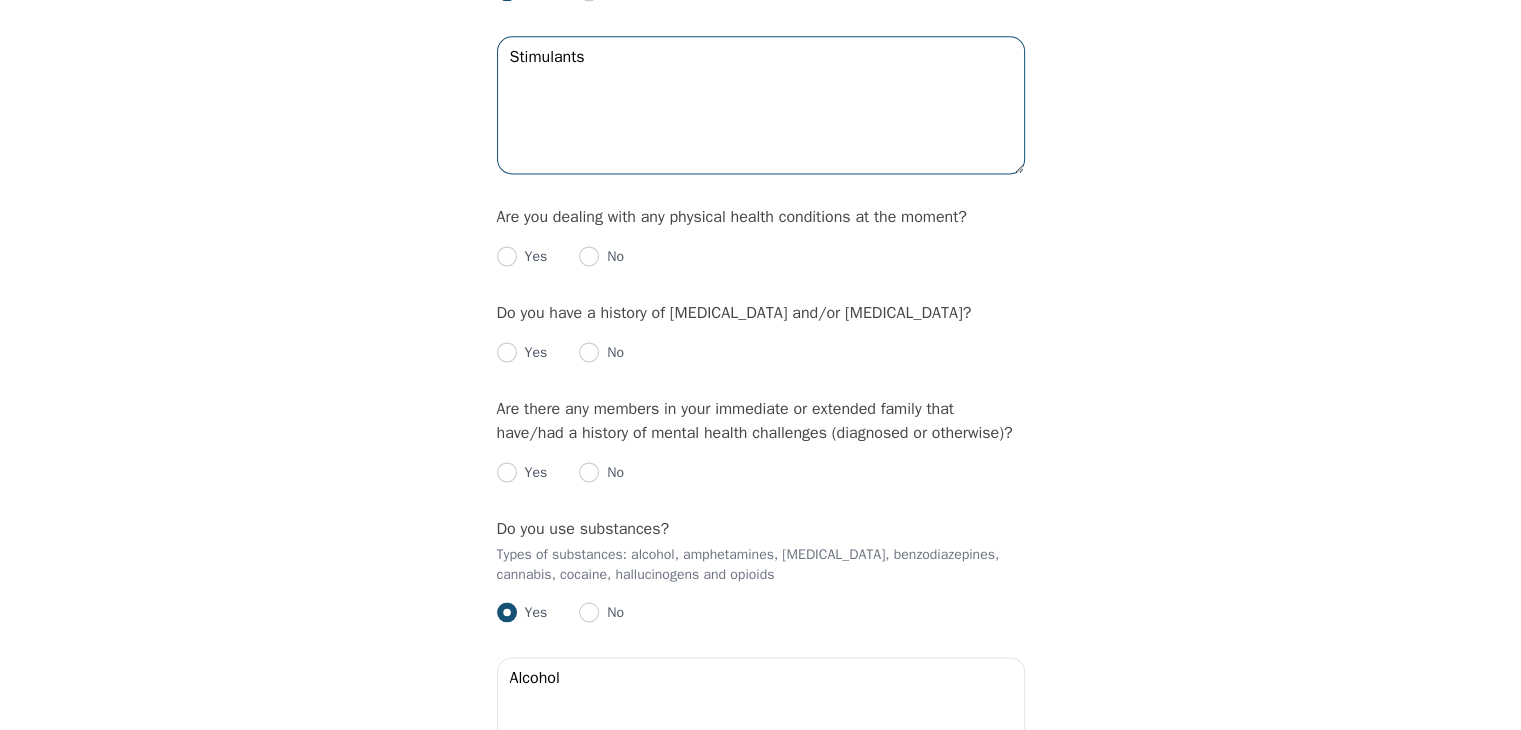 type on "Stimulants" 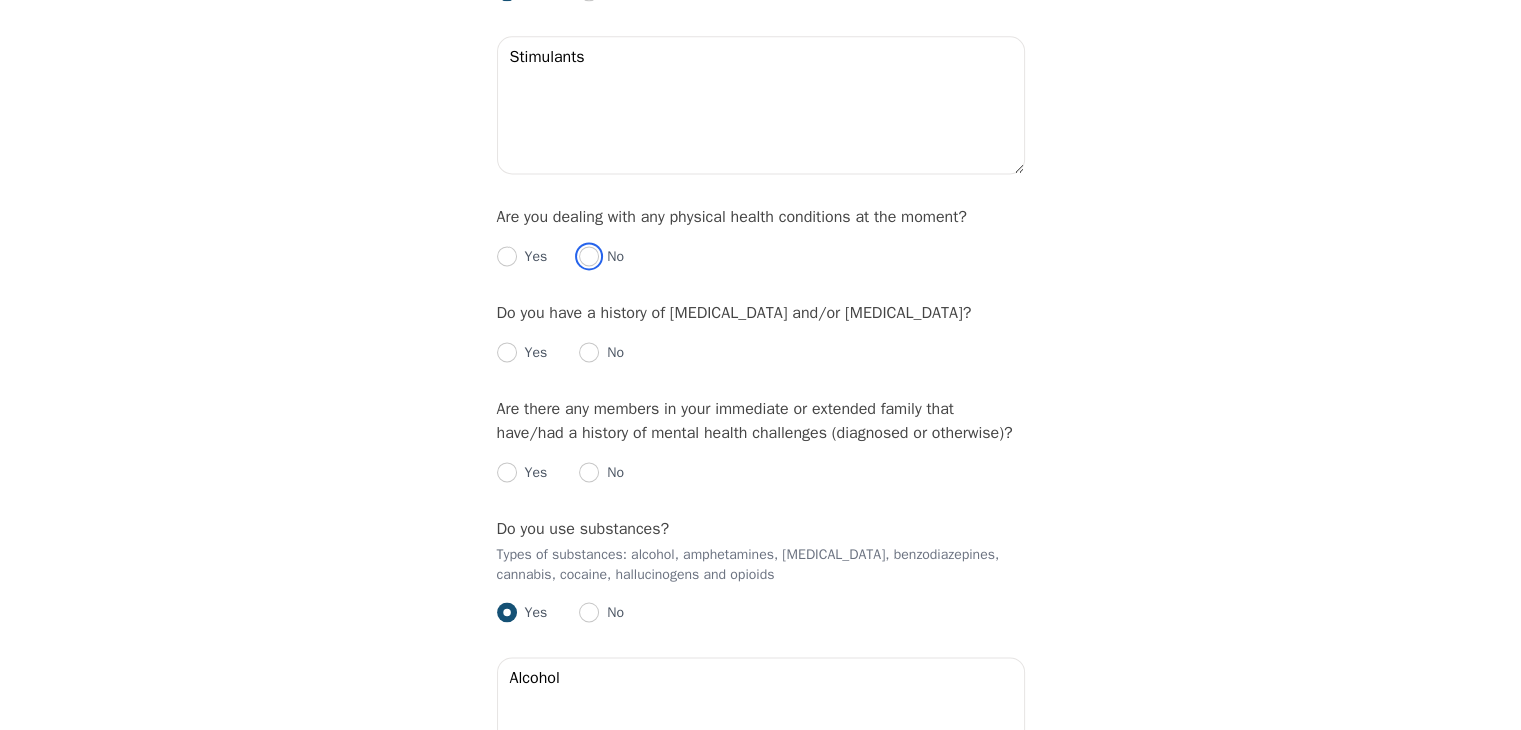 click at bounding box center (589, 256) 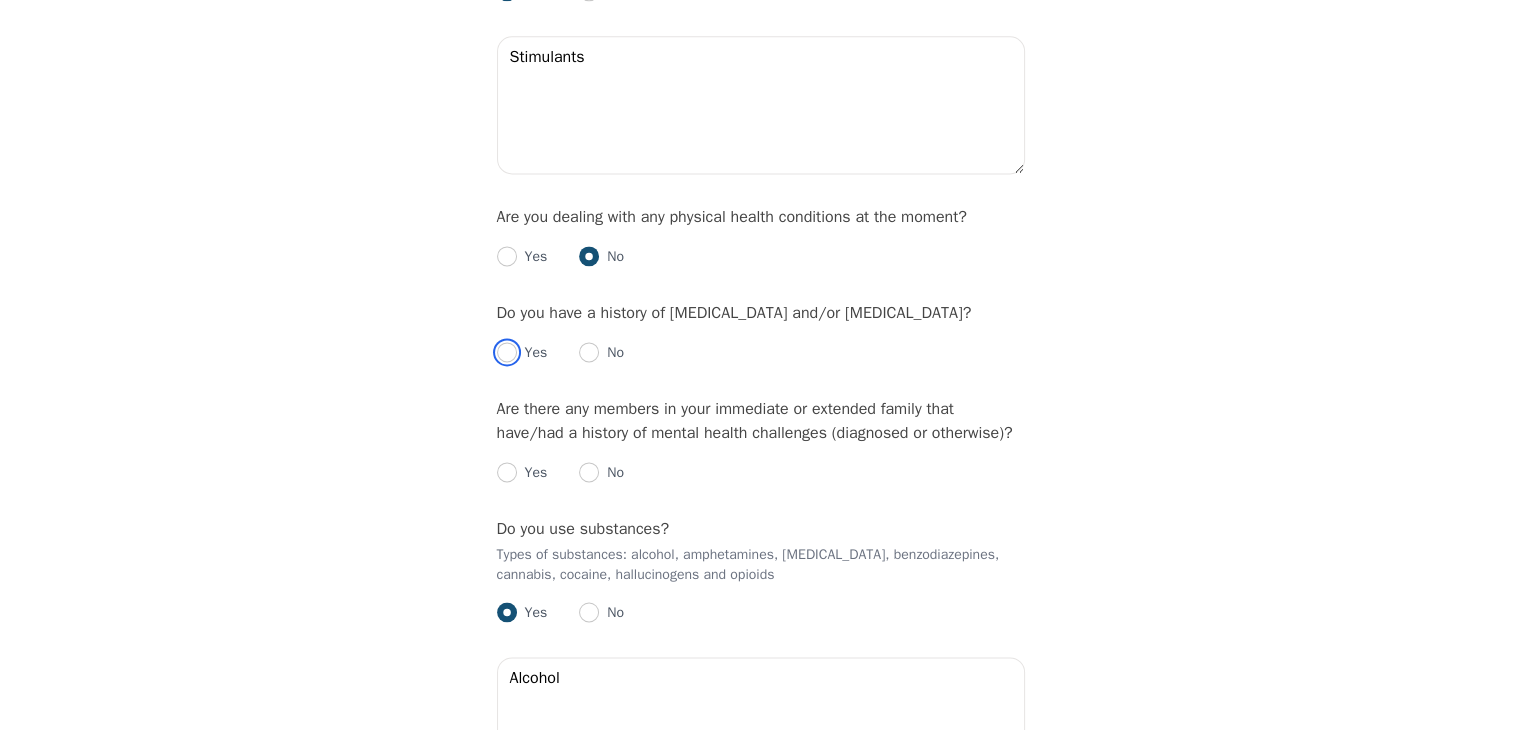 click at bounding box center (507, 352) 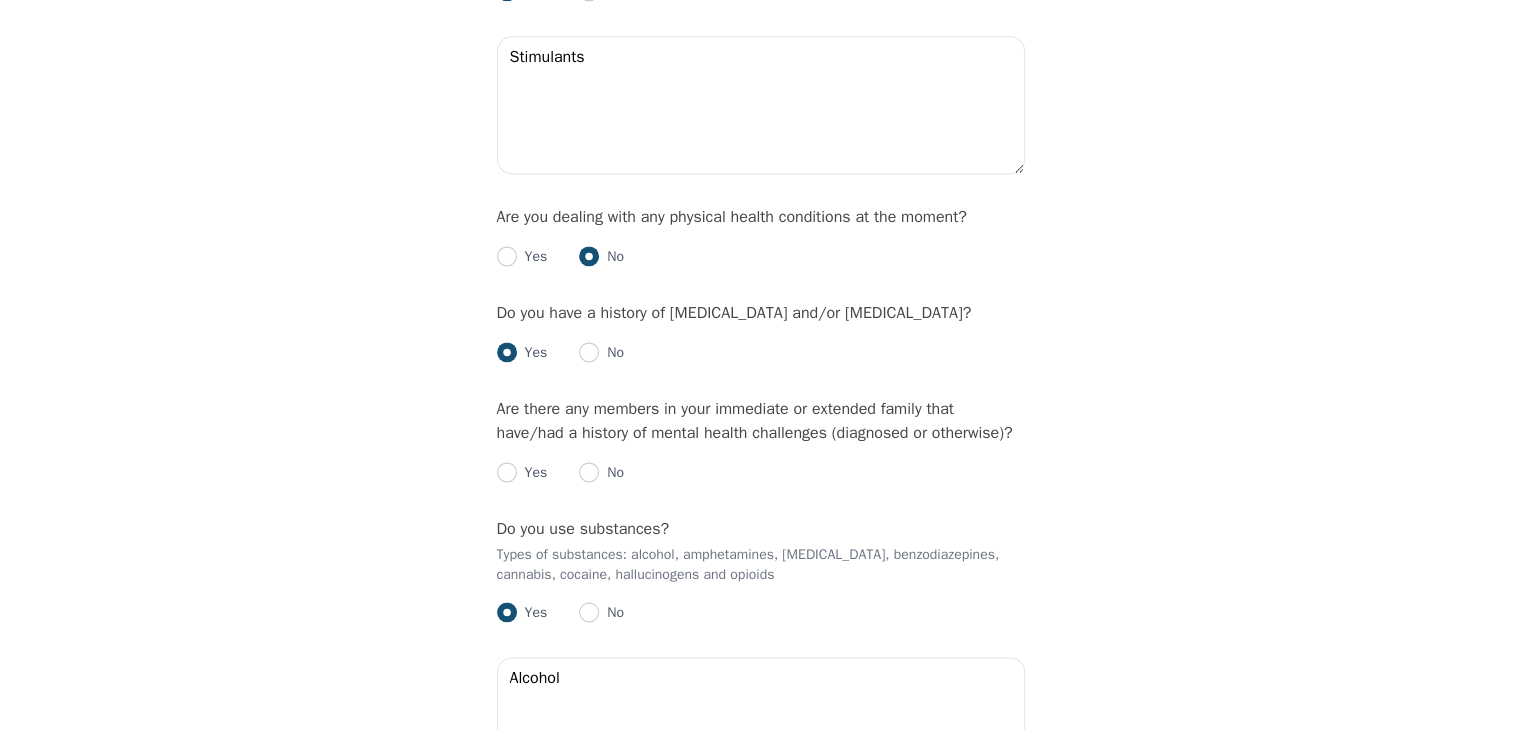 radio on "true" 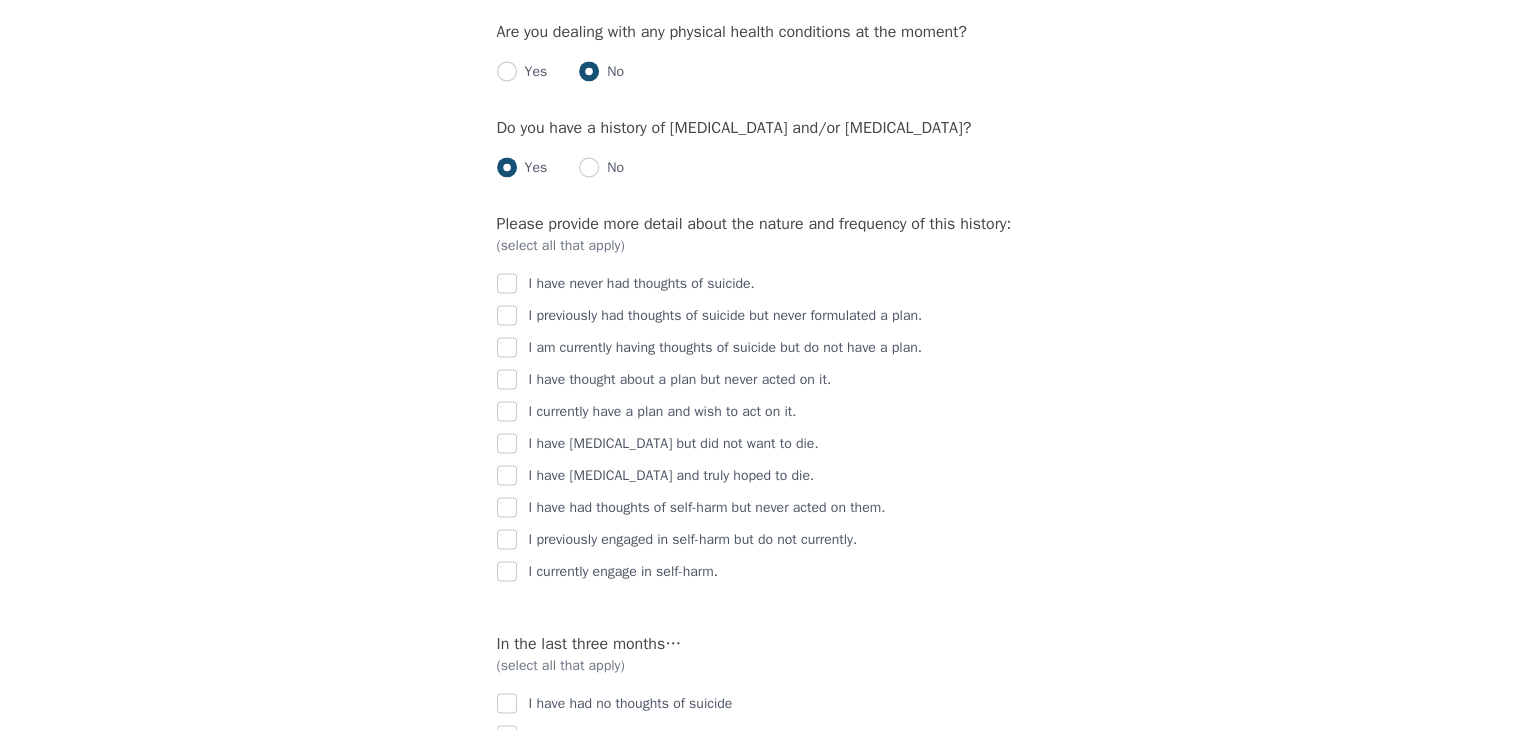 scroll, scrollTop: 2976, scrollLeft: 0, axis: vertical 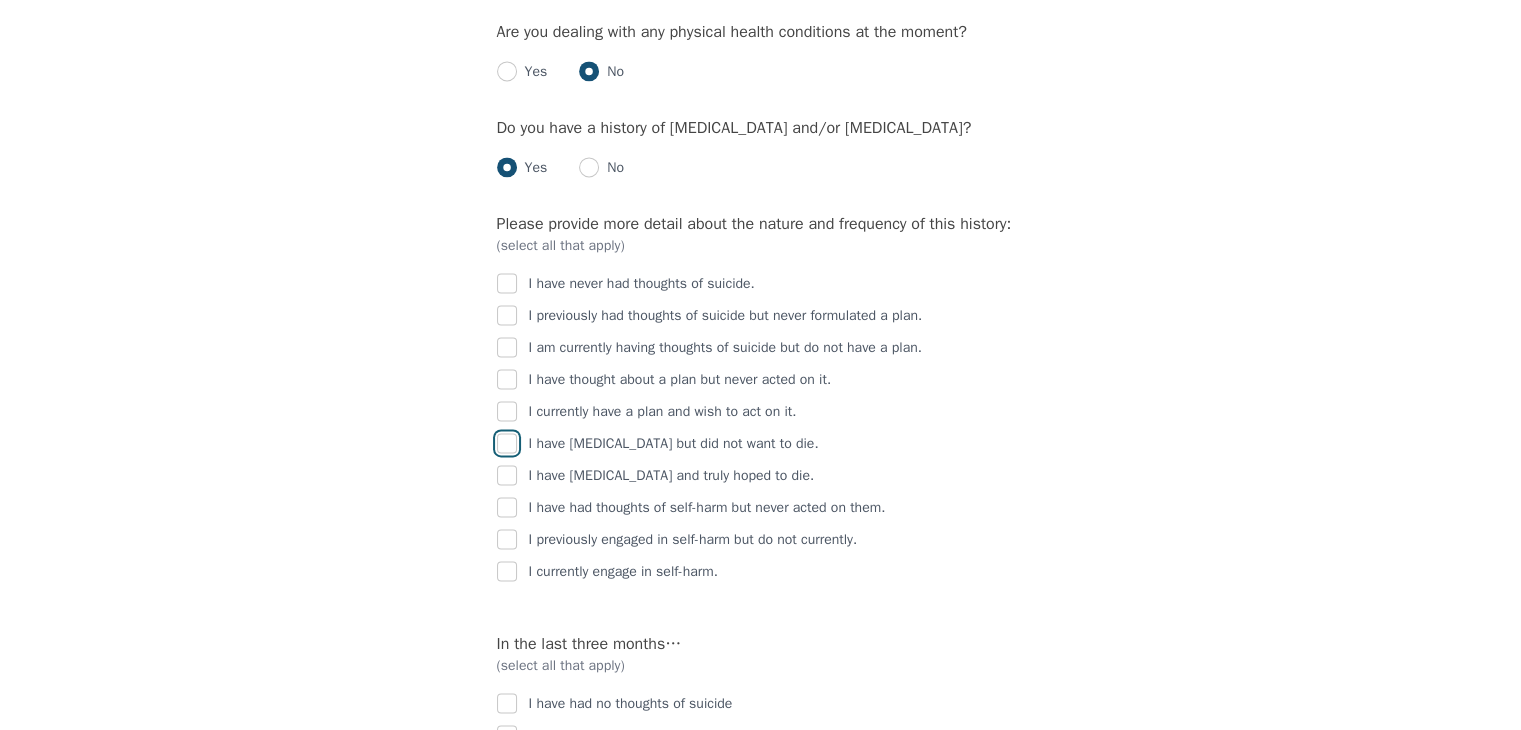 click at bounding box center (507, 443) 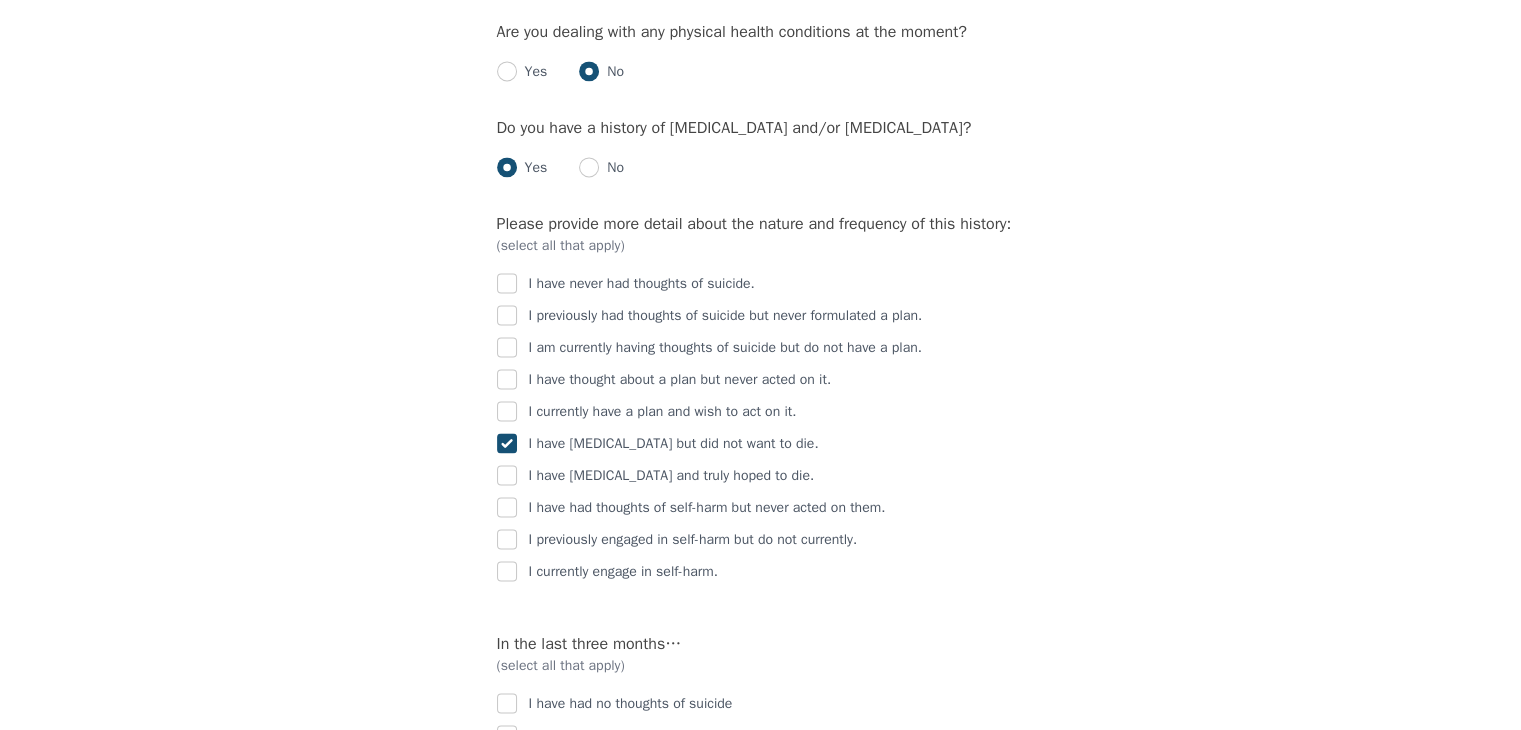checkbox on "true" 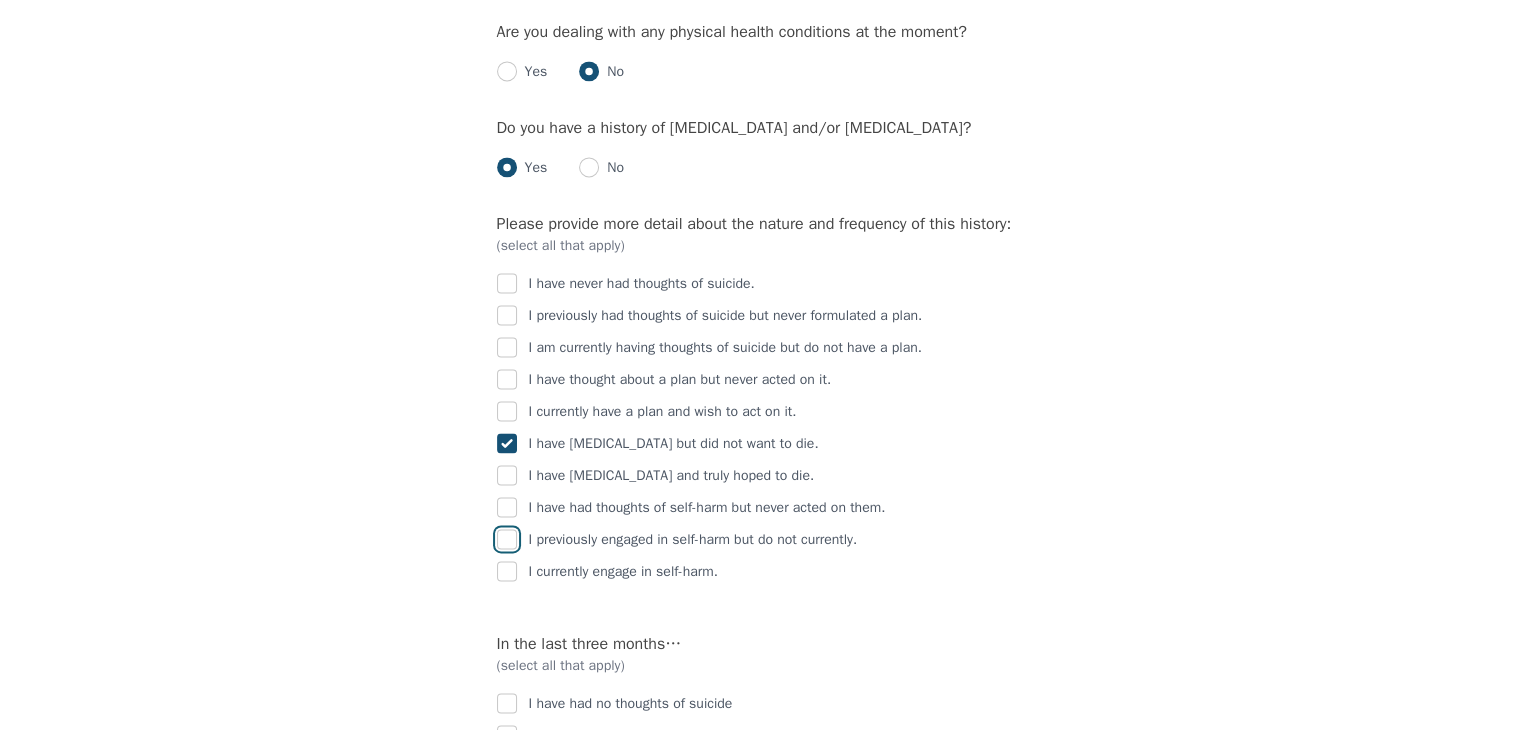 drag, startPoint x: 509, startPoint y: 556, endPoint x: 500, endPoint y: 561, distance: 10.29563 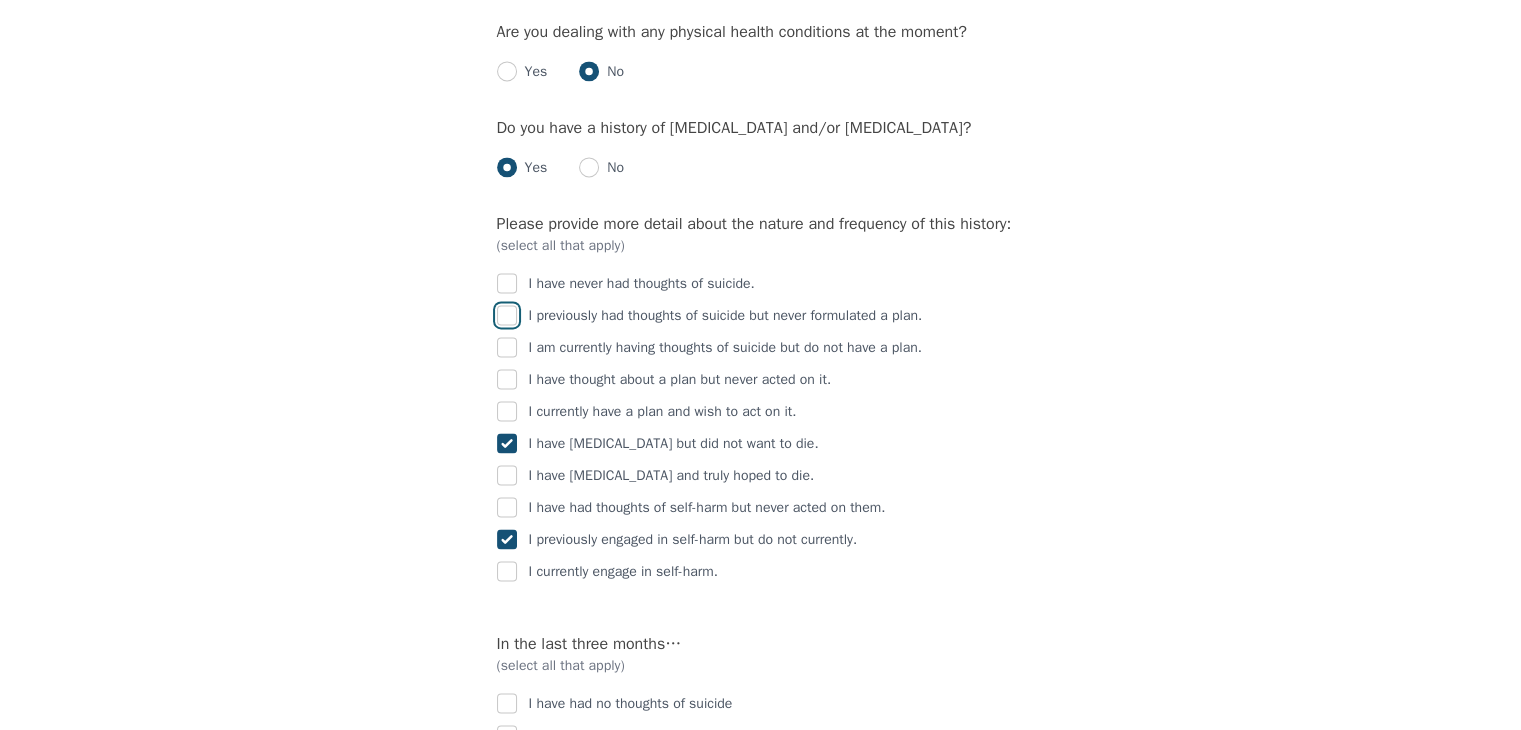 click at bounding box center (507, 315) 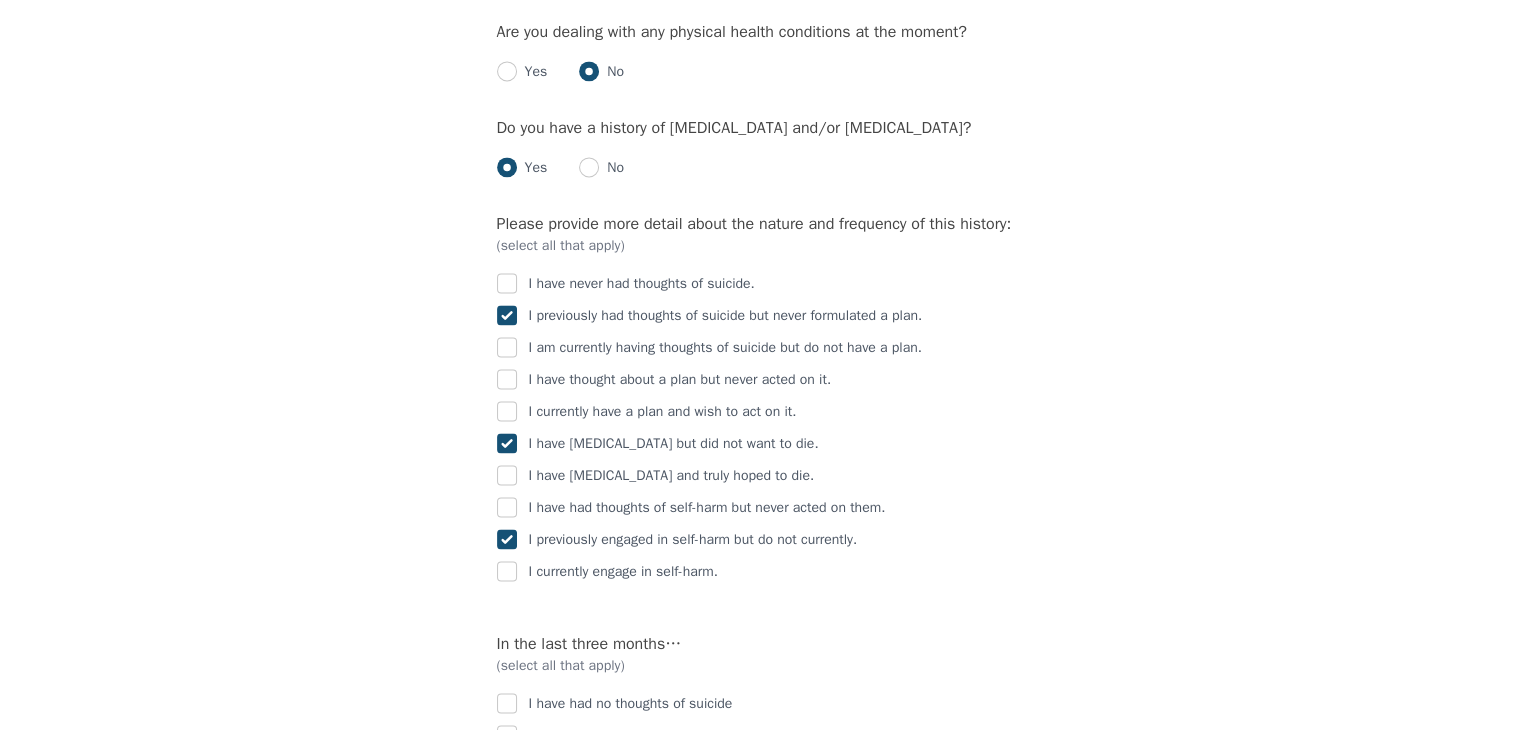 checkbox on "true" 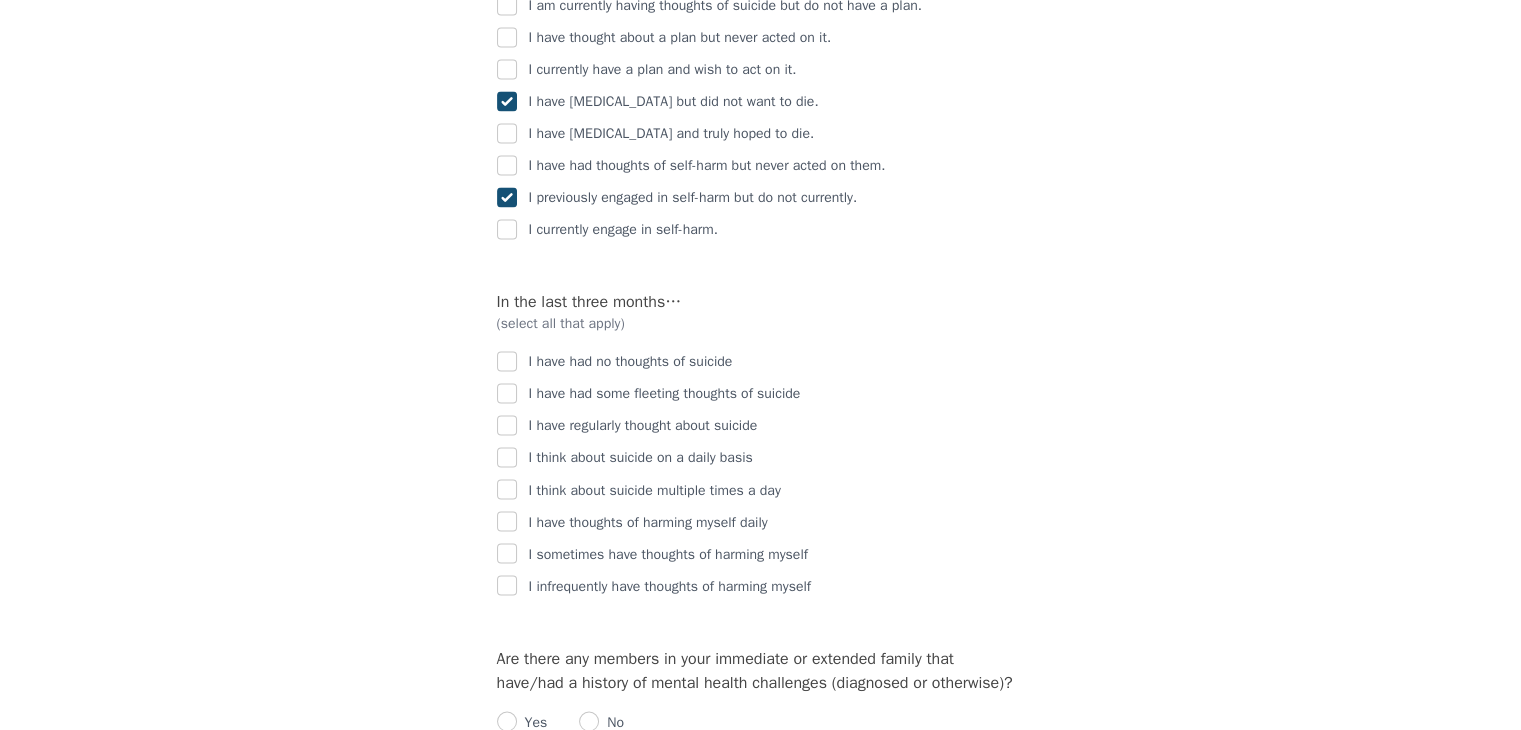 scroll, scrollTop: 3319, scrollLeft: 0, axis: vertical 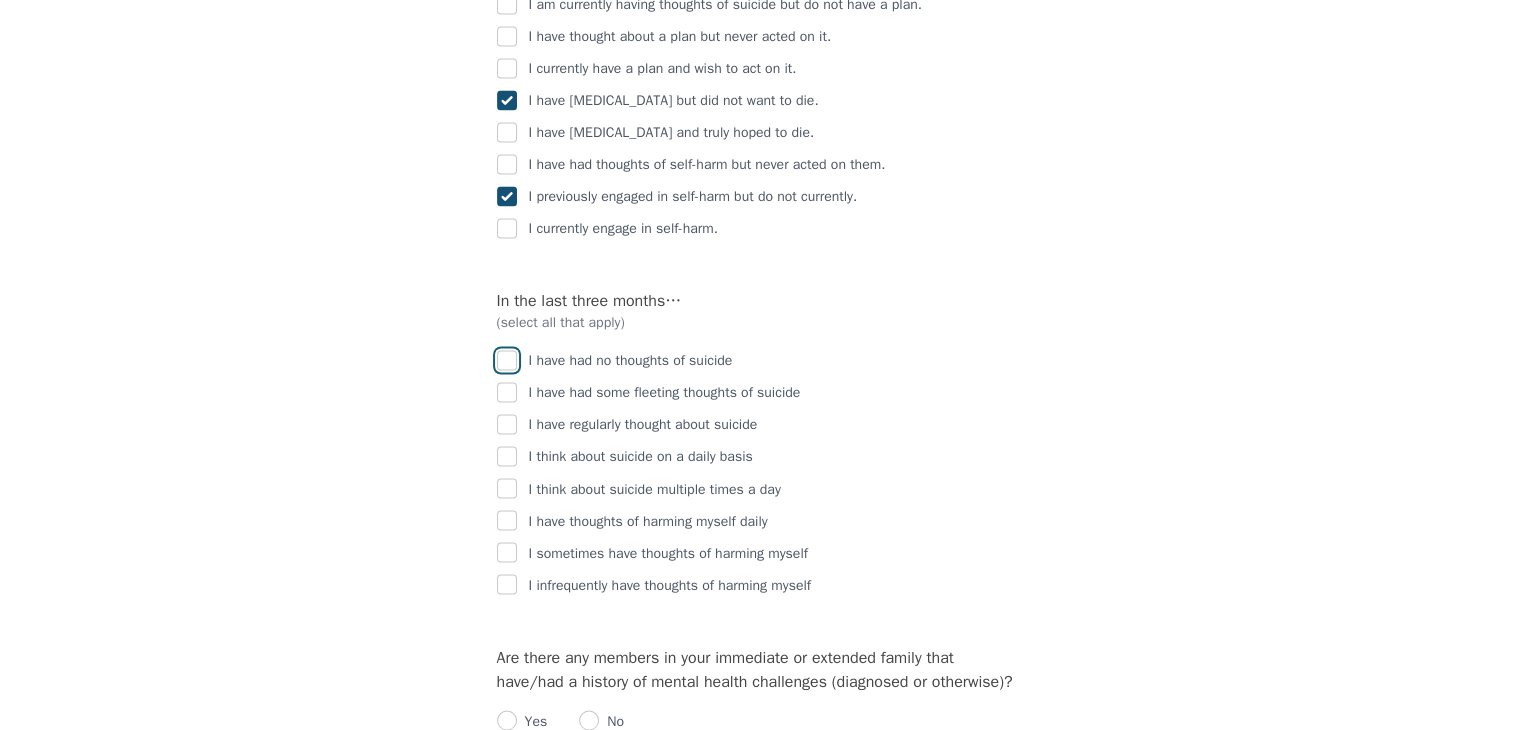 click at bounding box center (507, 360) 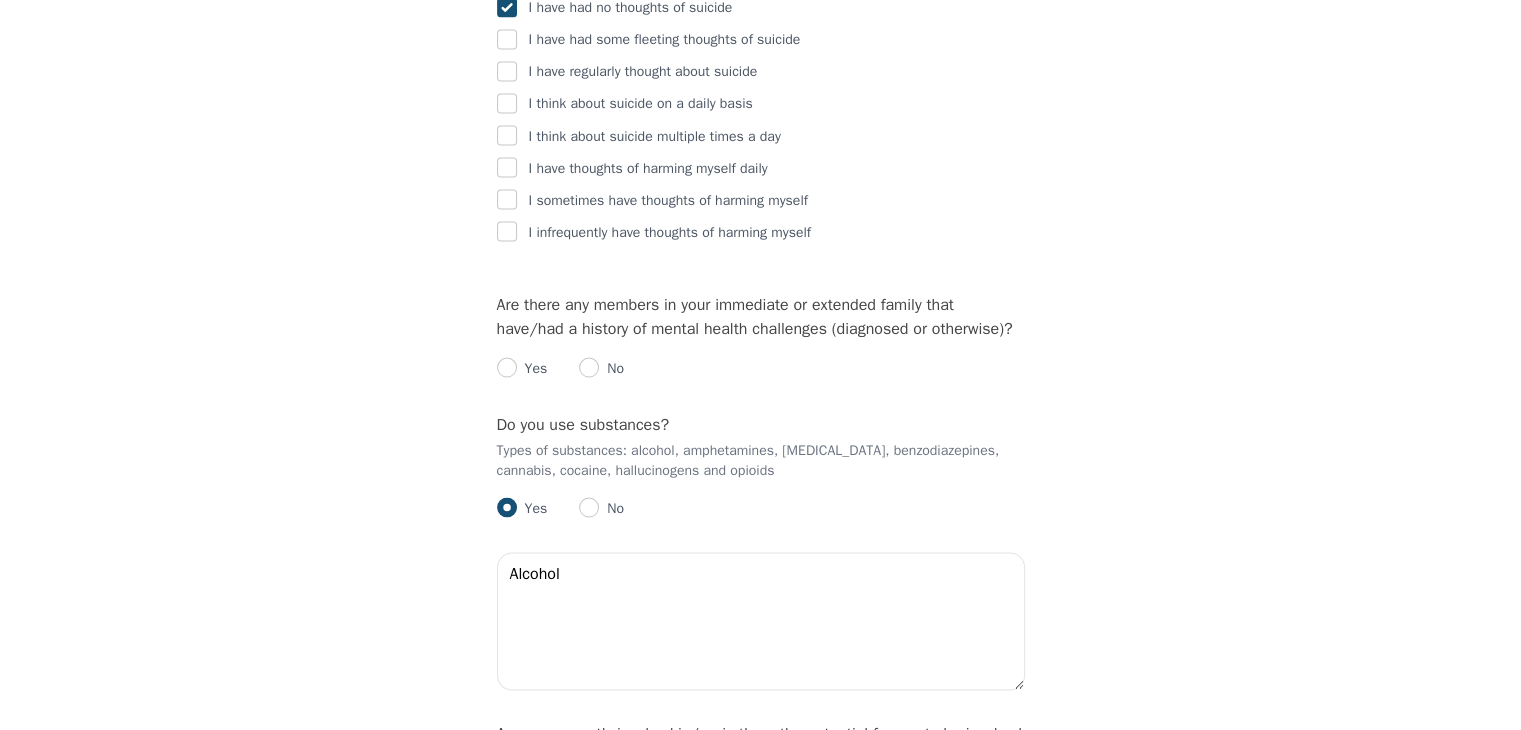 scroll, scrollTop: 3696, scrollLeft: 0, axis: vertical 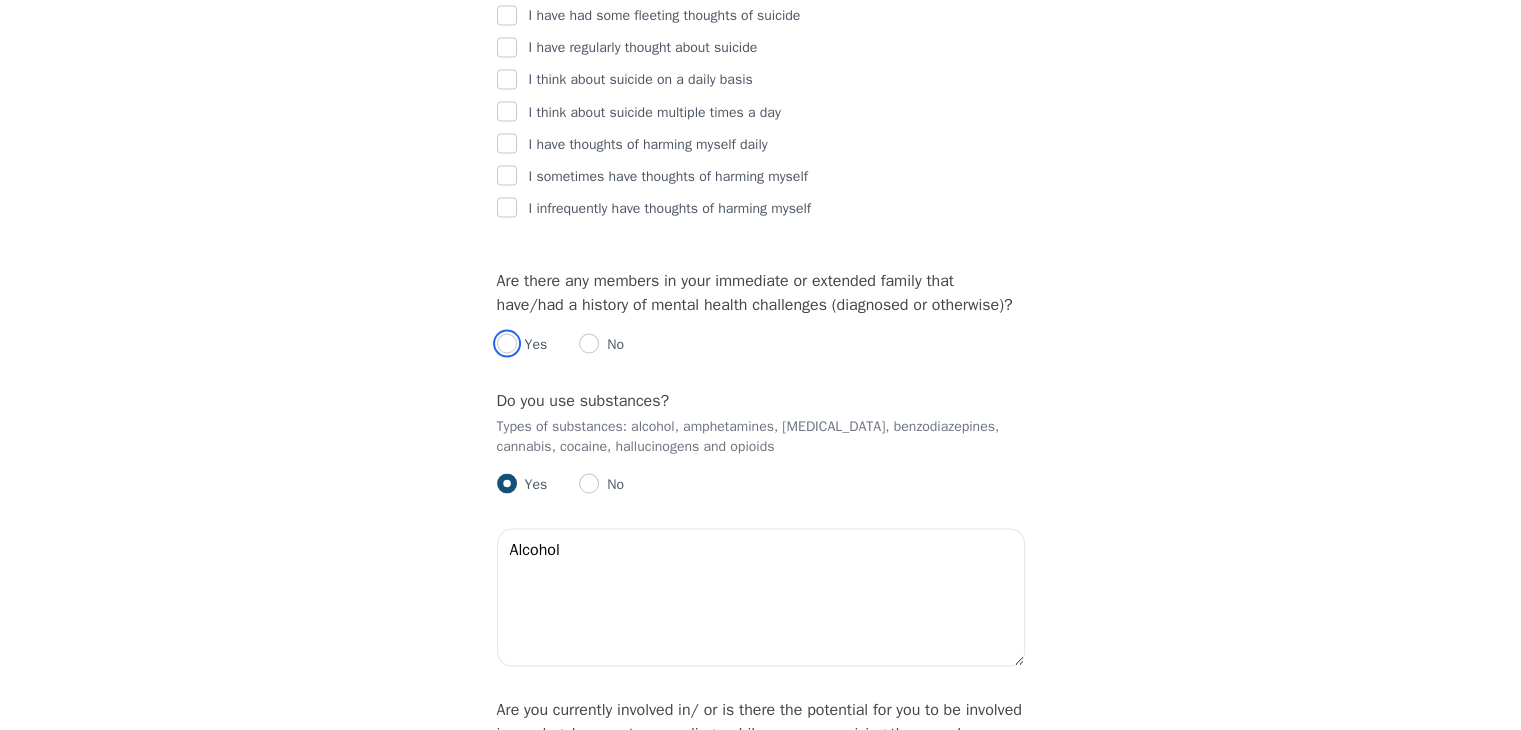 click at bounding box center (507, 343) 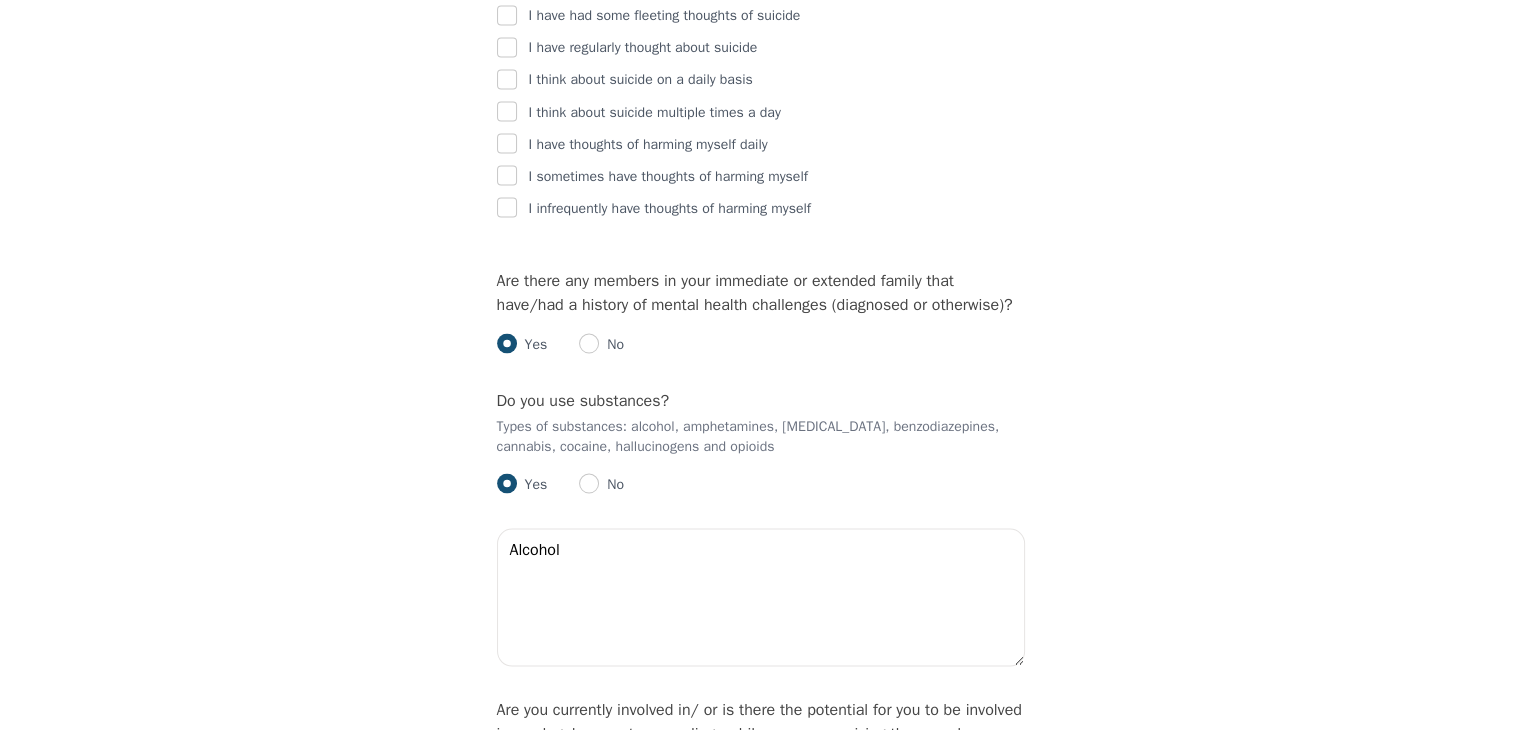 radio on "true" 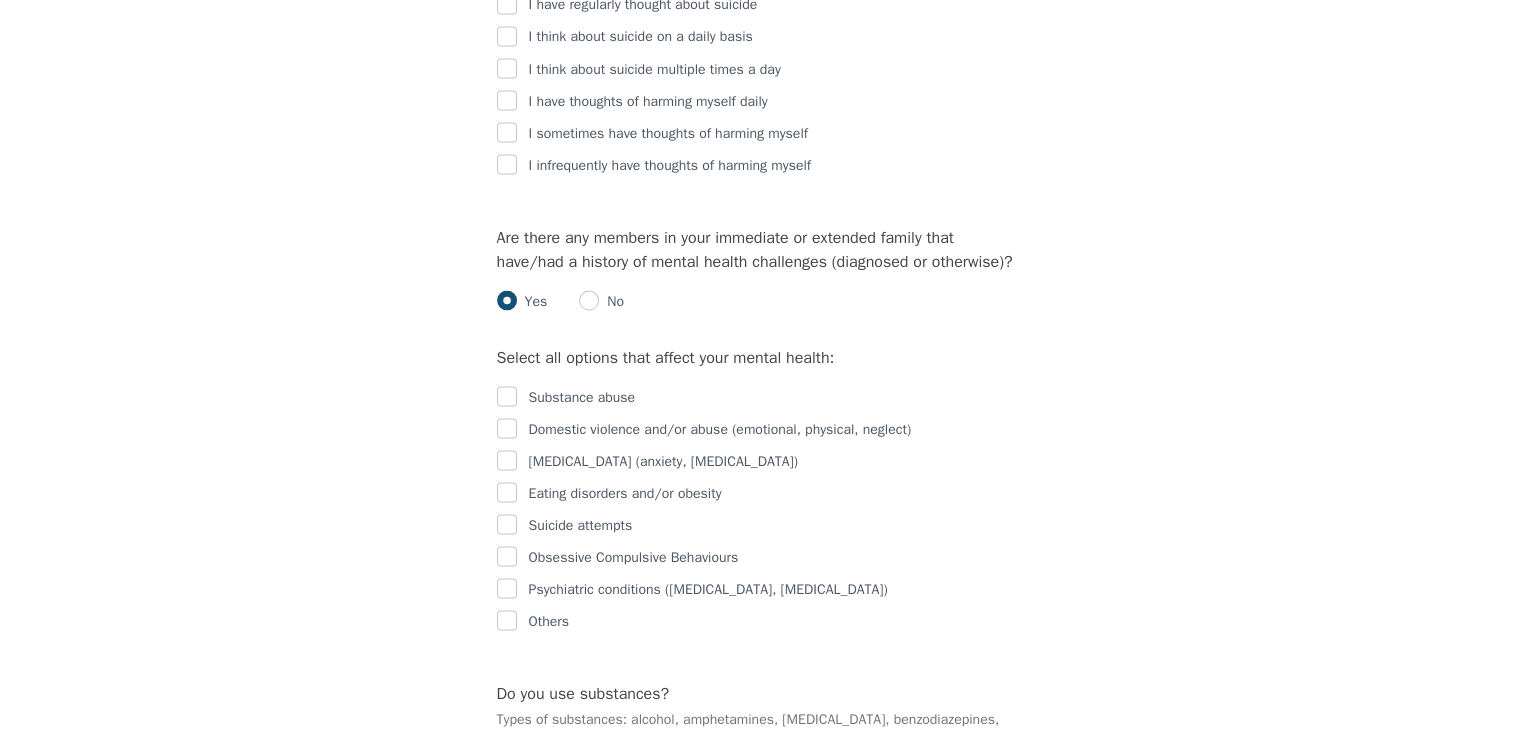 scroll, scrollTop: 3754, scrollLeft: 0, axis: vertical 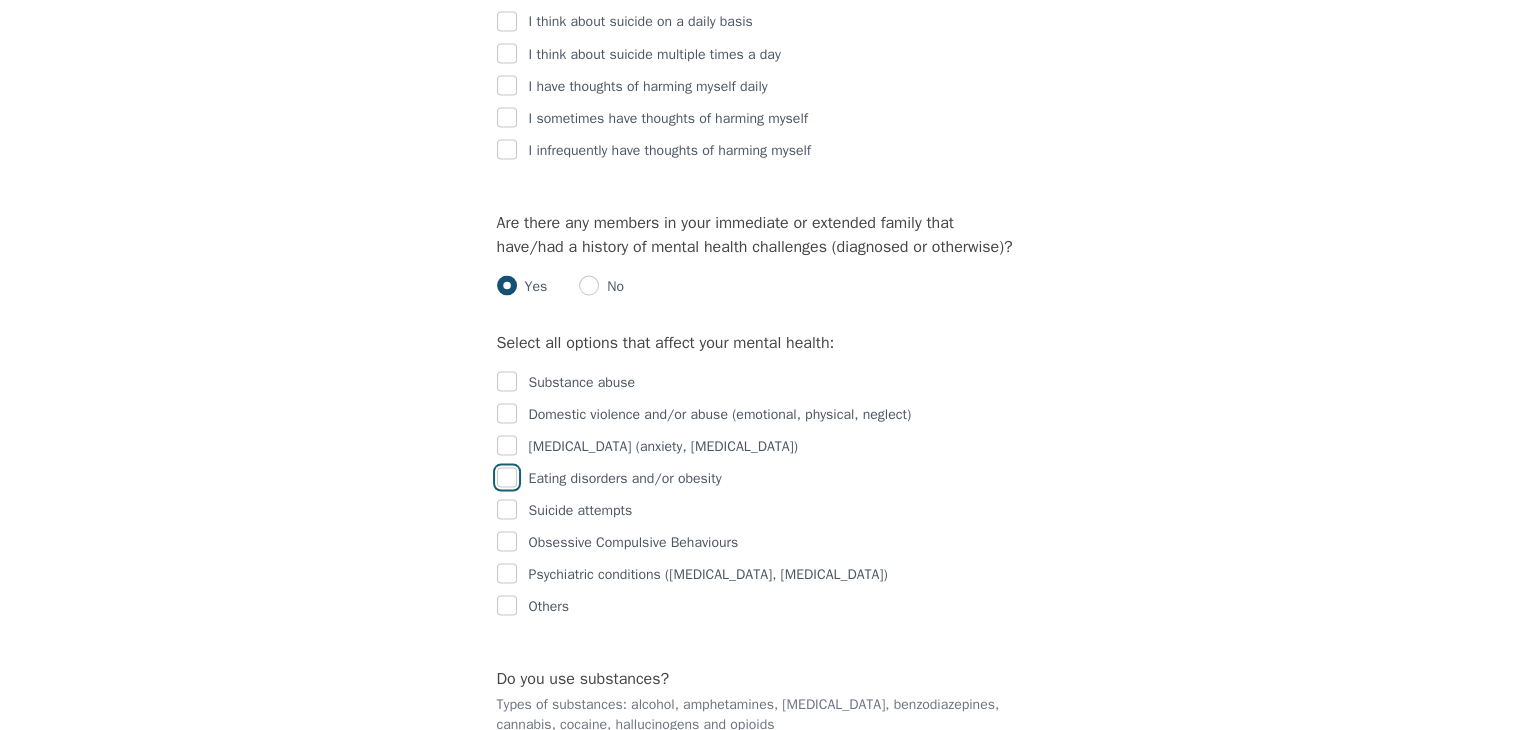 click at bounding box center (507, 477) 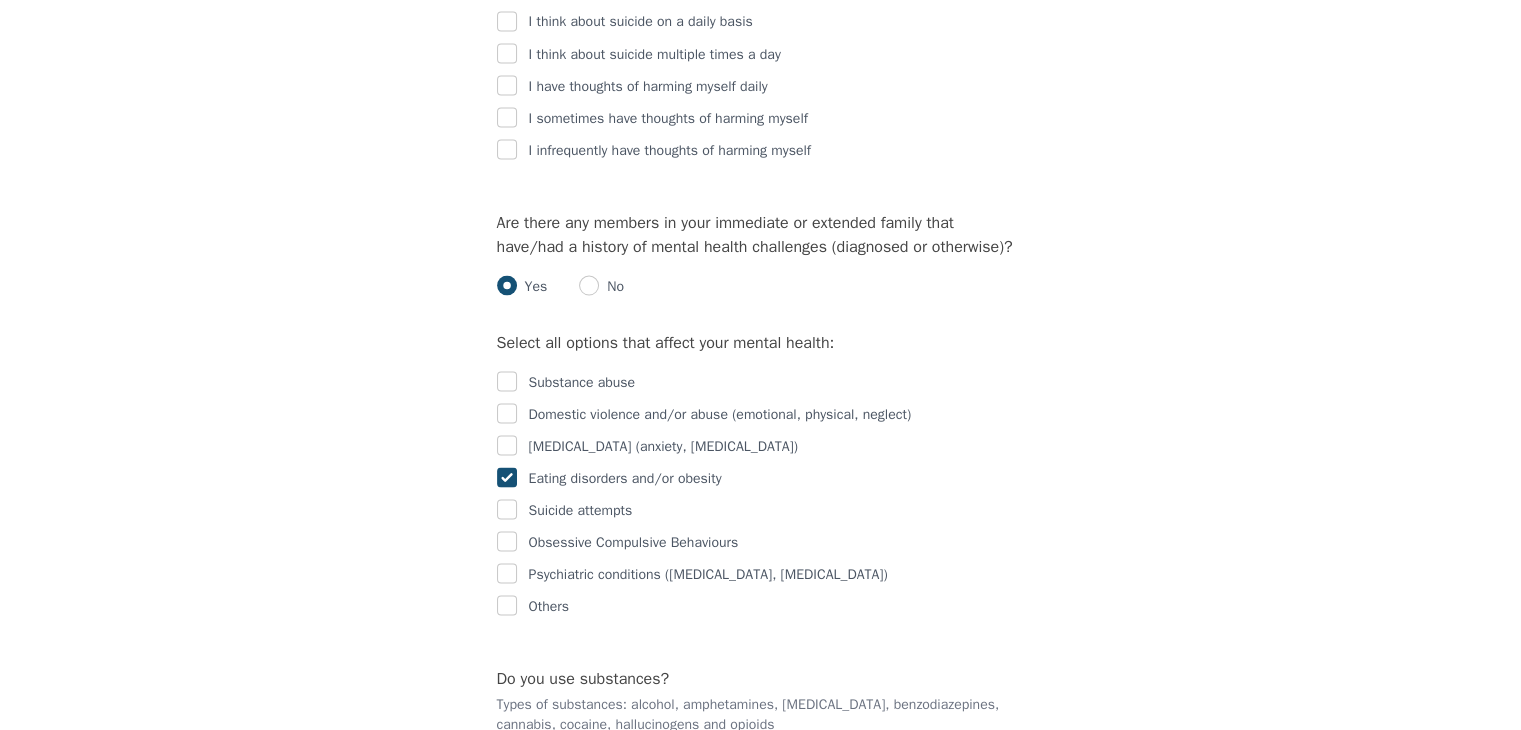 checkbox on "true" 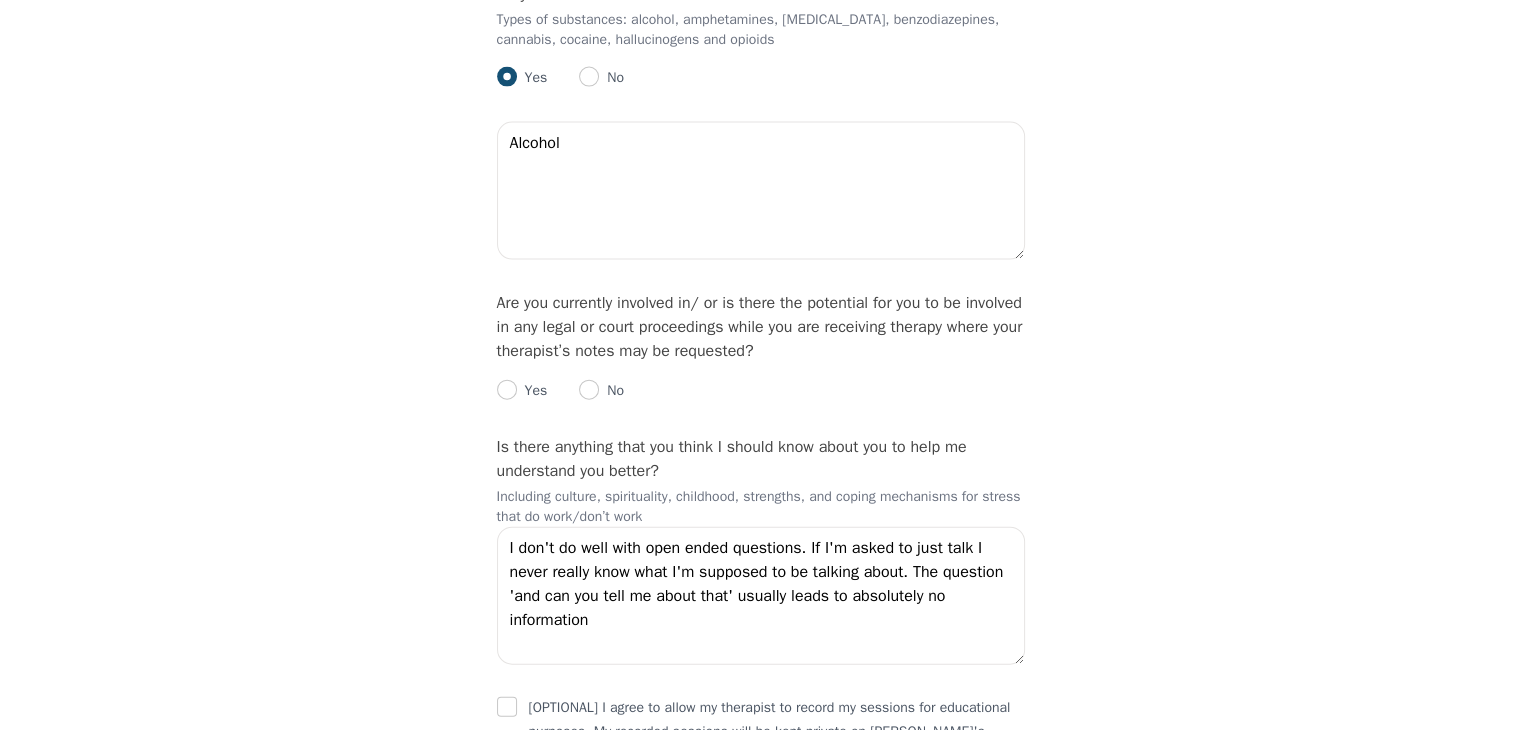 scroll, scrollTop: 4440, scrollLeft: 0, axis: vertical 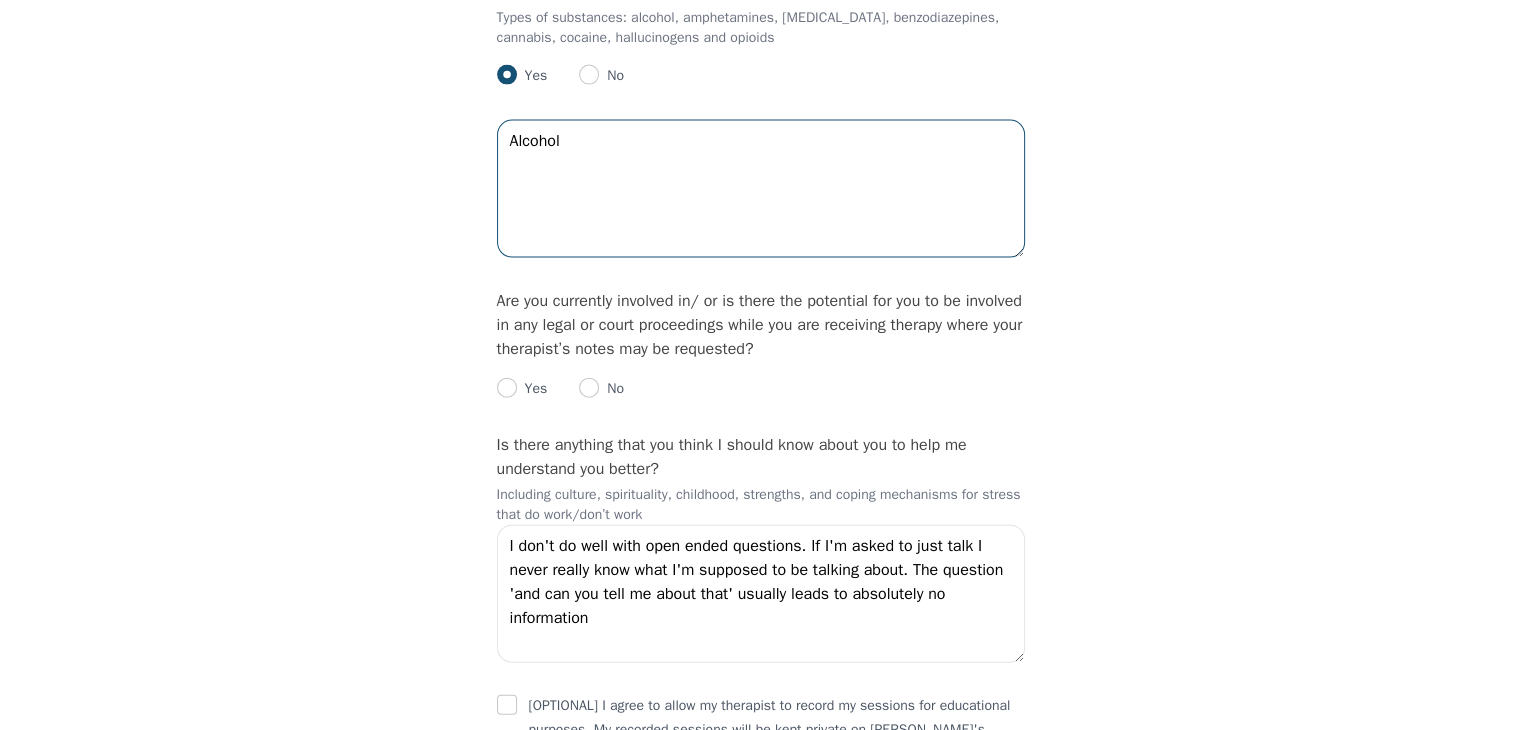 click on "Alcohol" at bounding box center [761, 189] 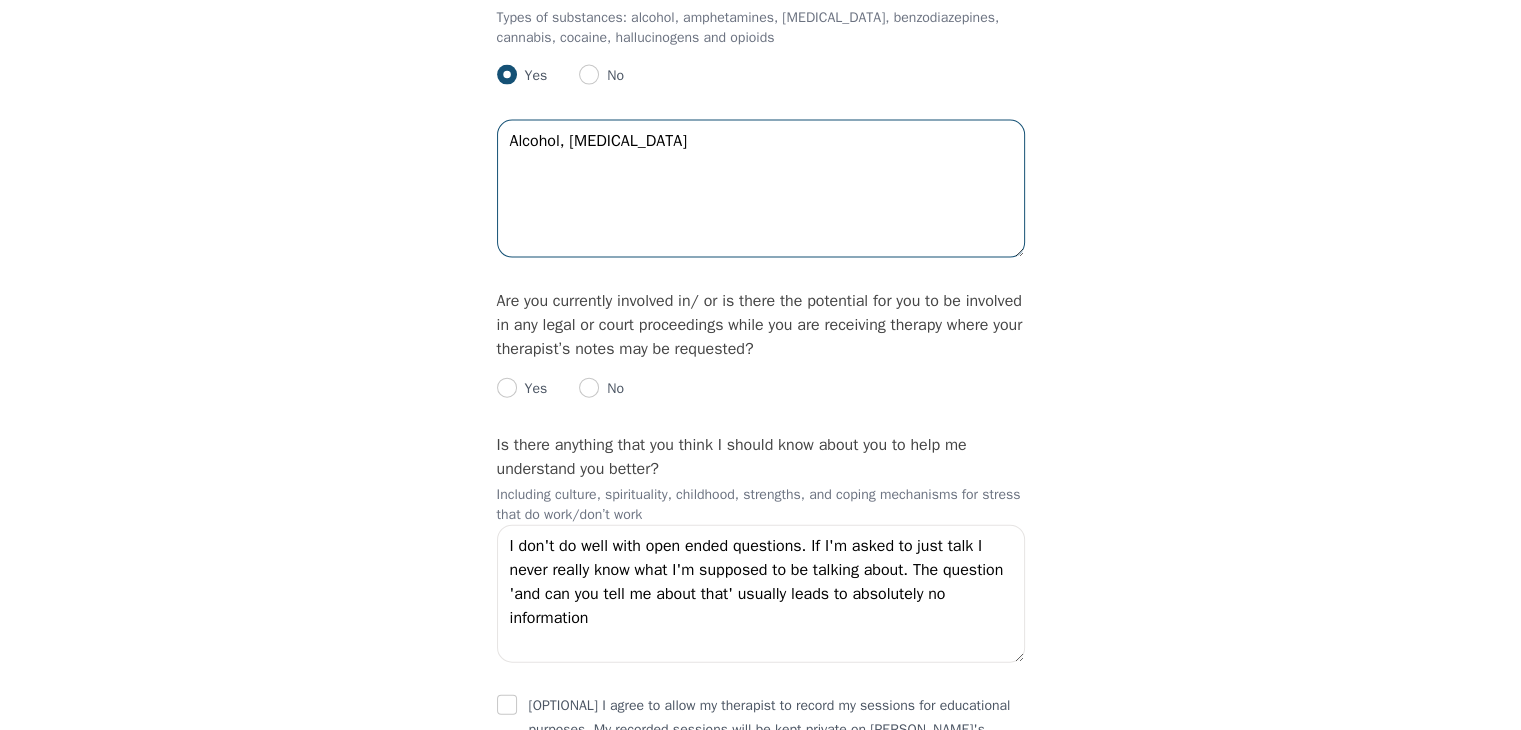type on "Alcohol, nicotine" 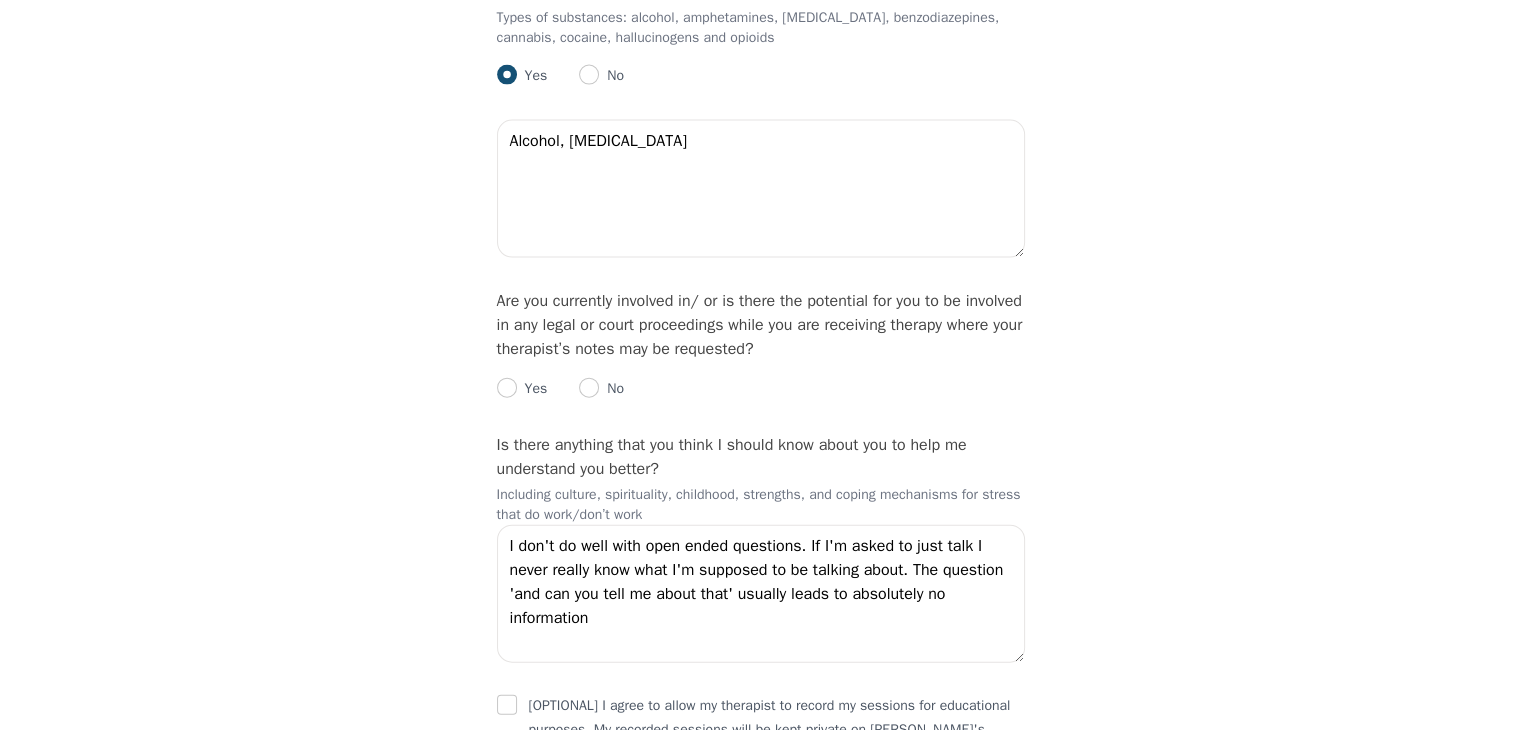 click on "Intake Assessment for Arwynn Russell Part 2 of 2: Clinical Self-Report Please complete the following information before your initial session. This step is crucial to kickstart your therapeutic journey with your therapist: Please describe what has brought you to seek therapy at this time? I think I'm finally ready to work through the trauma of my sexual relationships. I would also like to work through what might be stopping me from being the person I want to be. For example I cannot keep a clean room ever and that might not sound like a big deal but it is at a point where there is always mold in my room and it effects my self image and my self worth How are your current issues affecting your daily life, and for how long have you been experiencing them? I have to constantly be 'plugged in' I believe because I don't want to let my brain processes what has happened in my life so it effects my mood a lot and I again can't keep my room clean which leads me to believe that I am not a good person 1 2 3 4 5 6 7 8 9 10" at bounding box center [760, -1727] 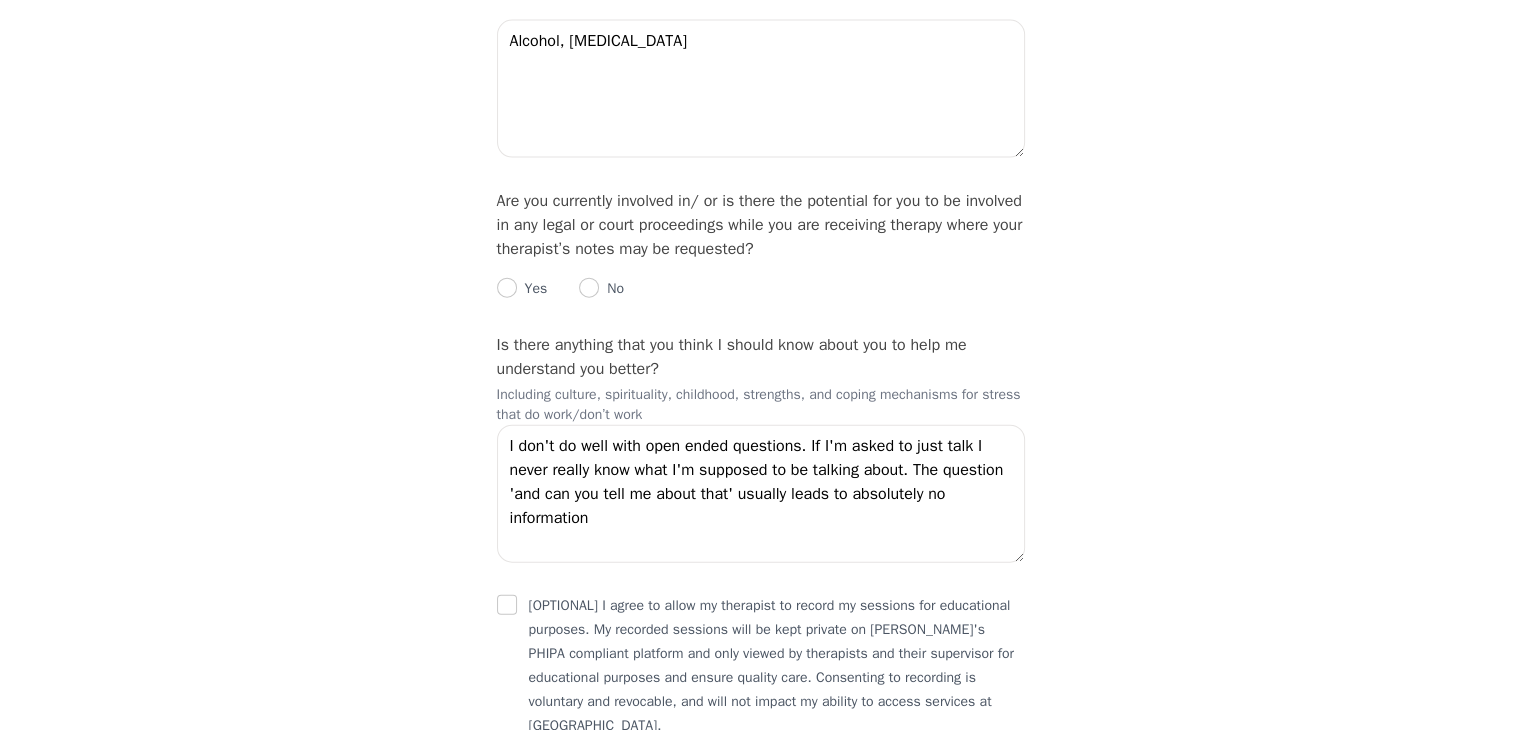 scroll, scrollTop: 4546, scrollLeft: 0, axis: vertical 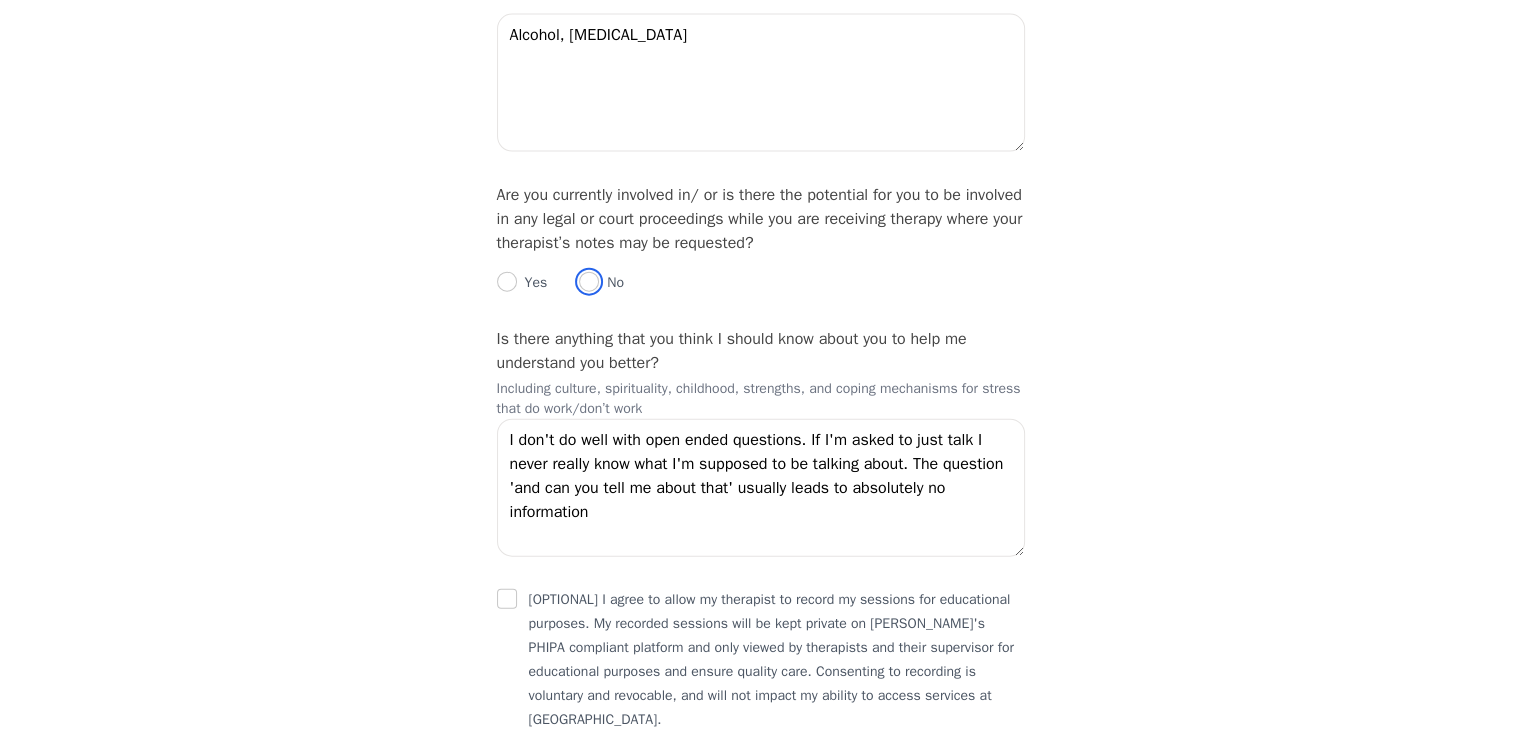 click at bounding box center [589, 282] 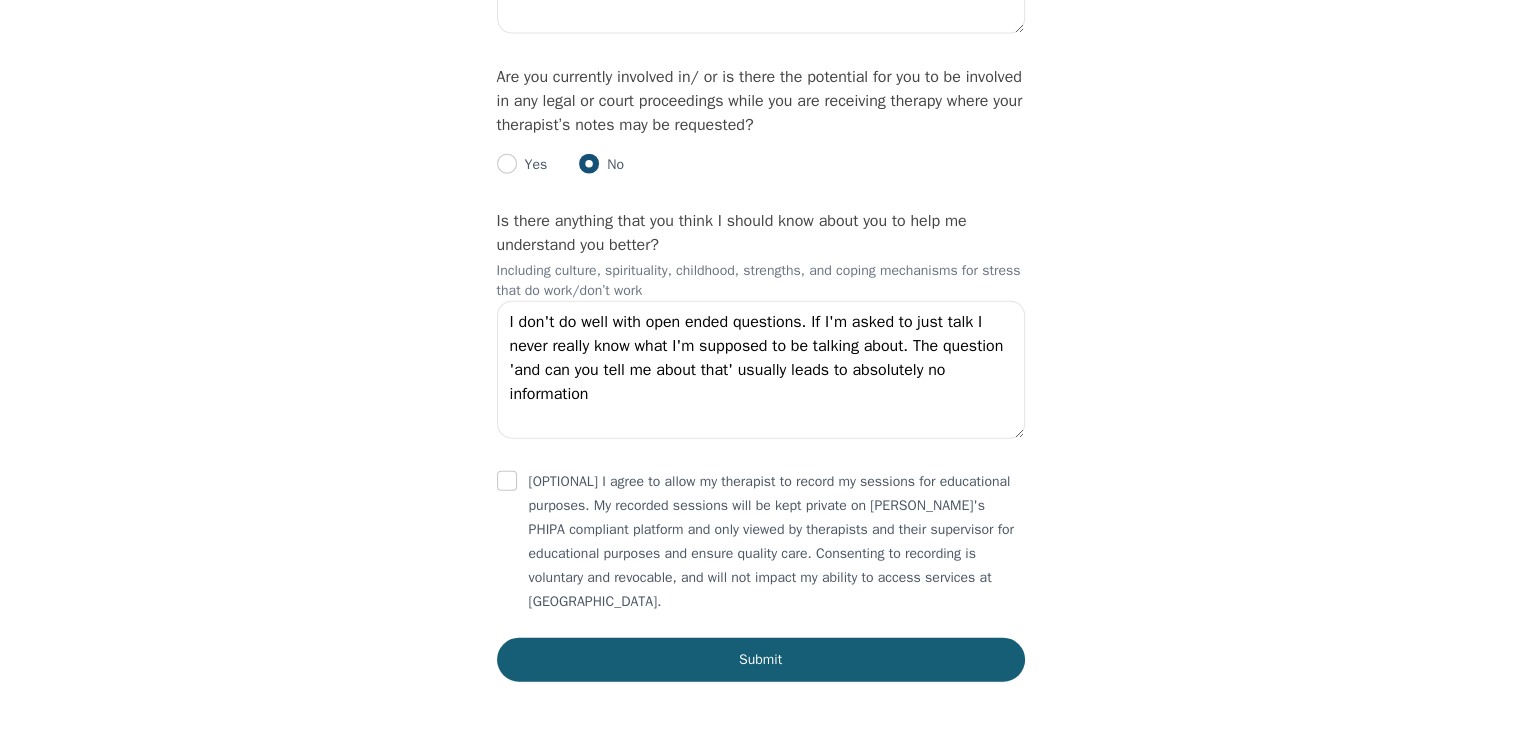 scroll, scrollTop: 4687, scrollLeft: 0, axis: vertical 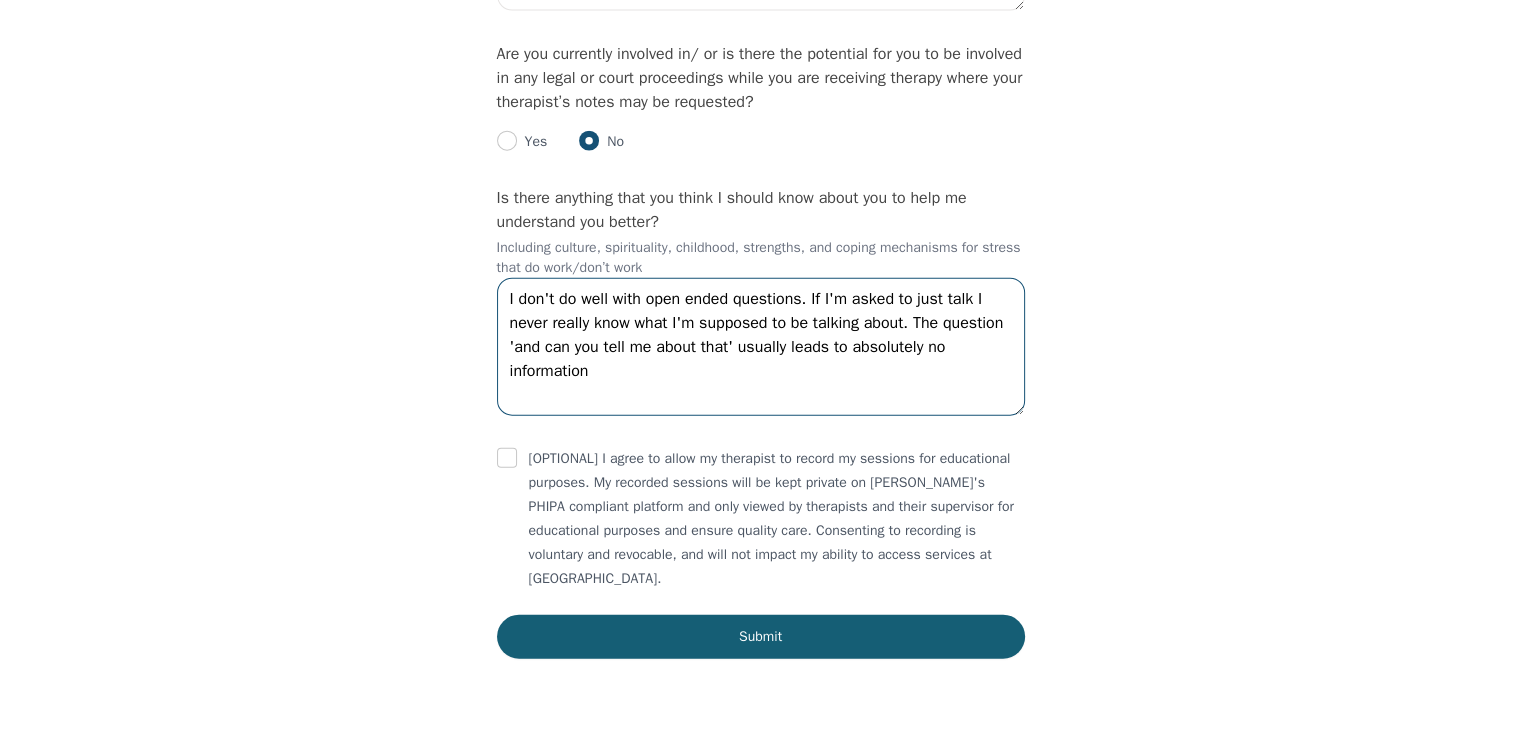 click on "I don't do well with open ended questions. If I'm asked to just talk I never really know what I'm supposed to be talking about. The question 'and can you tell me about that' usually leads to absolutely no information" at bounding box center [761, 347] 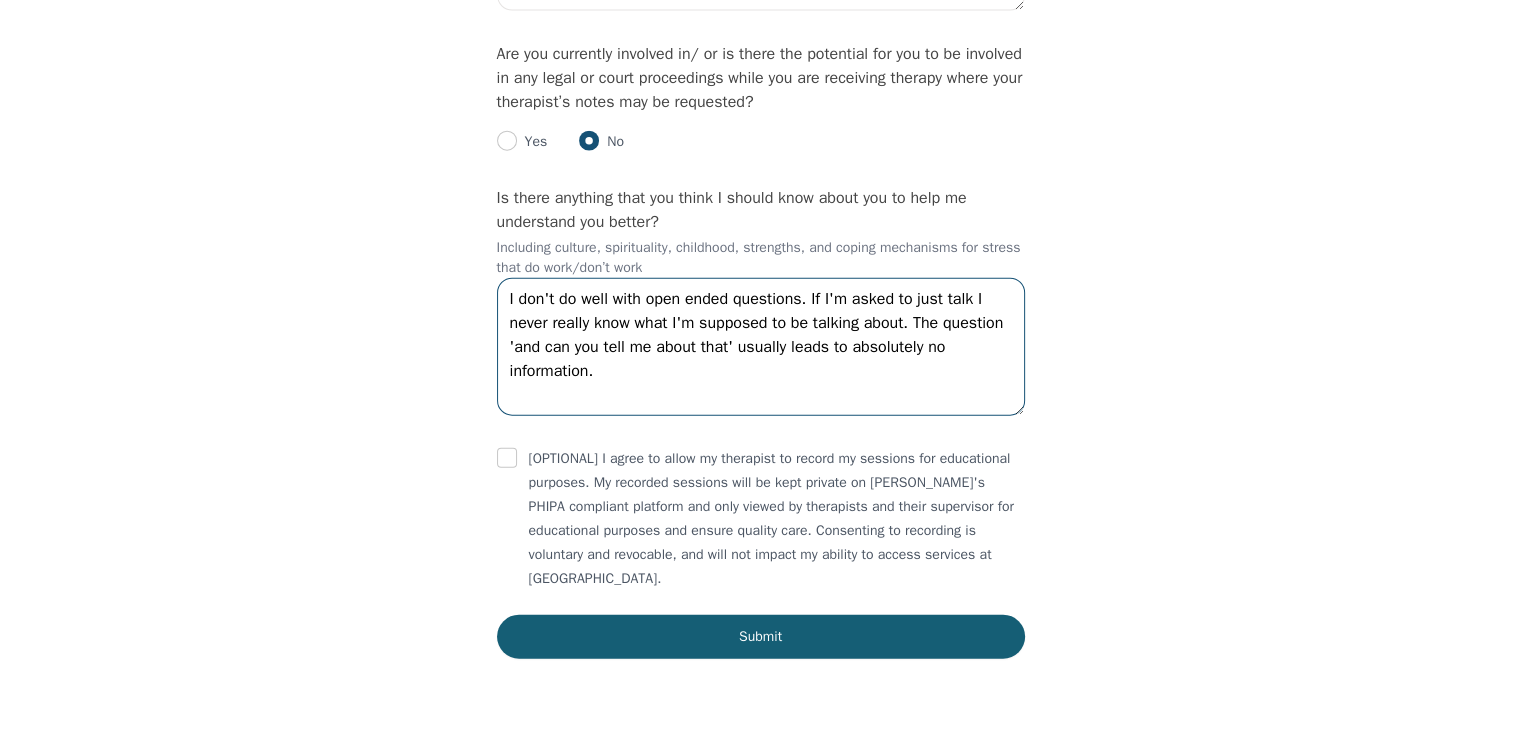 scroll, scrollTop: 4690, scrollLeft: 0, axis: vertical 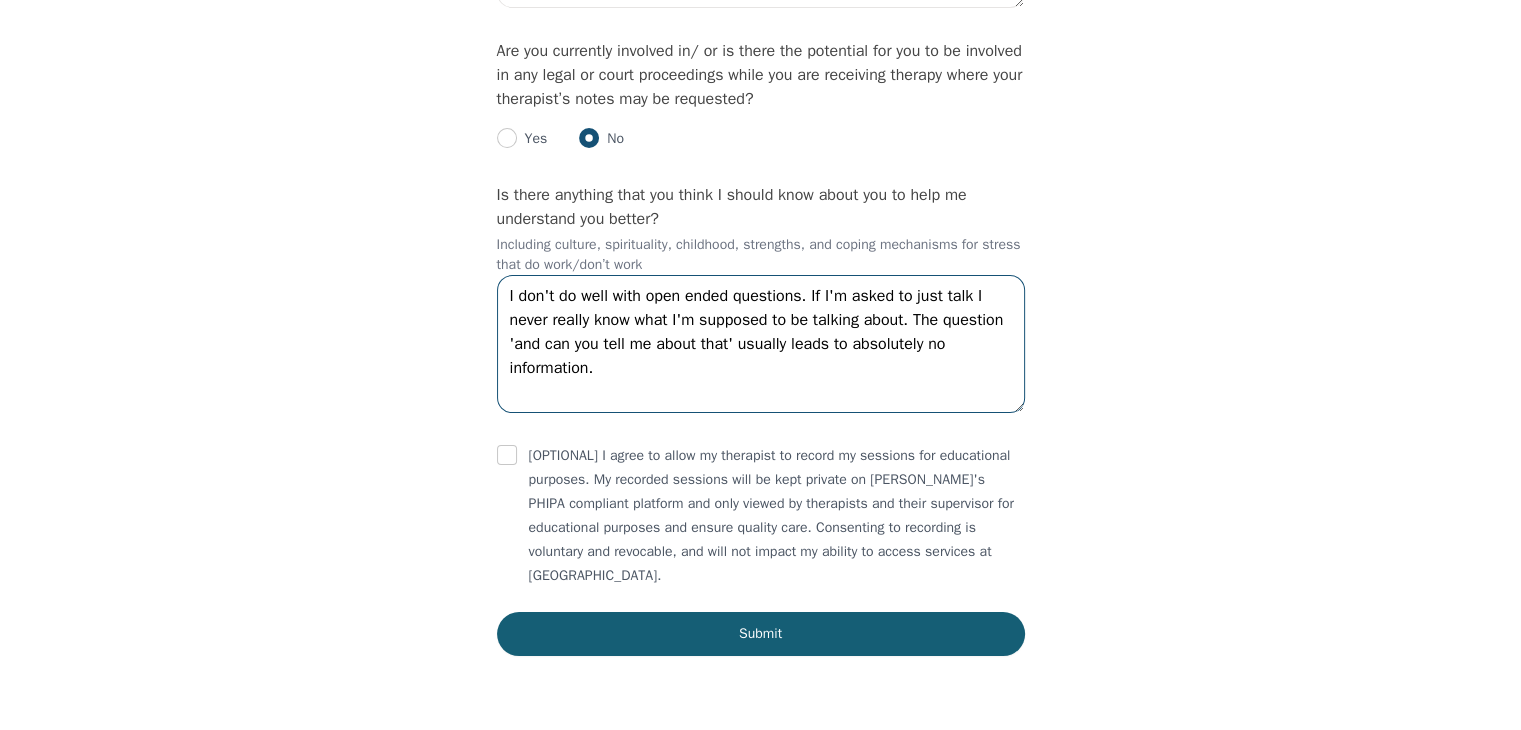 type on "I don't do well with open ended questions. If I'm asked to just talk I never really know what I'm supposed to be talking about. The question 'and can you tell me about that' usually leads to absolutely no information." 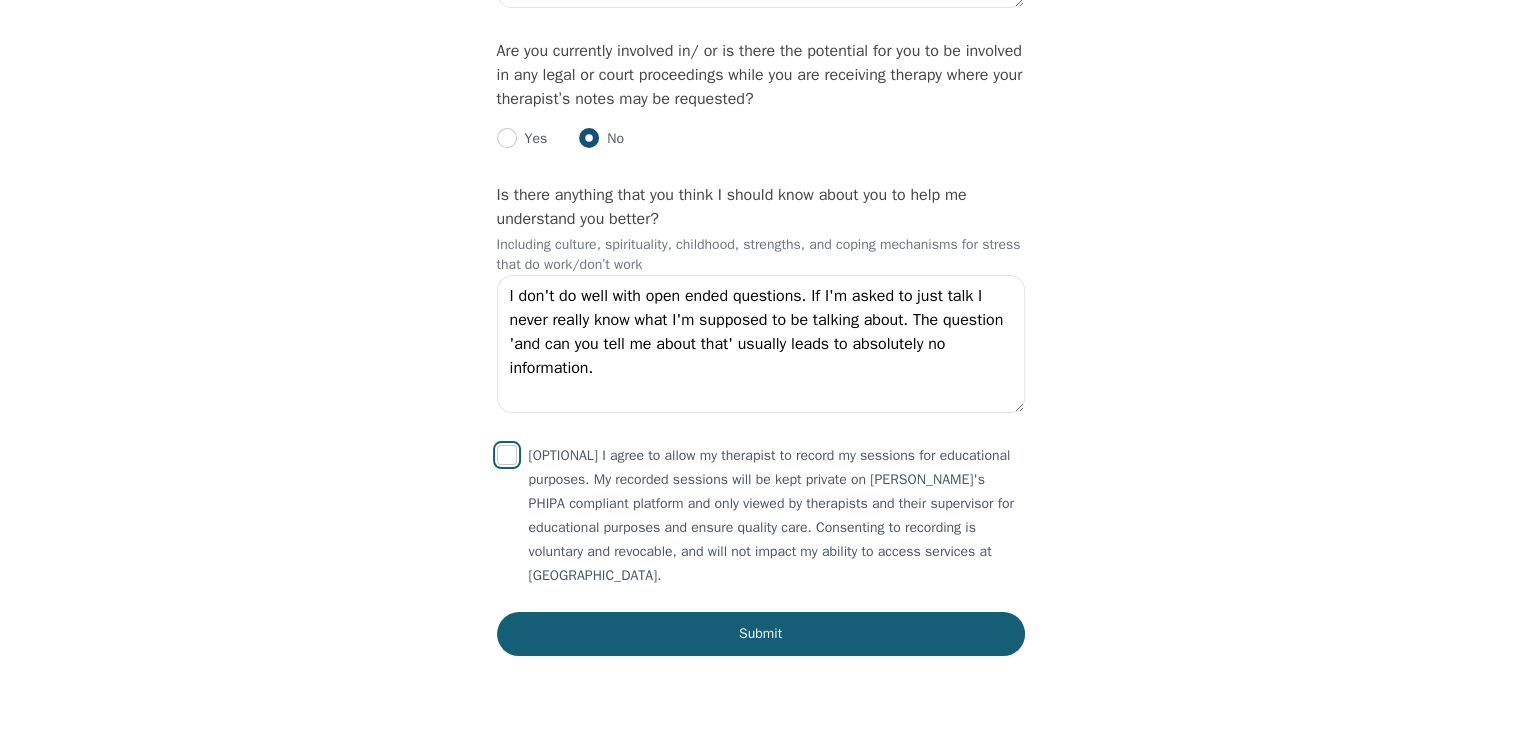 click at bounding box center [507, 455] 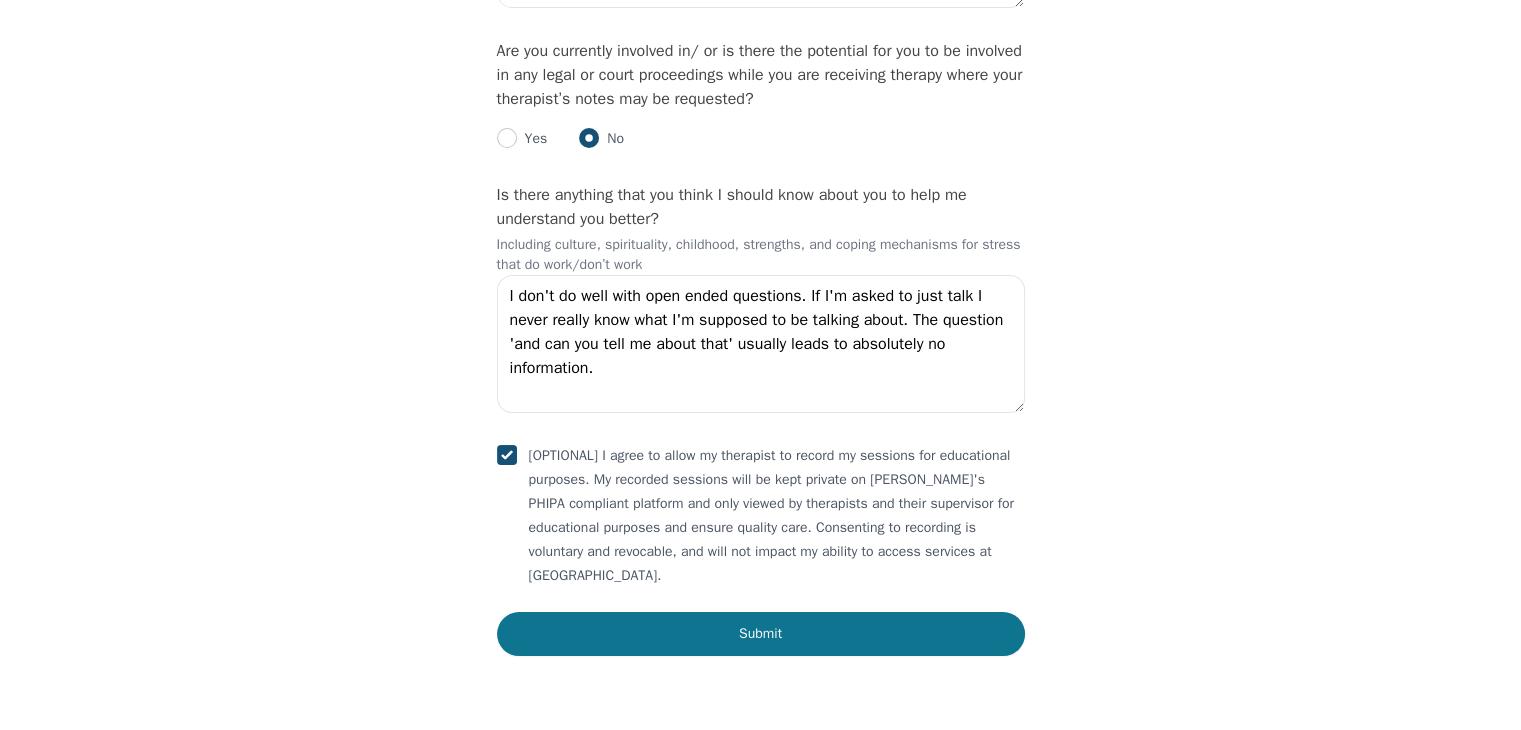 click on "Submit" at bounding box center [761, 634] 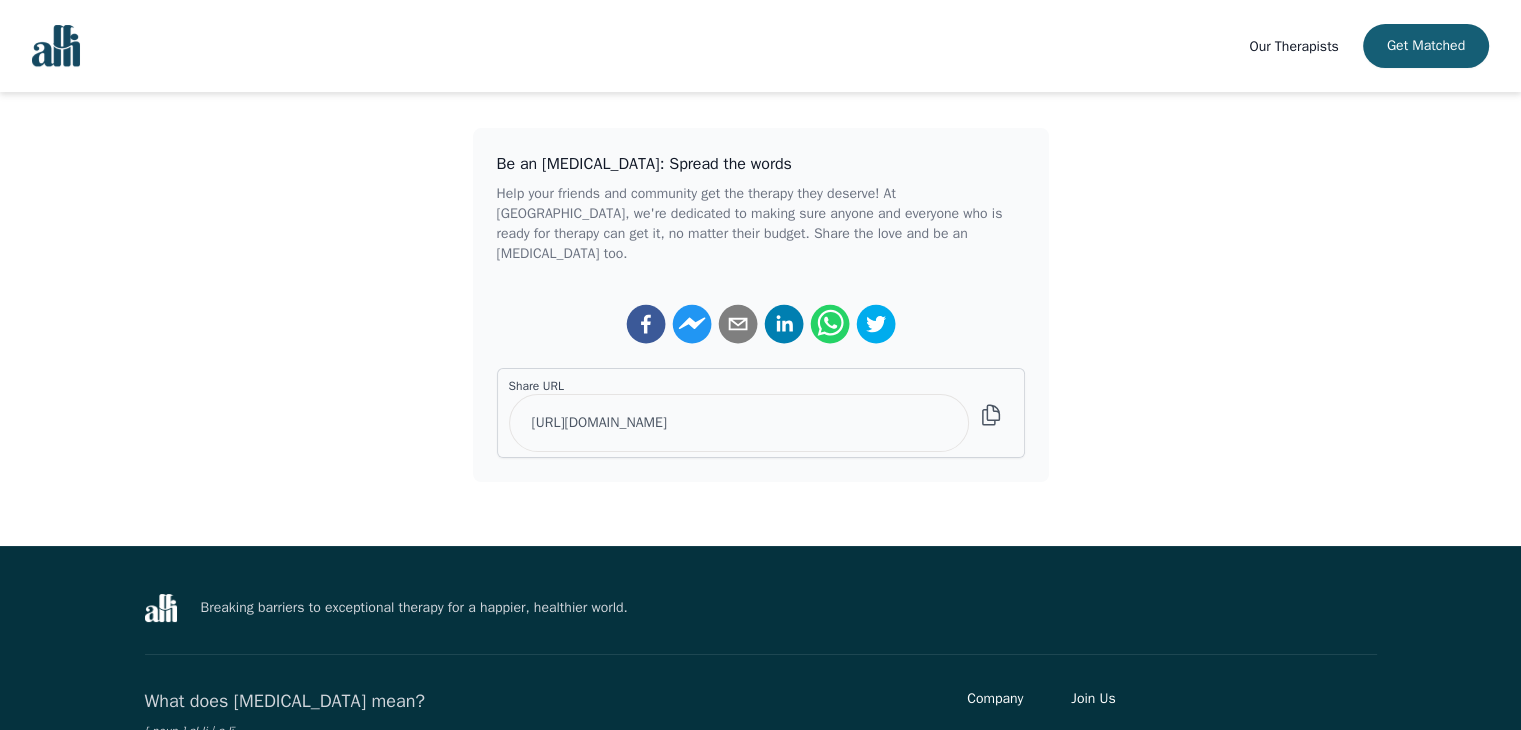 scroll, scrollTop: 416, scrollLeft: 0, axis: vertical 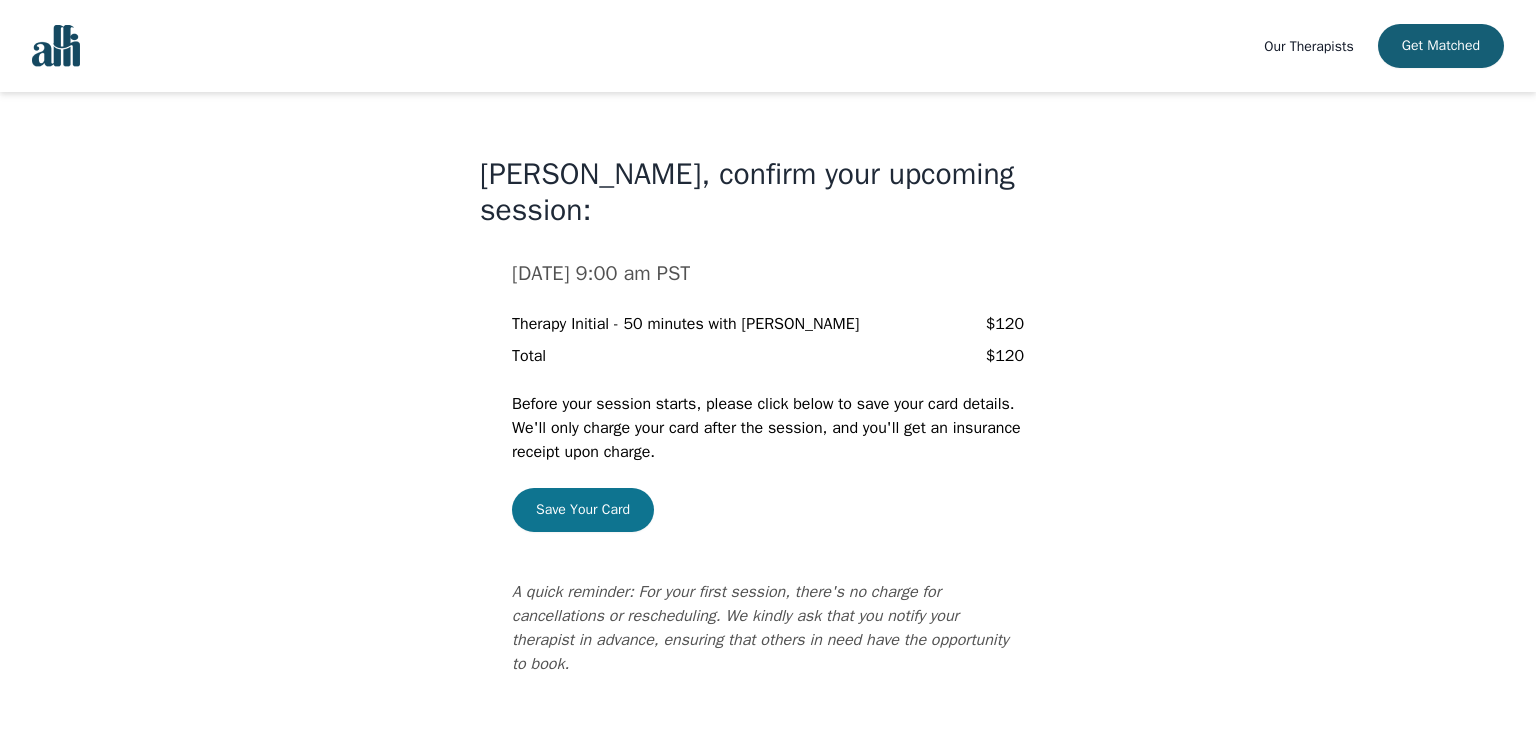 click on "Save Your Card" at bounding box center [583, 510] 